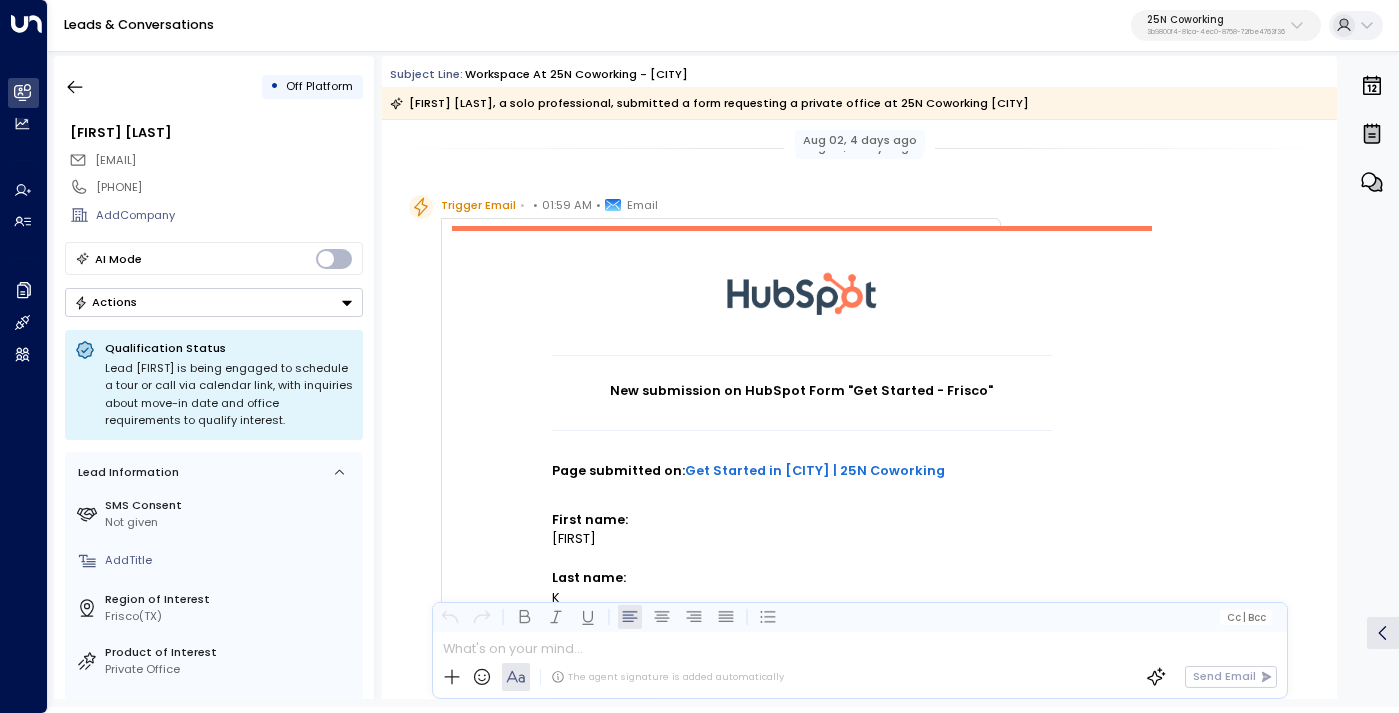 scroll, scrollTop: 0, scrollLeft: 0, axis: both 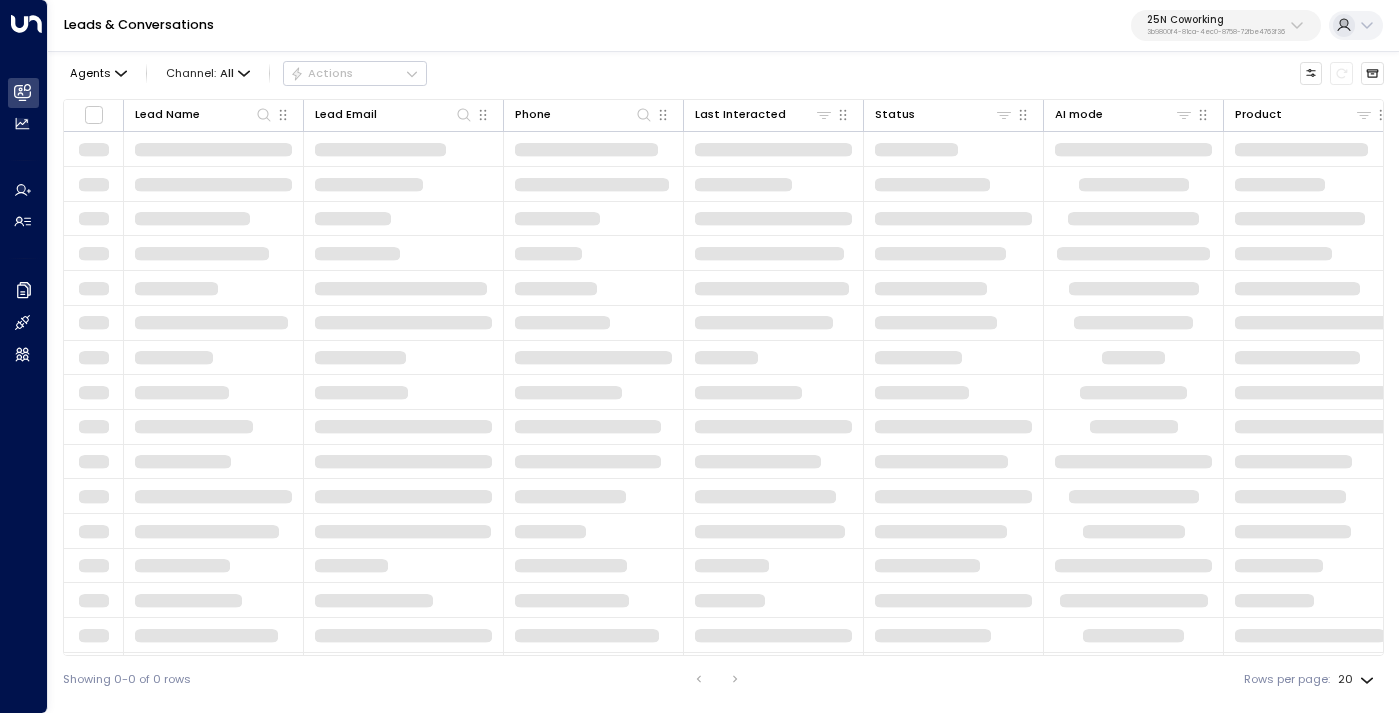 click on "3b9800f4-81ca-4ec0-8758-72fbe4763f36" at bounding box center (1216, 32) 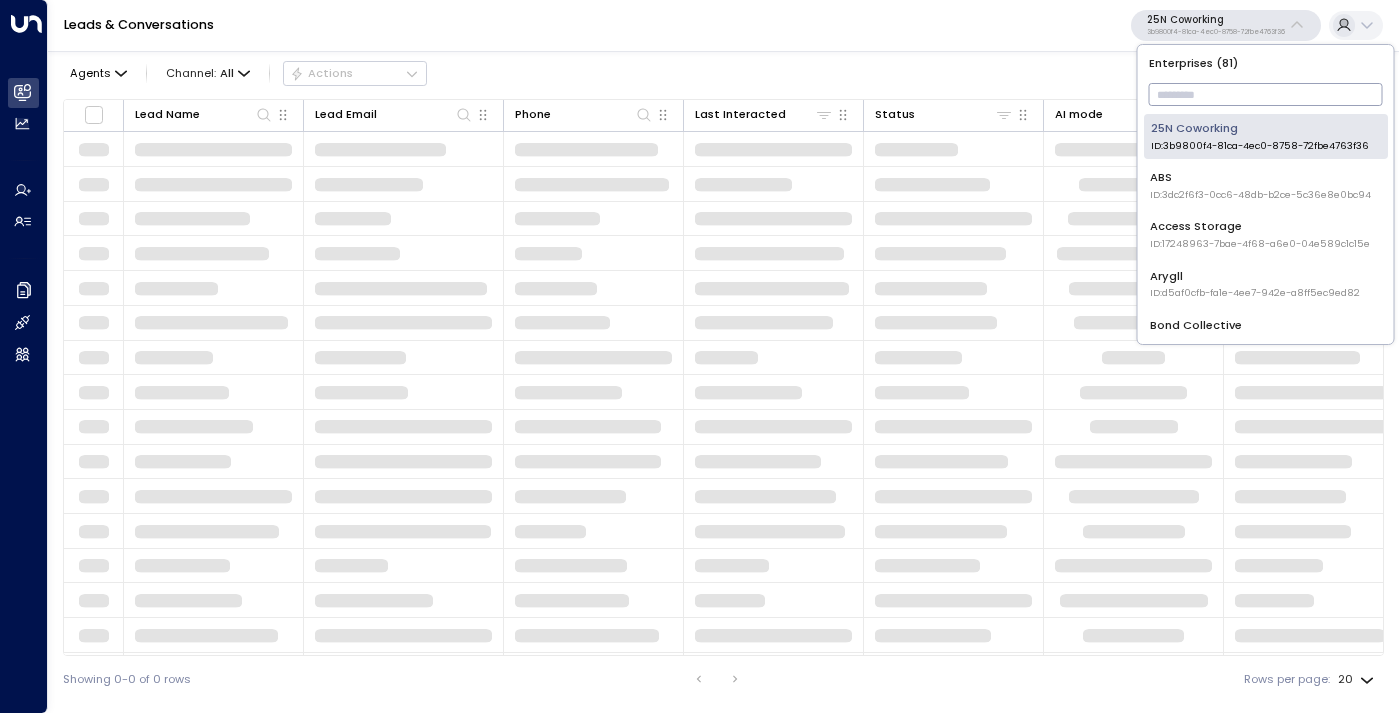 click at bounding box center [1266, 94] 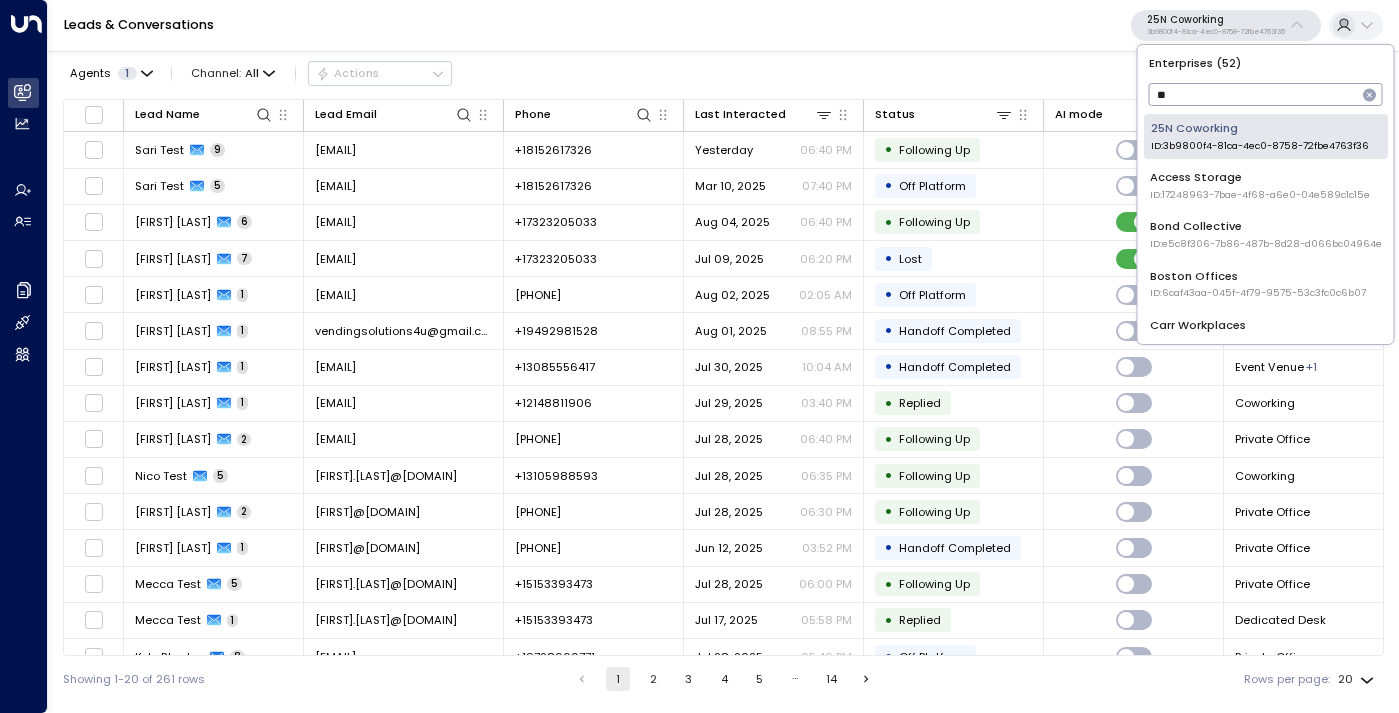 type on "***" 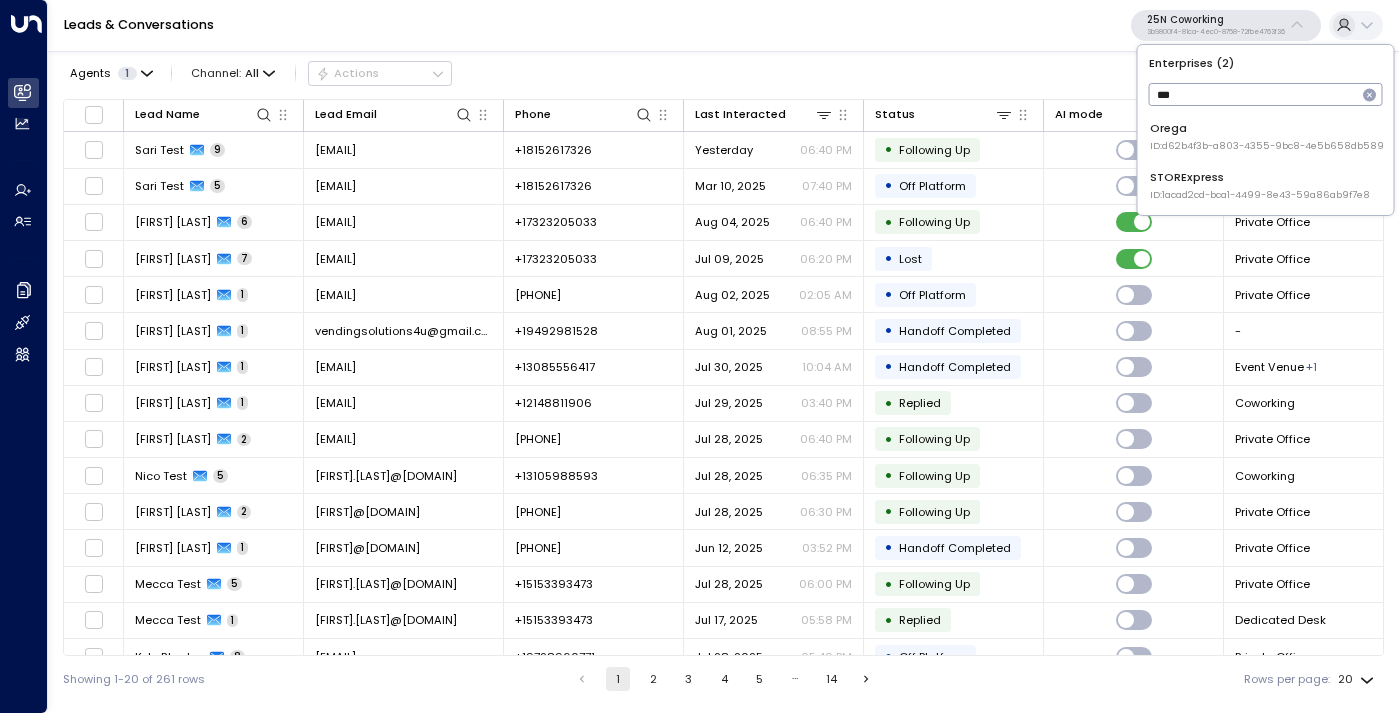 click on "Orega ID:  d62b4f3b-a803-4355-9bc8-4e5b658db589" at bounding box center (1267, 136) 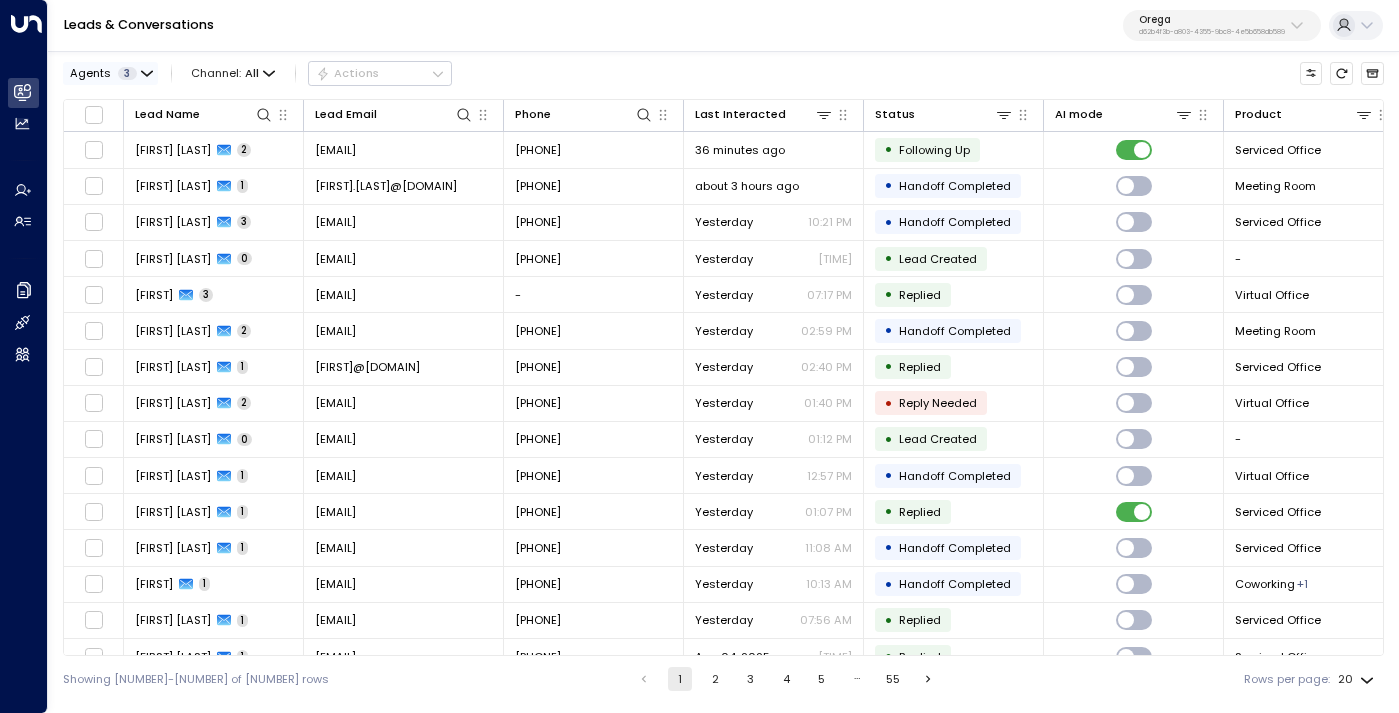 click on "Agents   3" at bounding box center [110, 73] 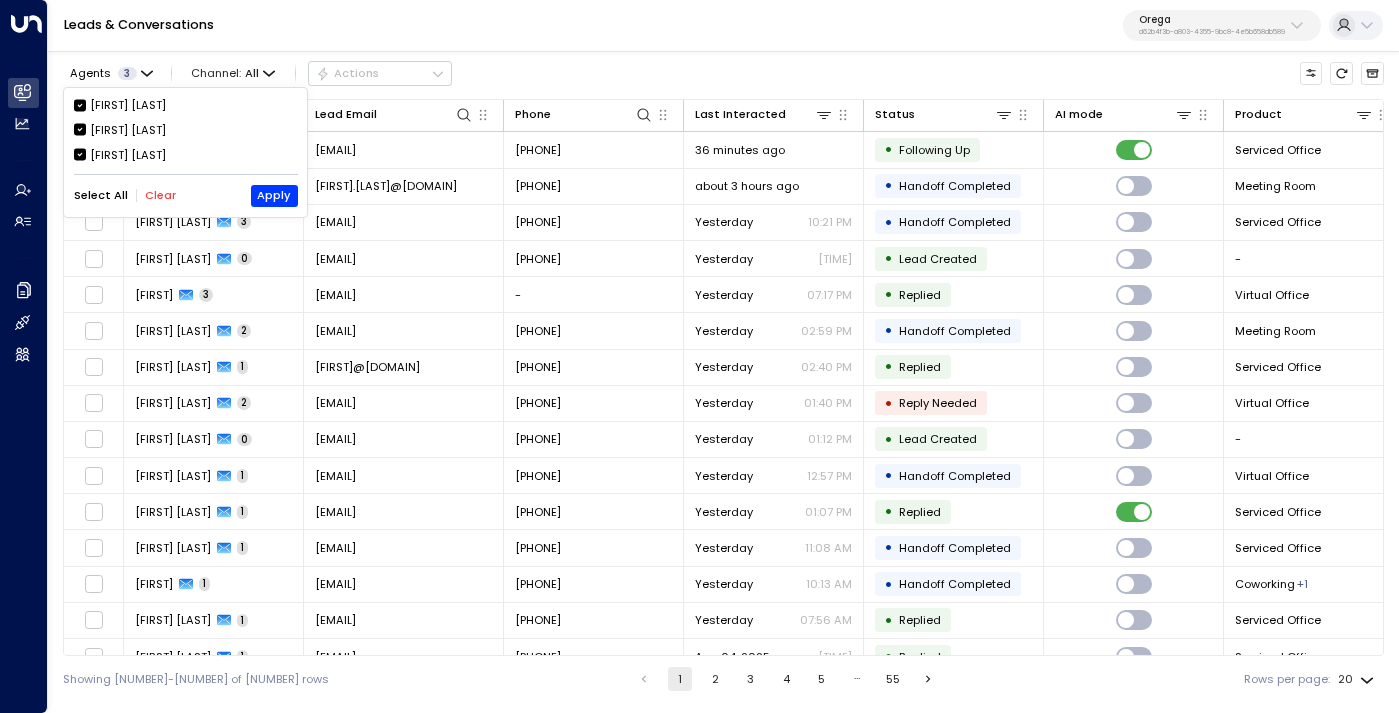 click on "[FIRST] [LAST]" at bounding box center [128, 130] 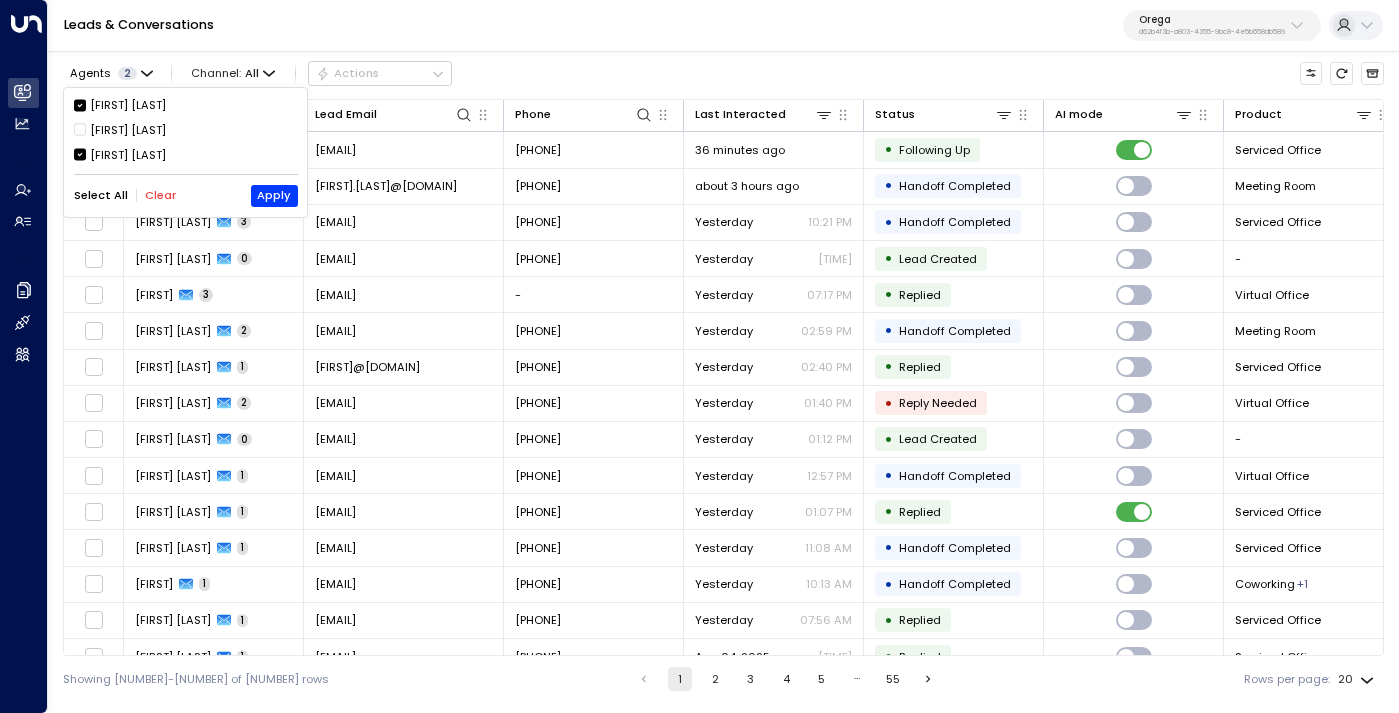 click on "[FIRST] [LAST]" at bounding box center [128, 155] 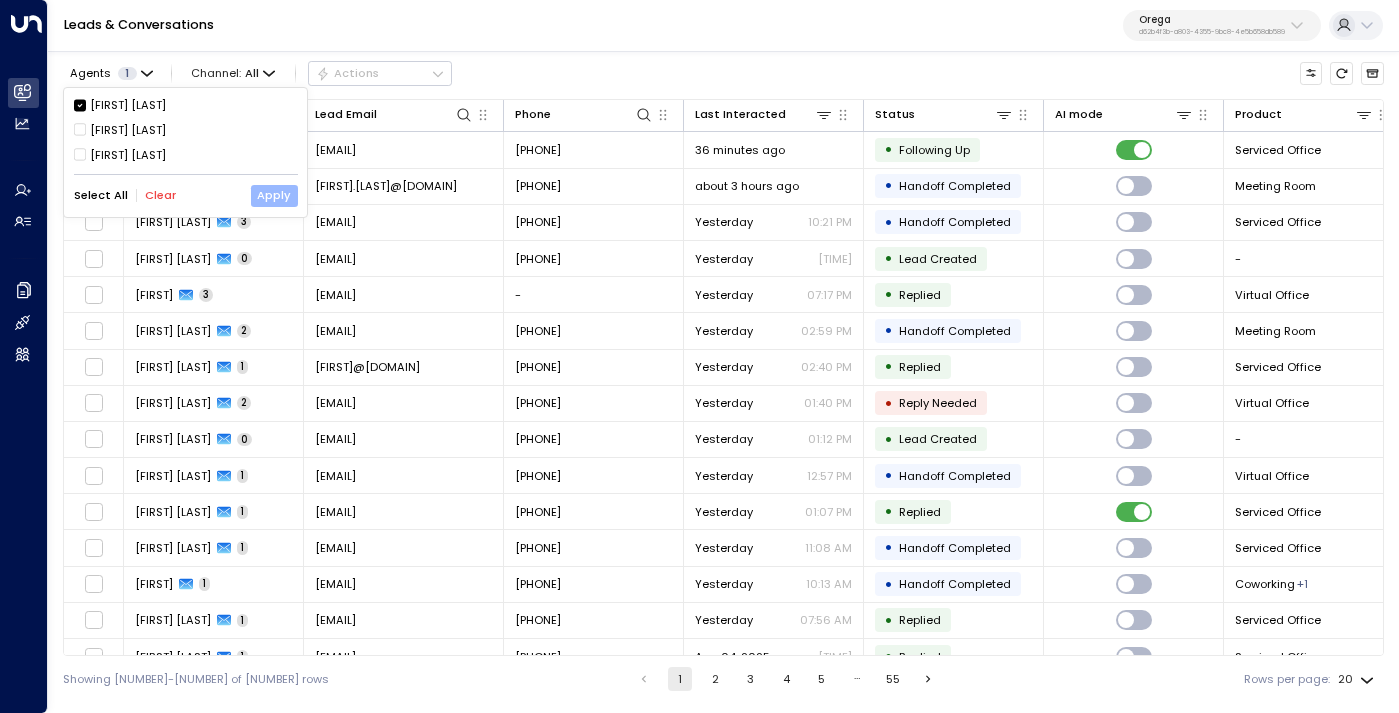click on "Apply" at bounding box center [274, 196] 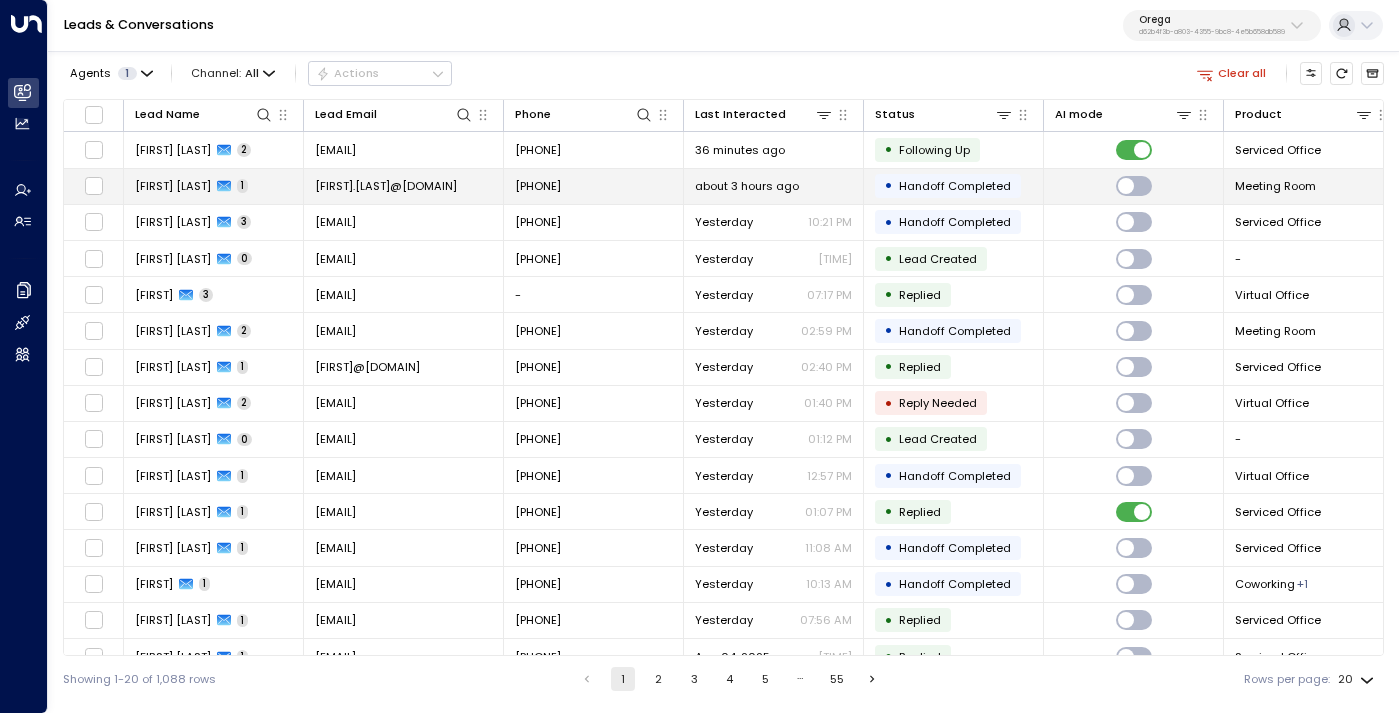 click on "[FIRST].[LAST]@[DOMAIN]" at bounding box center (404, 186) 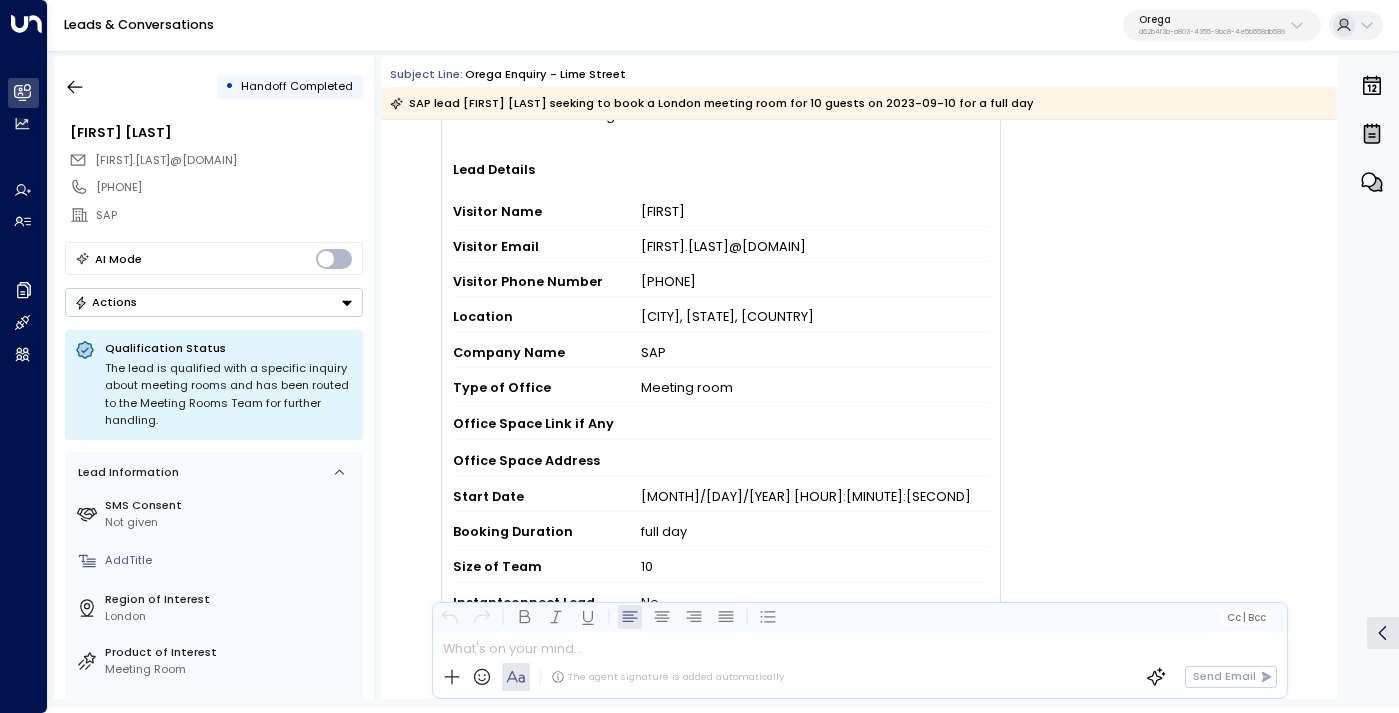 scroll, scrollTop: 0, scrollLeft: 0, axis: both 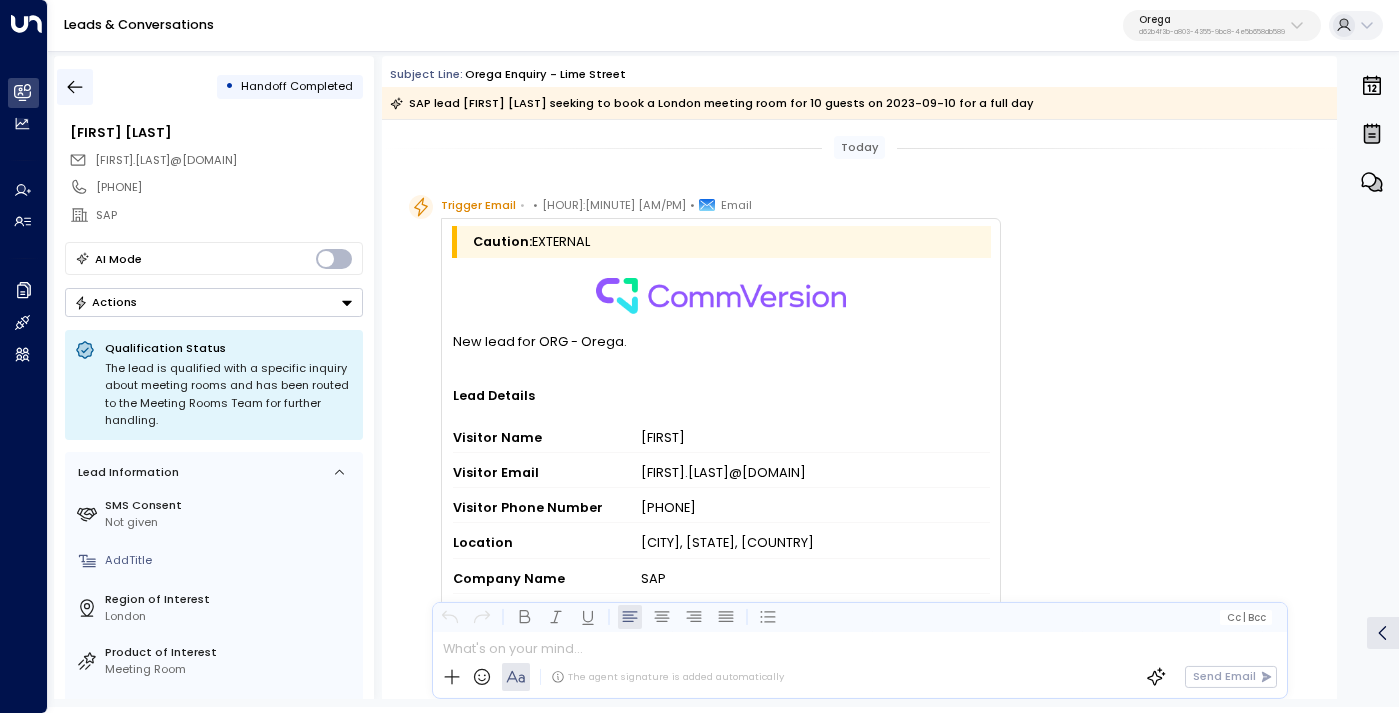 click 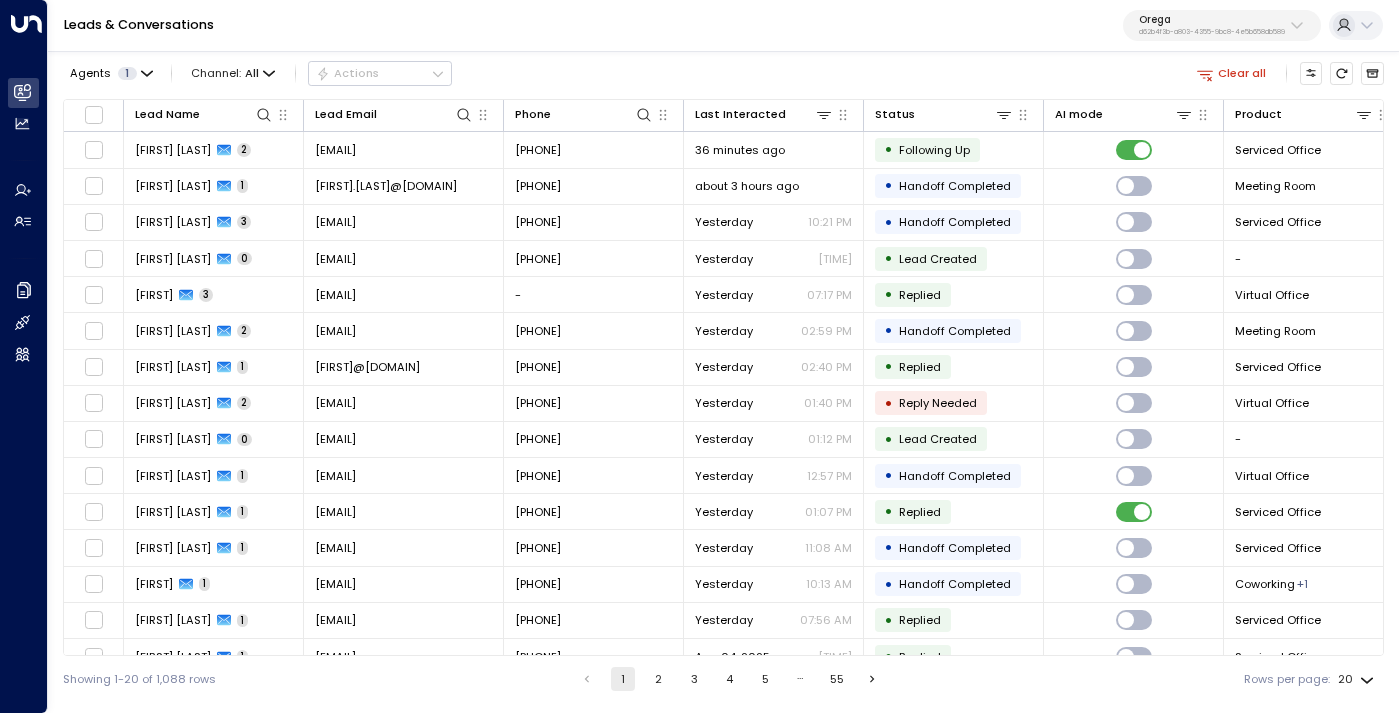 click on "Orega" at bounding box center [1212, 20] 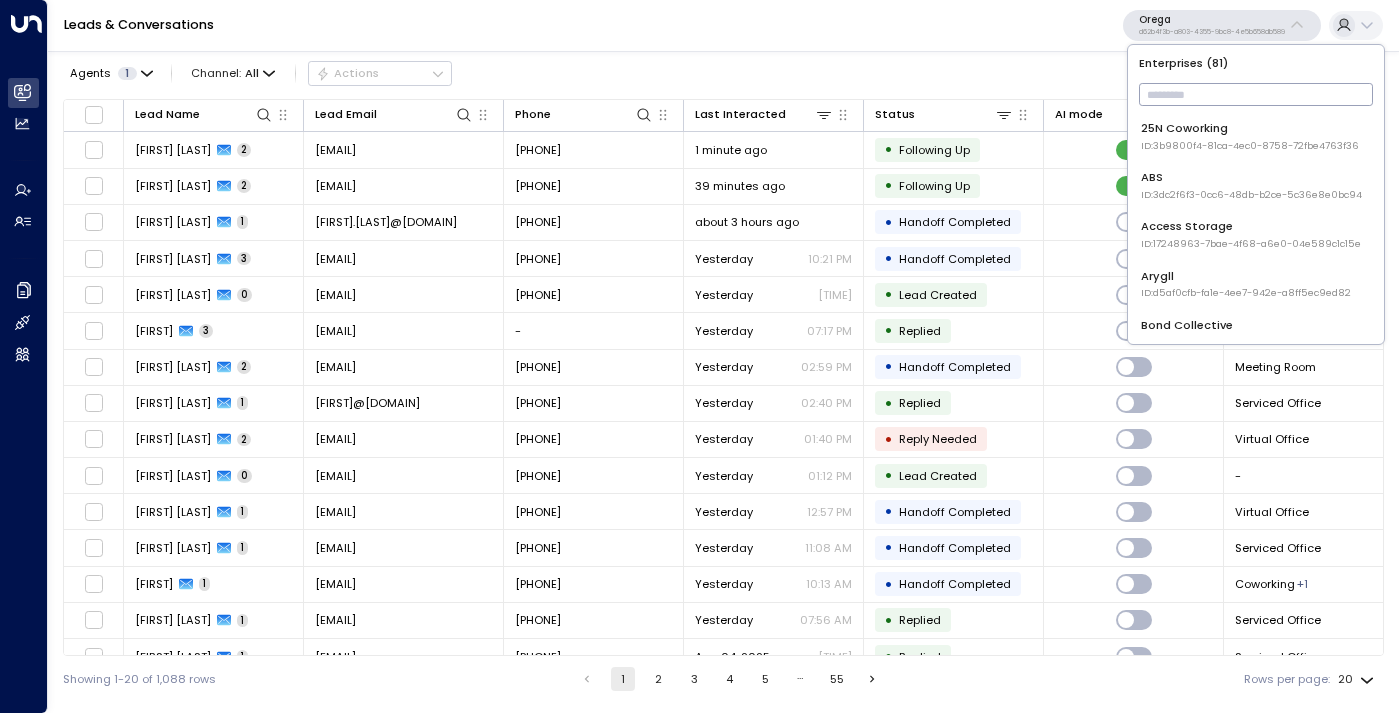 click at bounding box center (1256, 94) 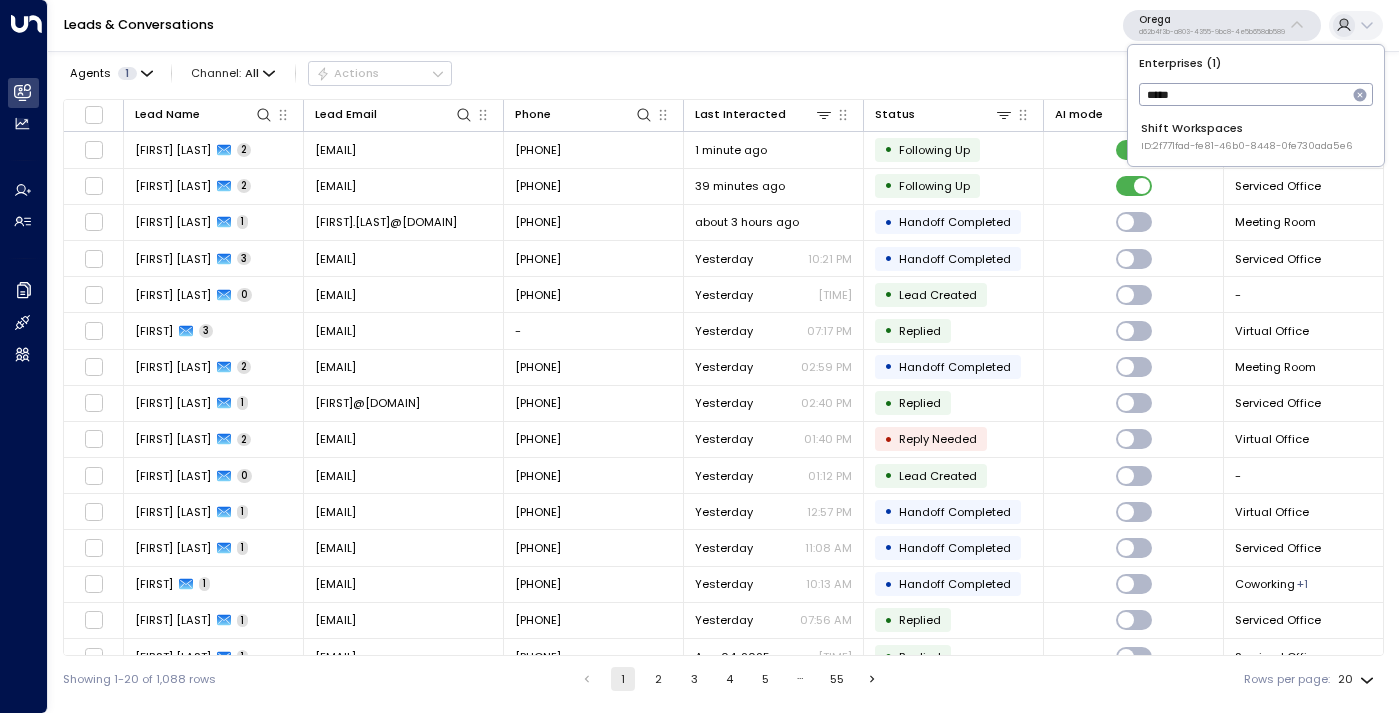 type on "*****" 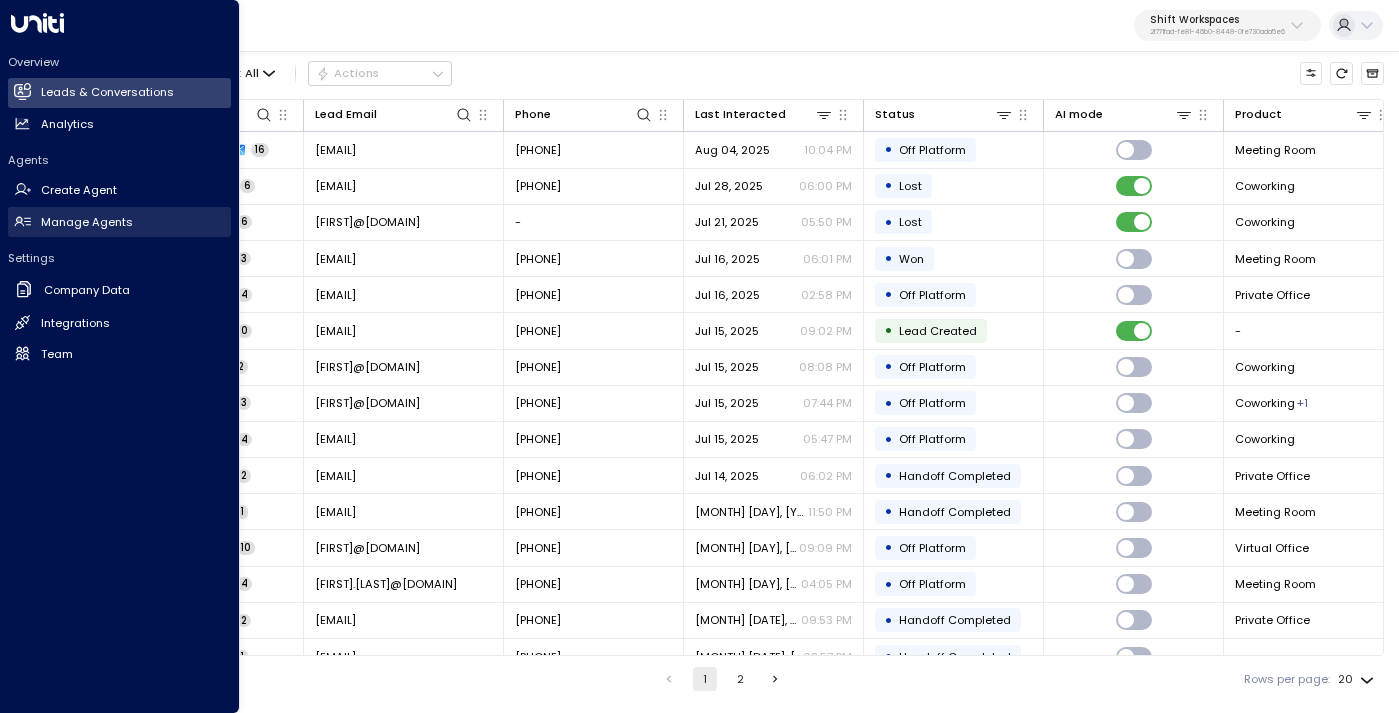 click on "Manage Agents" at bounding box center [87, 222] 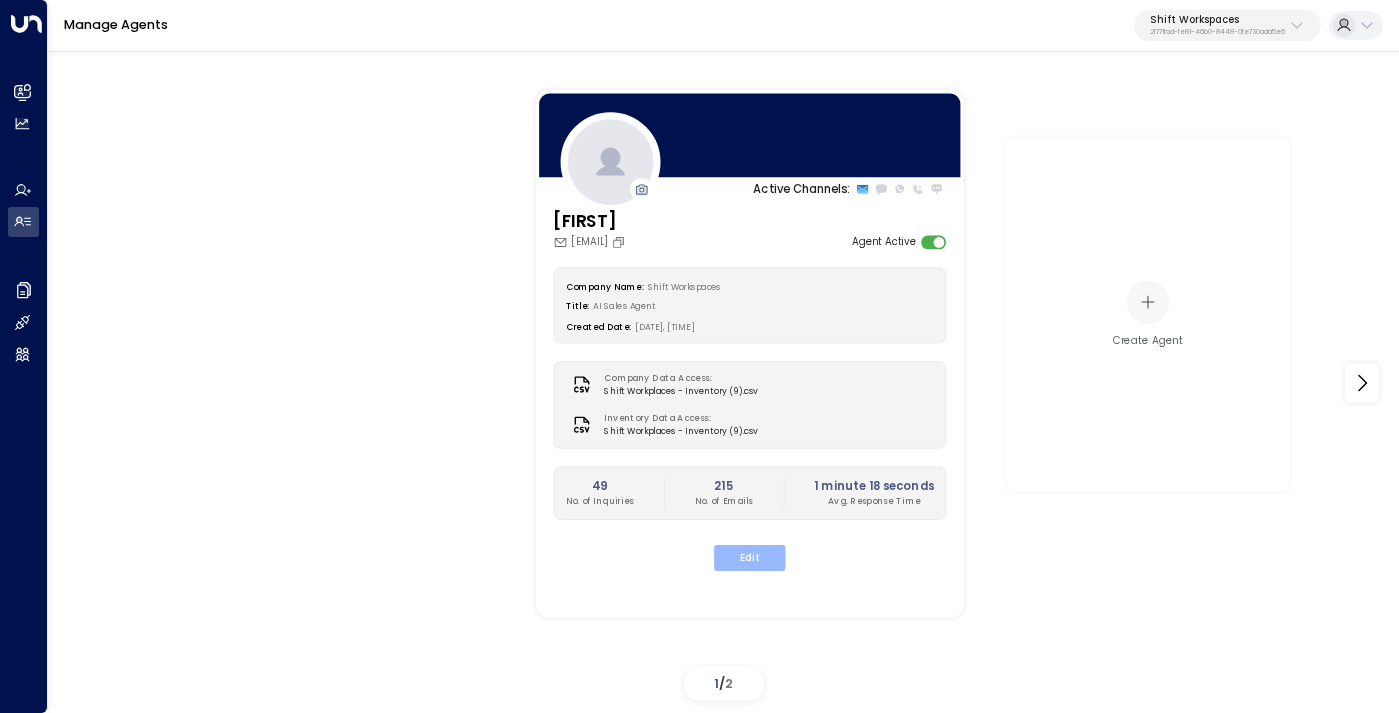 click on "Edit" at bounding box center [749, 558] 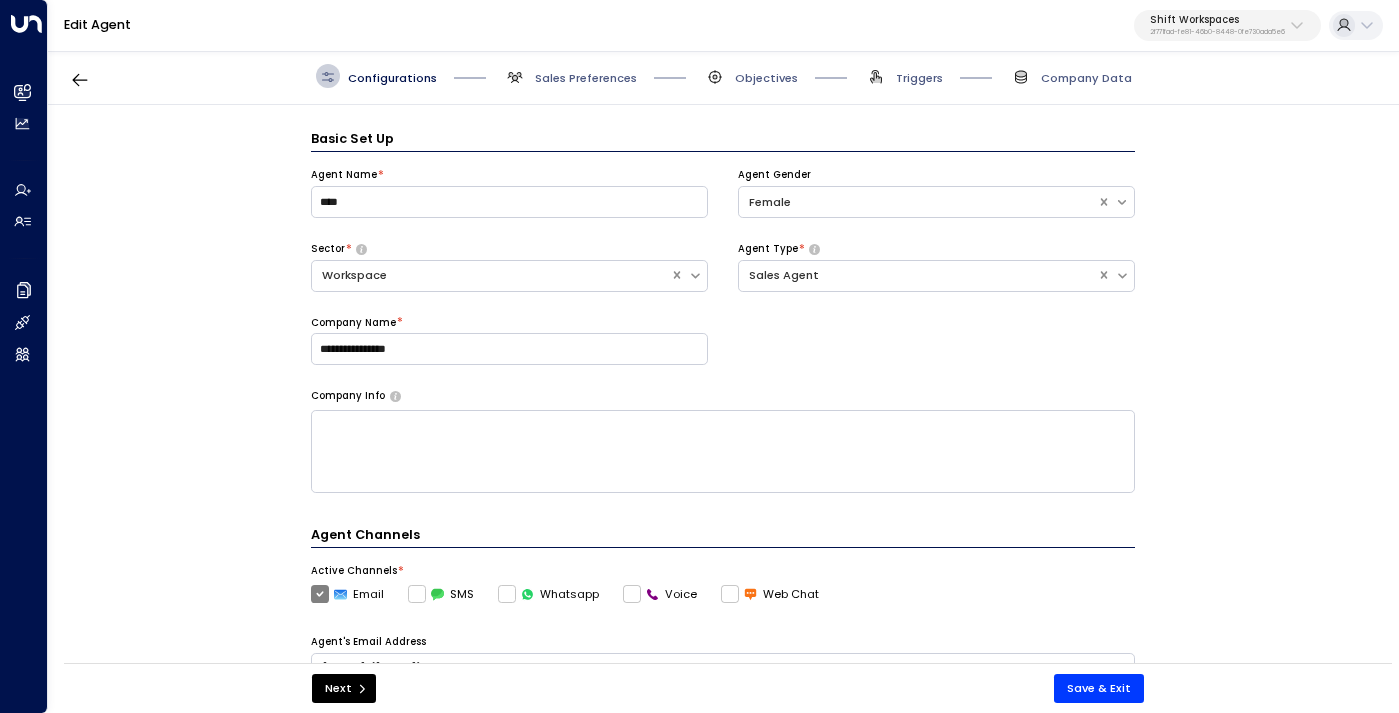 scroll, scrollTop: 24, scrollLeft: 0, axis: vertical 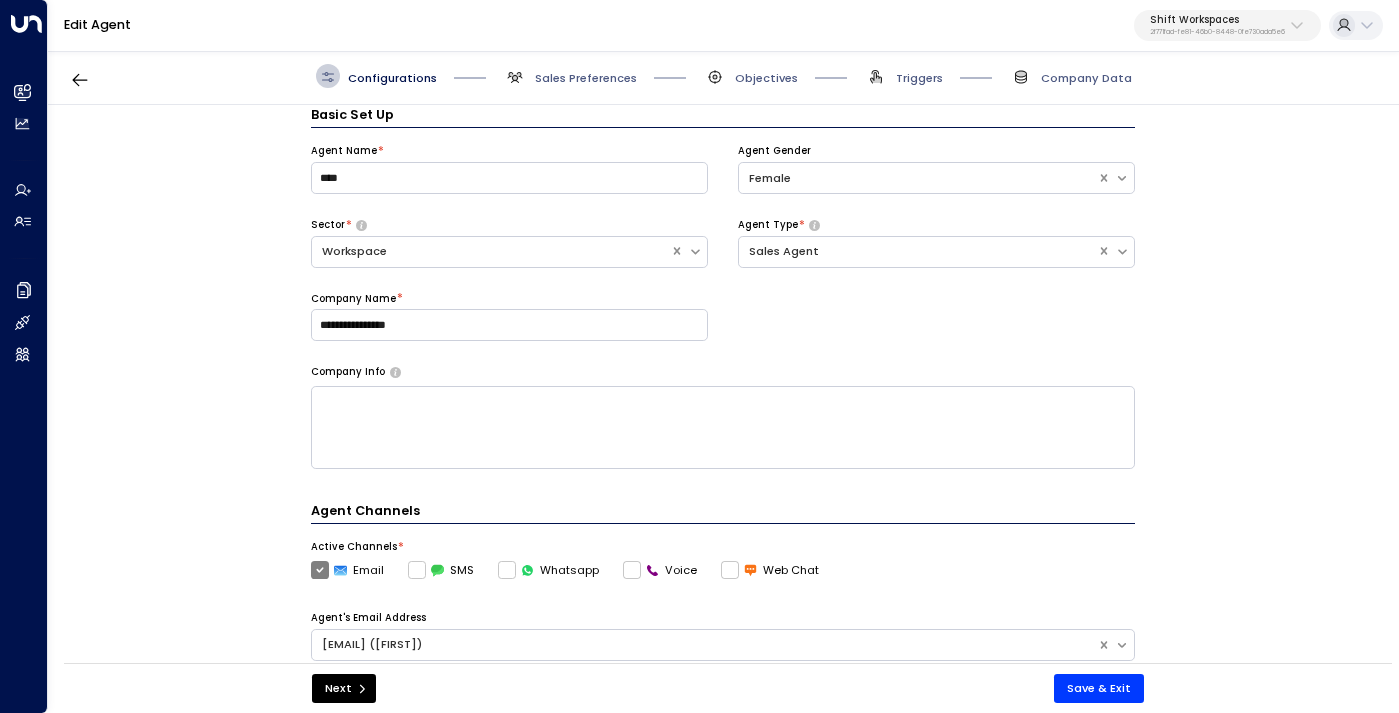 click on "Triggers" at bounding box center (903, 76) 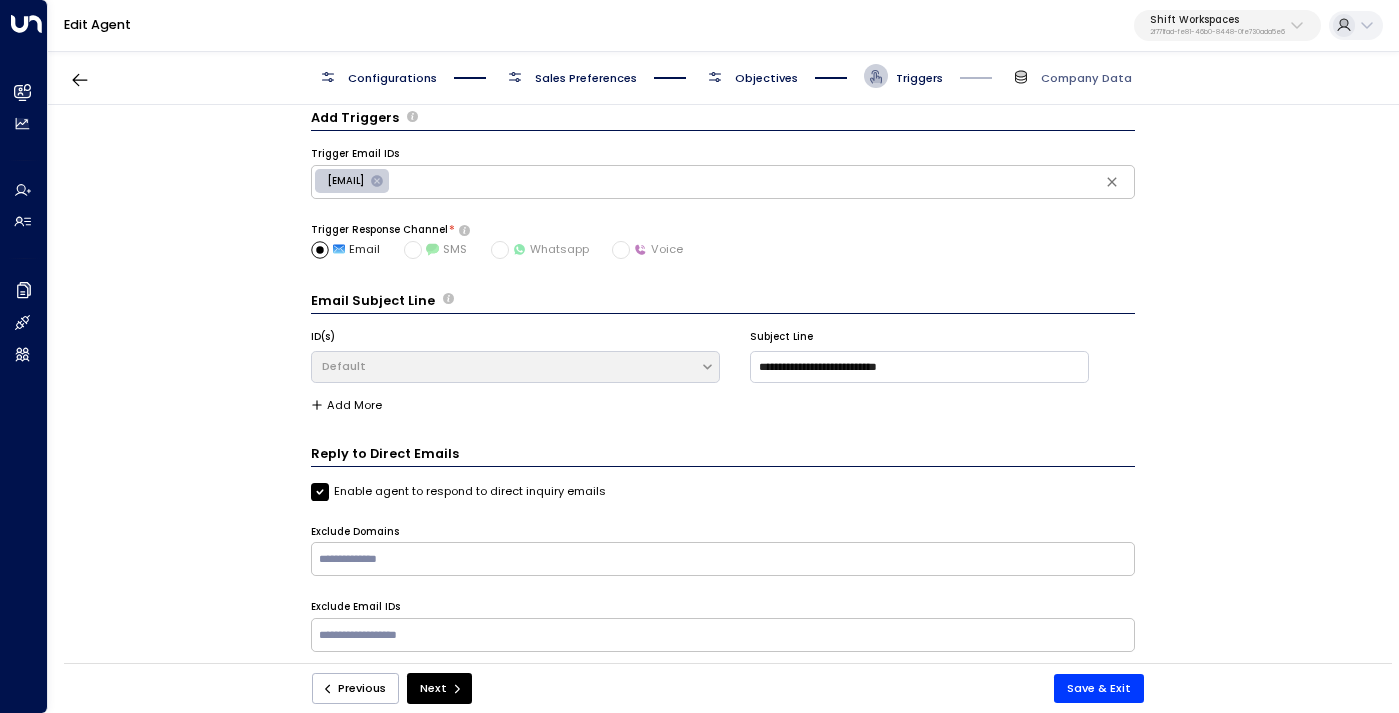 scroll, scrollTop: 0, scrollLeft: 0, axis: both 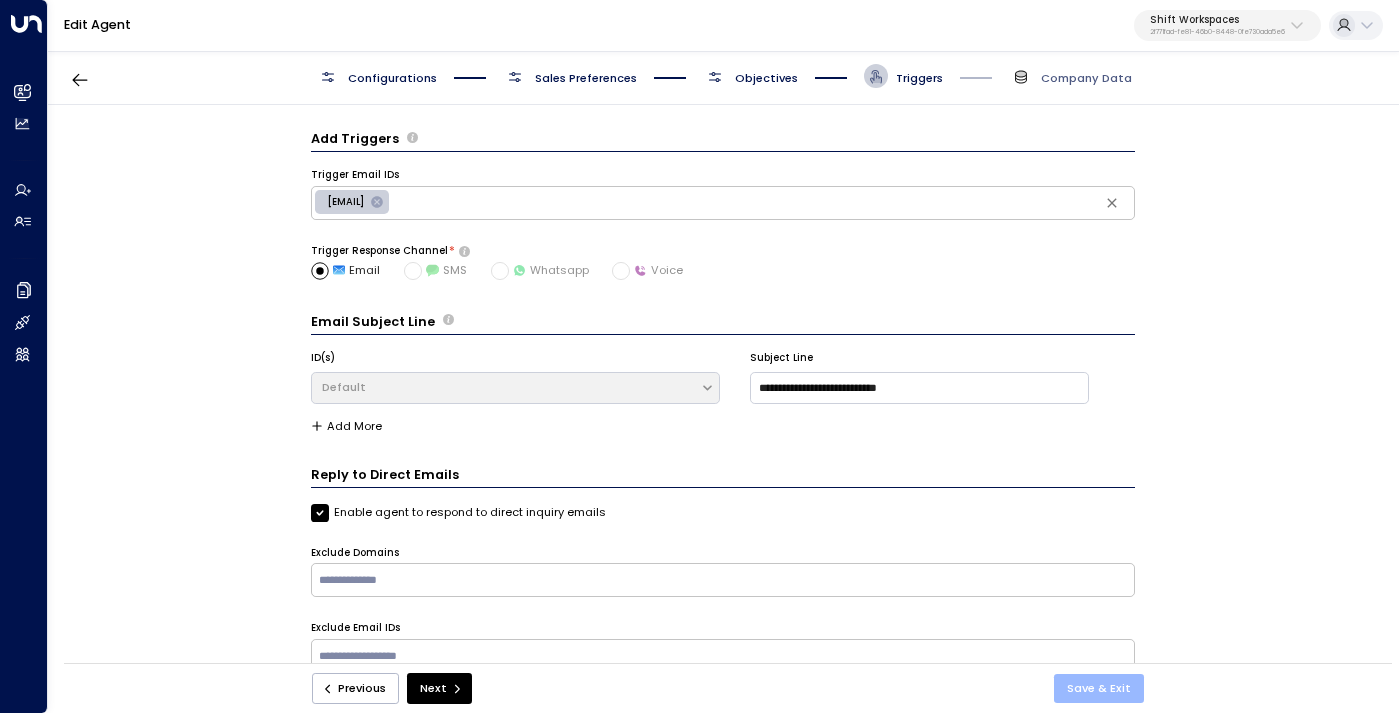 click on "Save & Exit" at bounding box center [1099, 688] 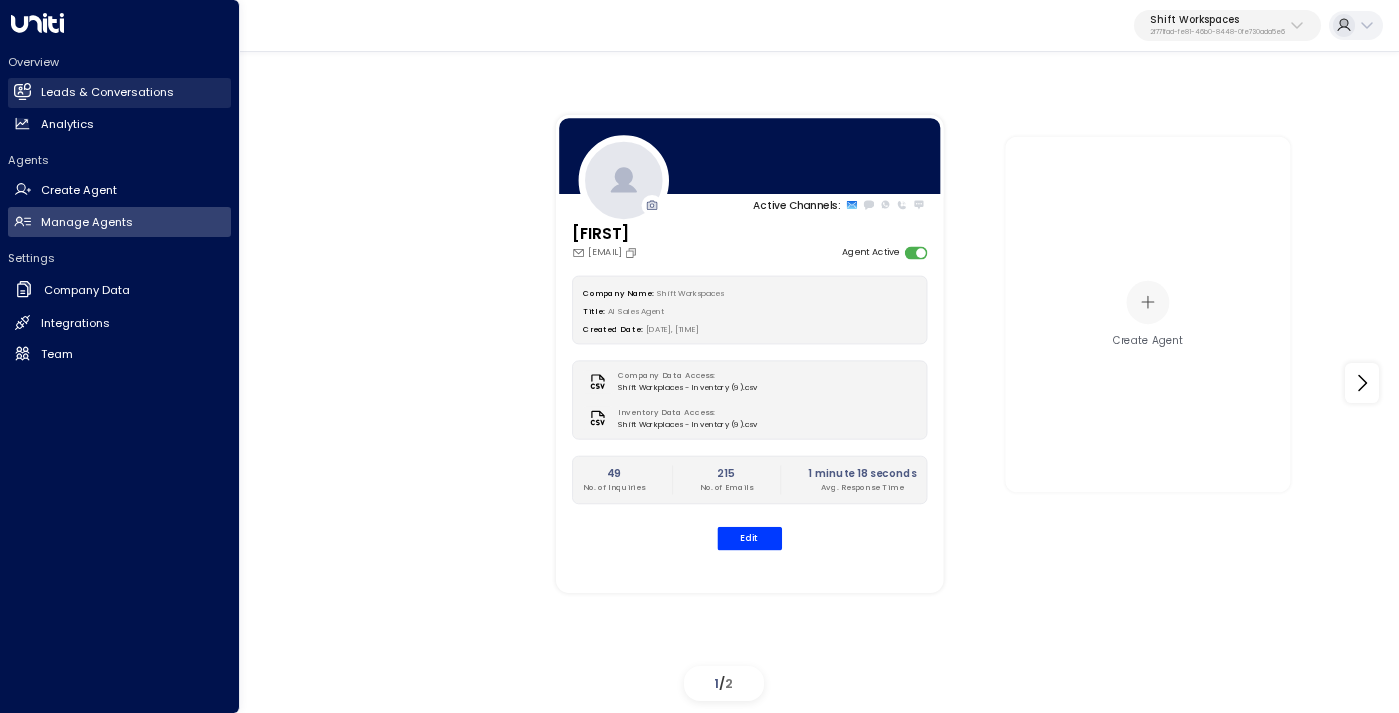 click on "Leads & Conversations" at bounding box center [107, 92] 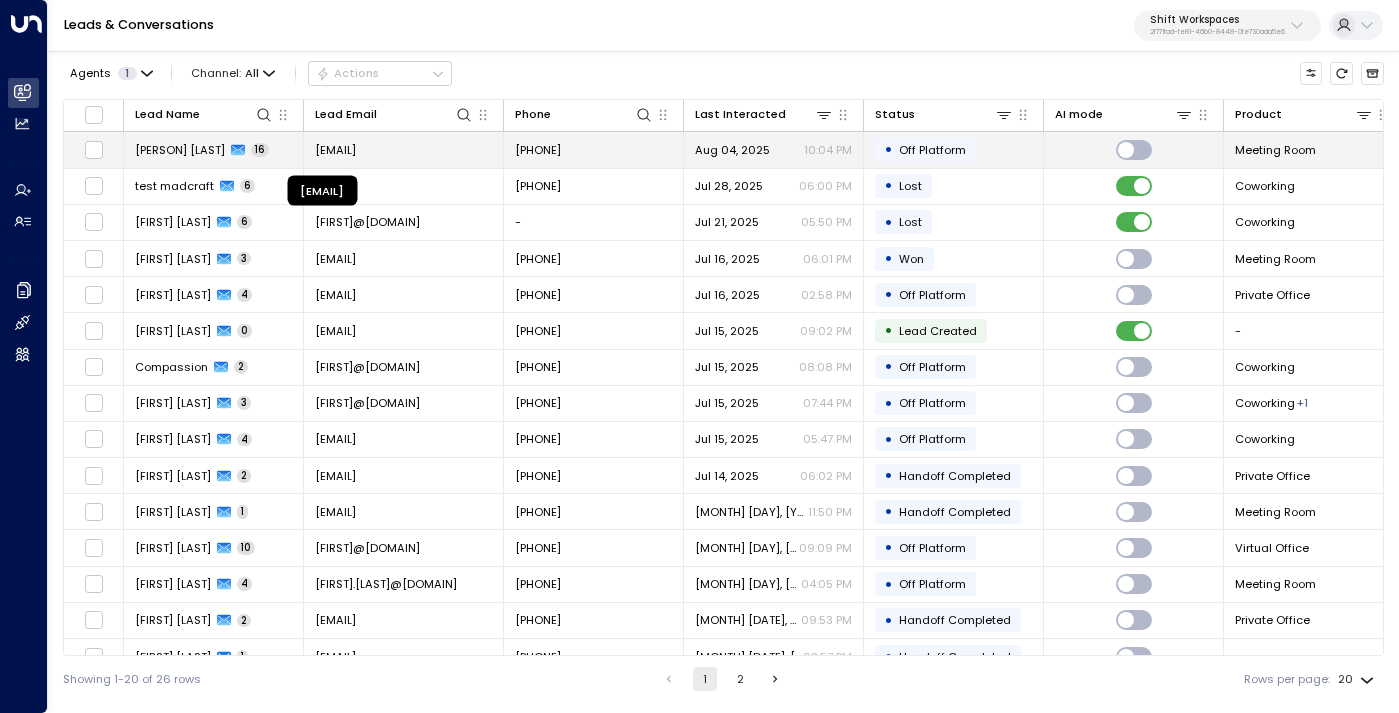 click on "[EMAIL]" at bounding box center [335, 150] 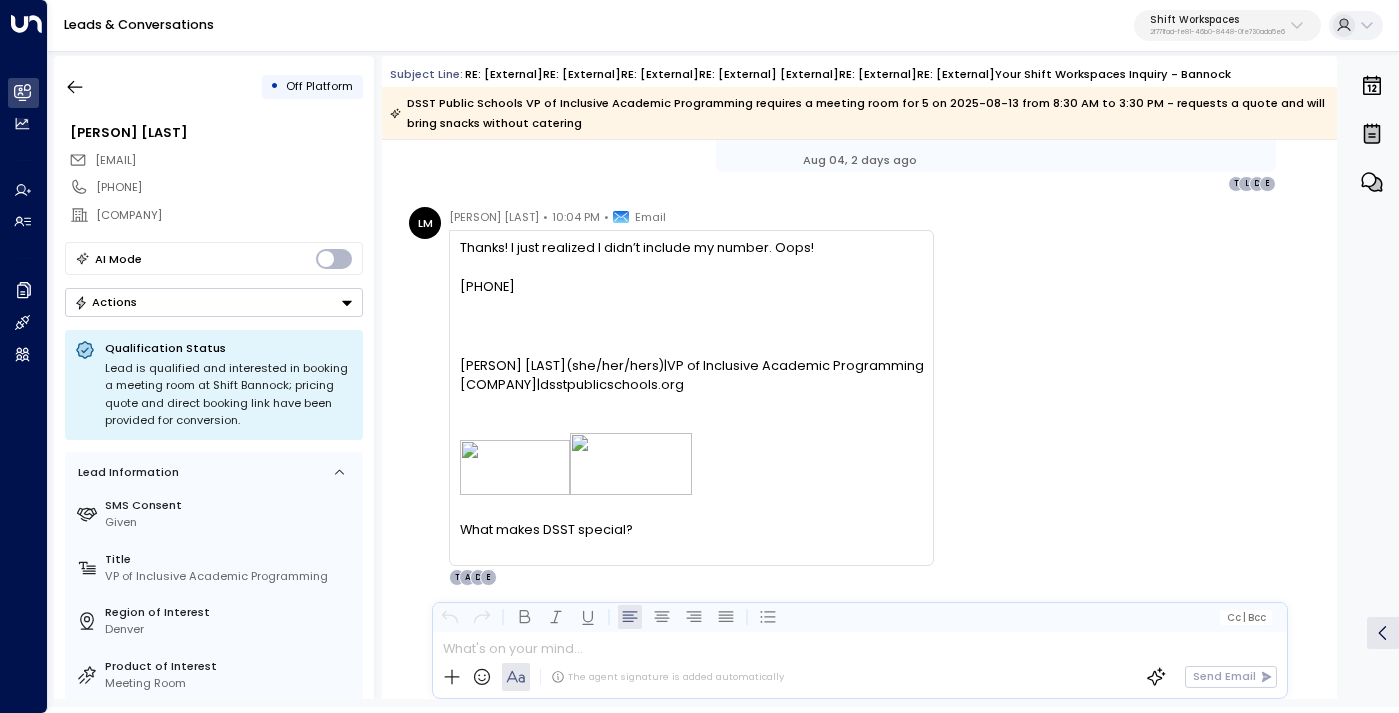 scroll, scrollTop: 10966, scrollLeft: 0, axis: vertical 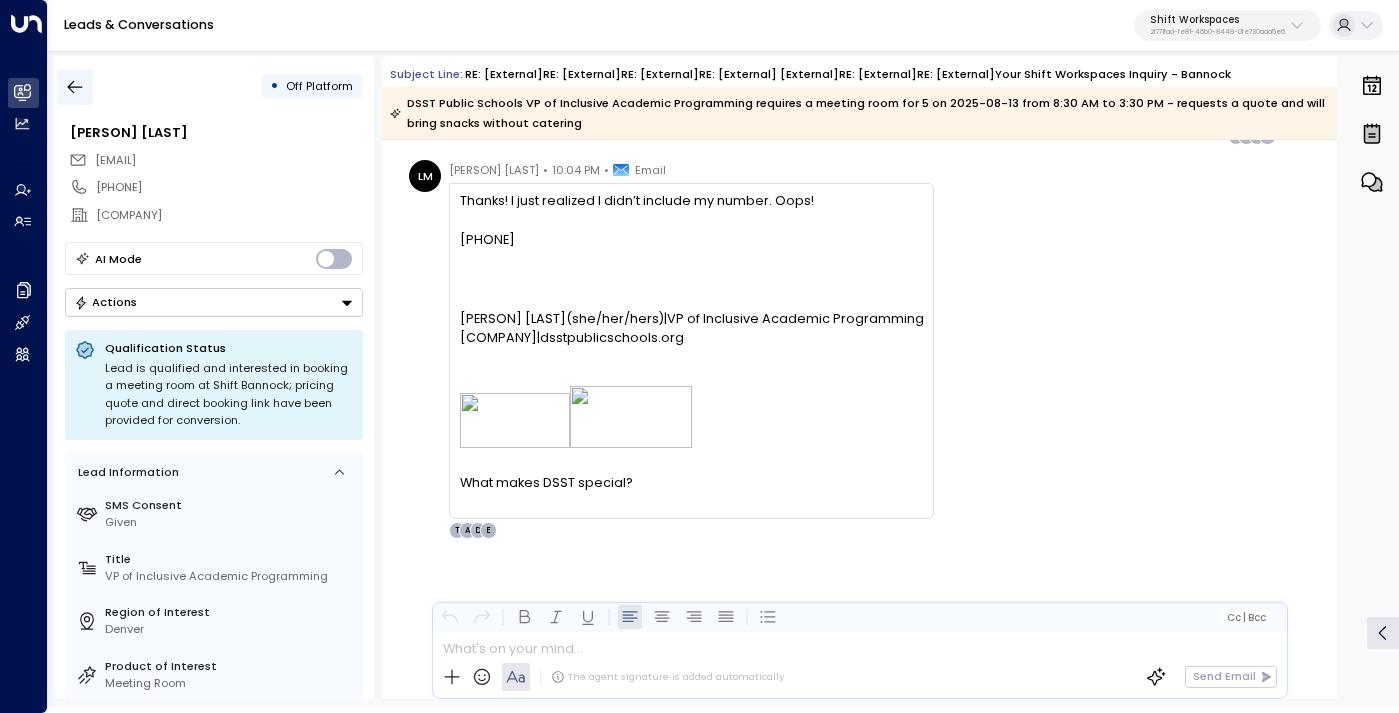 click at bounding box center [75, 87] 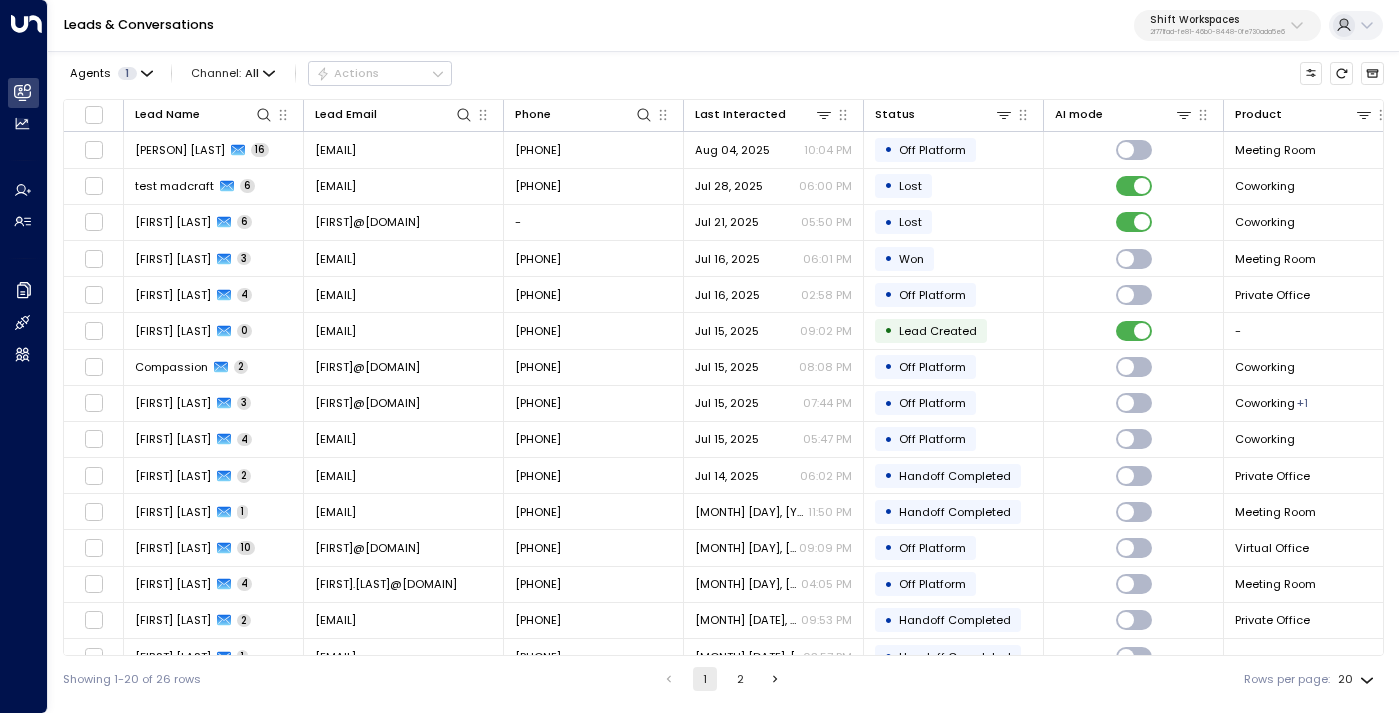 click on "2f771fad-fe81-46b0-8448-0fe730ada5e6" at bounding box center [1217, 32] 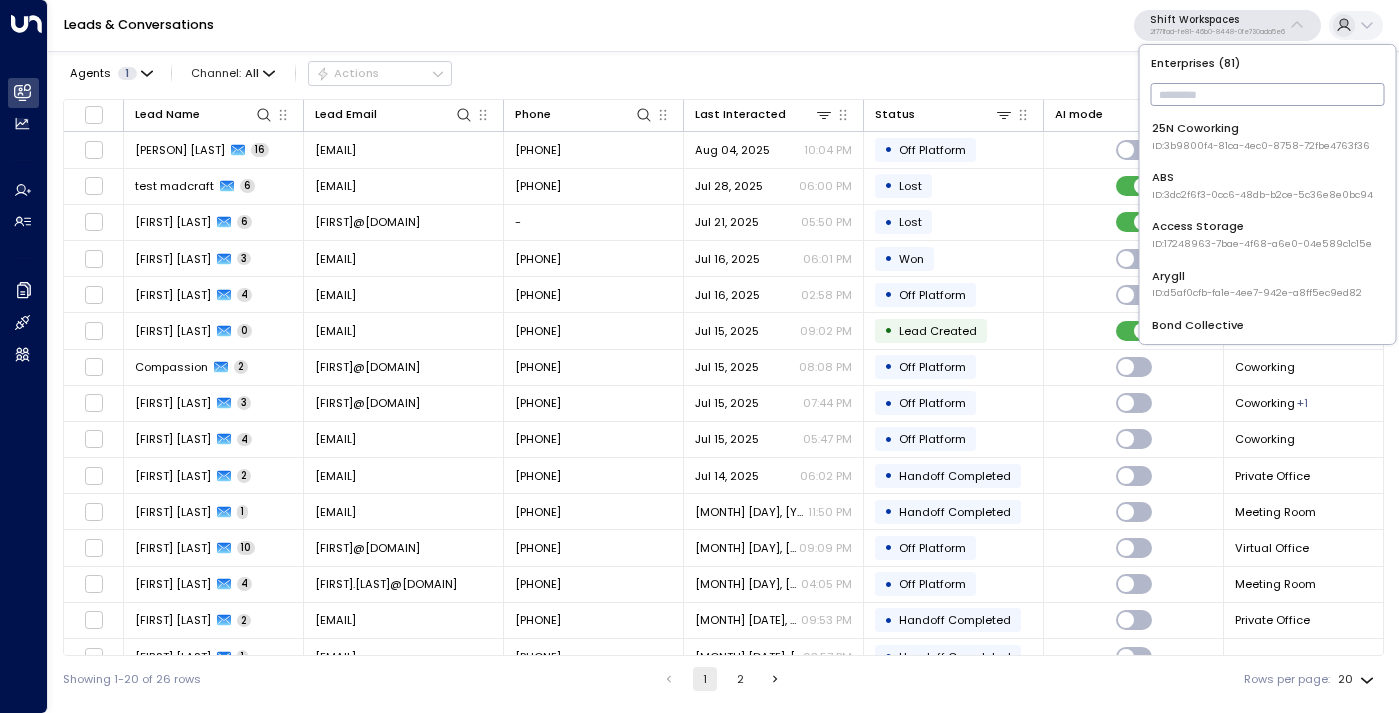 click at bounding box center [1268, 94] 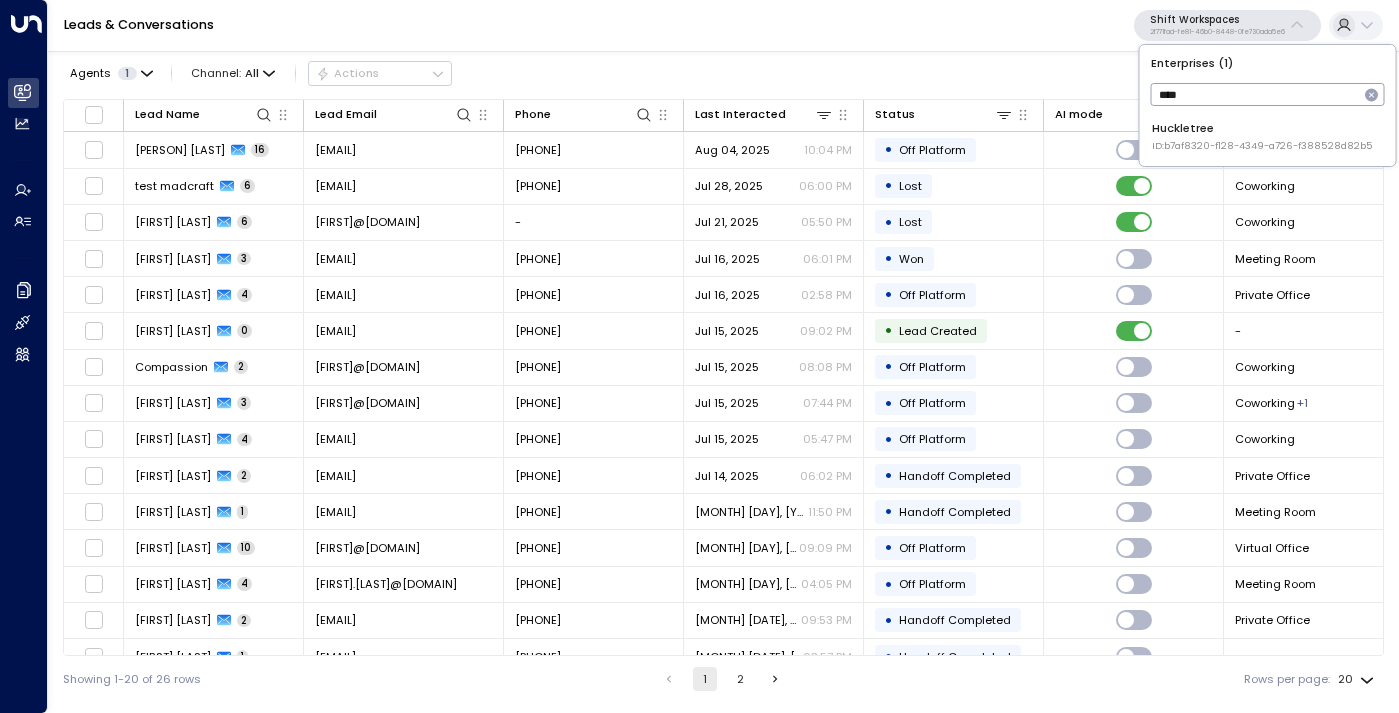 type on "****" 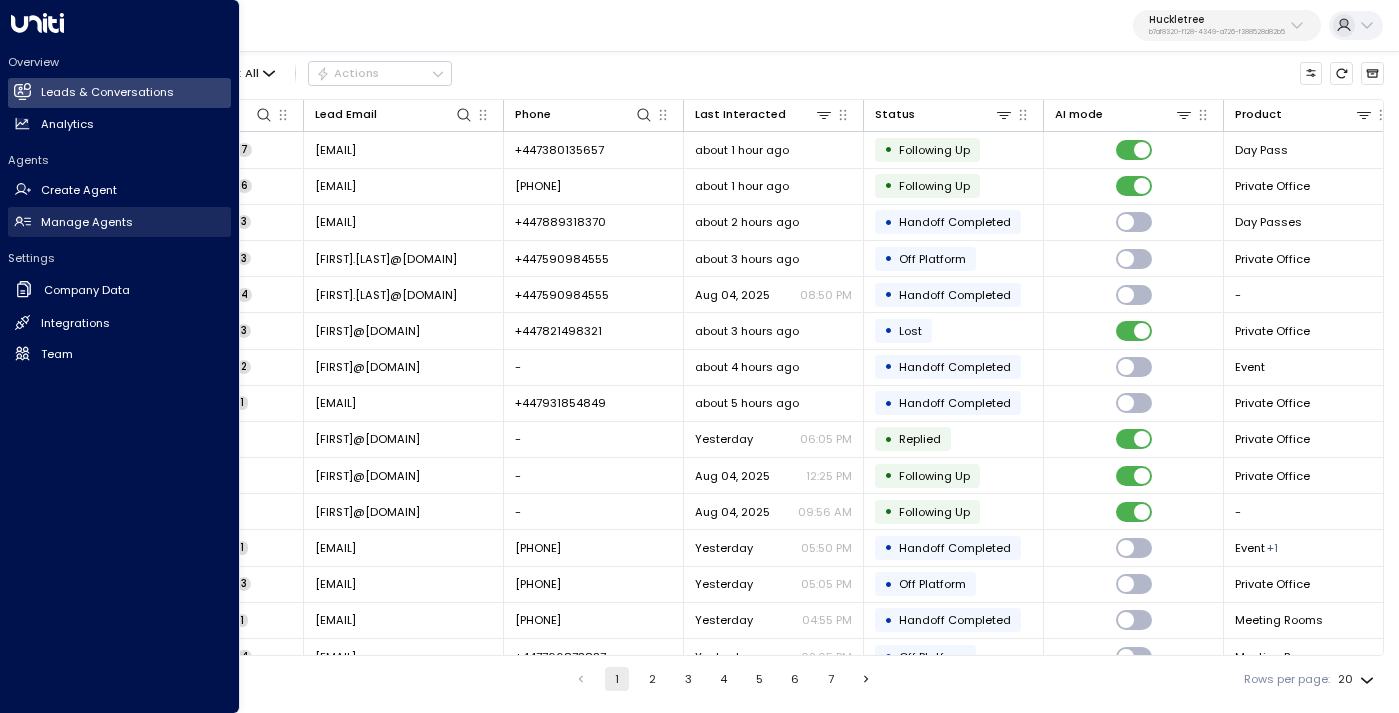 click on "Manage Agents" at bounding box center (87, 222) 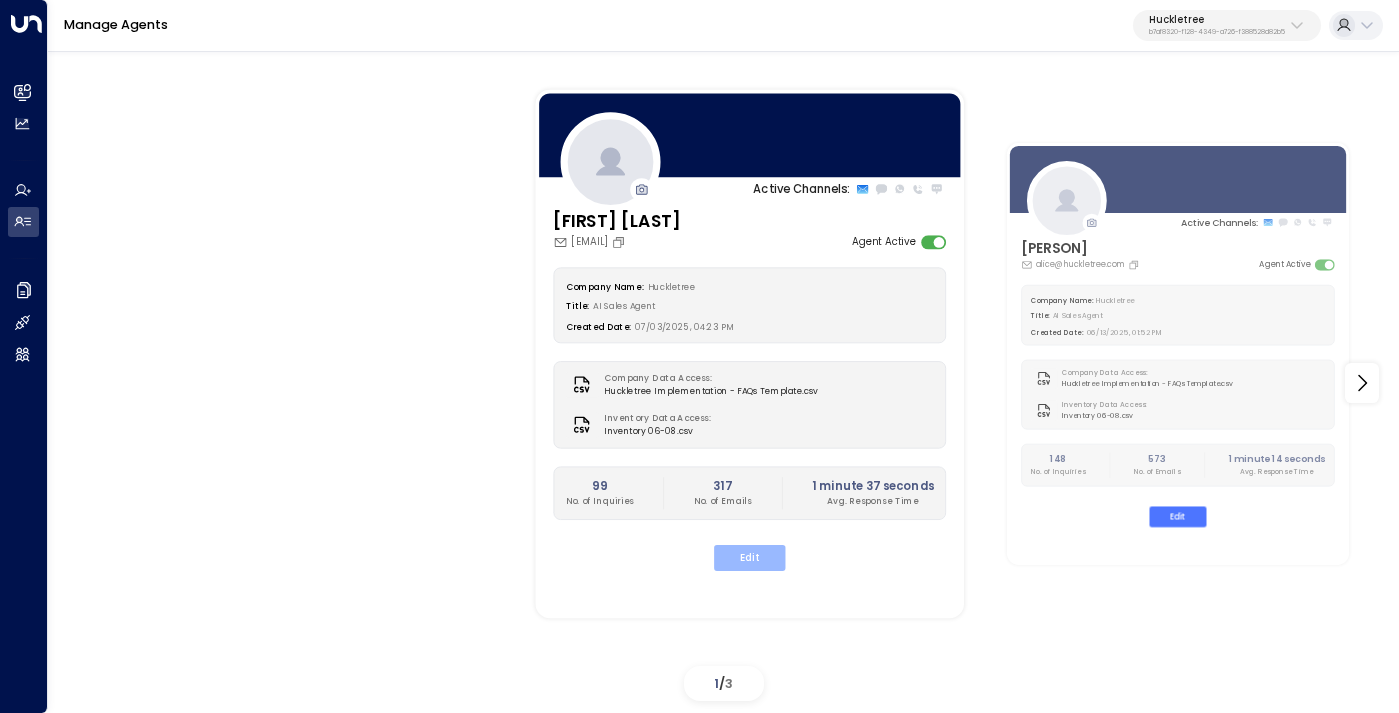 click on "Edit" at bounding box center (749, 558) 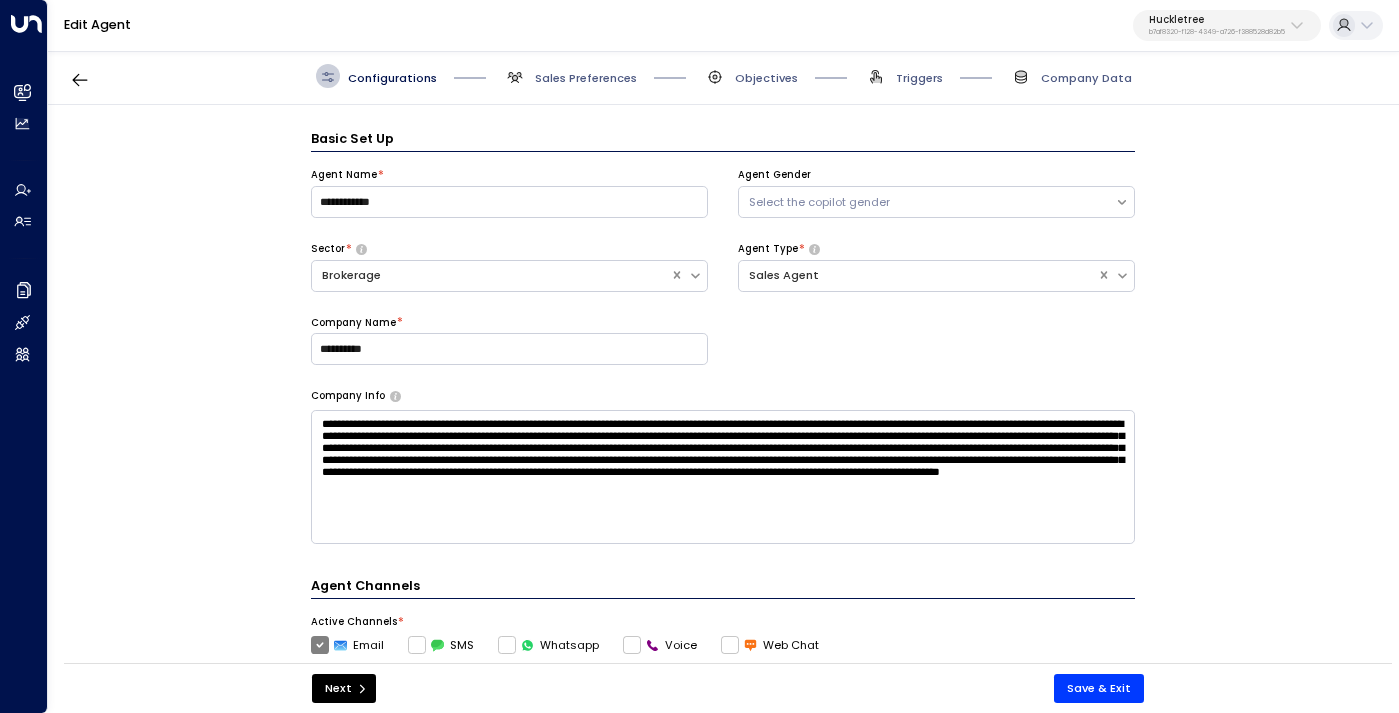 scroll, scrollTop: 24, scrollLeft: 0, axis: vertical 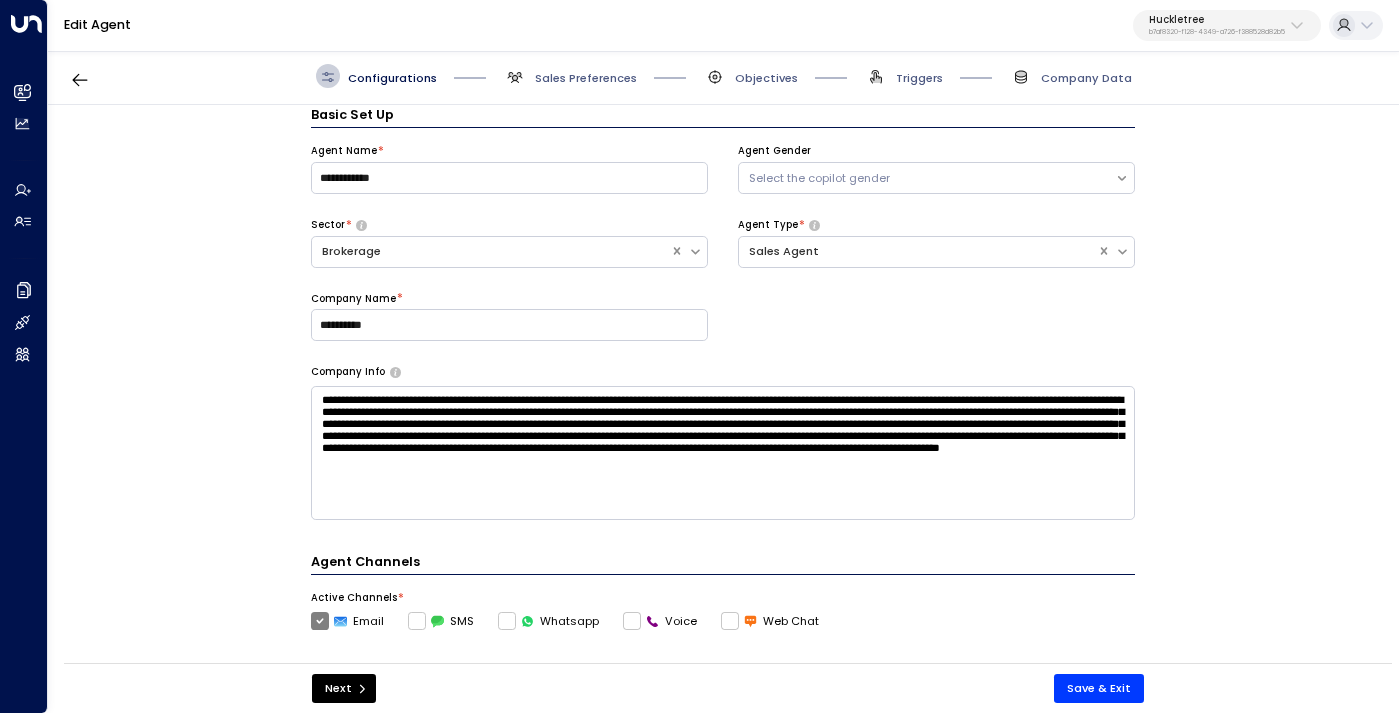 click on "Objectives" at bounding box center [750, 76] 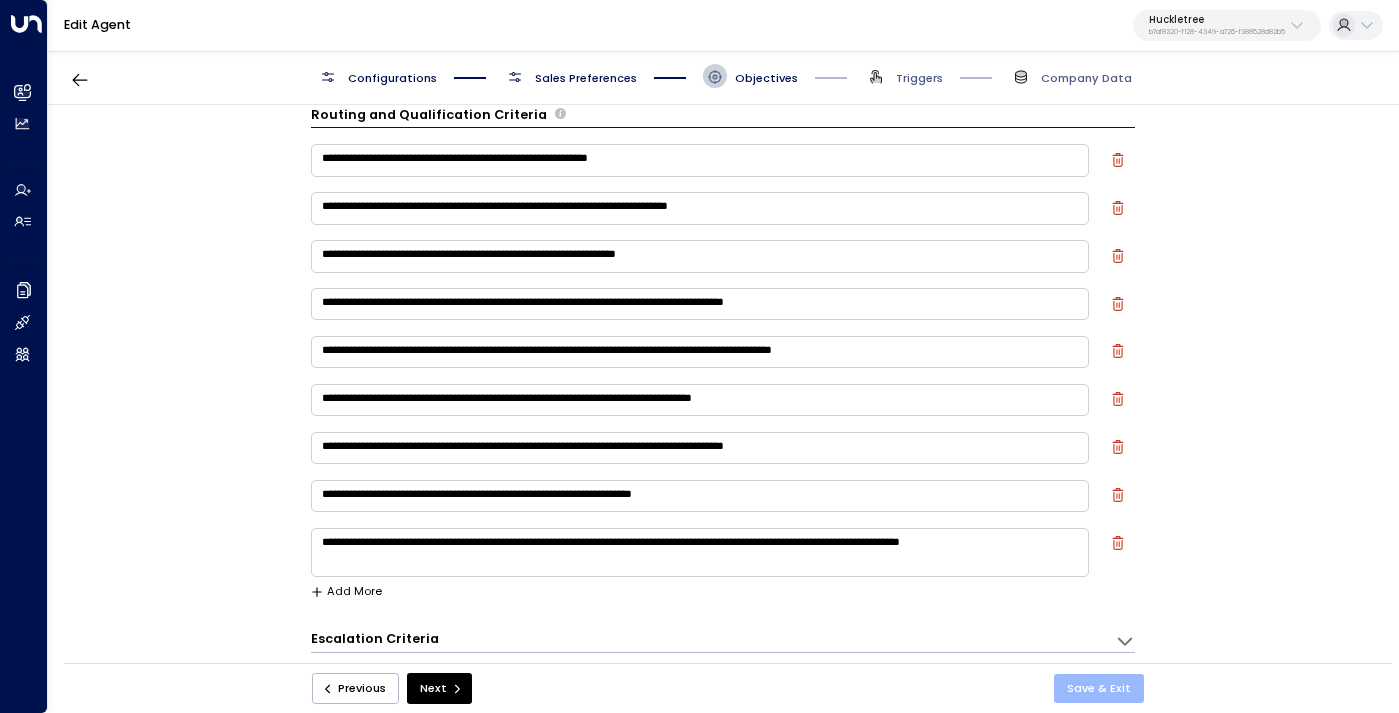 click on "Save & Exit" at bounding box center (1099, 688) 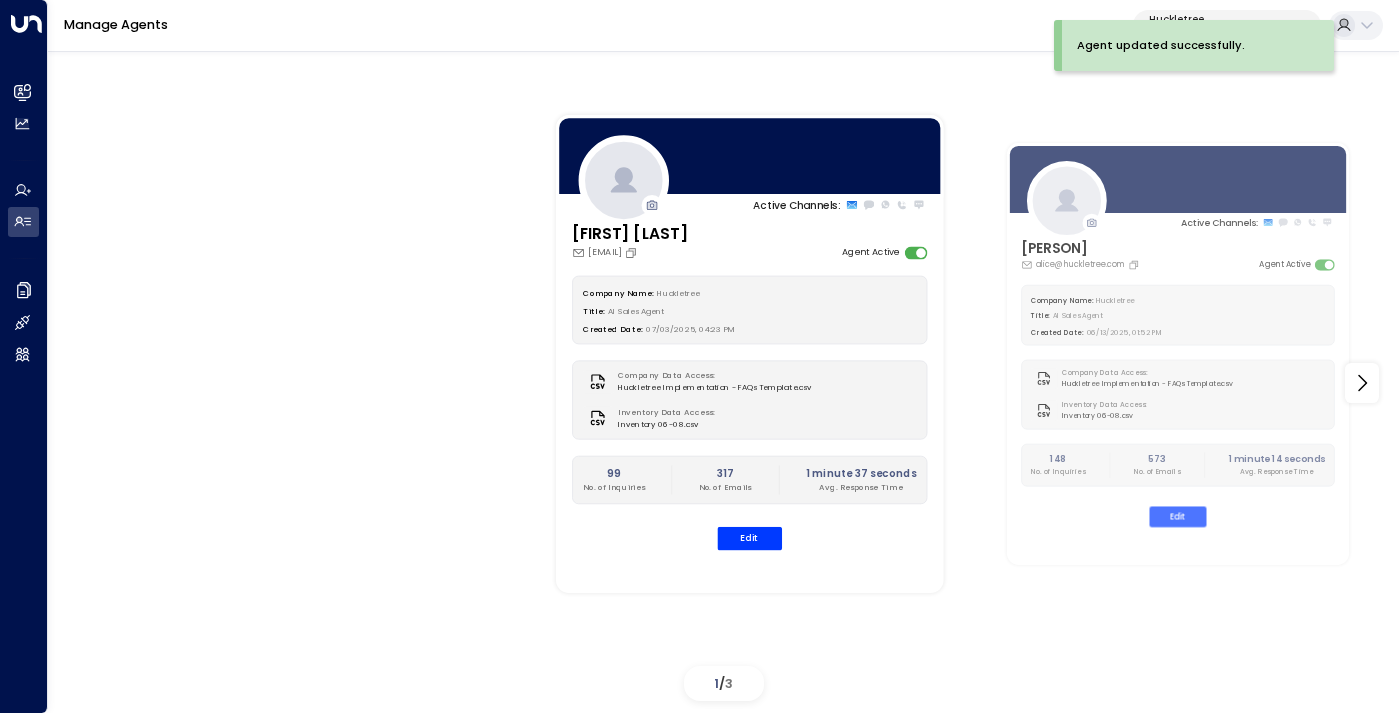 click on "Agent updated successfully." at bounding box center (1198, 45) 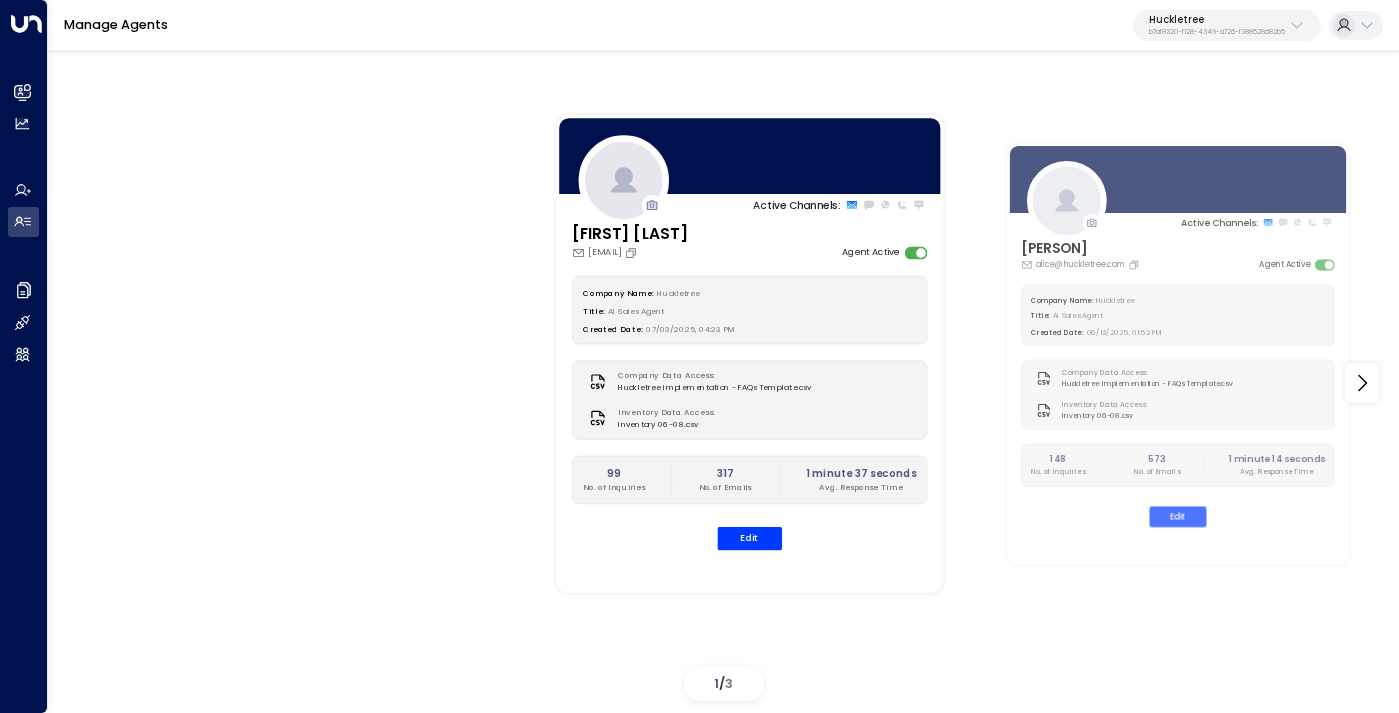 click on "Huckletree" at bounding box center (1217, 20) 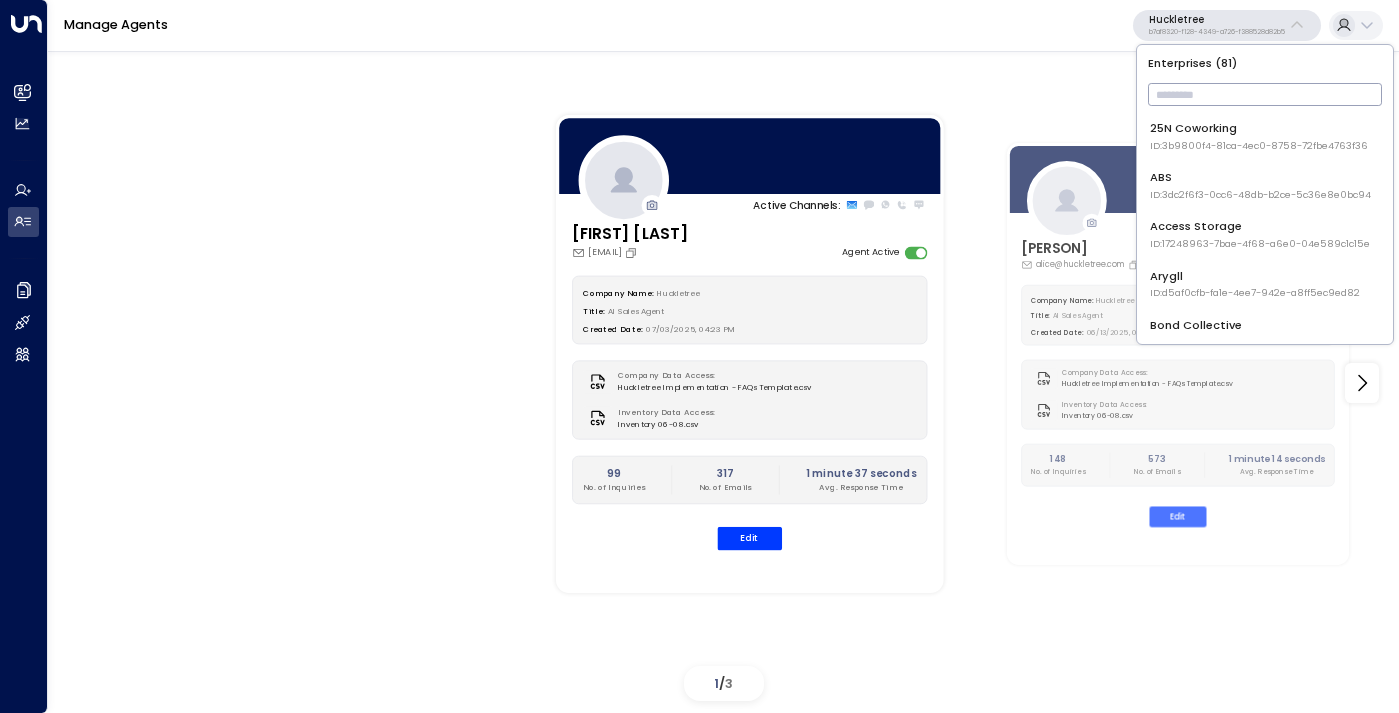 click at bounding box center [1265, 94] 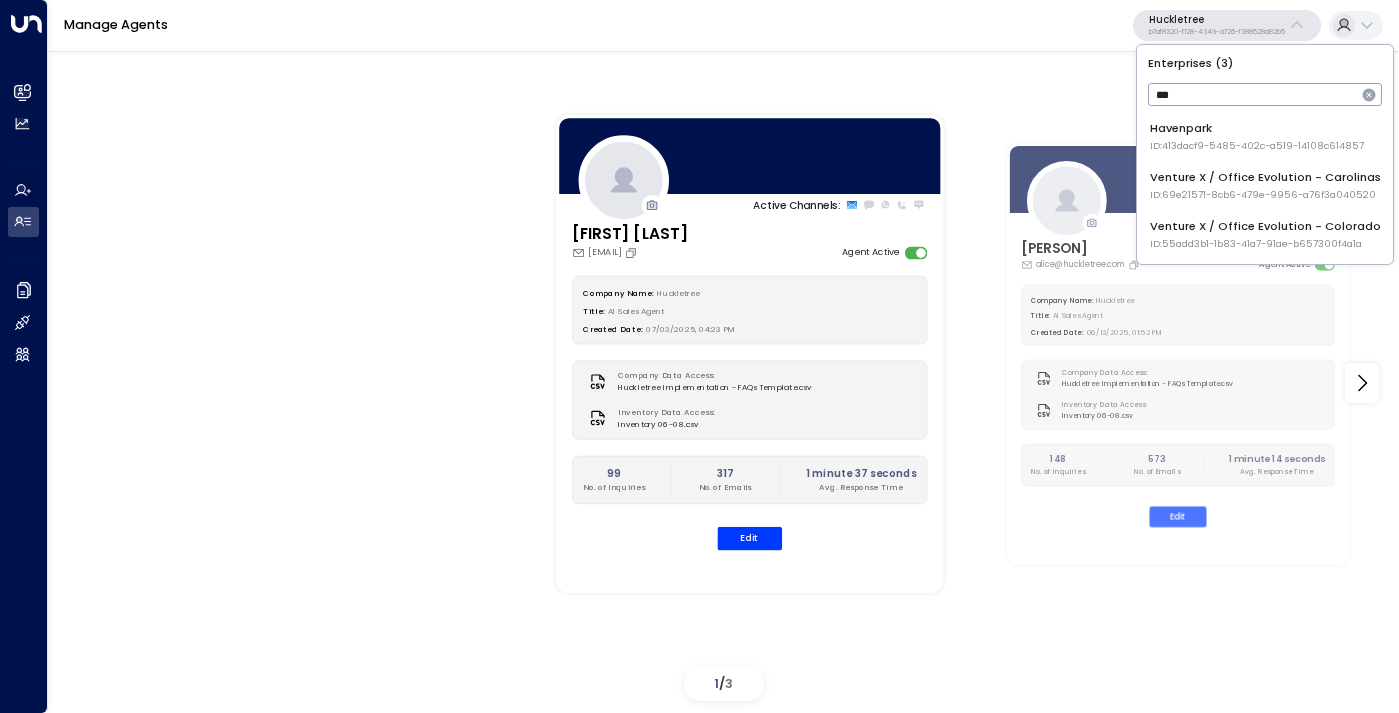 type on "***" 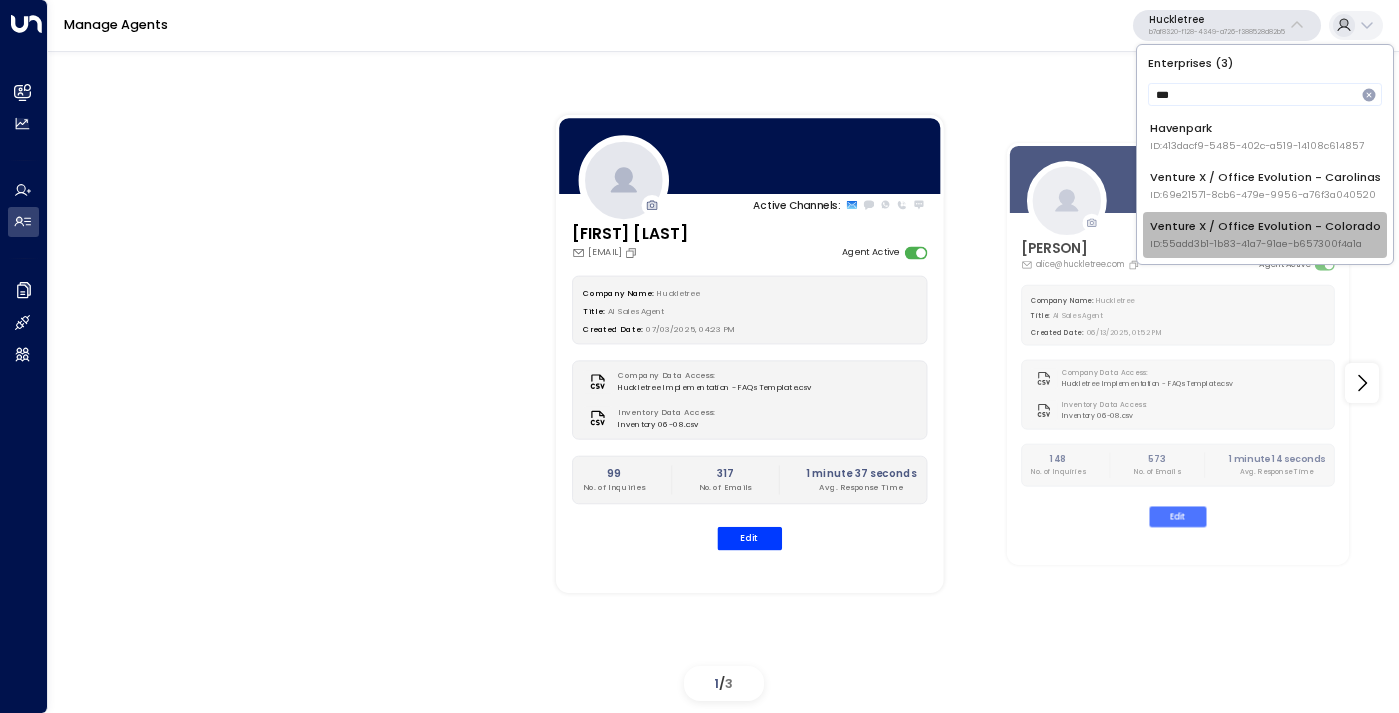 click on "Venture X / Office Evolution - Colorado ID:  55add3b1-1b83-41a7-91ae-b657300f4a1a" at bounding box center (1265, 234) 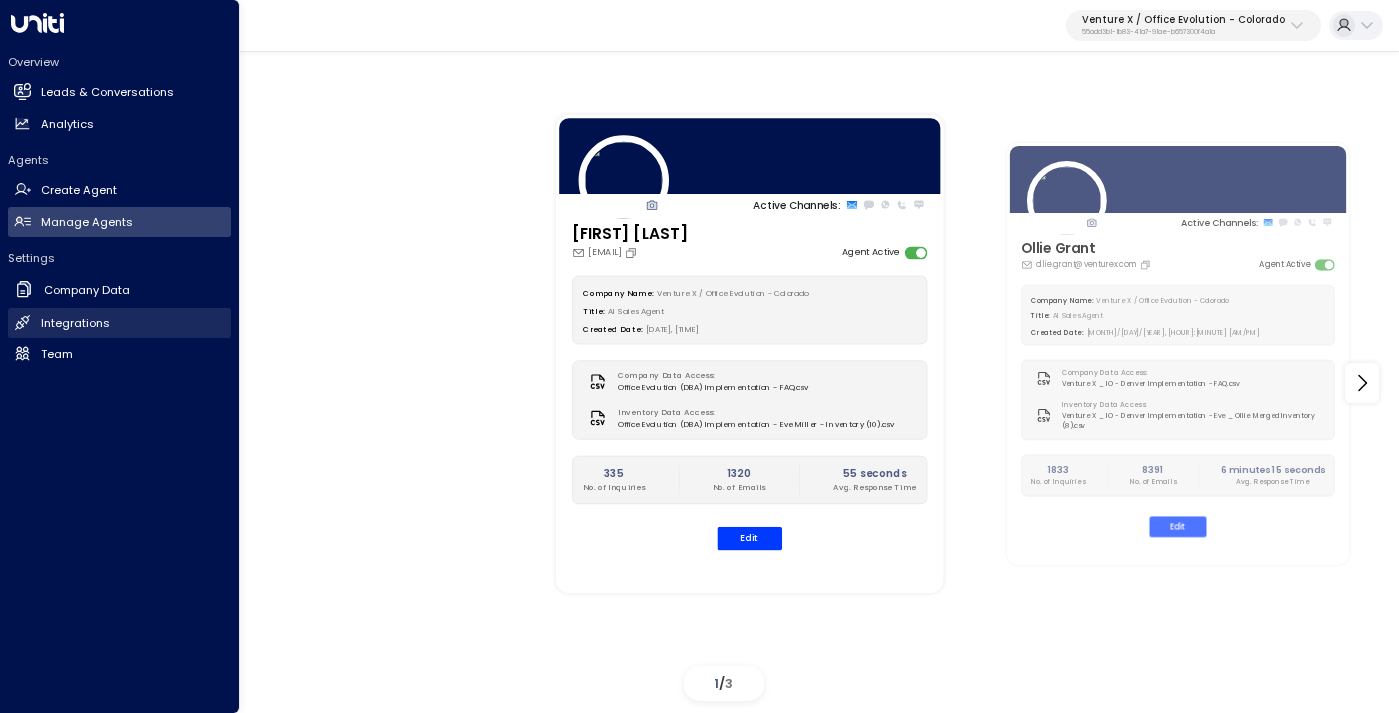 click on "Integrations" at bounding box center (75, 323) 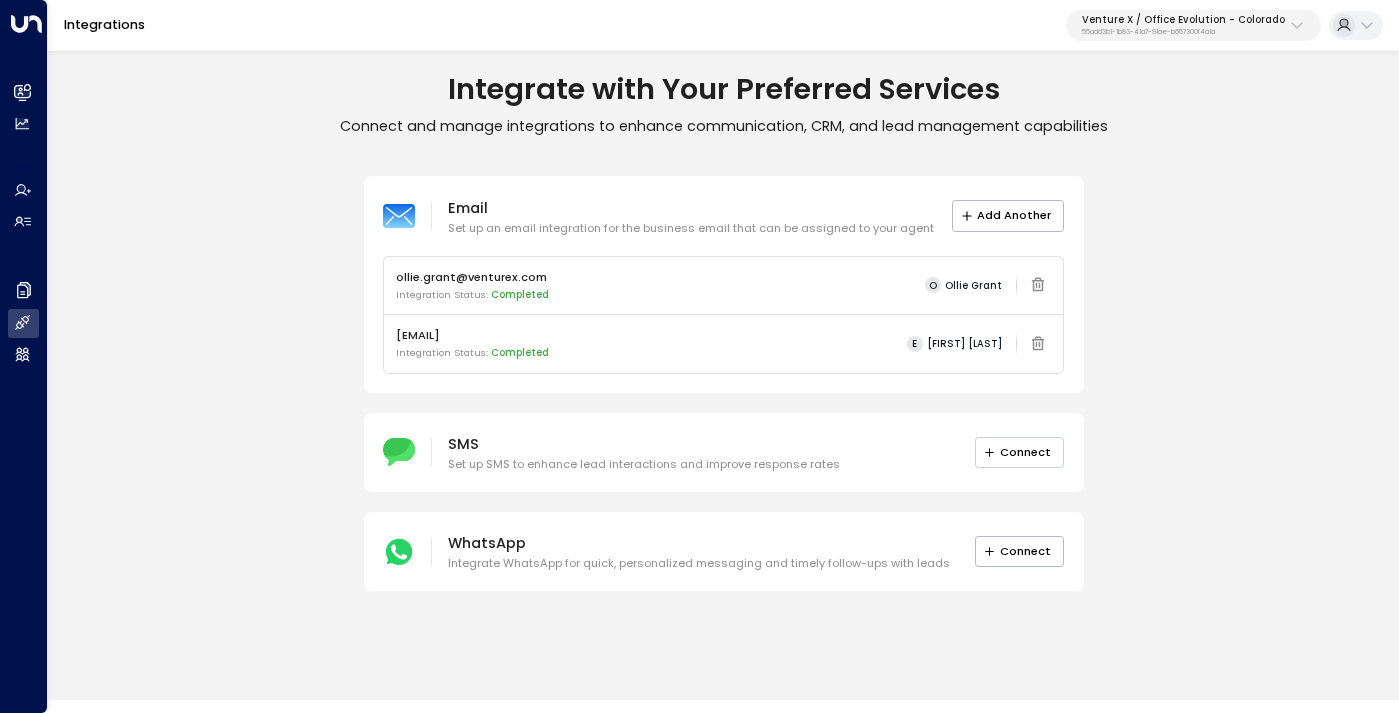 click on "Connect" at bounding box center (1020, 452) 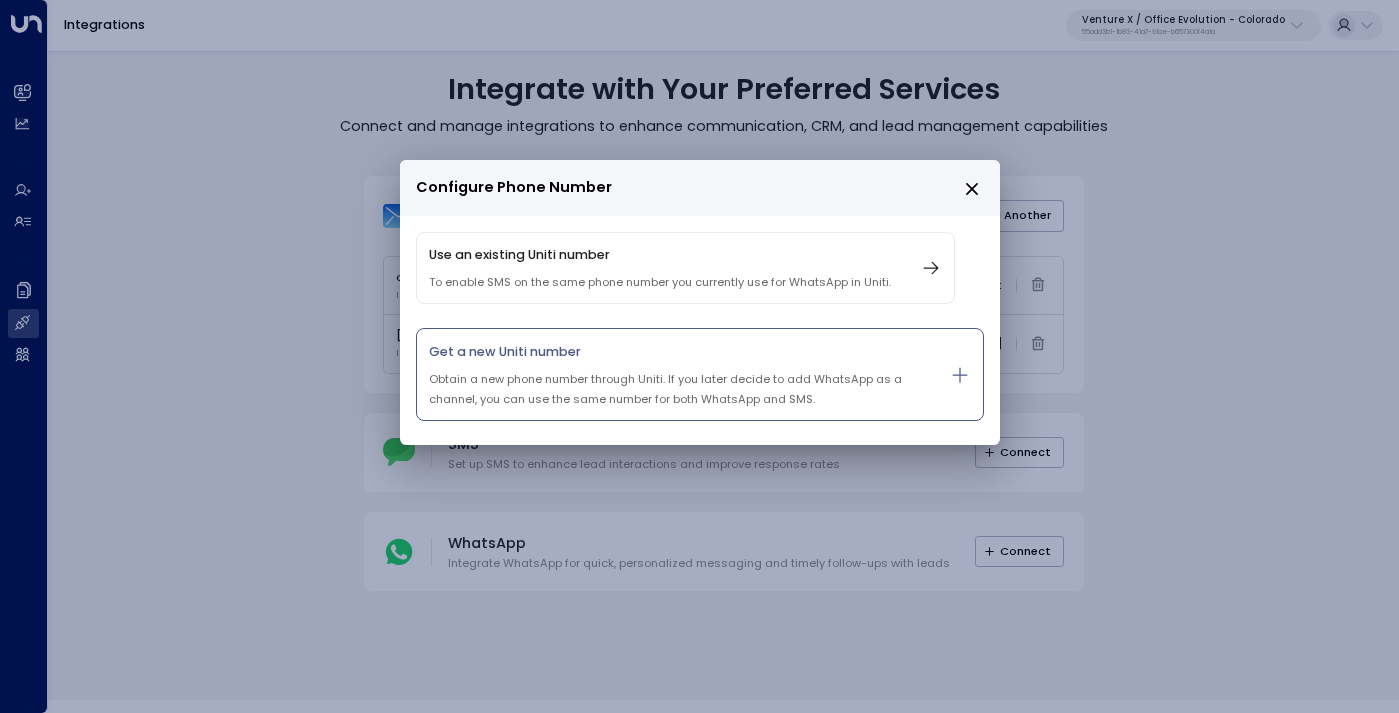 click on "Obtain a new phone number through Uniti. If you later decide to add WhatsApp as a channel, you can use the same number for both WhatsApp and SMS." at bounding box center [674, 389] 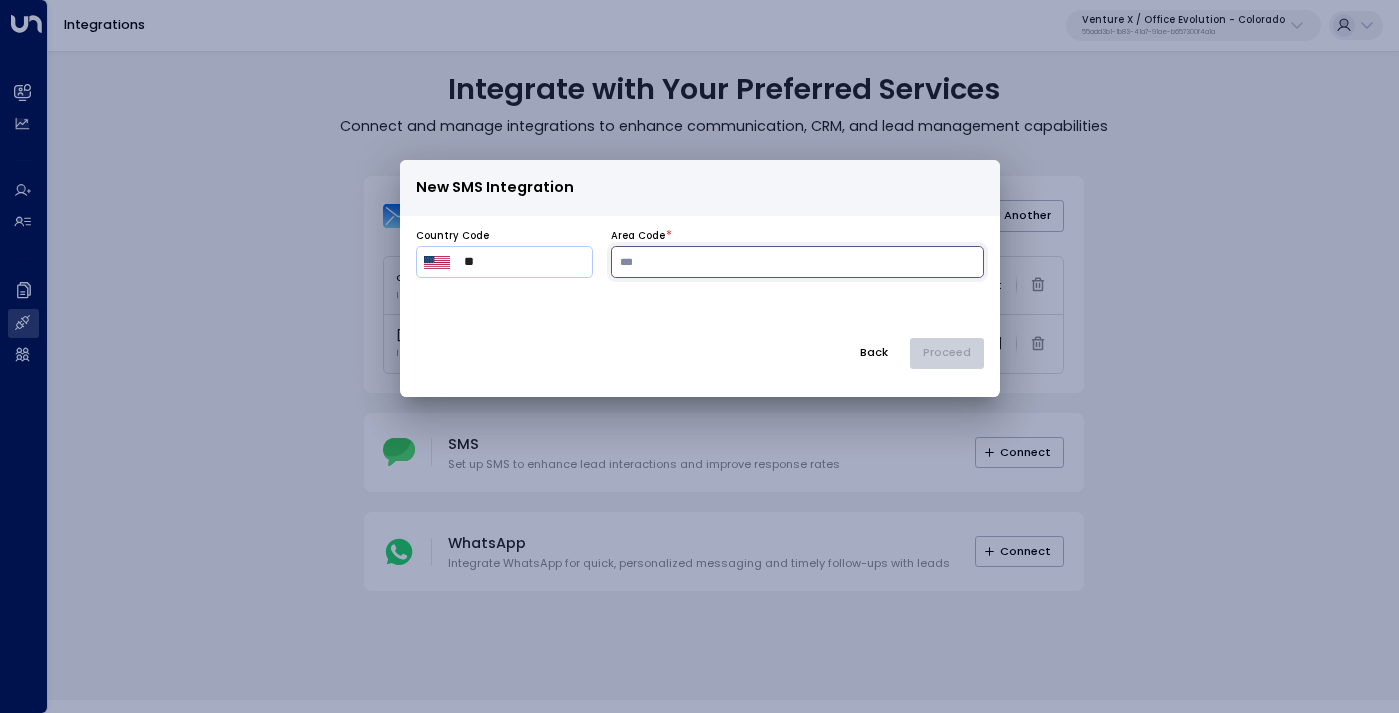click at bounding box center [797, 262] 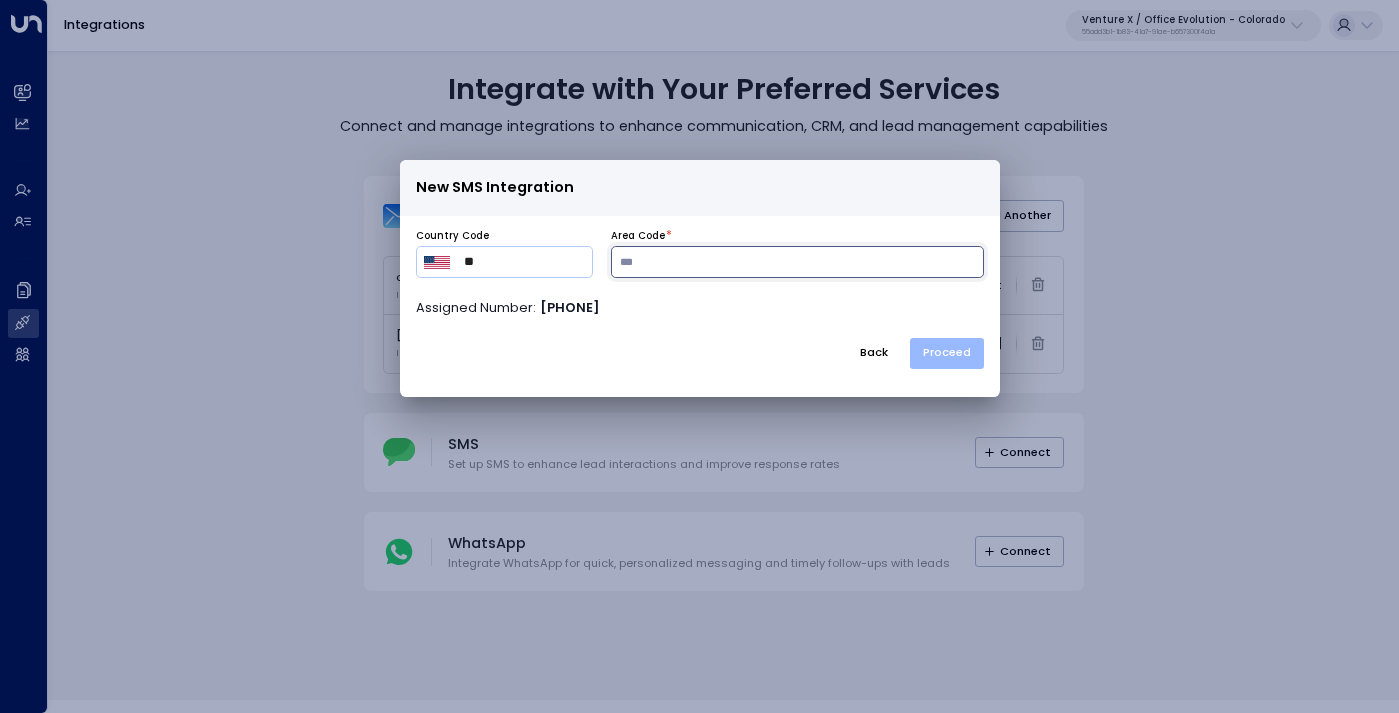 type on "***" 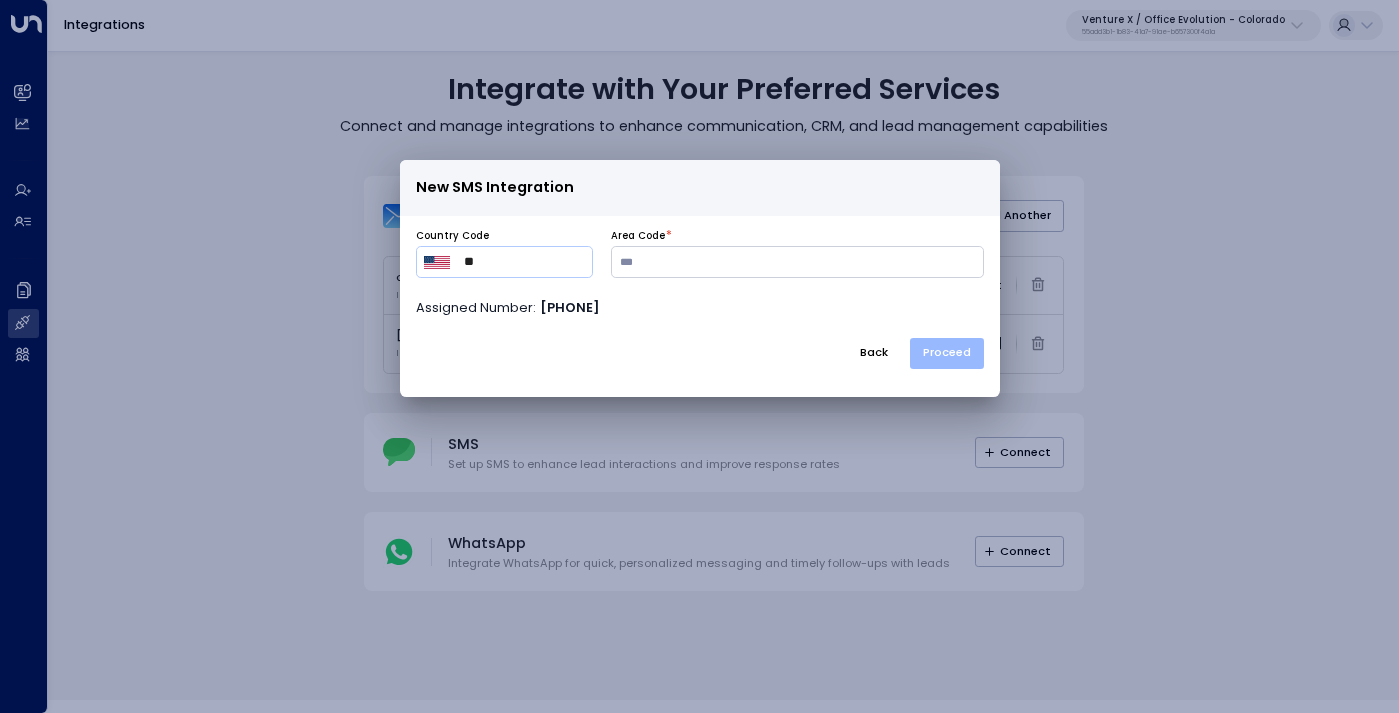 click on "Proceed" at bounding box center (947, 353) 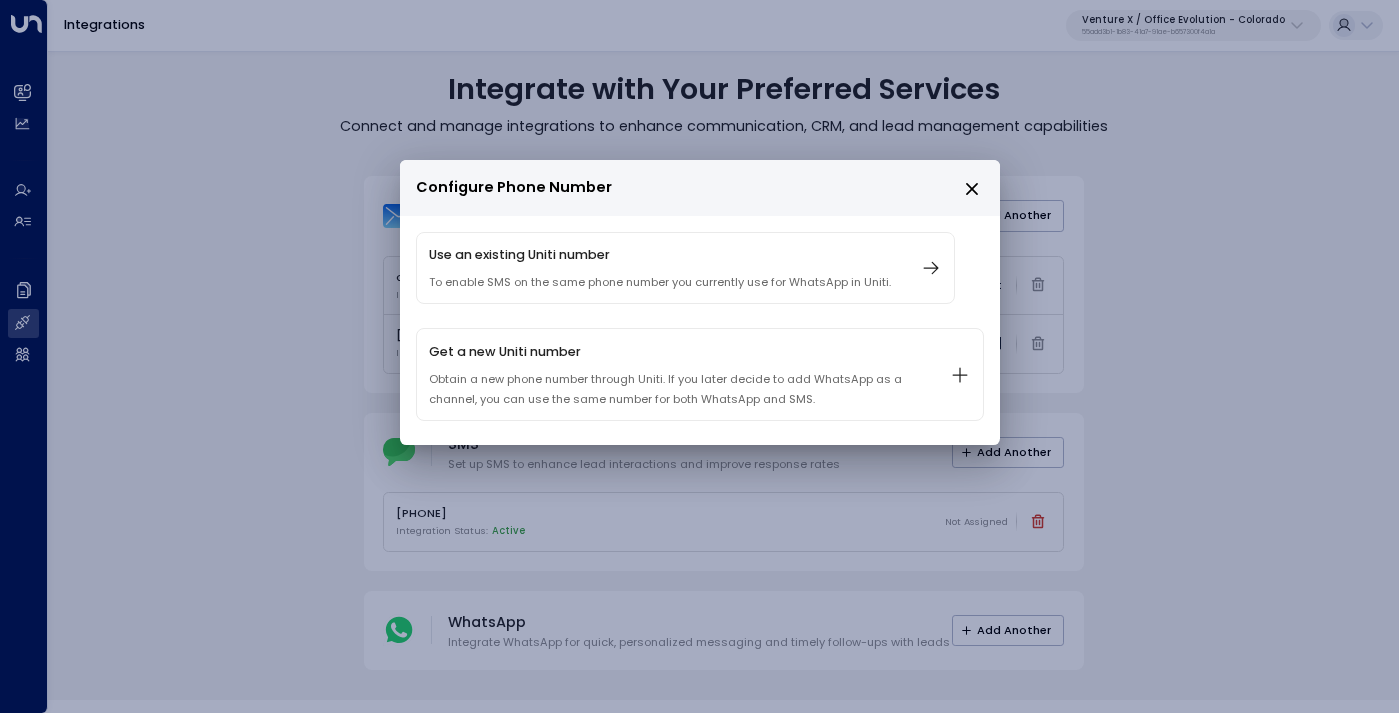 click 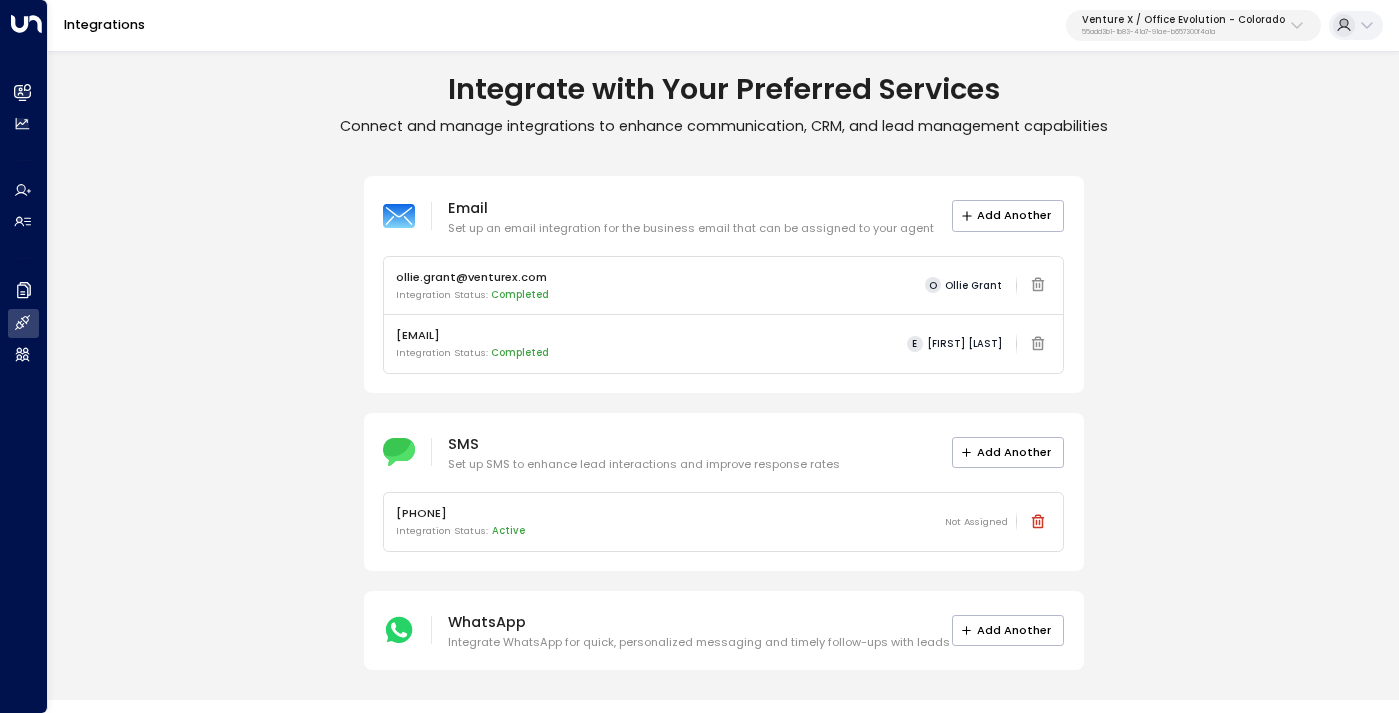 click on "[PHONE] Integration Status: Active Not Assigned" at bounding box center (723, 521) 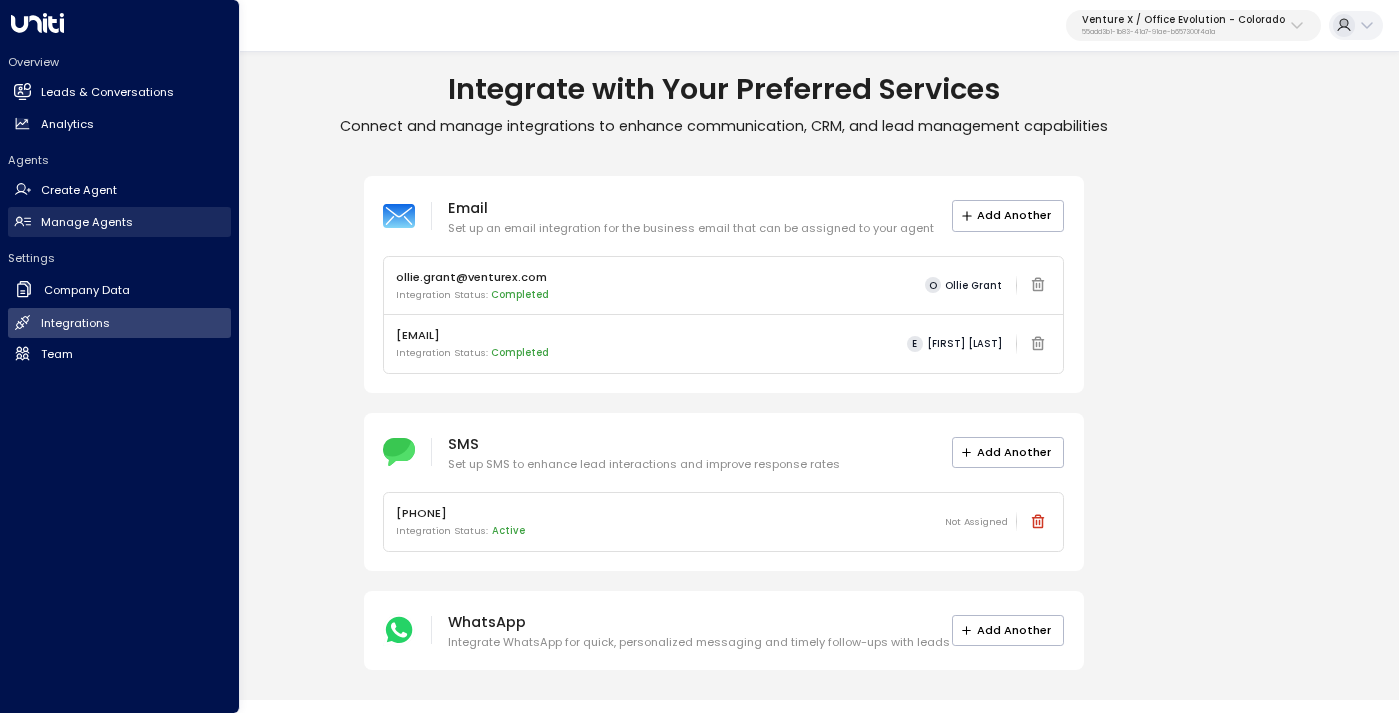 click on "Manage Agents" at bounding box center (87, 222) 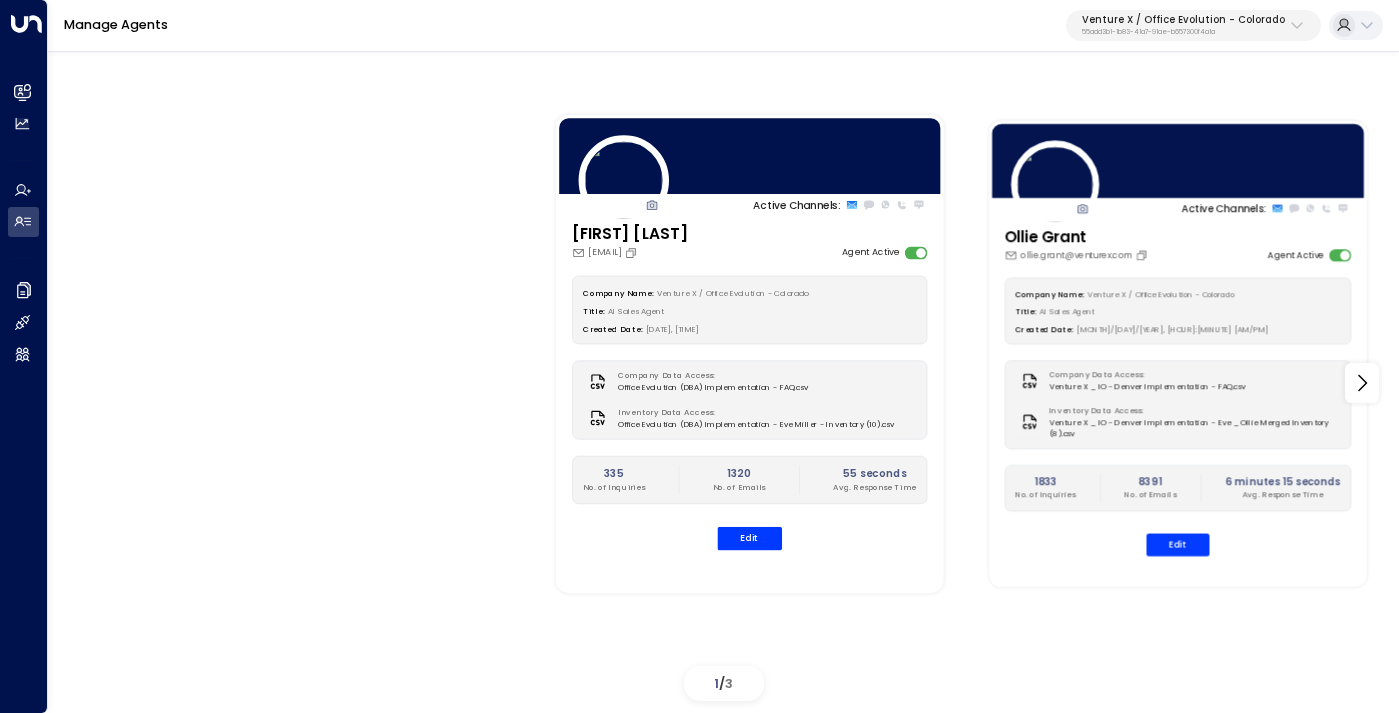 click on "Company Name: [COMPANY] / [COMPANY] - [CITY] Title: AI Sales Agent Created Date: [DATE], [TIME] Company Data Access: [COMPANY] _ IO - [CITY] Implementation - FAQ.csv Inventory Data Access: [COMPANY] _ IO - [CITY] Implementation - Eve _ Ollie Merged Inventory ([NUMBER]).csv [NUMBER] No. of Inquiries [NUMBER] No. of Emails [NUMBER] [TIME] Avg. Response Time Edit" at bounding box center [1177, 417] 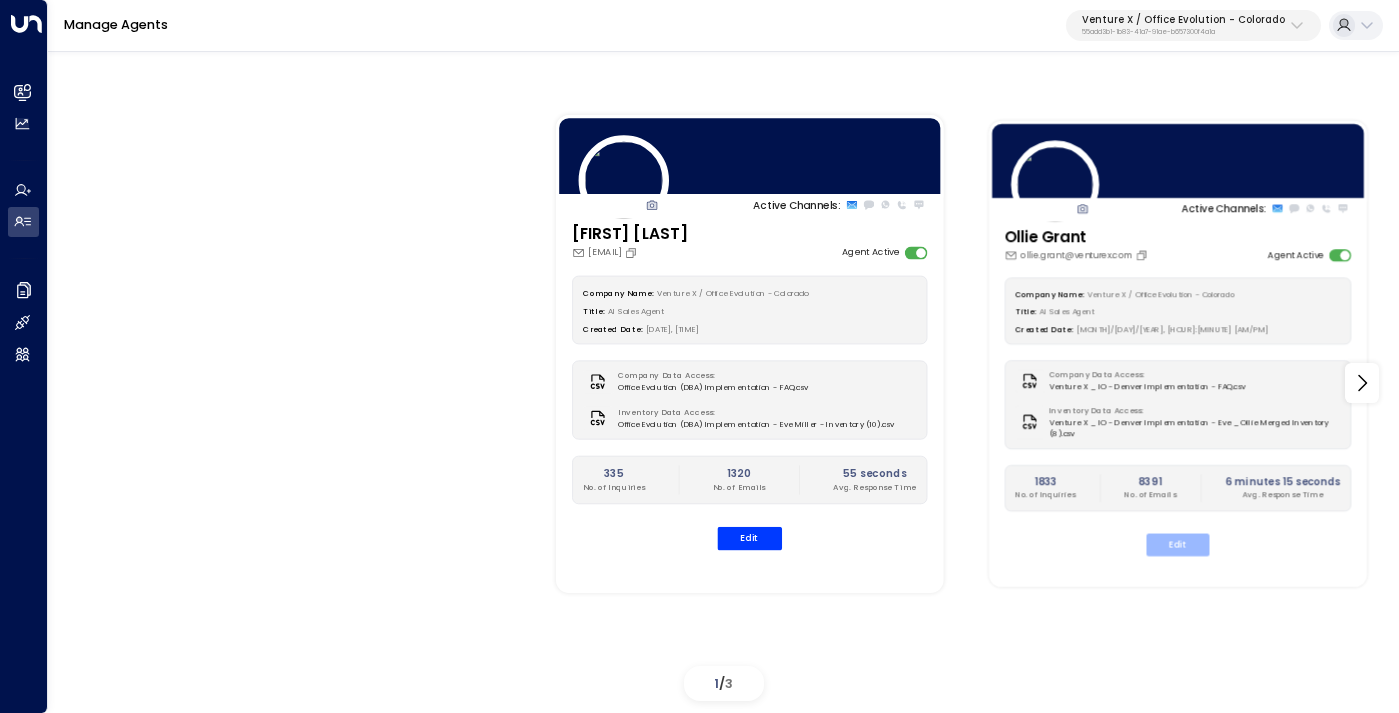 click on "Edit" at bounding box center [1177, 545] 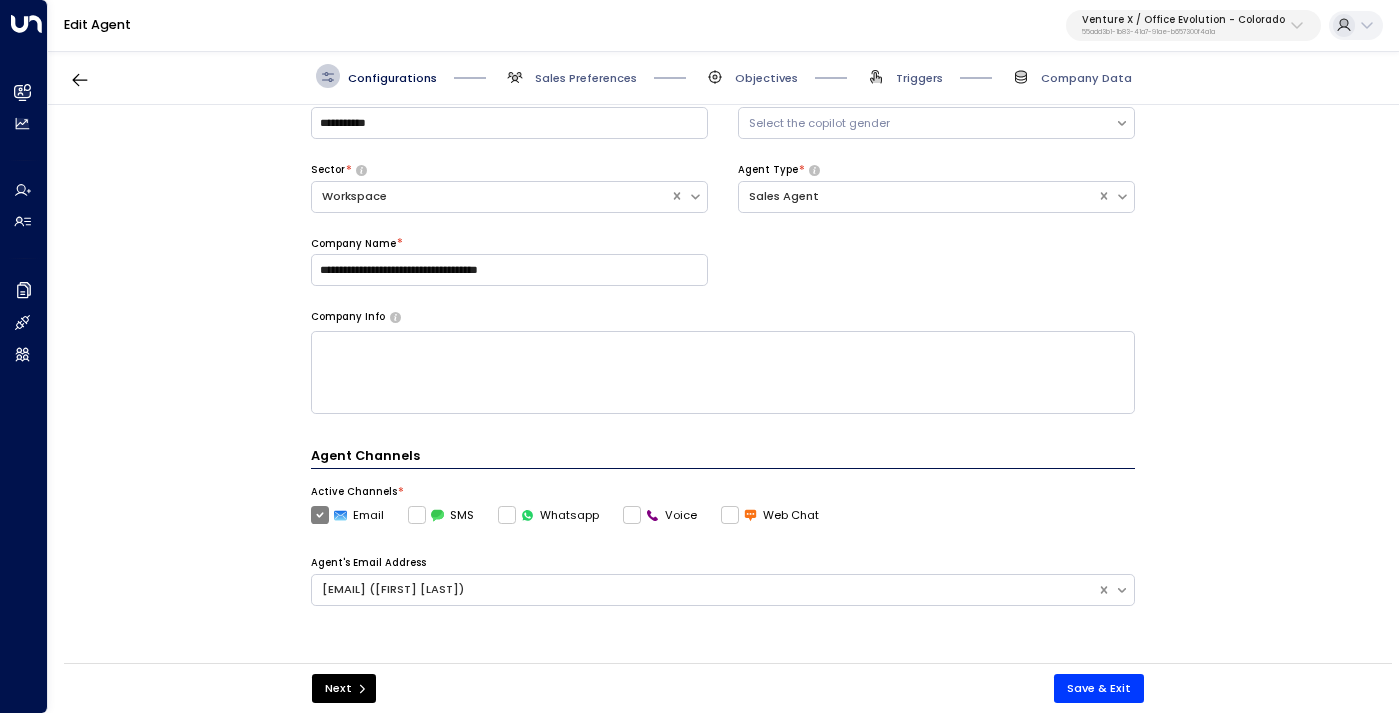 scroll, scrollTop: 93, scrollLeft: 0, axis: vertical 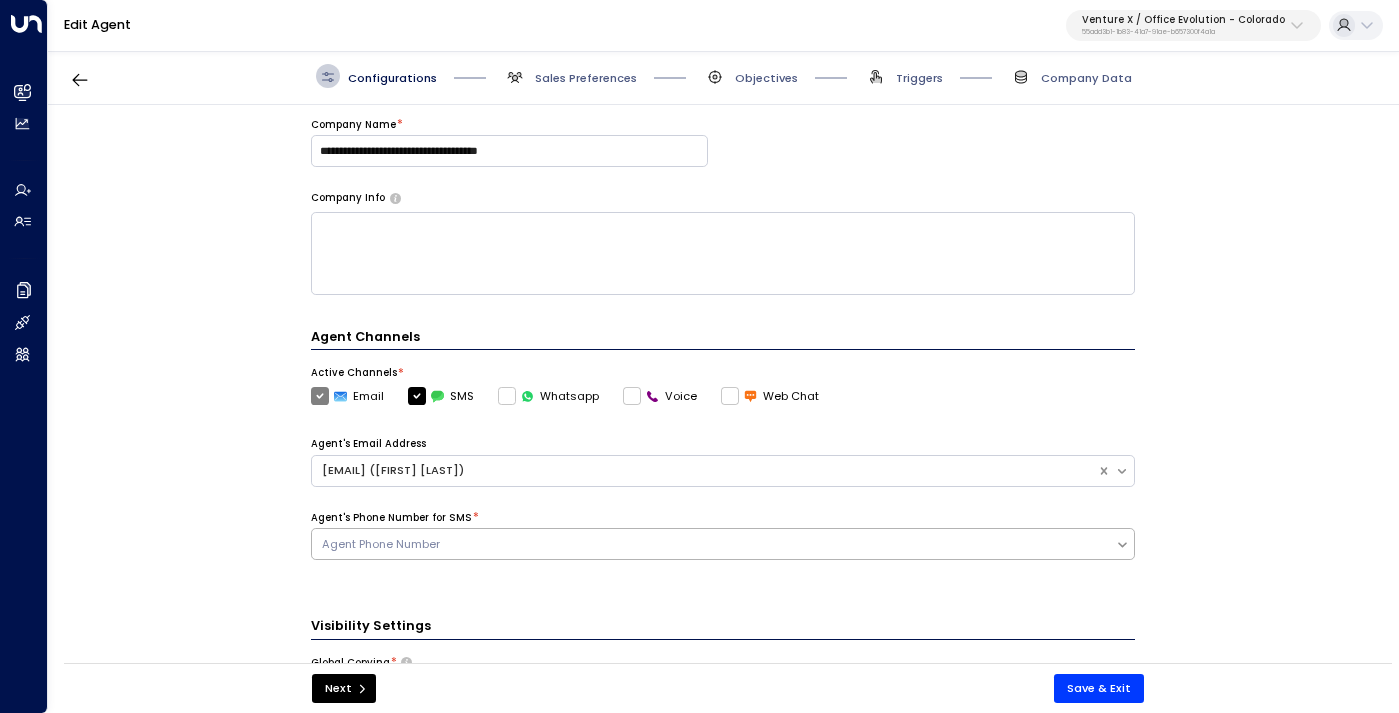 click on "Agent Phone Number" at bounding box center [714, 544] 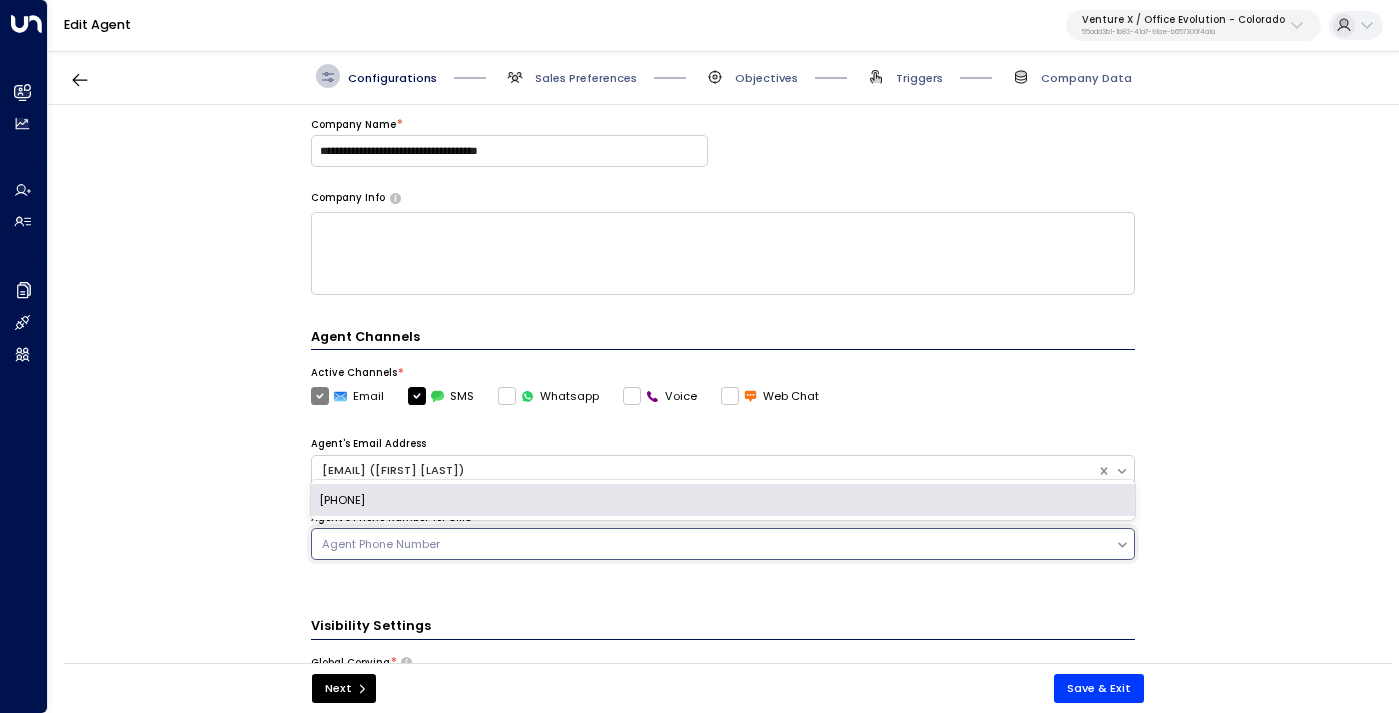 click on "[PHONE]" at bounding box center (723, 500) 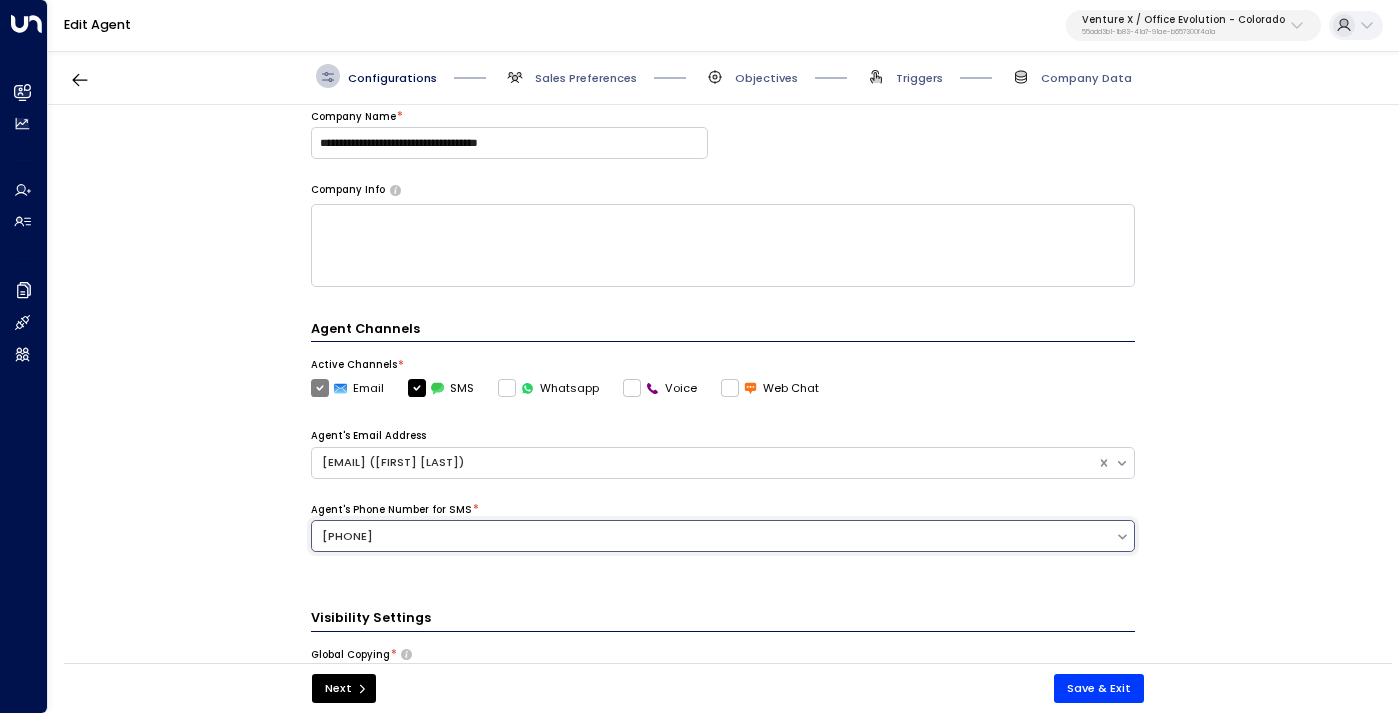 scroll, scrollTop: 207, scrollLeft: 0, axis: vertical 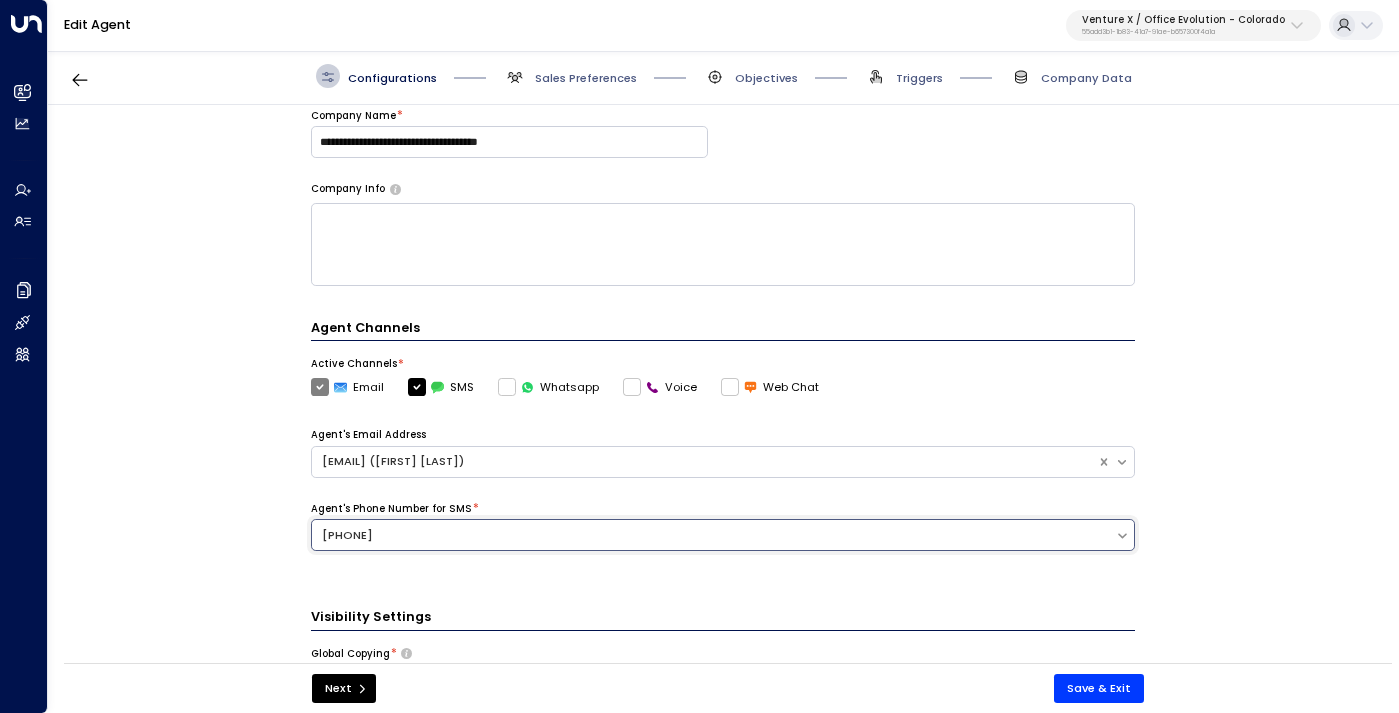 click on "Voice" at bounding box center (660, 387) 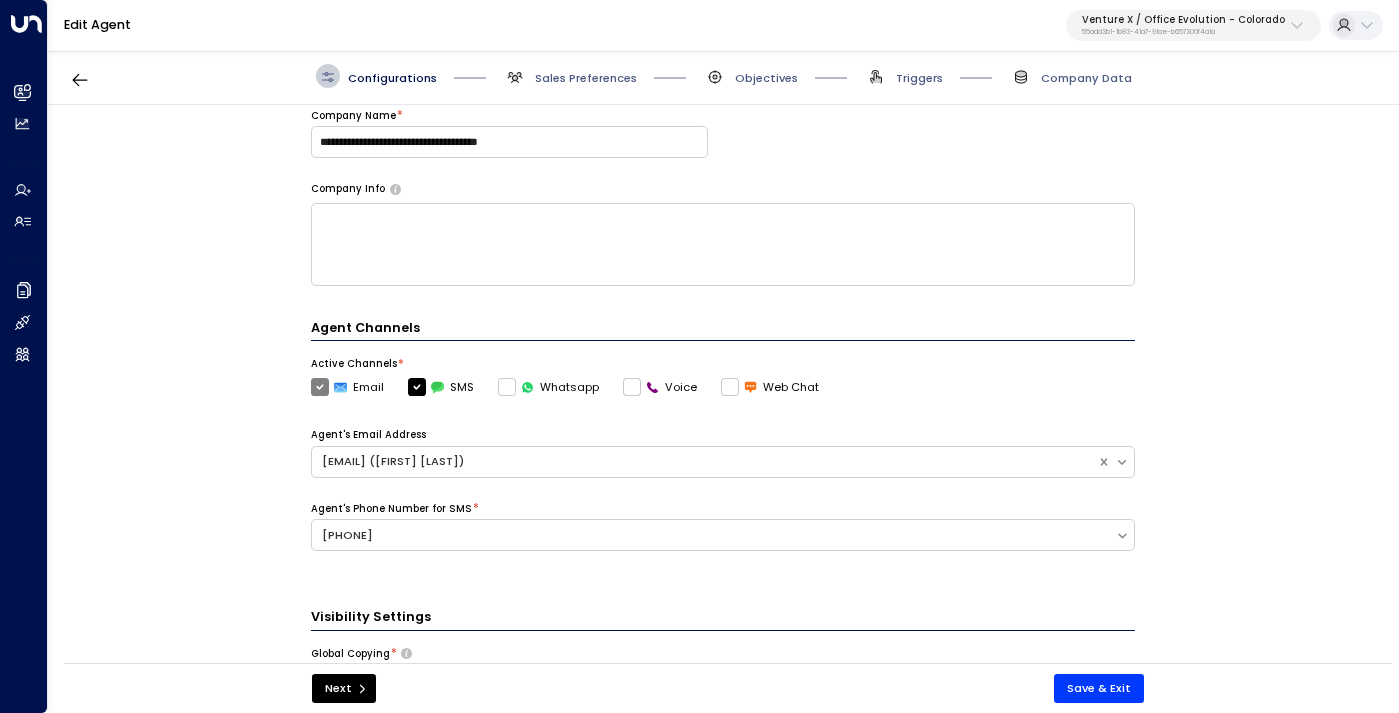 click on "Voice" at bounding box center (660, 387) 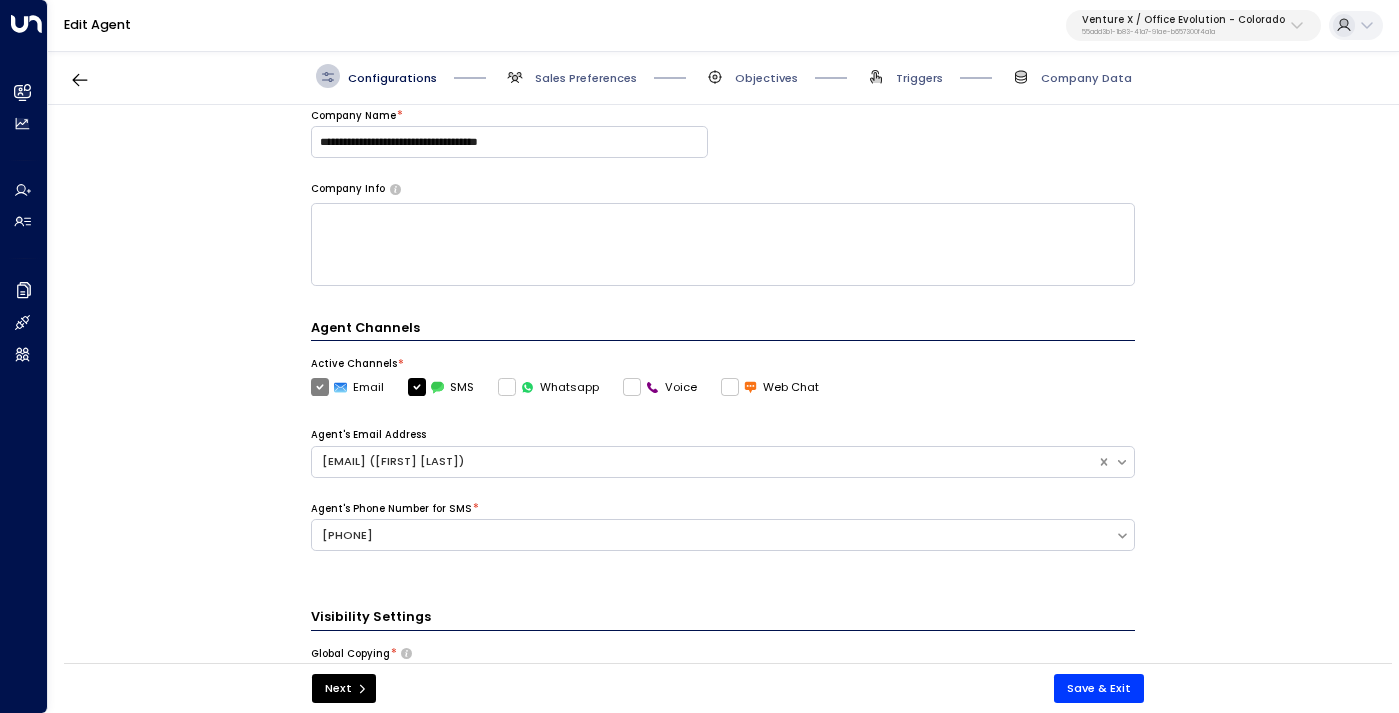 click on "Voice" at bounding box center (660, 387) 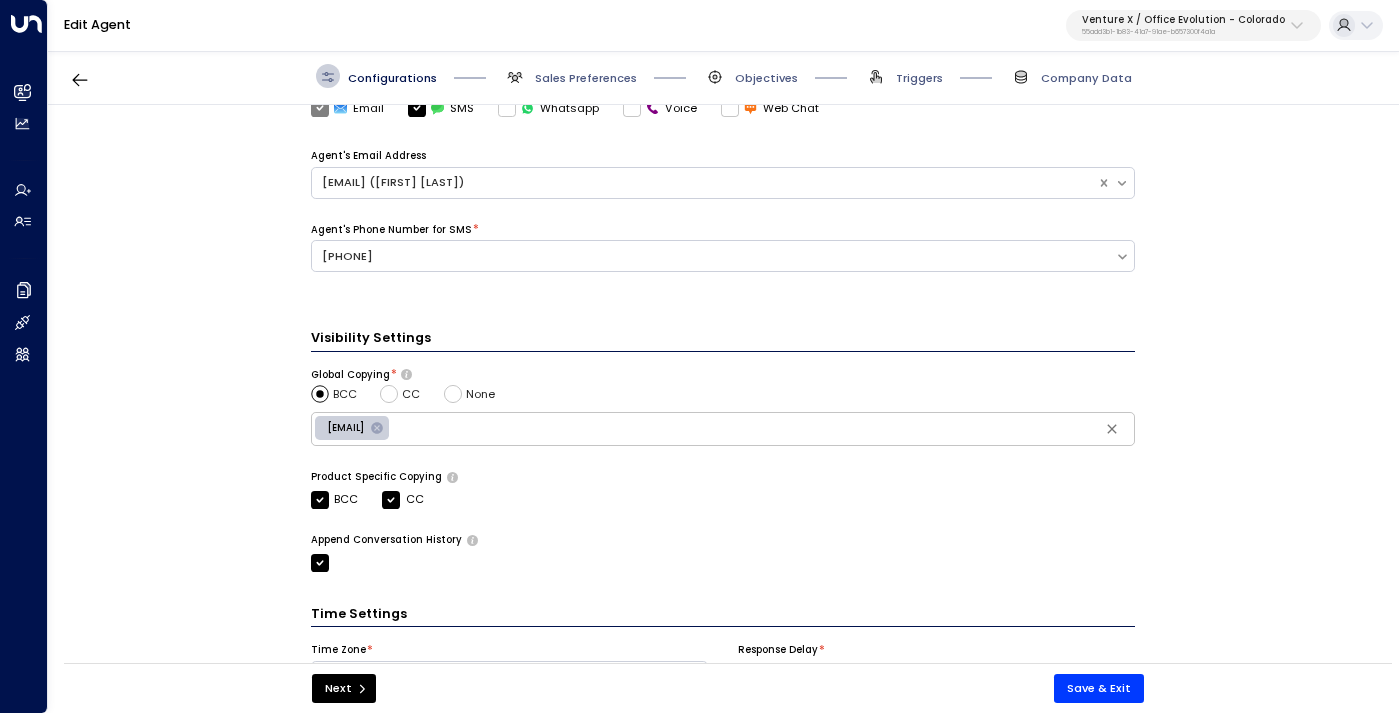 scroll, scrollTop: 583, scrollLeft: 0, axis: vertical 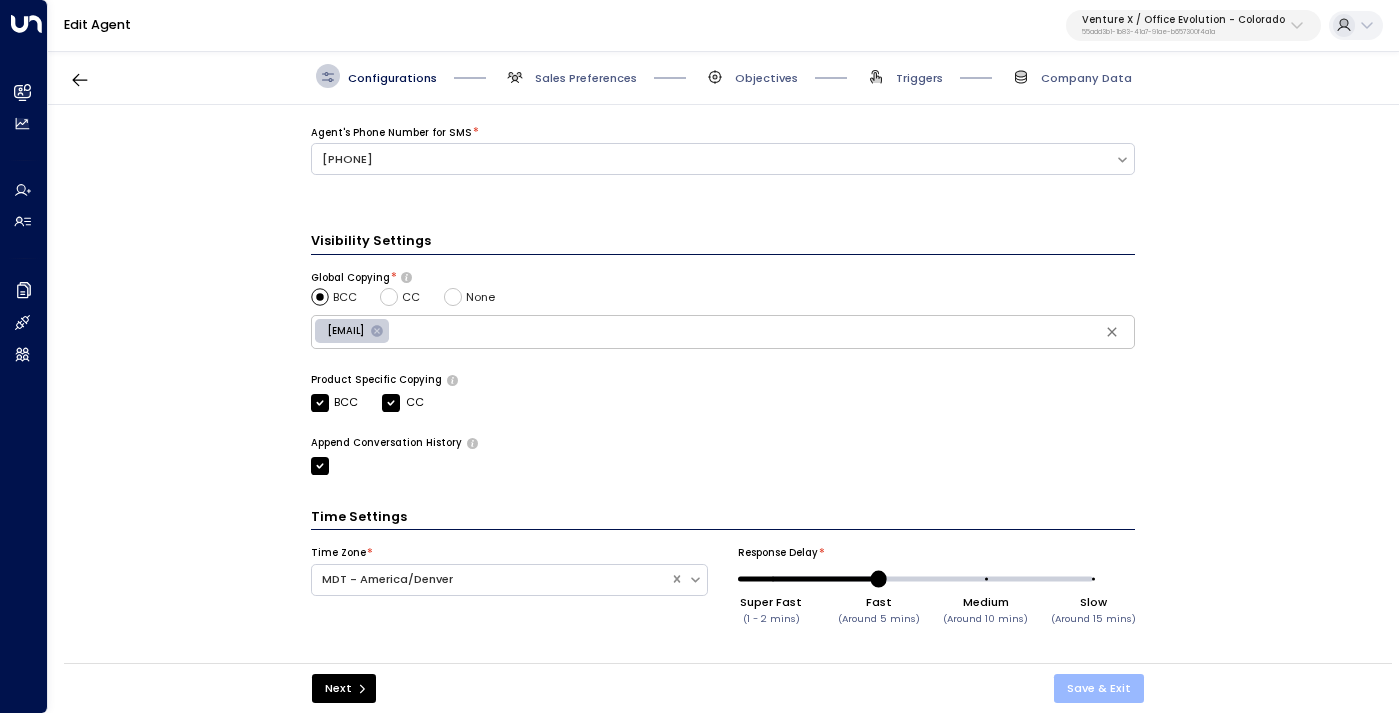 click on "Save & Exit" at bounding box center [1099, 688] 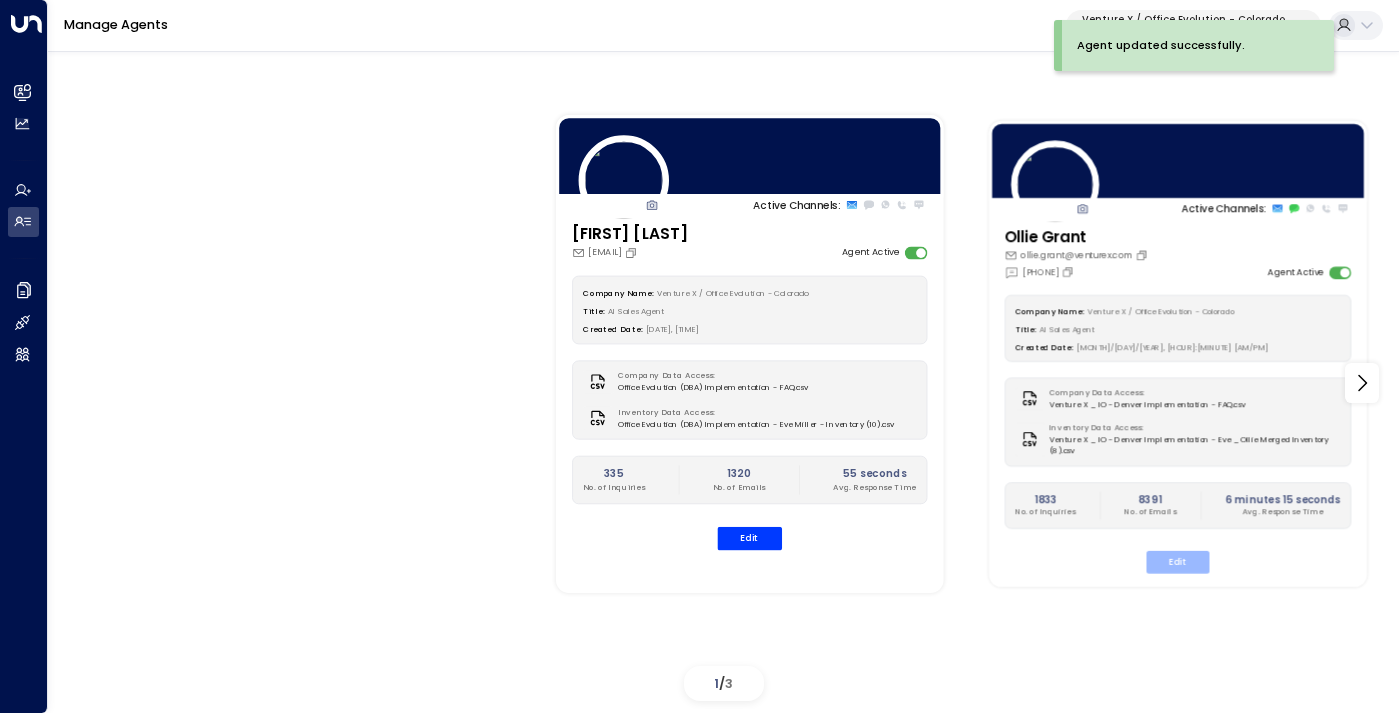 click on "Edit" at bounding box center (1177, 562) 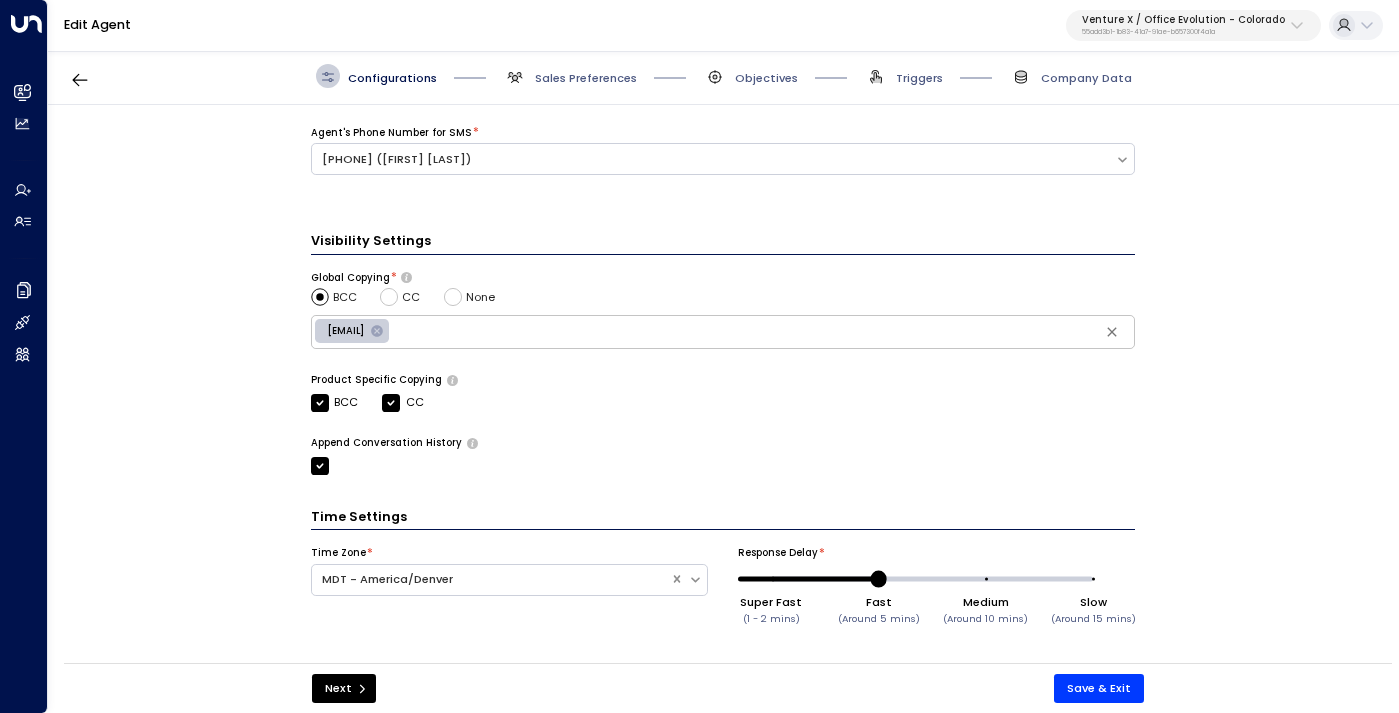 scroll, scrollTop: 0, scrollLeft: 0, axis: both 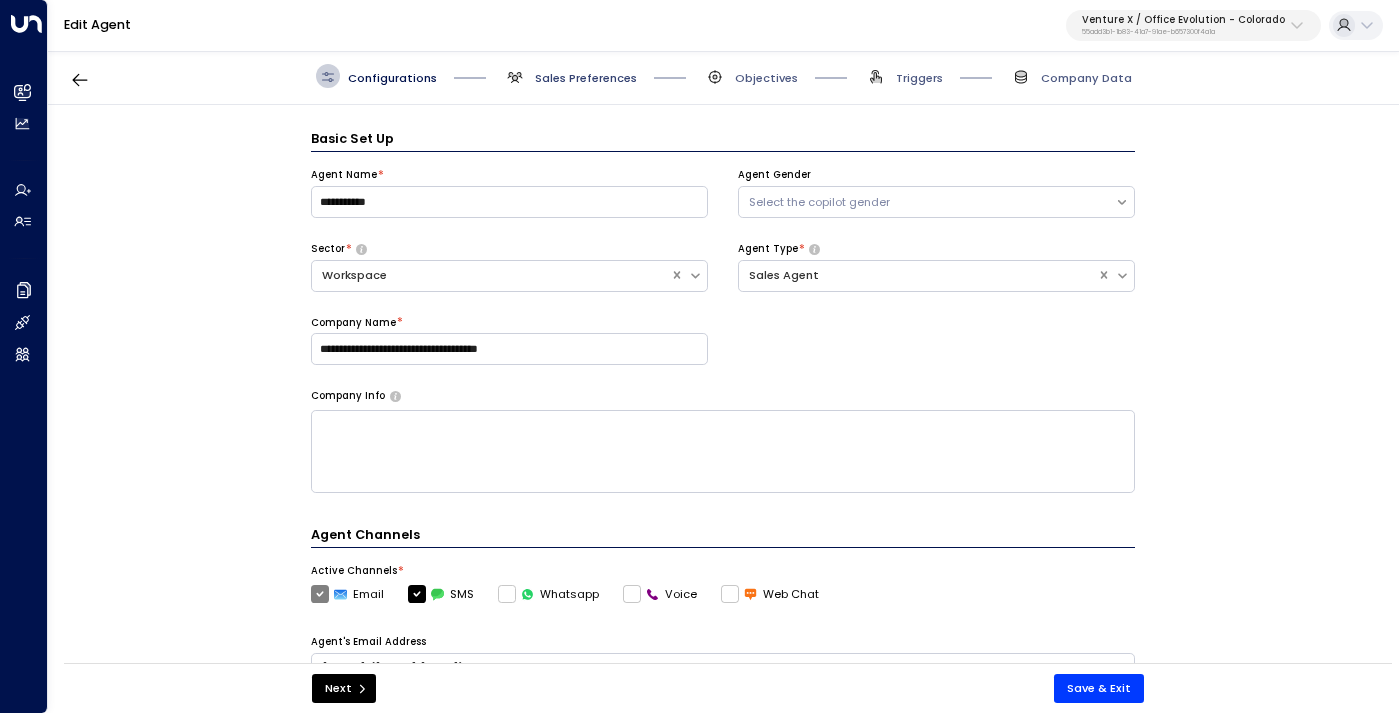 click on "Sales Preferences" at bounding box center (586, 78) 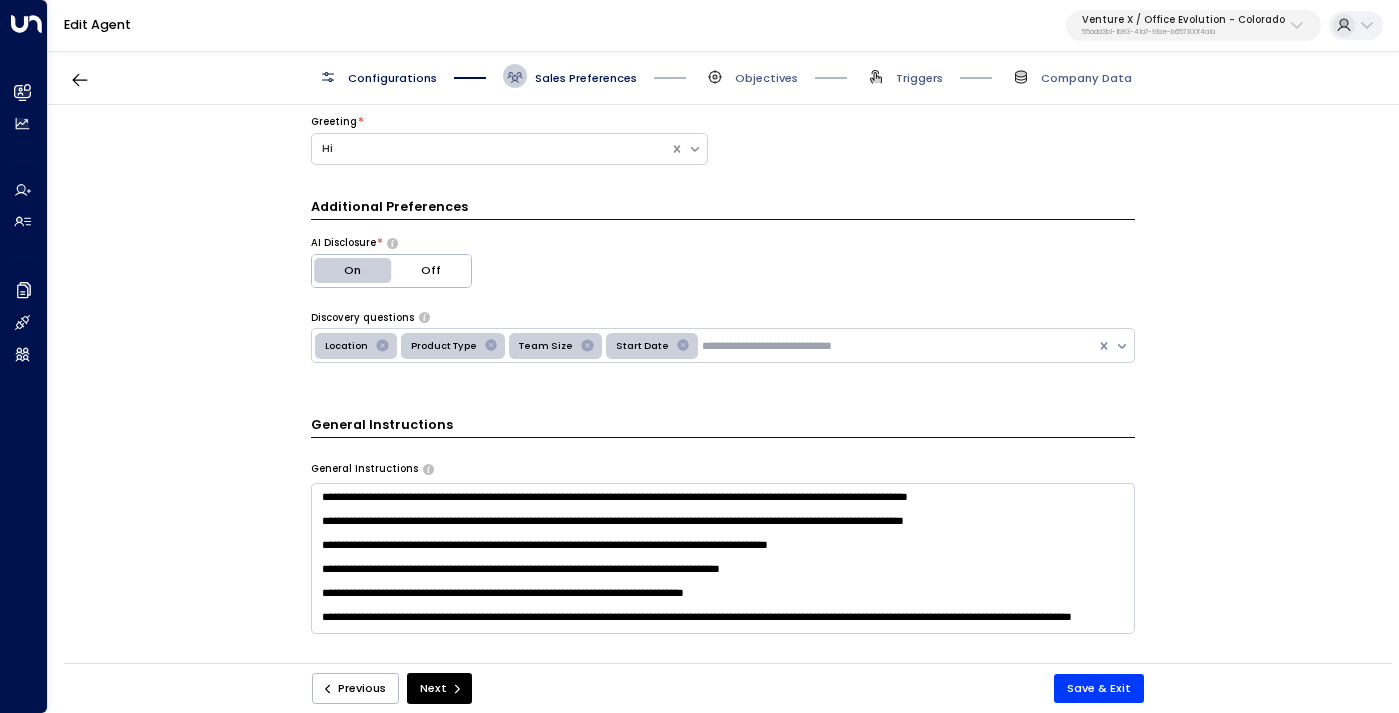 scroll, scrollTop: 0, scrollLeft: 0, axis: both 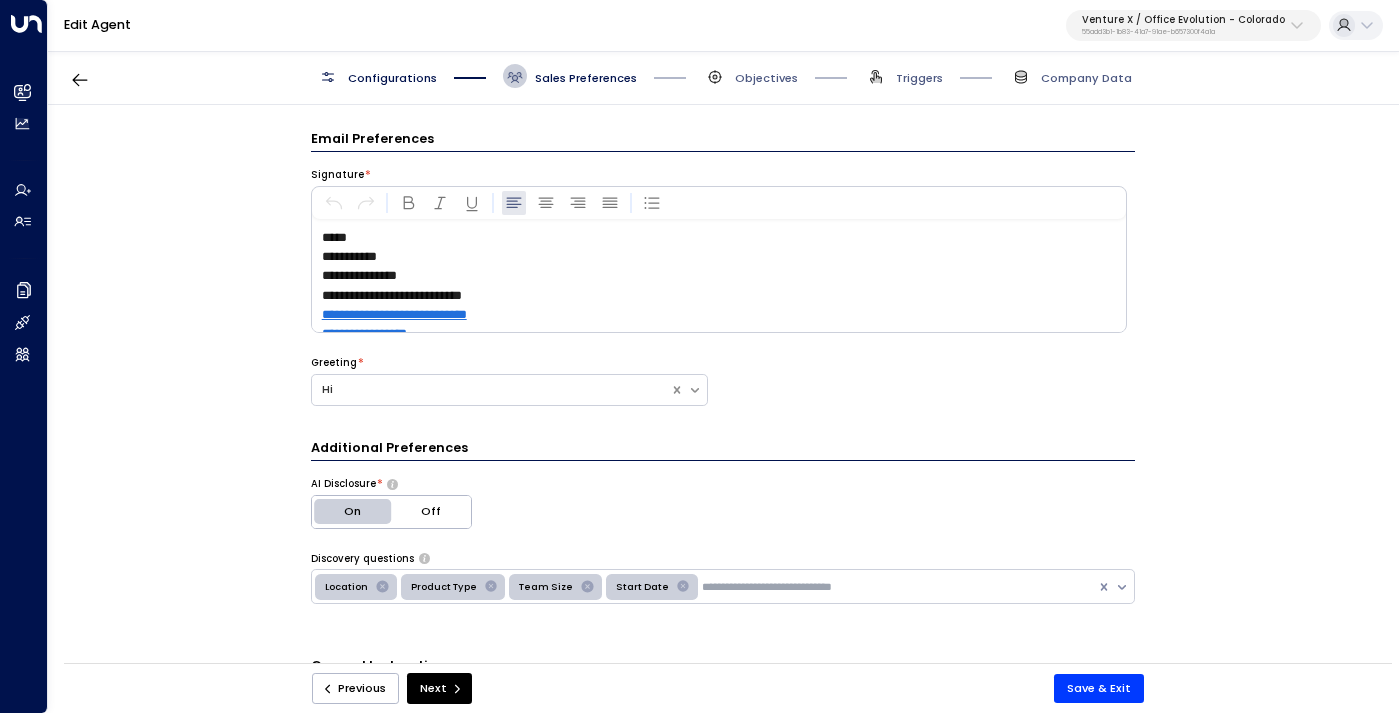 click on "Objectives" at bounding box center (750, 76) 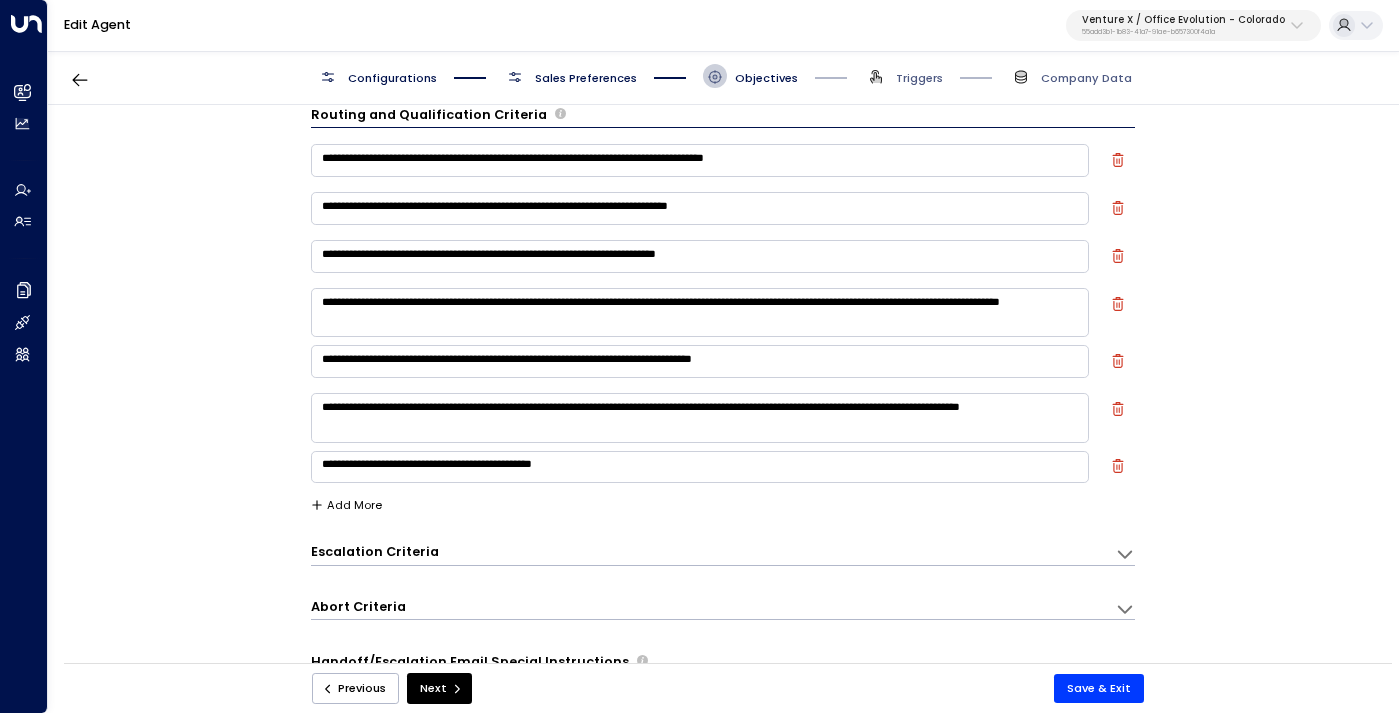 scroll, scrollTop: 205, scrollLeft: 0, axis: vertical 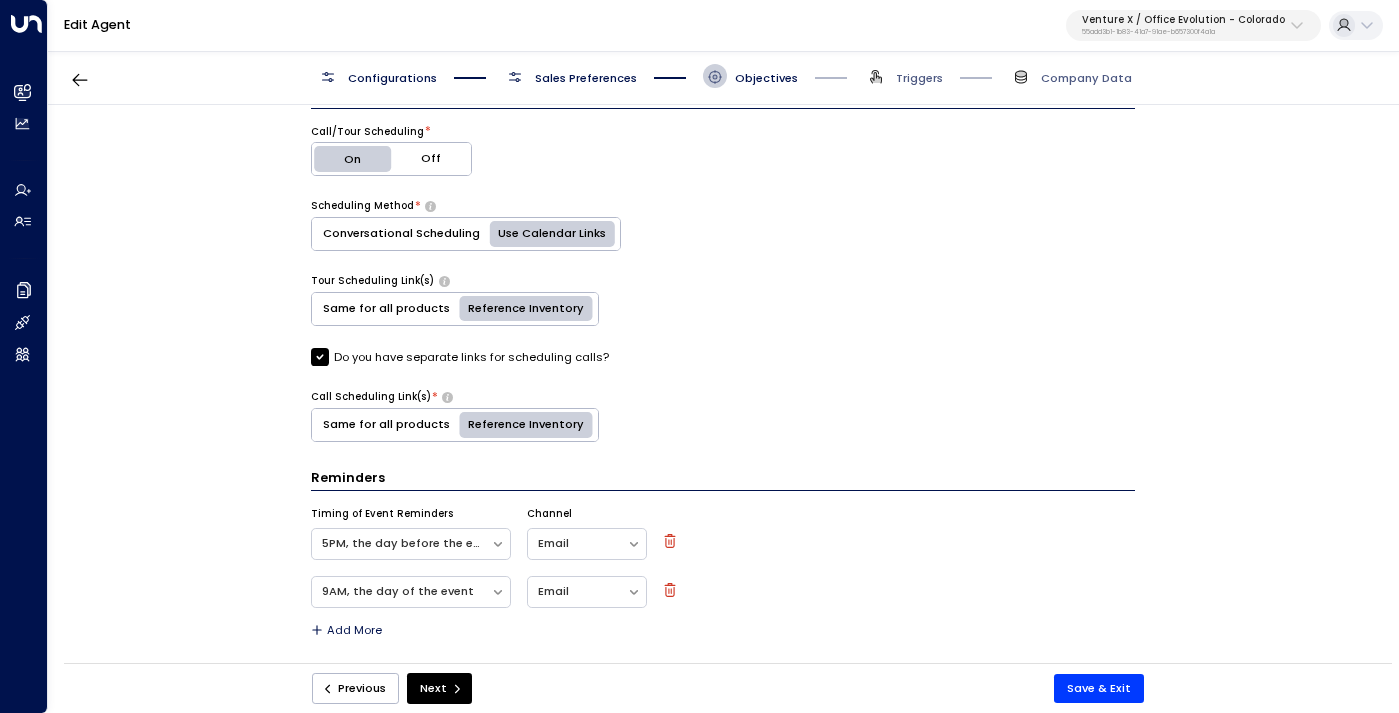 click on "Configurations Sales Preferences Objectives Triggers Company Data" at bounding box center (723, 76) 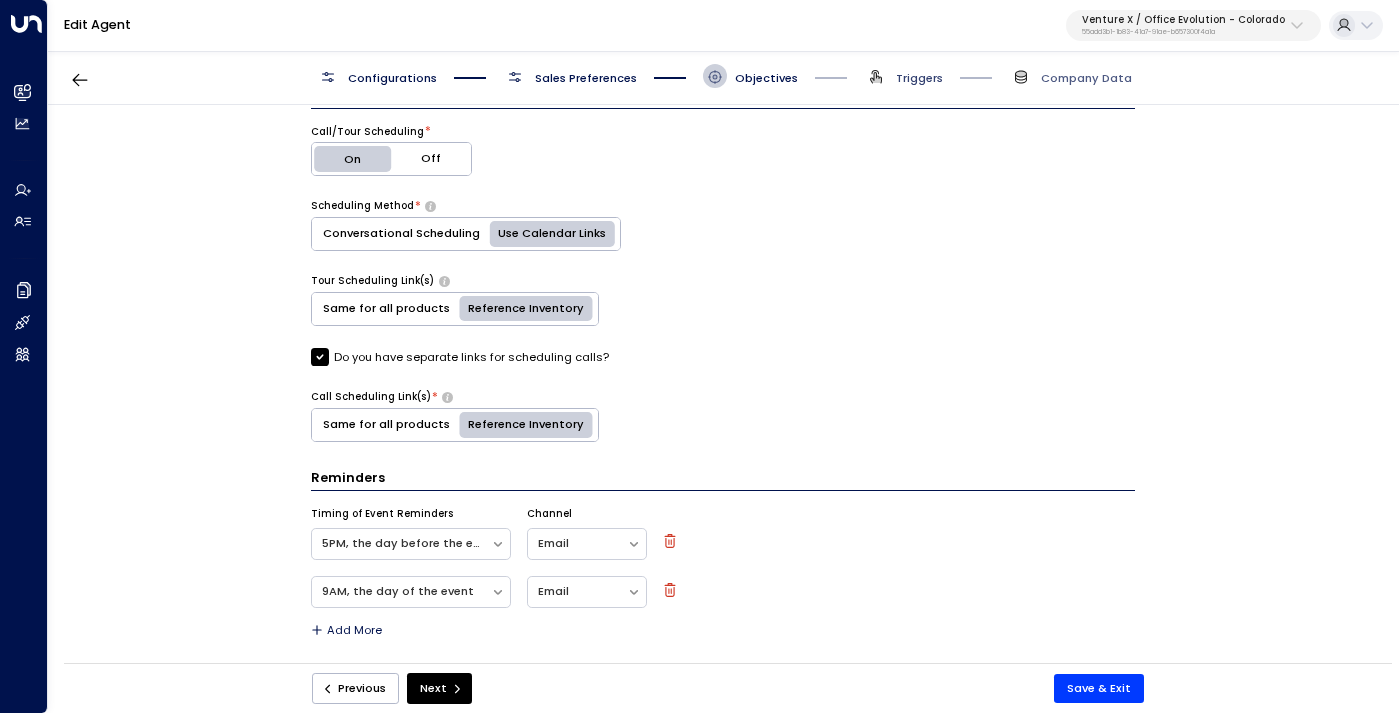 click on "Triggers" at bounding box center (919, 78) 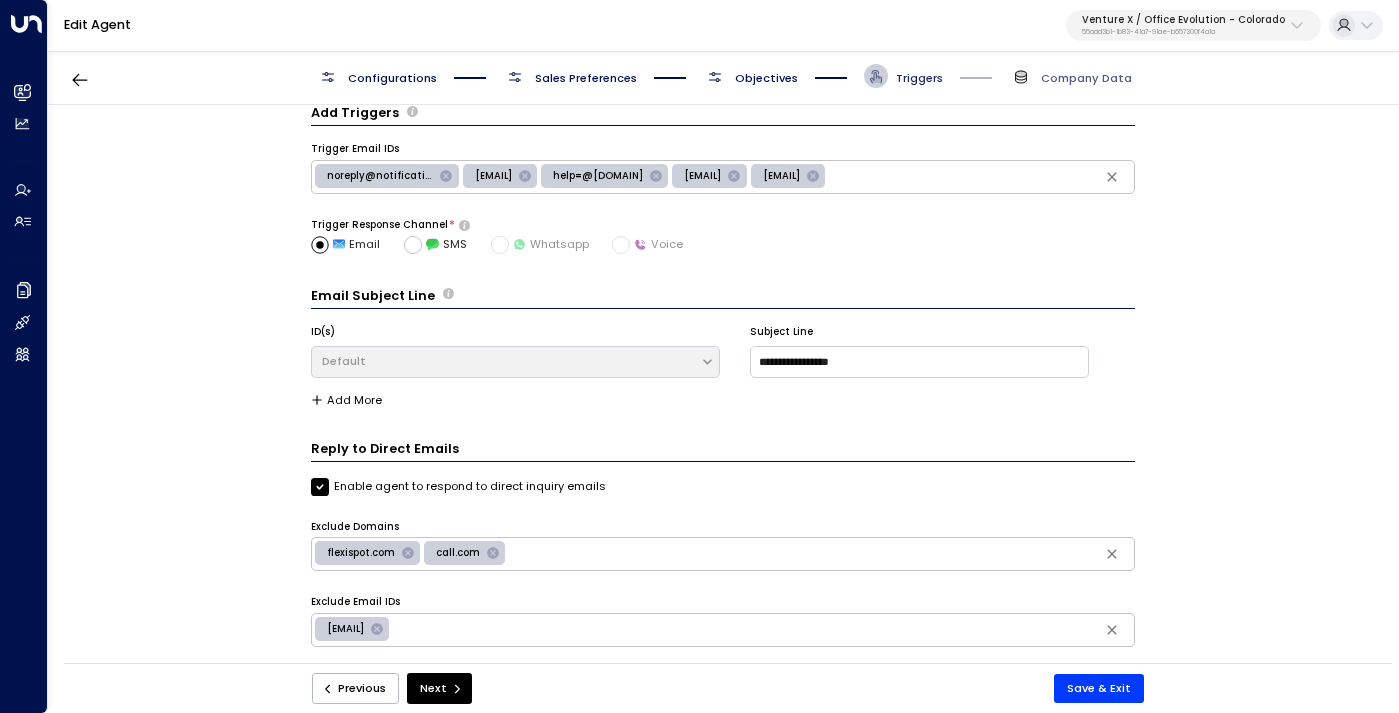 scroll, scrollTop: 24, scrollLeft: 0, axis: vertical 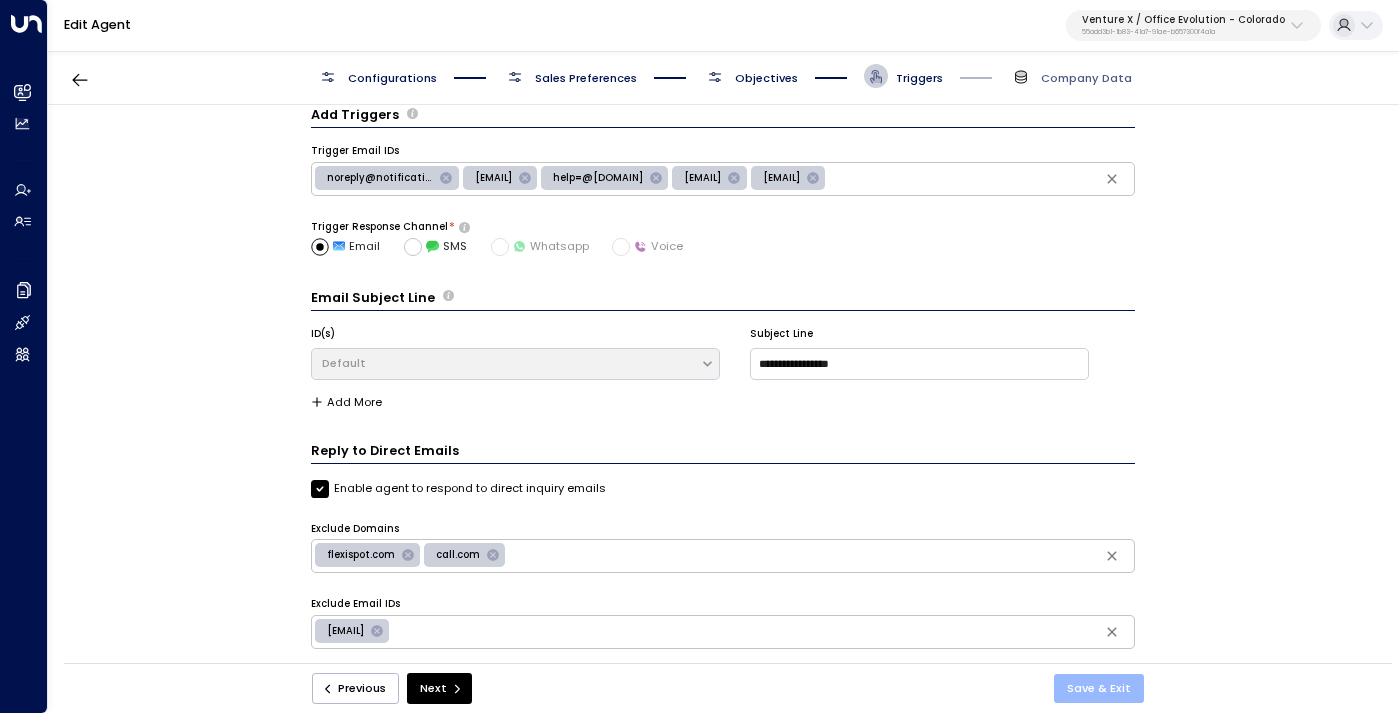 click on "Save & Exit" at bounding box center (1099, 688) 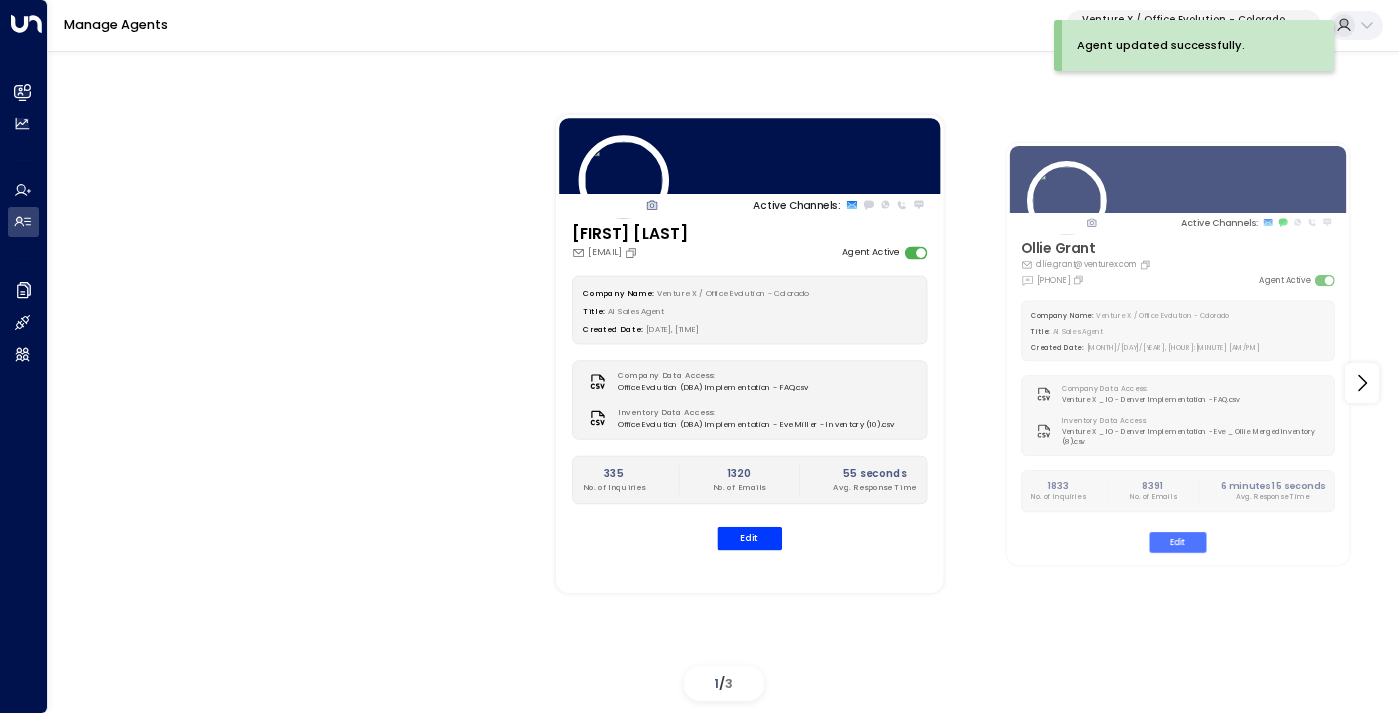 click on "Venture X / Office Evolution - Colorado" at bounding box center [1183, 20] 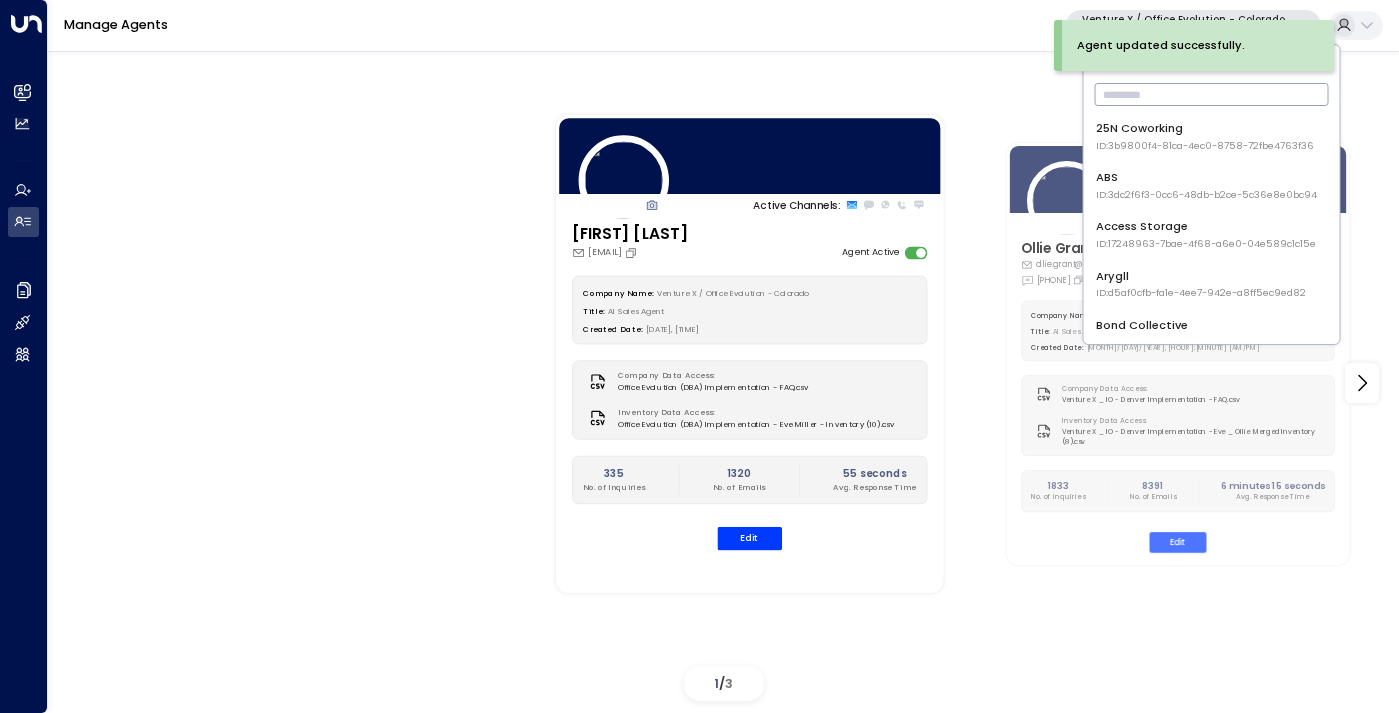 click at bounding box center (1212, 94) 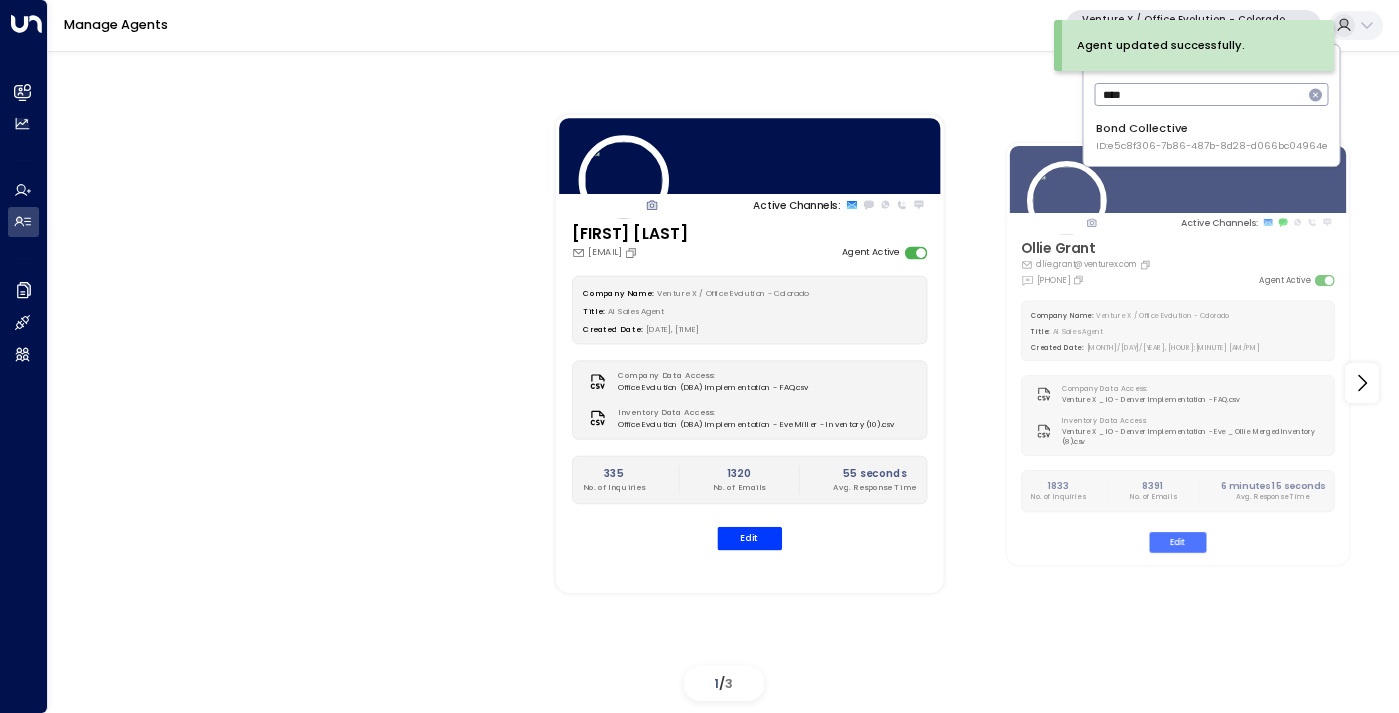 type on "****" 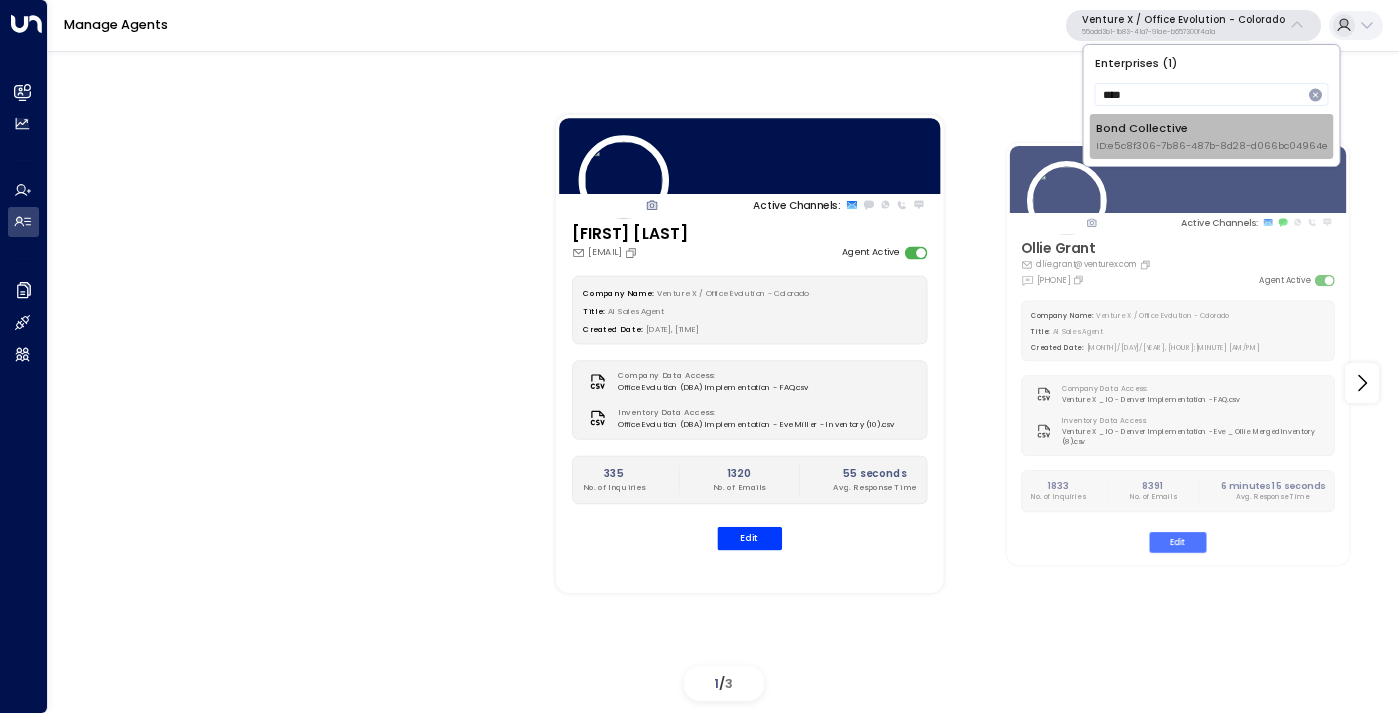 click on "Bond Collective ID:  e5c8f306-7b86-487b-8d28-d066bc04964e" at bounding box center (1212, 136) 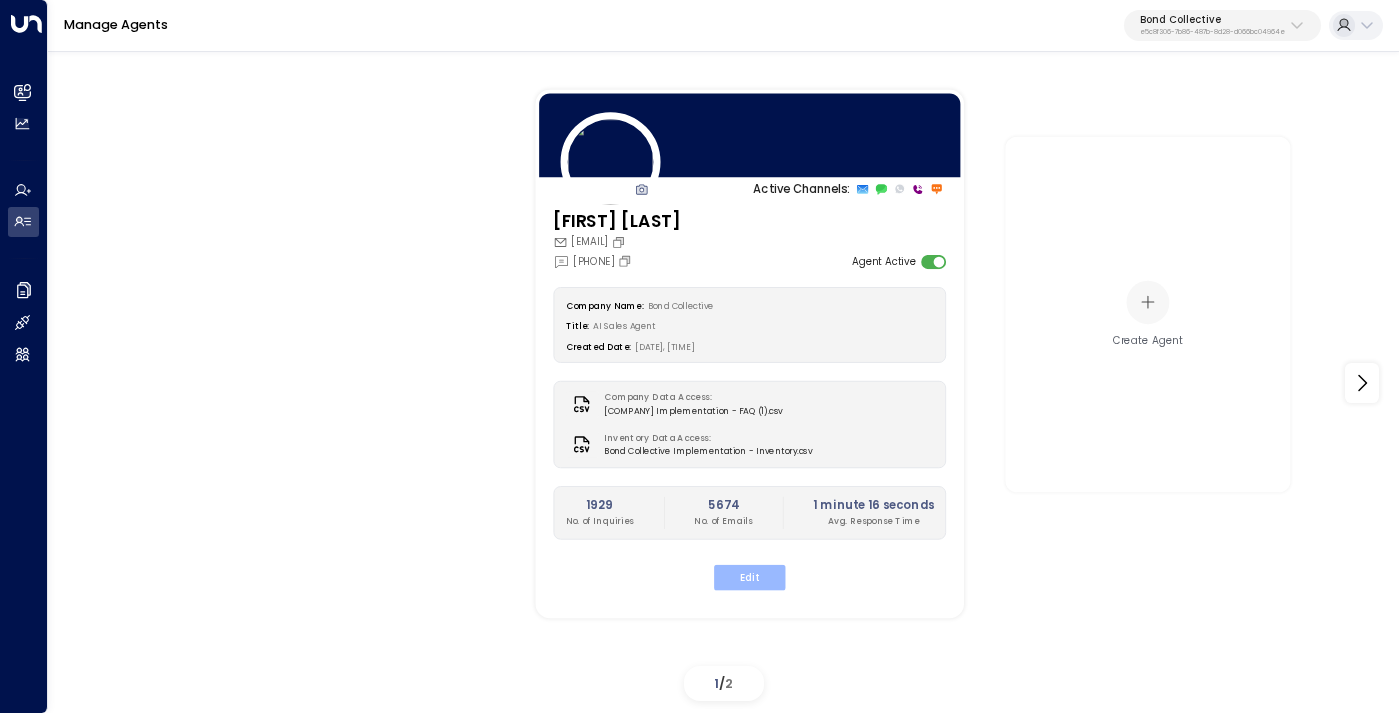 click on "Edit" at bounding box center [749, 577] 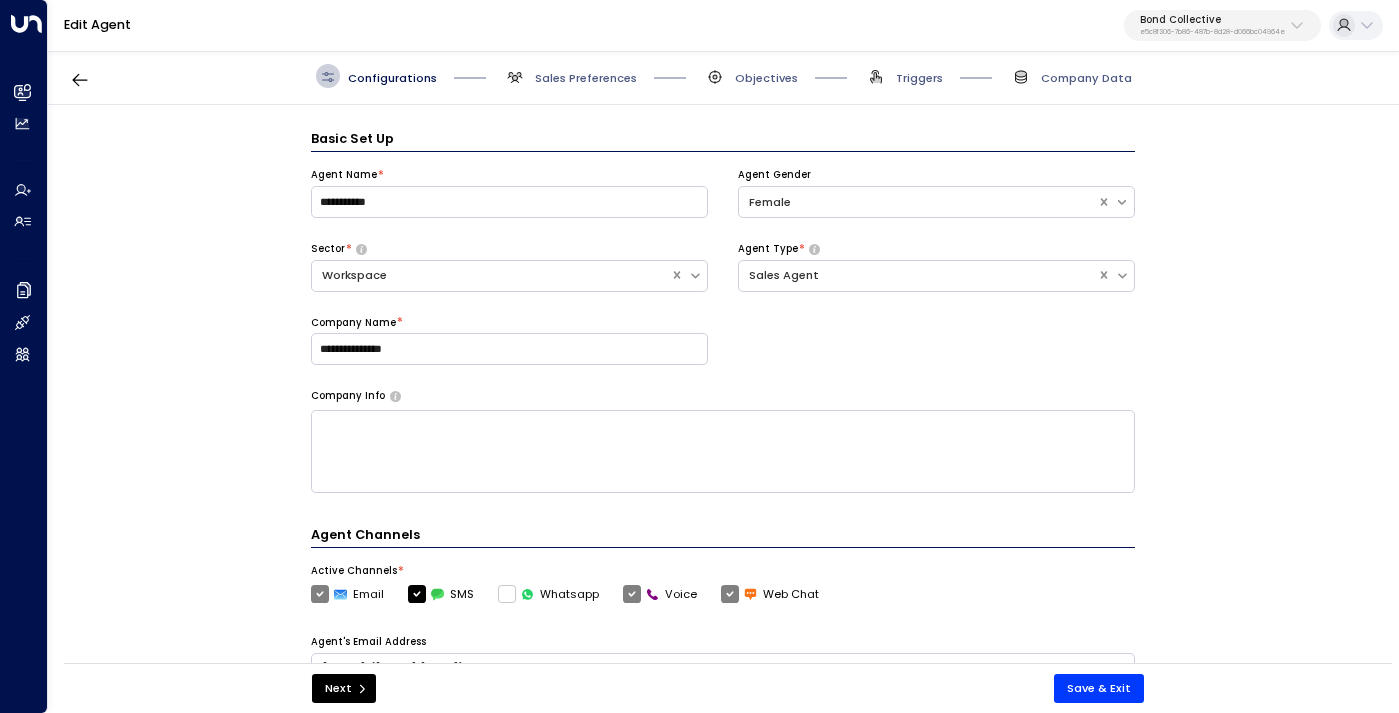 scroll, scrollTop: 24, scrollLeft: 0, axis: vertical 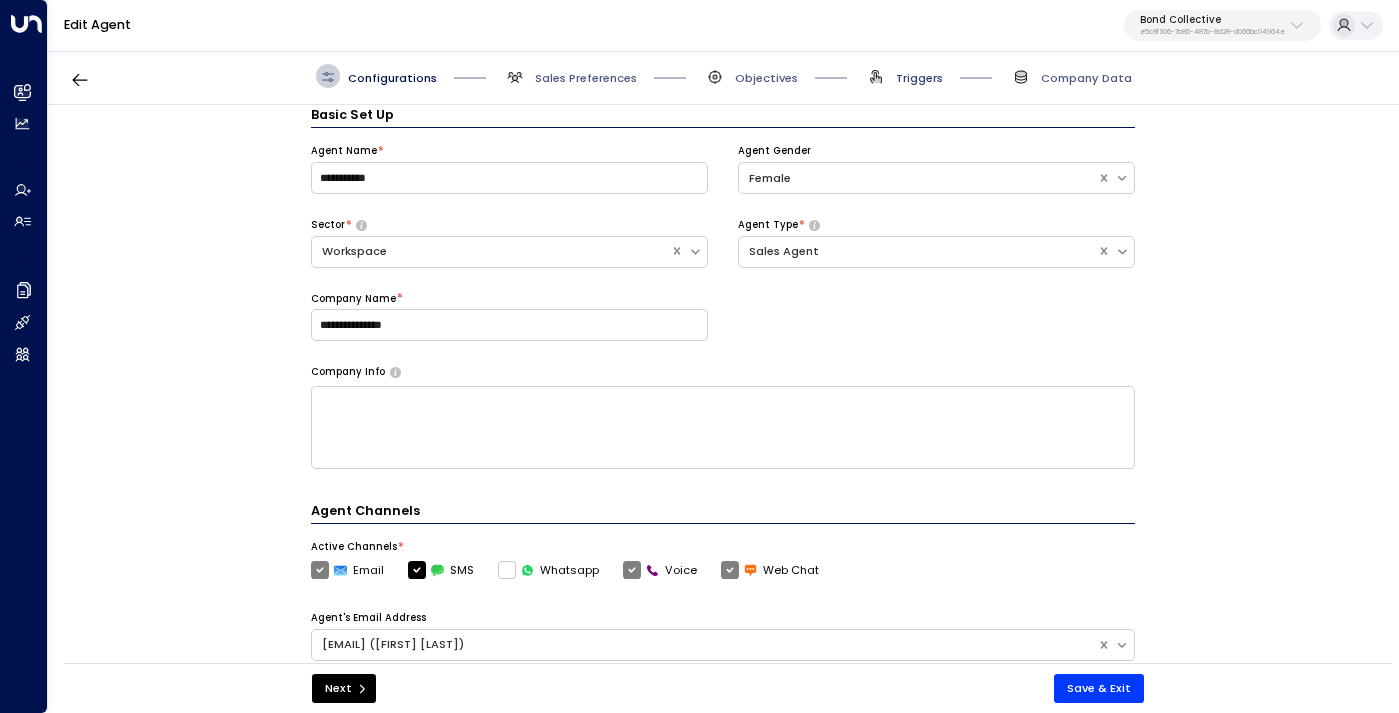click on "Triggers" at bounding box center (919, 78) 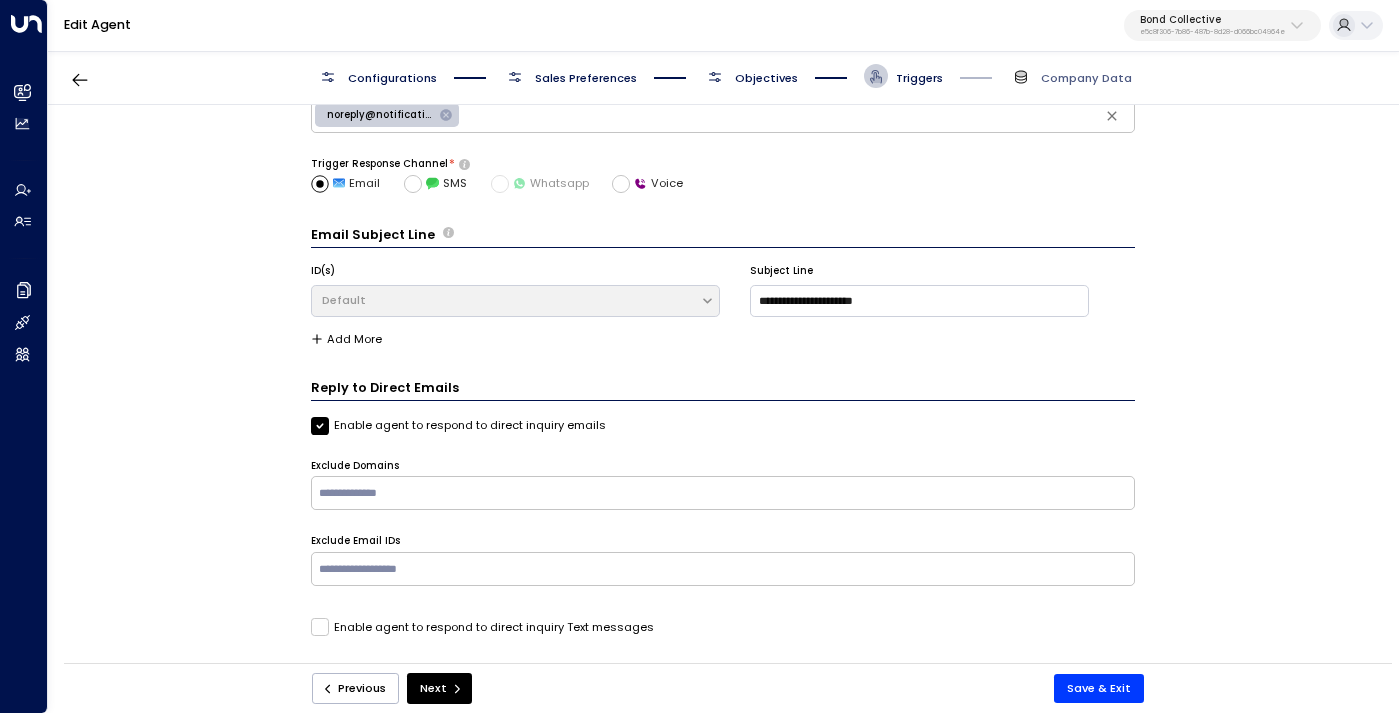 scroll, scrollTop: 0, scrollLeft: 0, axis: both 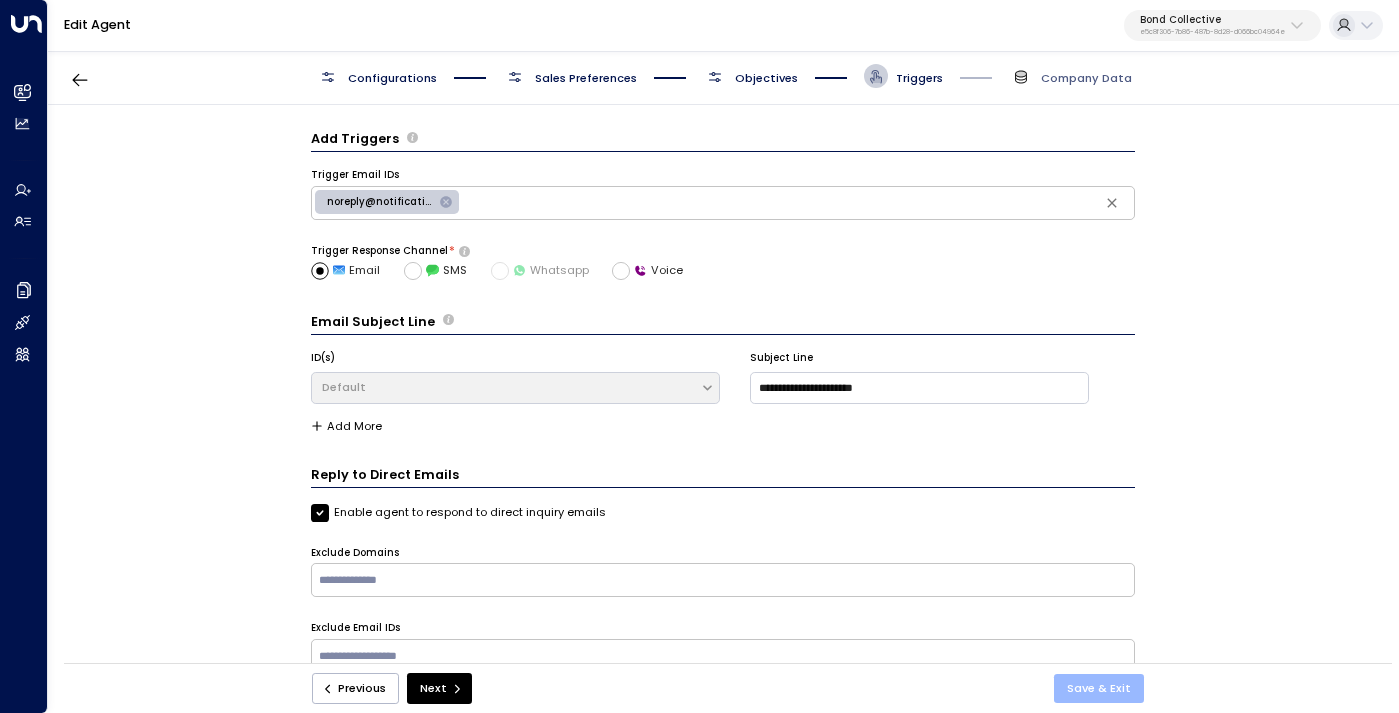 click on "Save & Exit" at bounding box center (1099, 688) 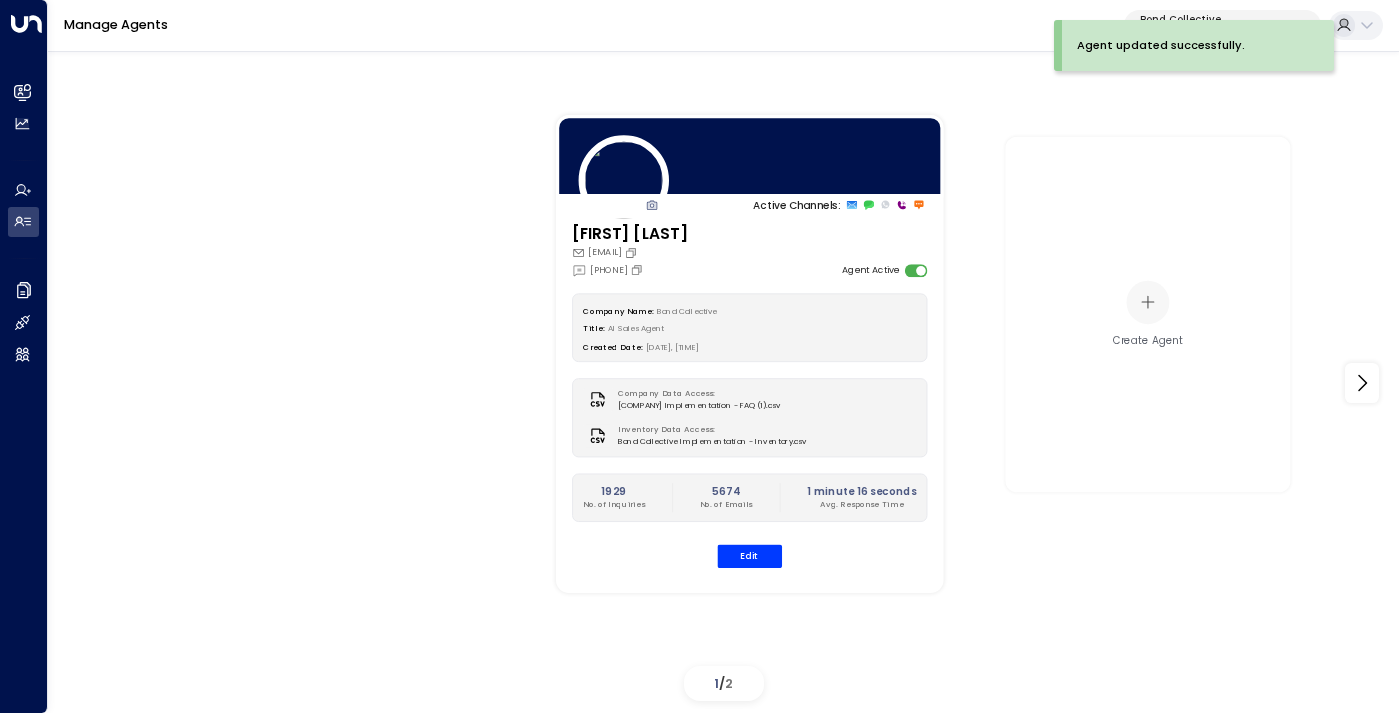 click on "Bond Collective" at bounding box center (1212, 20) 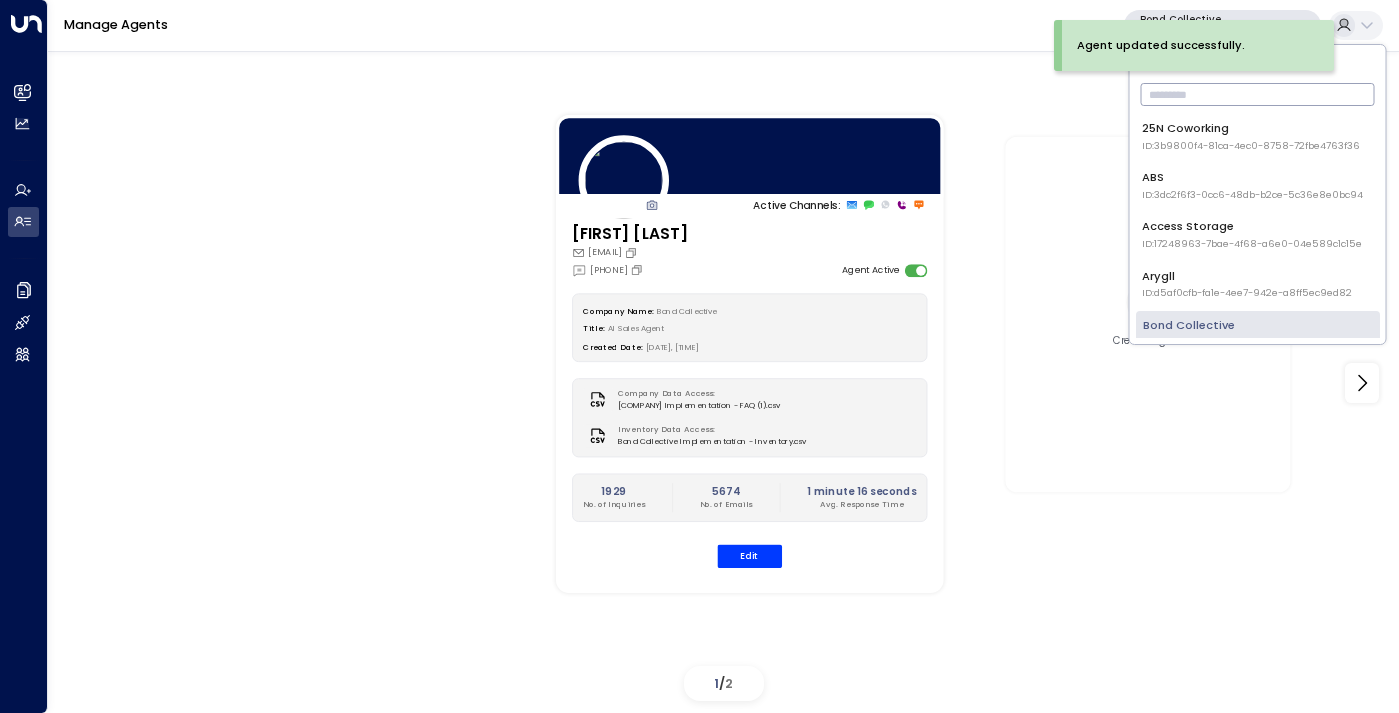 click at bounding box center [1258, 94] 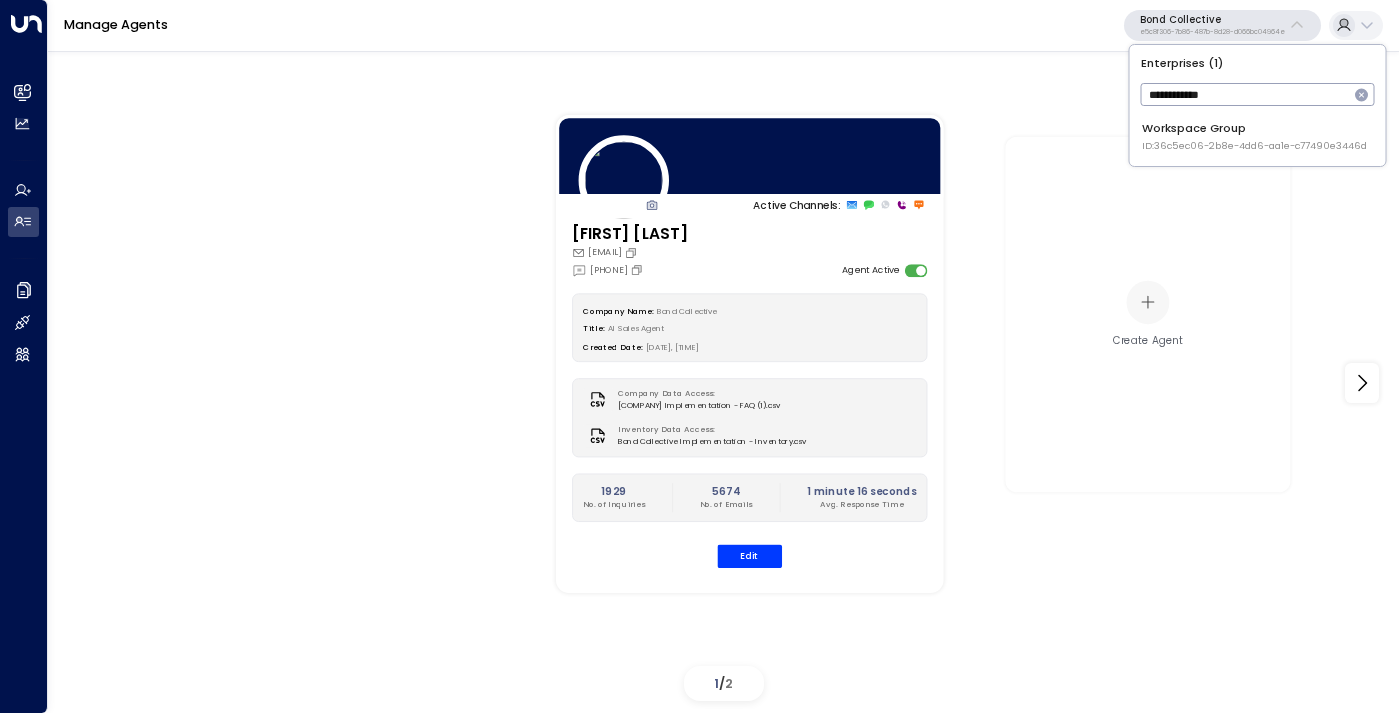 type on "**********" 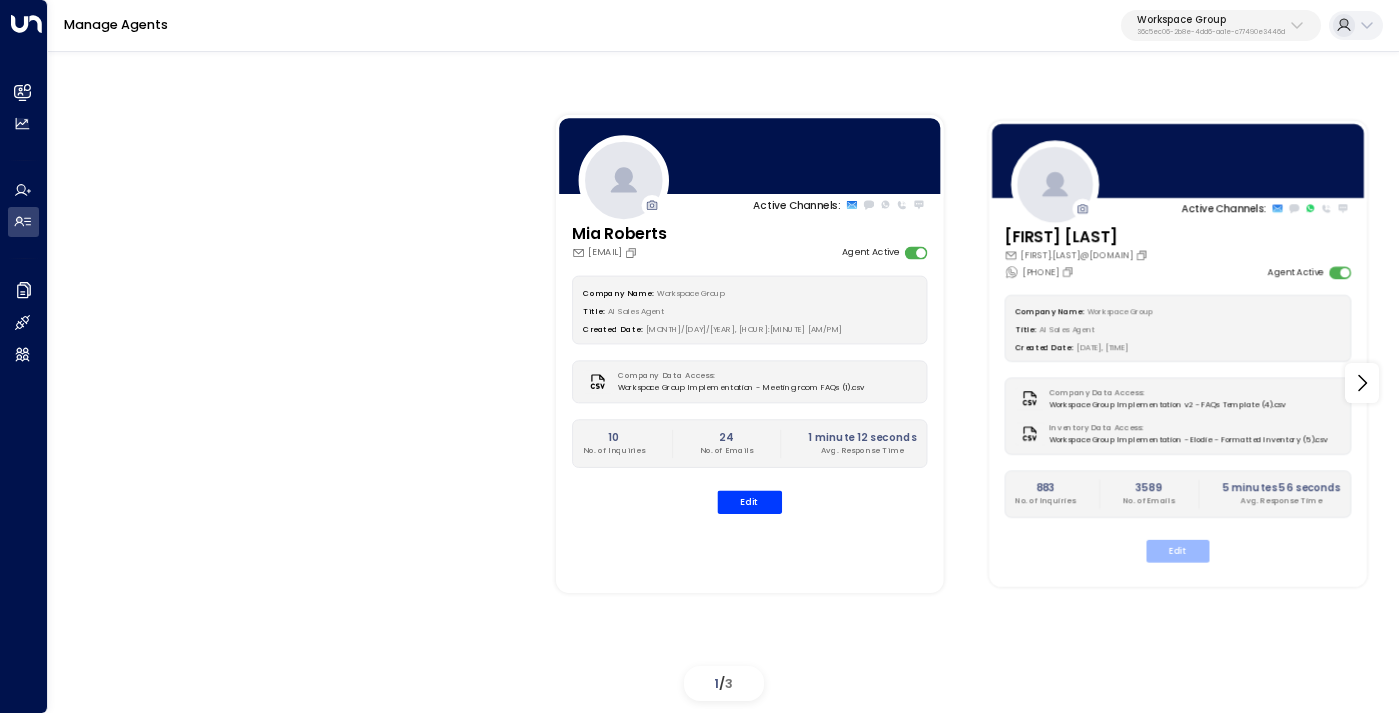 click on "Edit" at bounding box center (1177, 551) 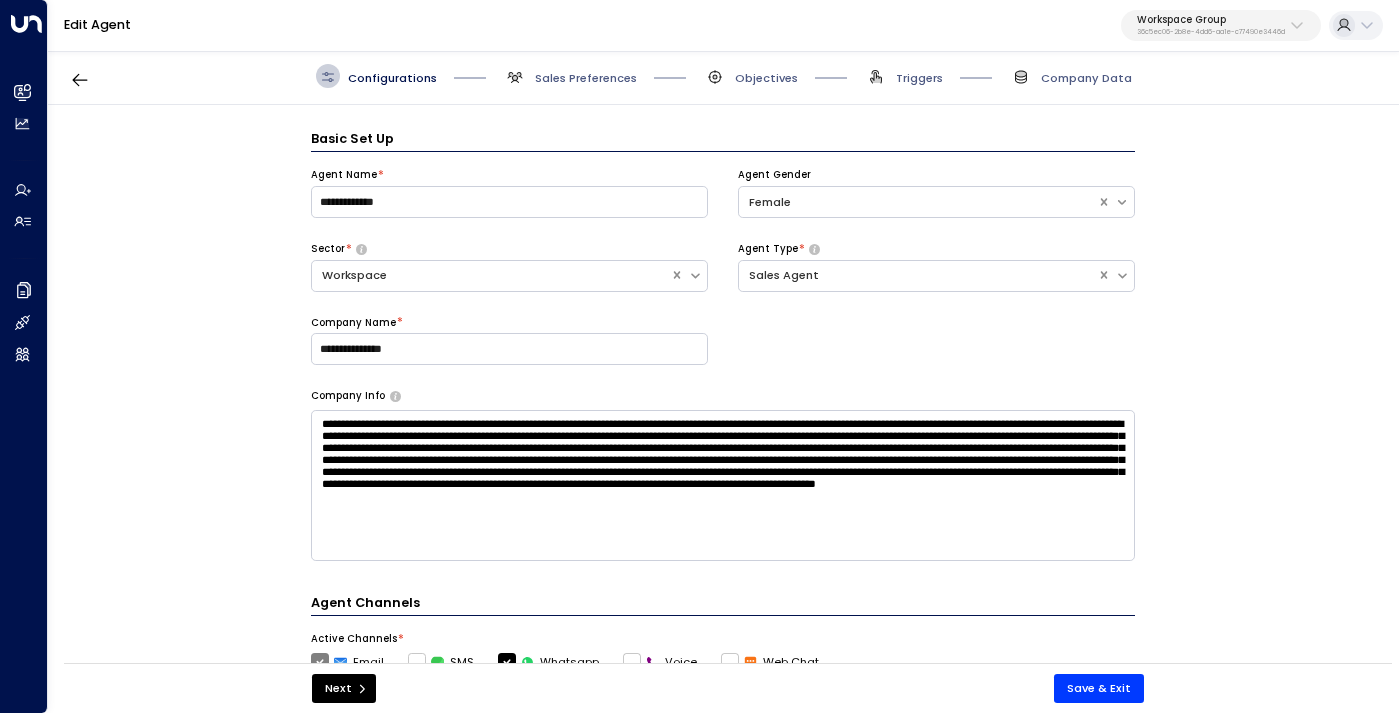 scroll, scrollTop: 24, scrollLeft: 0, axis: vertical 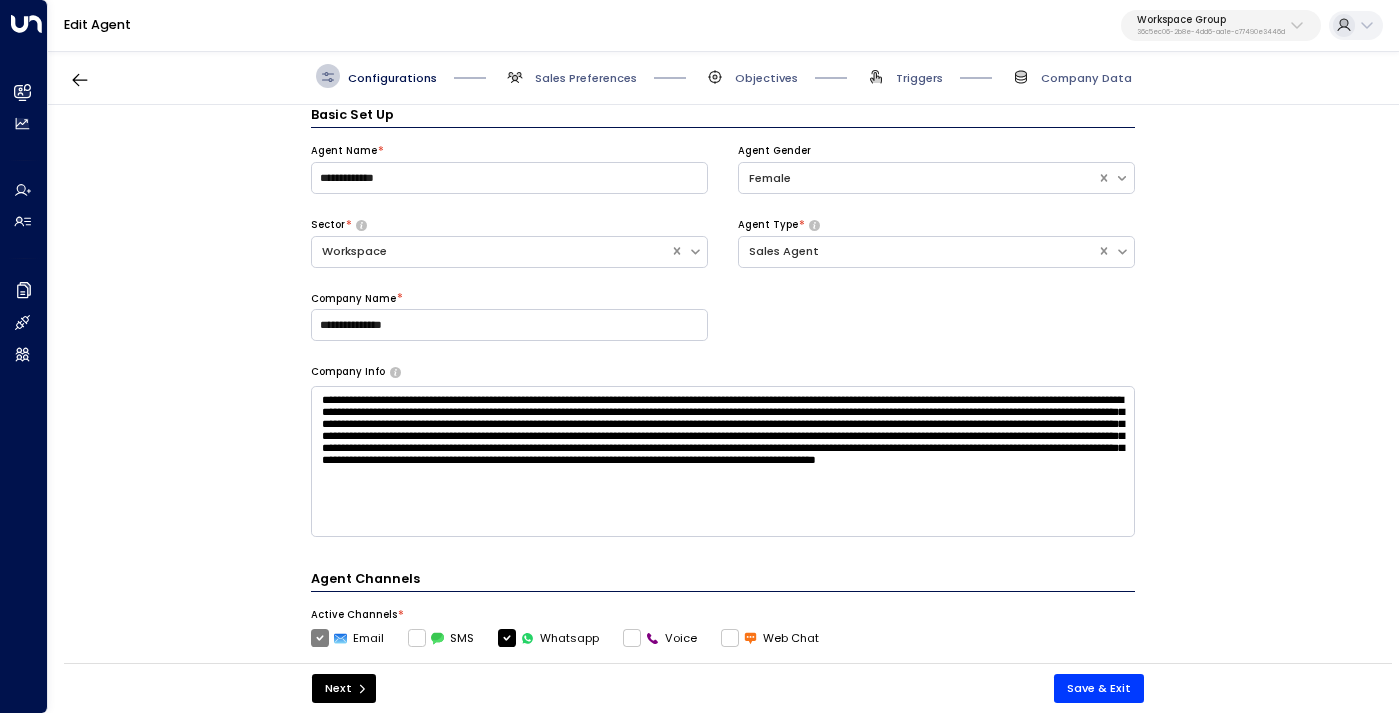 click on "Company Data" at bounding box center (1070, 76) 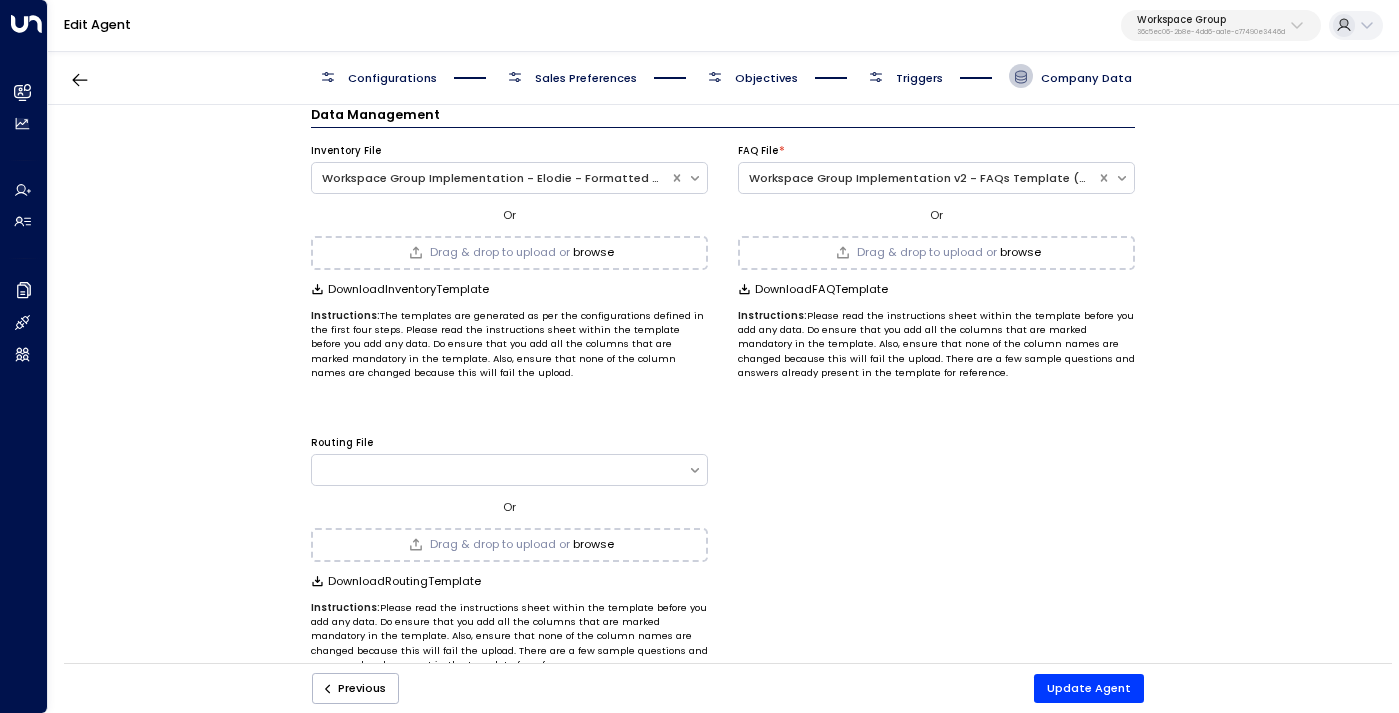 click on "Triggers" at bounding box center [919, 78] 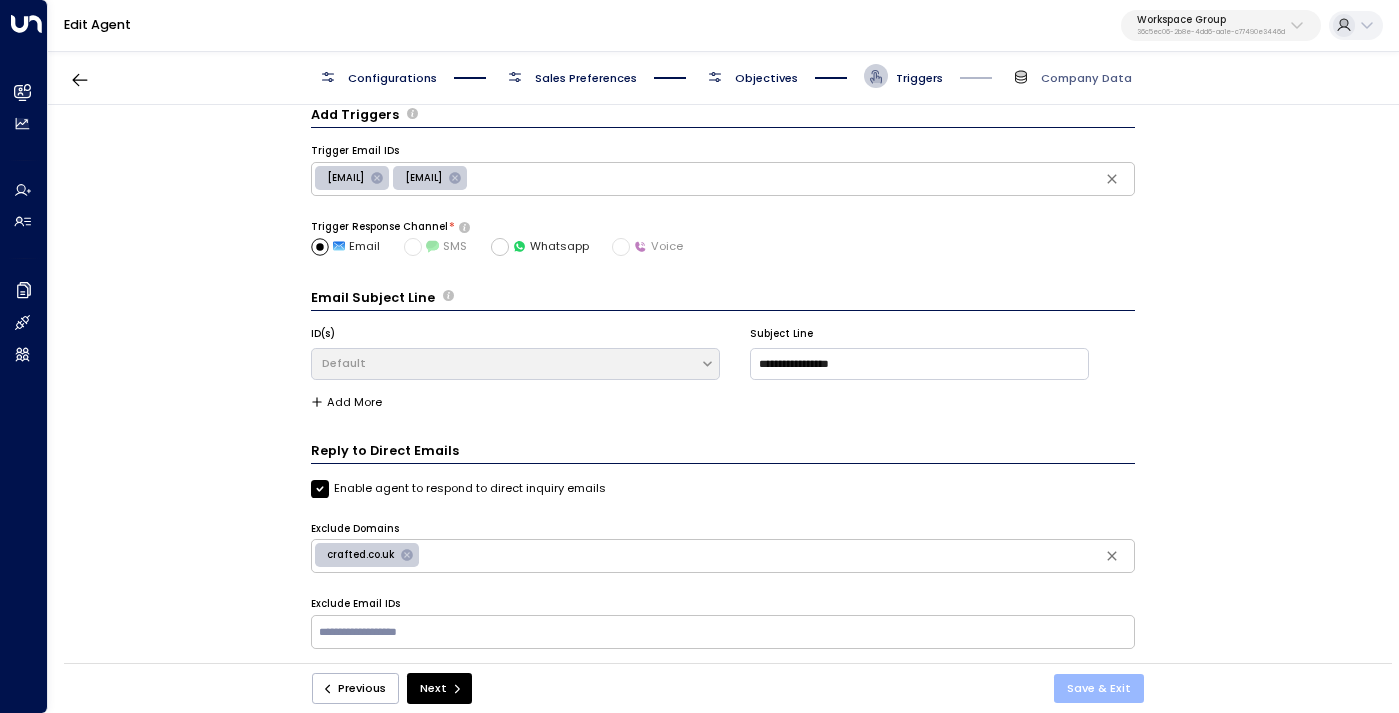 click on "Save & Exit" at bounding box center [1099, 688] 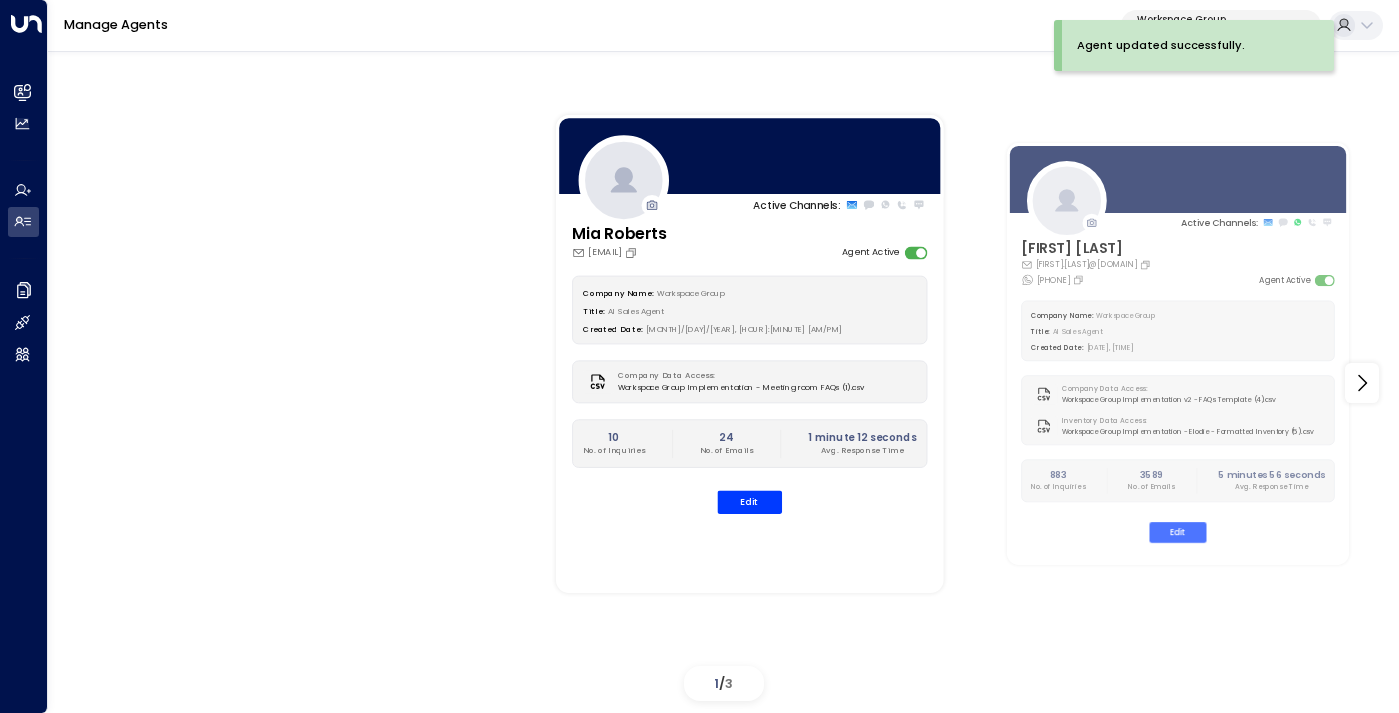 click on "Workspace Group" at bounding box center [1211, 20] 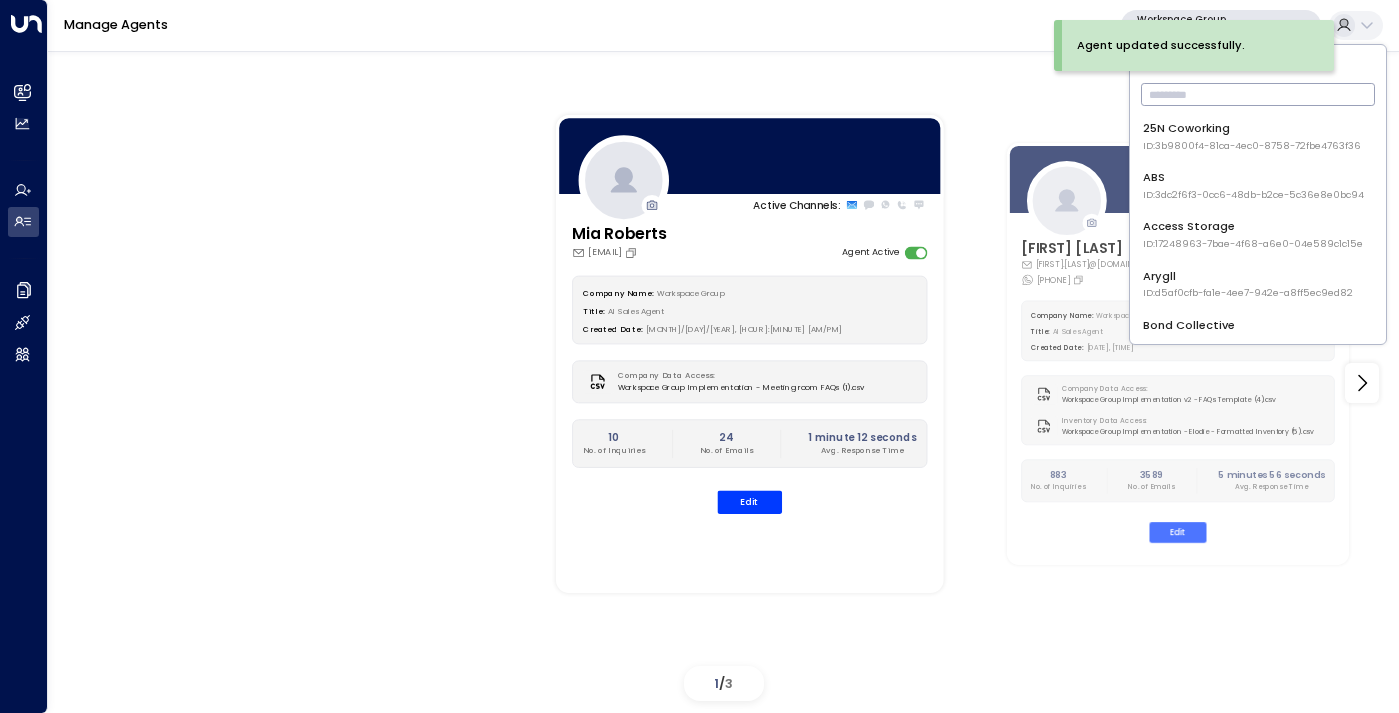 click at bounding box center (1258, 94) 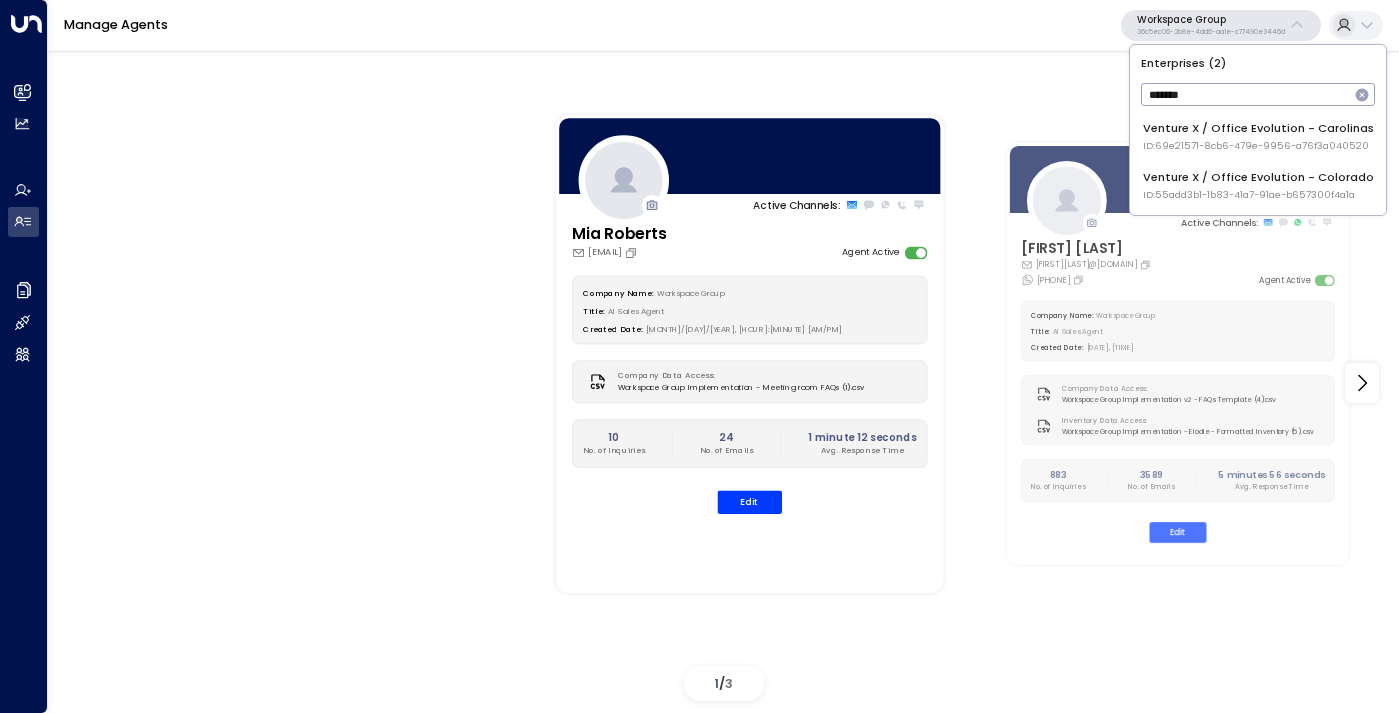 type on "*******" 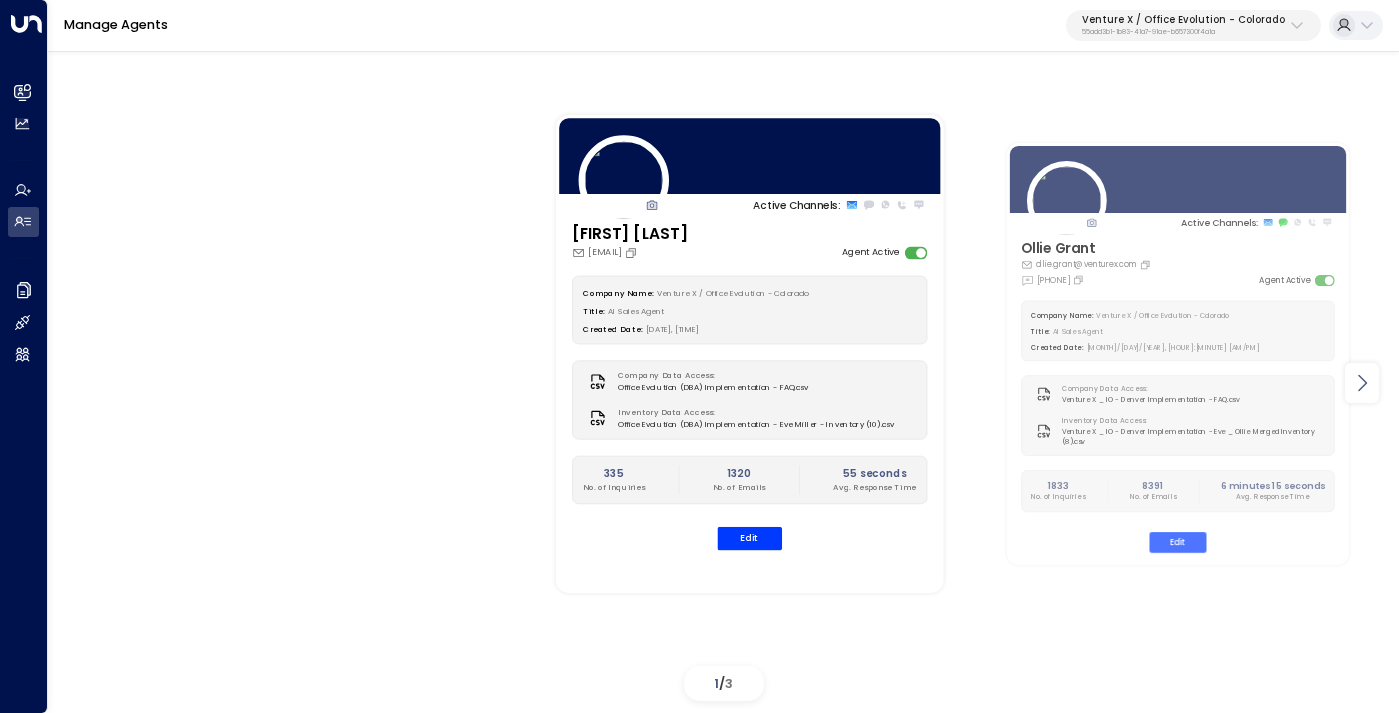 click 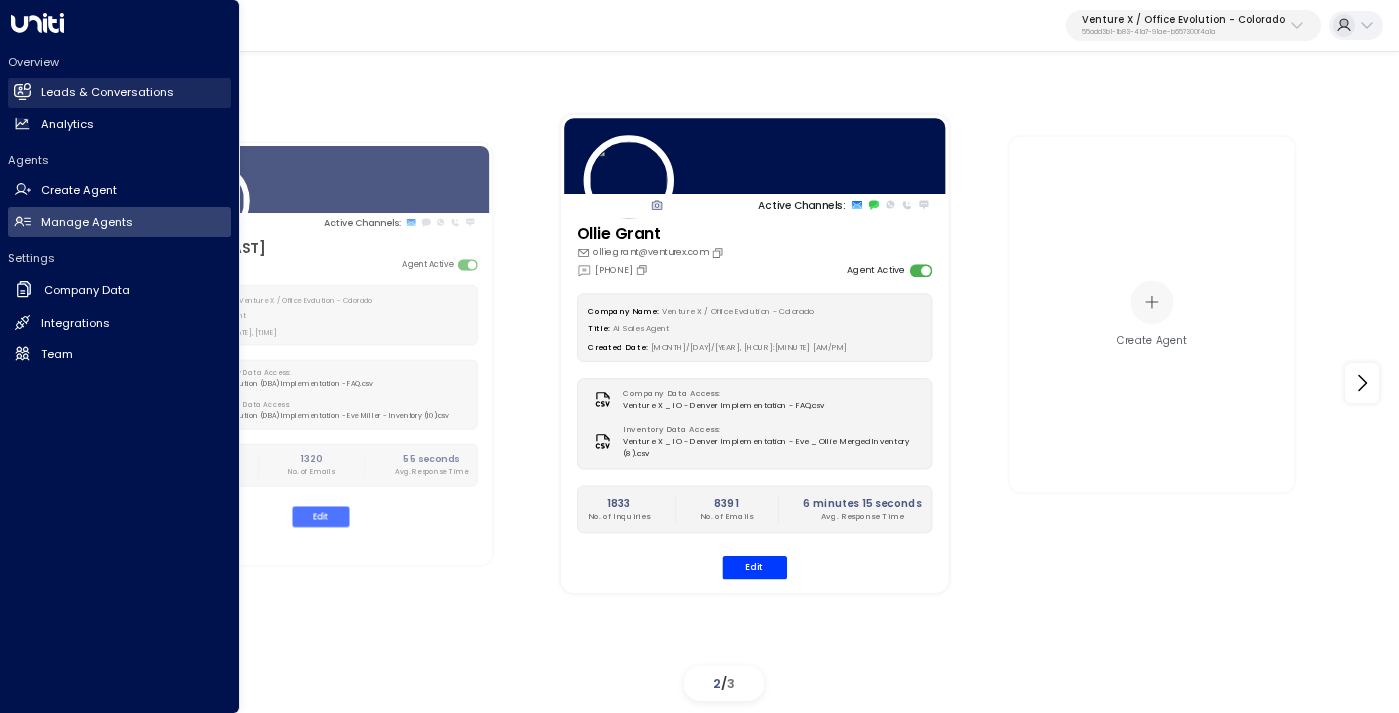 click on "Leads & Conversations" at bounding box center (107, 92) 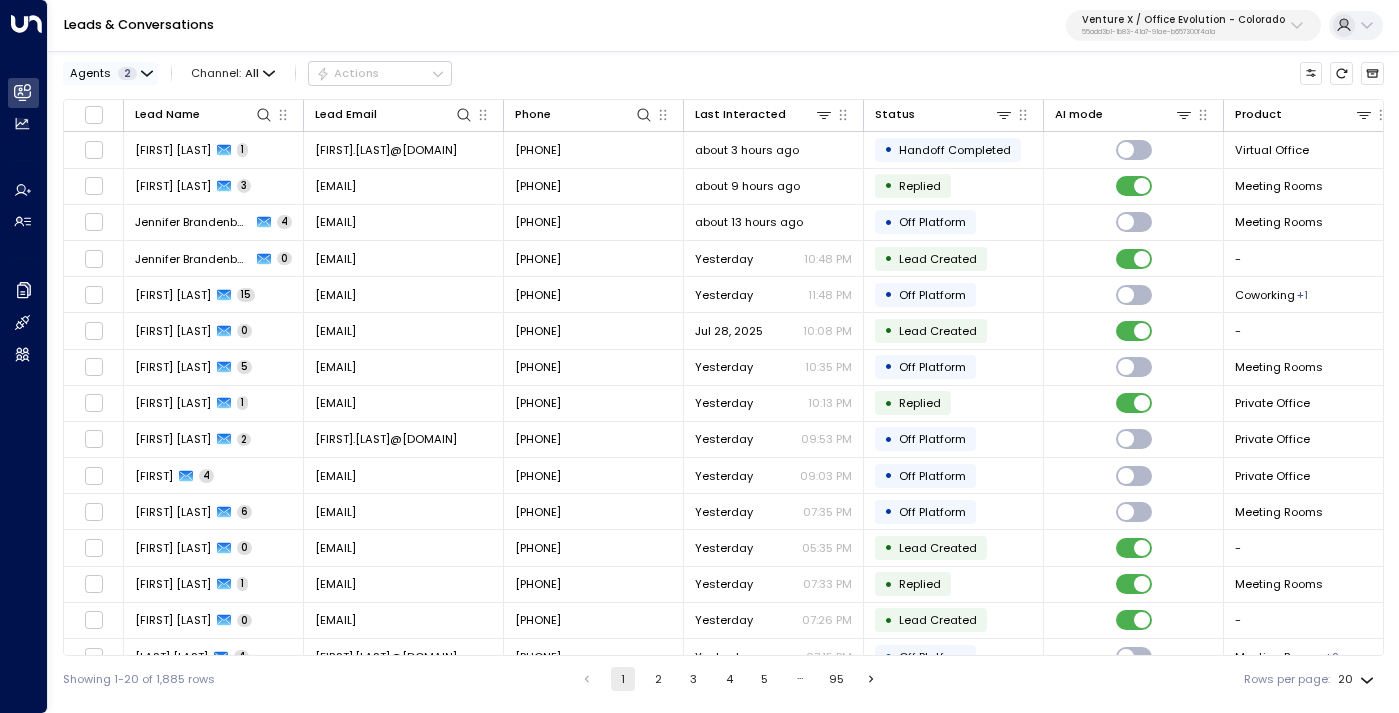 click on "2" at bounding box center (127, 73) 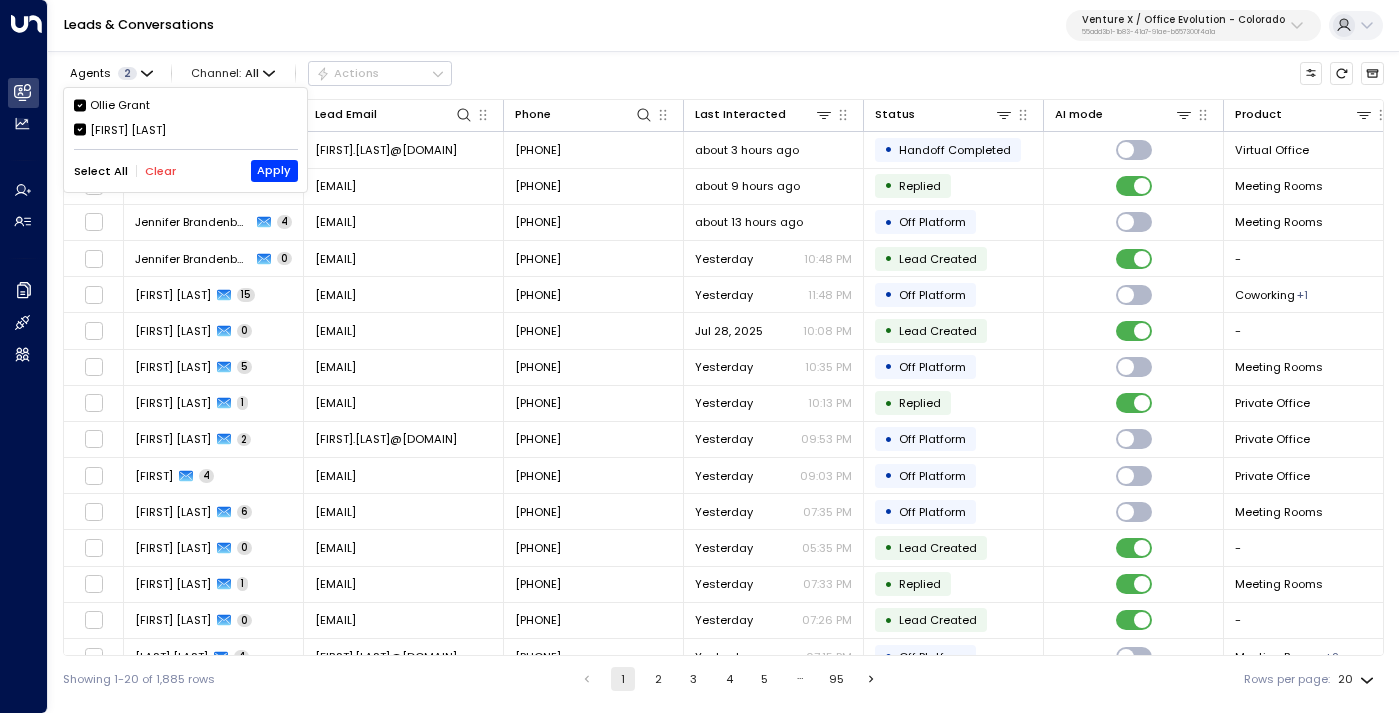 click on "[FIRST] [LAST]" at bounding box center (128, 130) 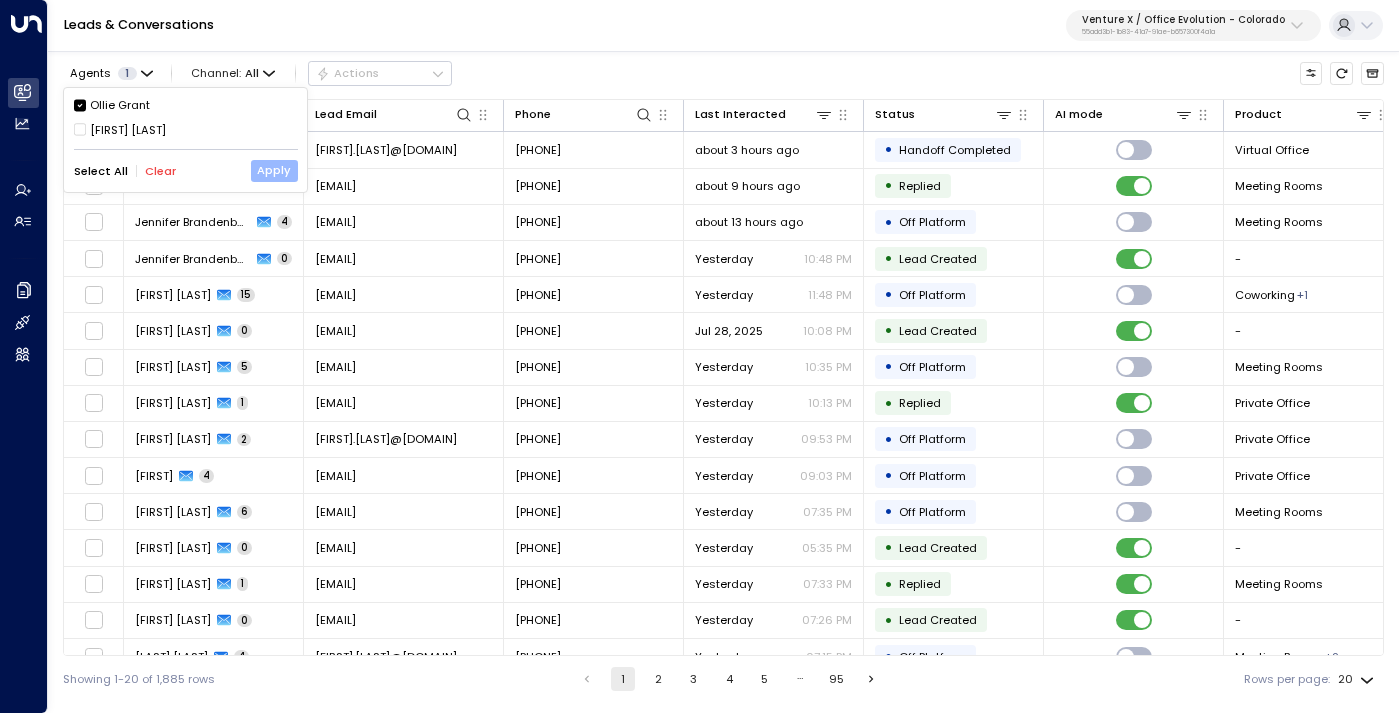 click on "Apply" at bounding box center (274, 171) 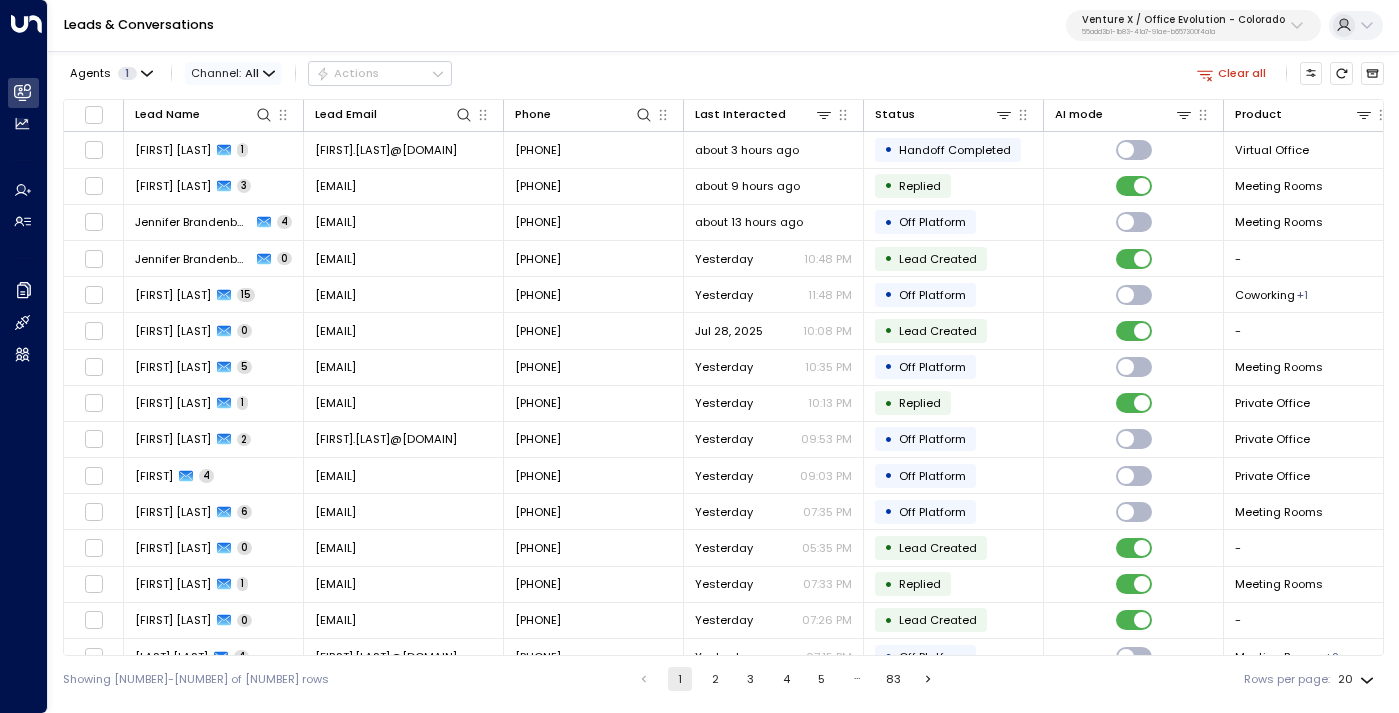 click on "All" at bounding box center (252, 73) 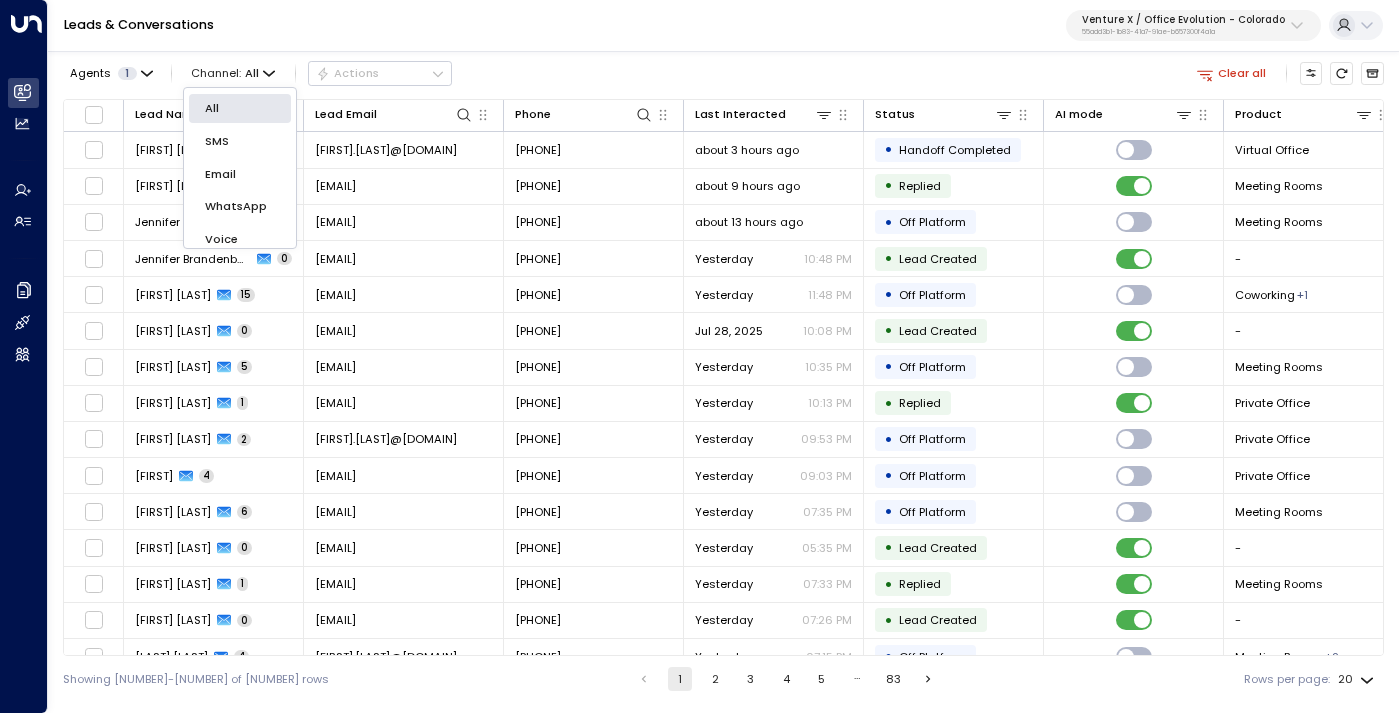 click on "SMS" at bounding box center (240, 141) 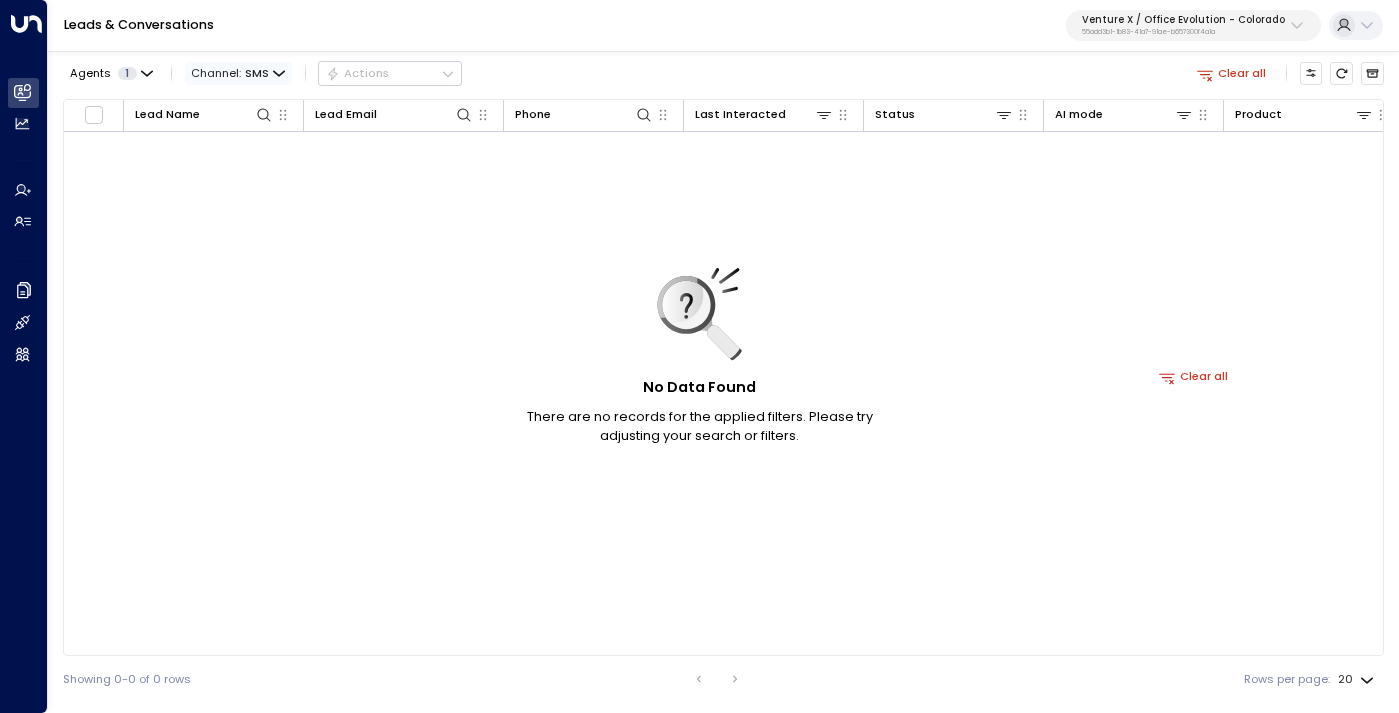 click on "Channel: SMS" at bounding box center (238, 73) 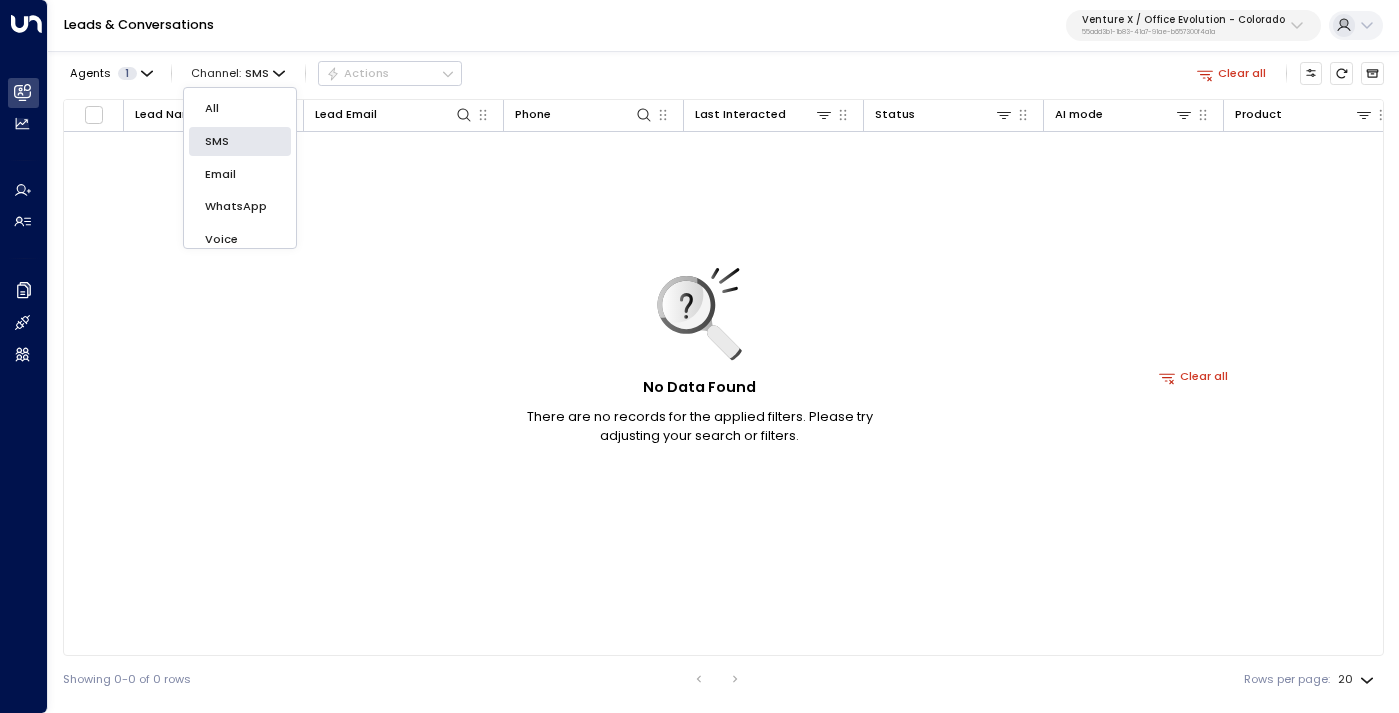 click on "All" at bounding box center (212, 108) 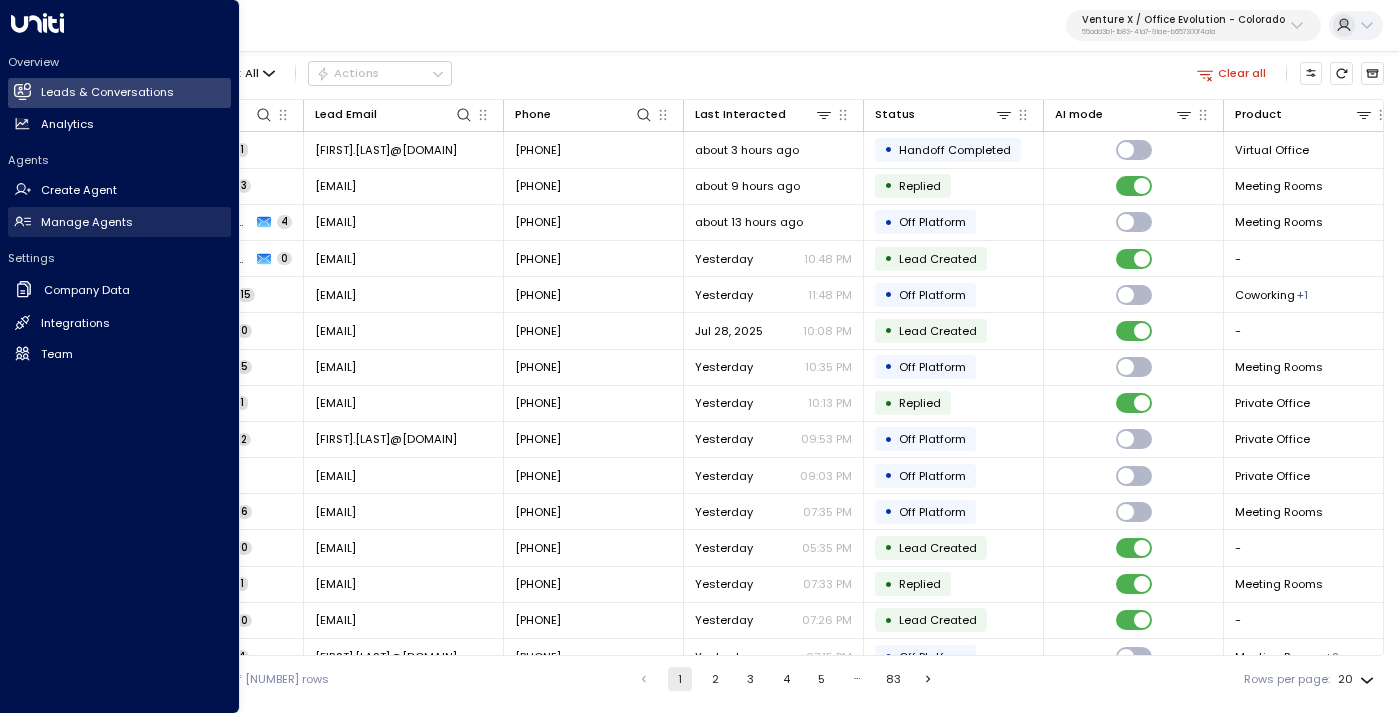 click on "Manage Agents Manage Agents" at bounding box center (119, 222) 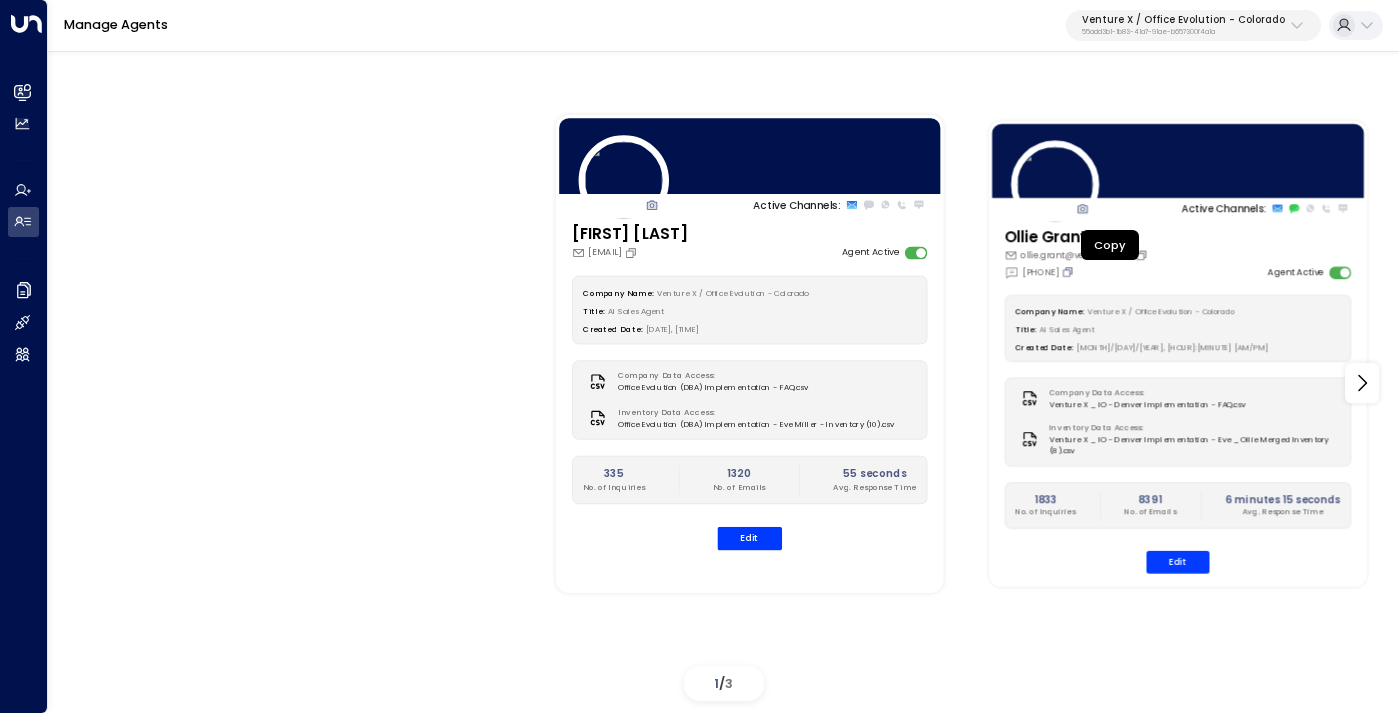 click 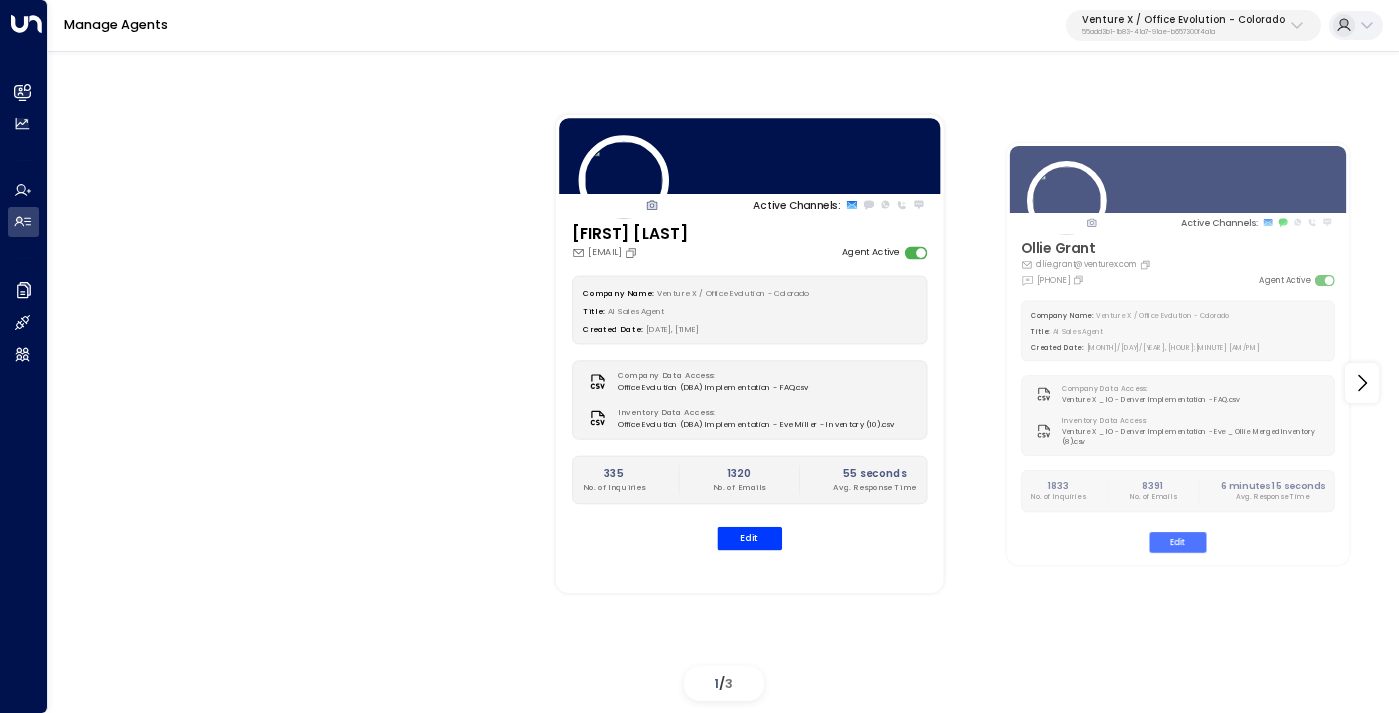 click on "Venture X / Office Evolution - Colorado" at bounding box center (1183, 20) 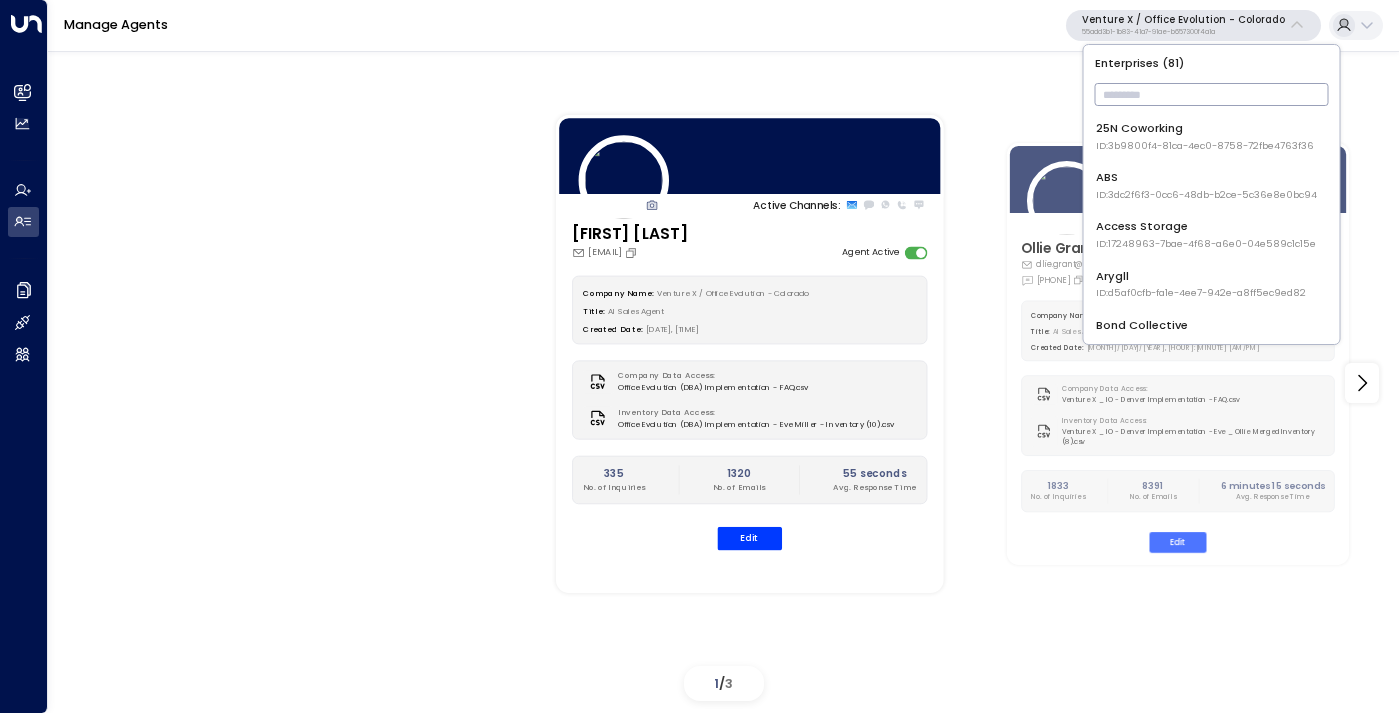 click at bounding box center (1212, 94) 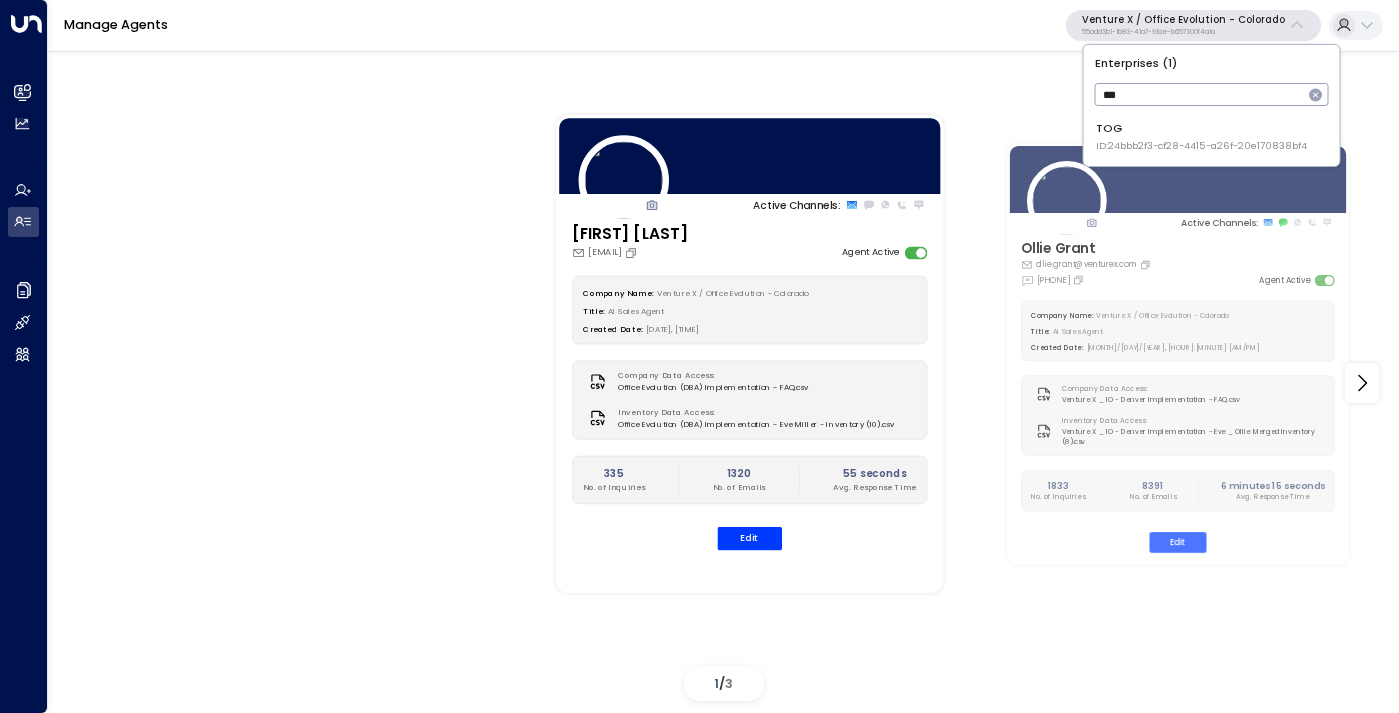 type on "***" 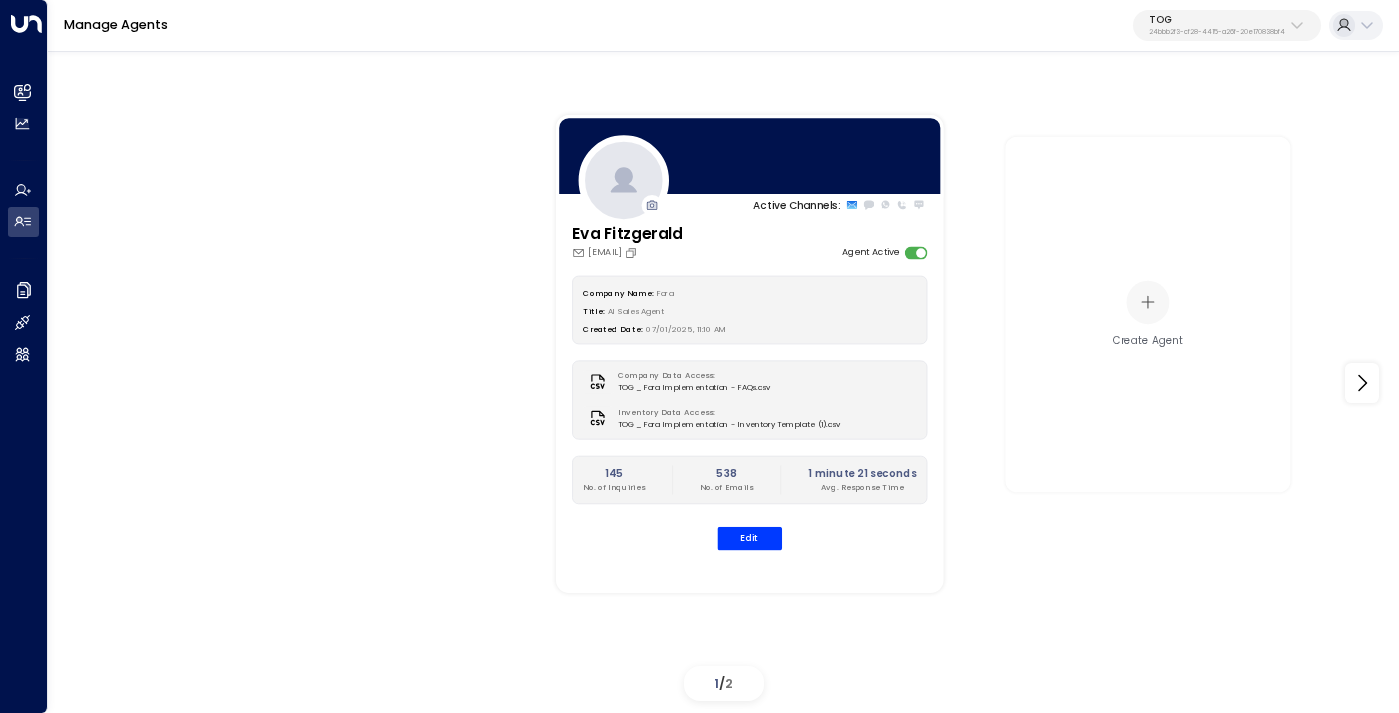 click on "24bbb2f3-cf28-4415-a26f-20e170838bf4" at bounding box center [1217, 32] 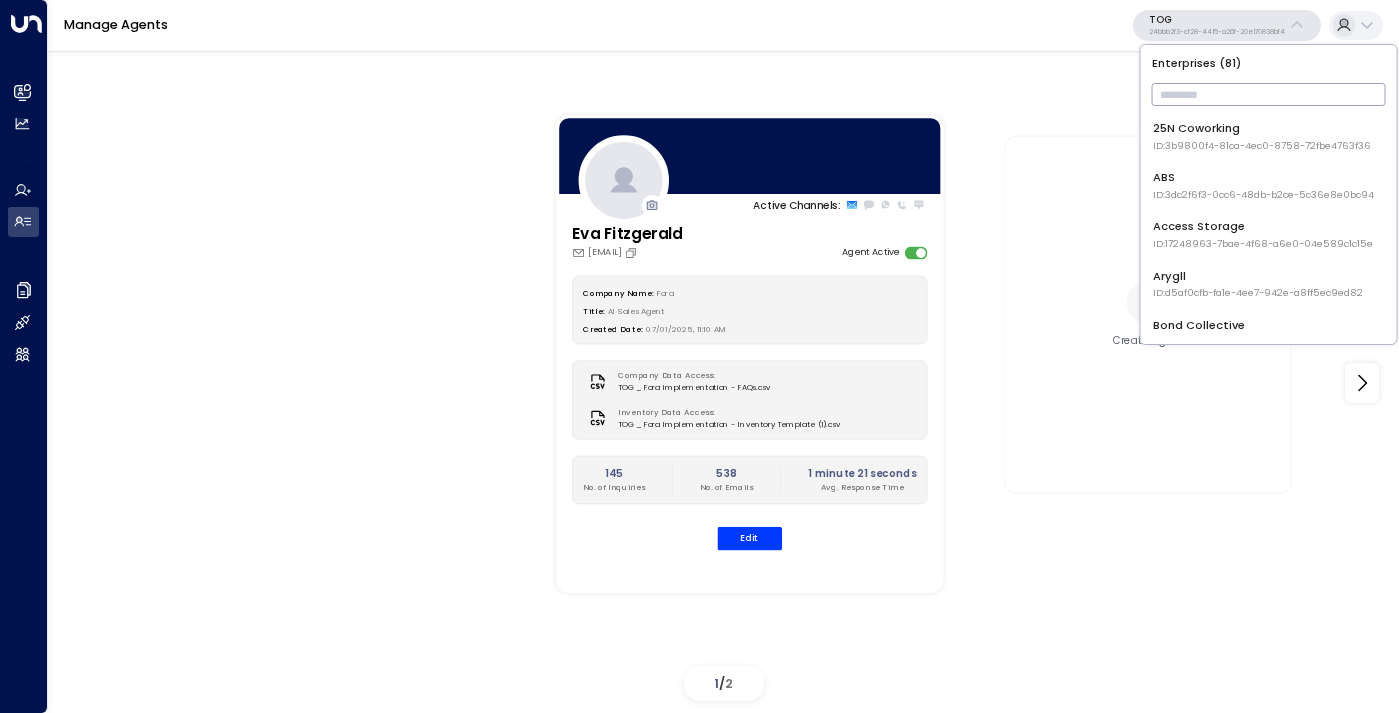 click at bounding box center [1269, 94] 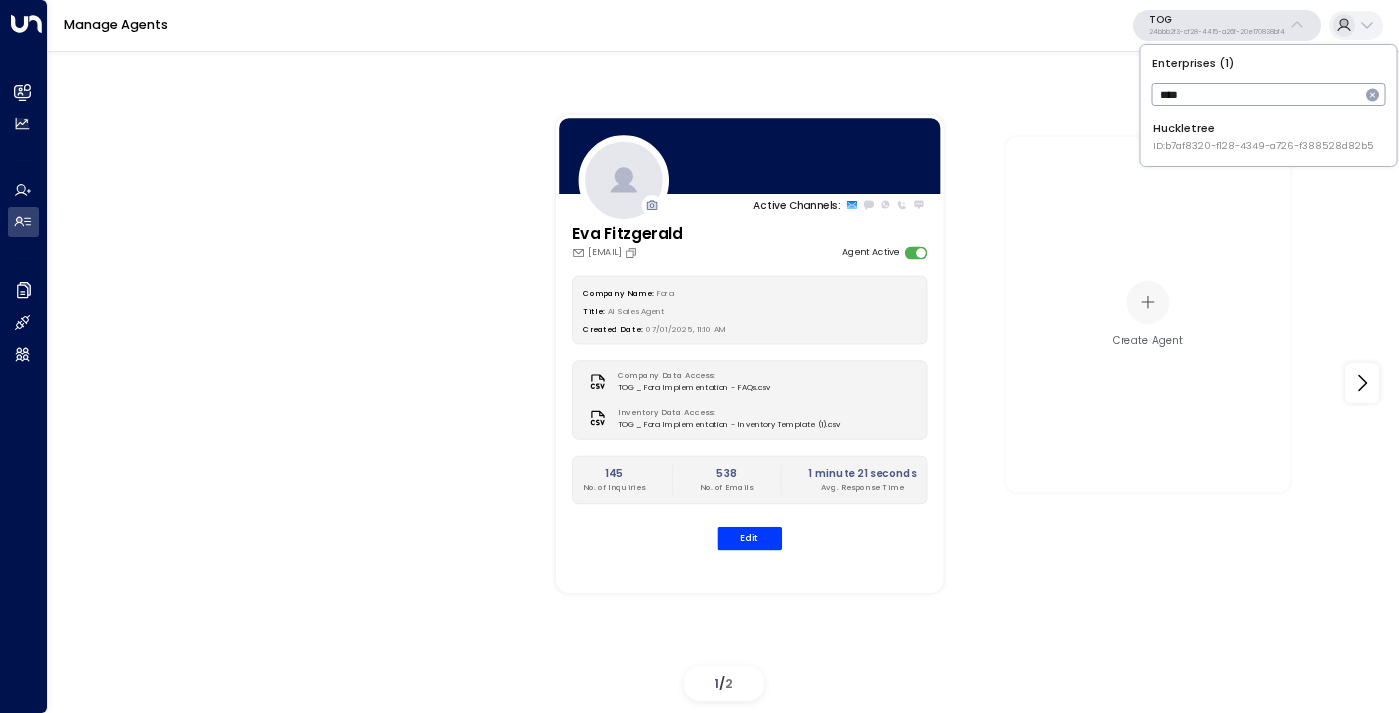 type on "****" 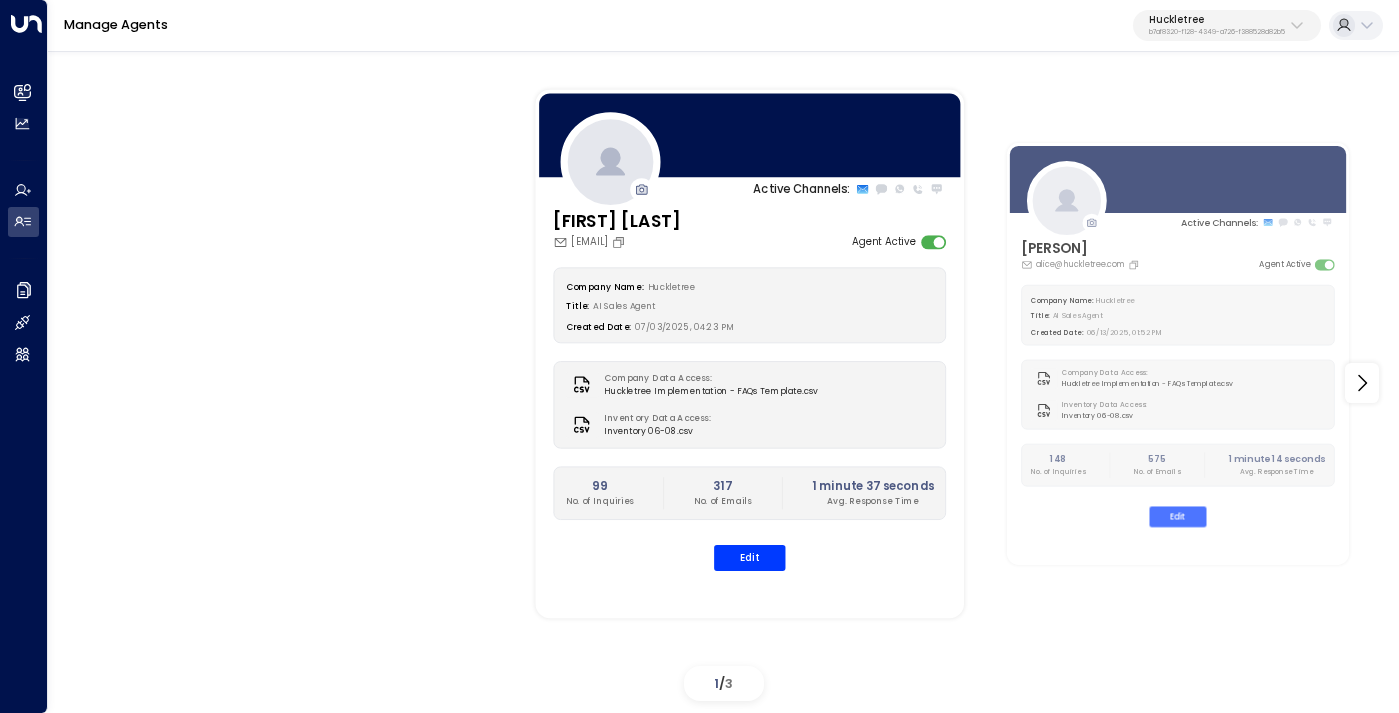 click on "[FIRST] [LAST]   [FIRST].[LAST]@[DOMAIN] Agent Active Company Name: [COMPANY] Title: AI Sales Agent Created Date: [DATE], [TIME] Company Data Access: [COMPANY] Implementation - FAQs Template.csv Inventory Data Access: Inventory [NUMBER]-[NUMBER].csv [NUMBER] No. of Inquiries [NUMBER] No. of Emails [NUMBER] [TIME] Avg. Response Time Edit" at bounding box center (750, 399) 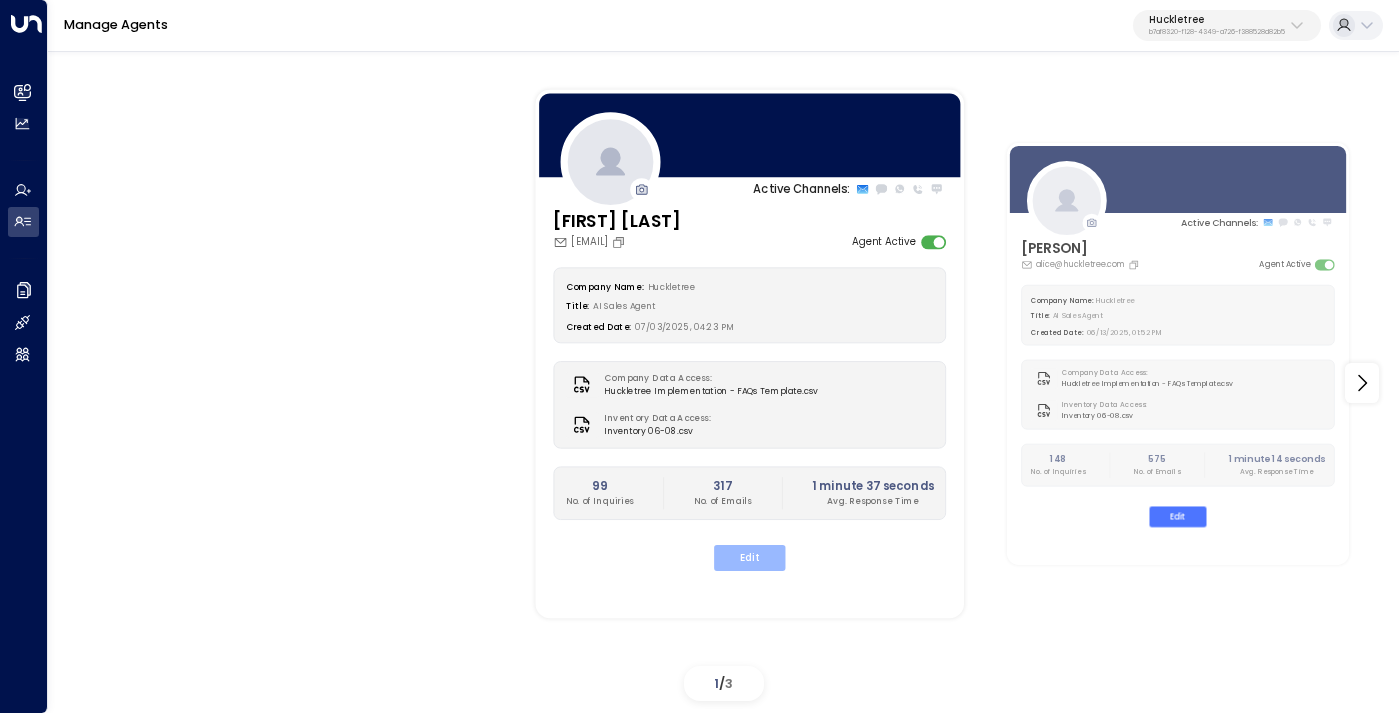 click on "Edit" at bounding box center [749, 558] 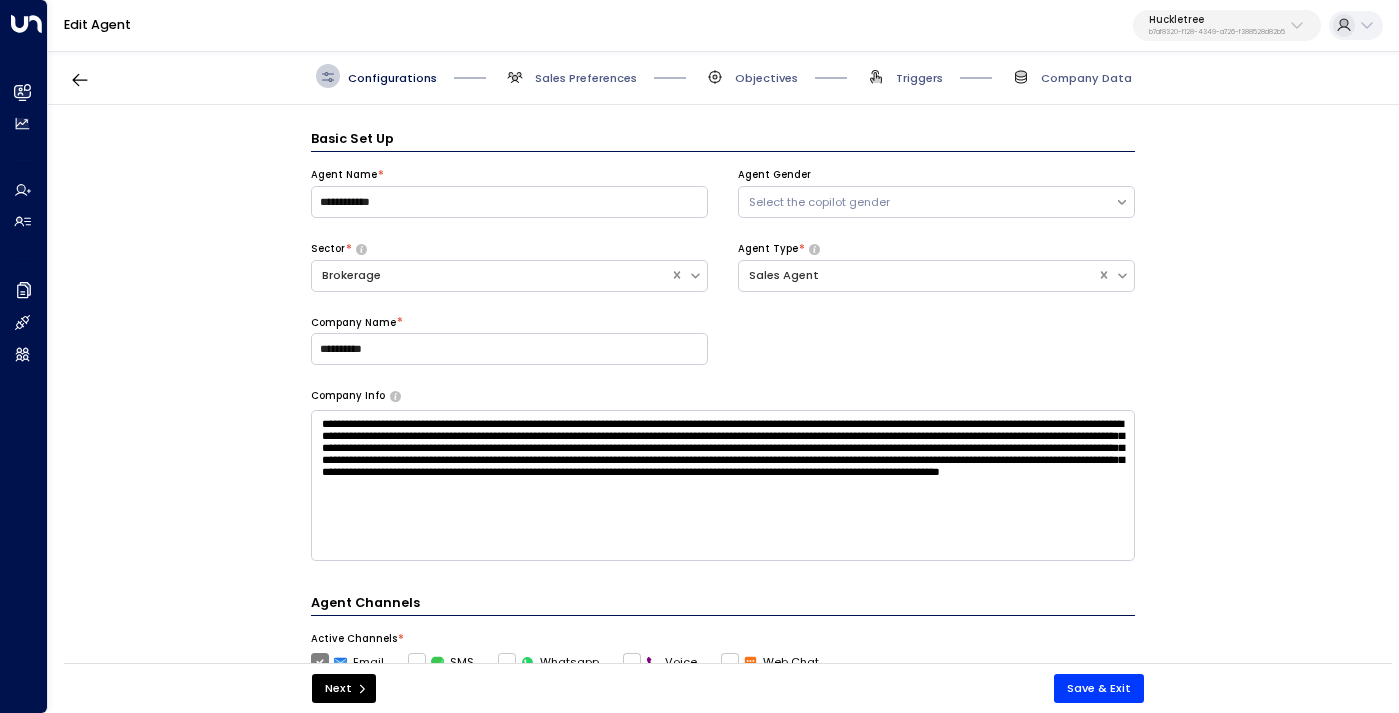 scroll, scrollTop: 24, scrollLeft: 0, axis: vertical 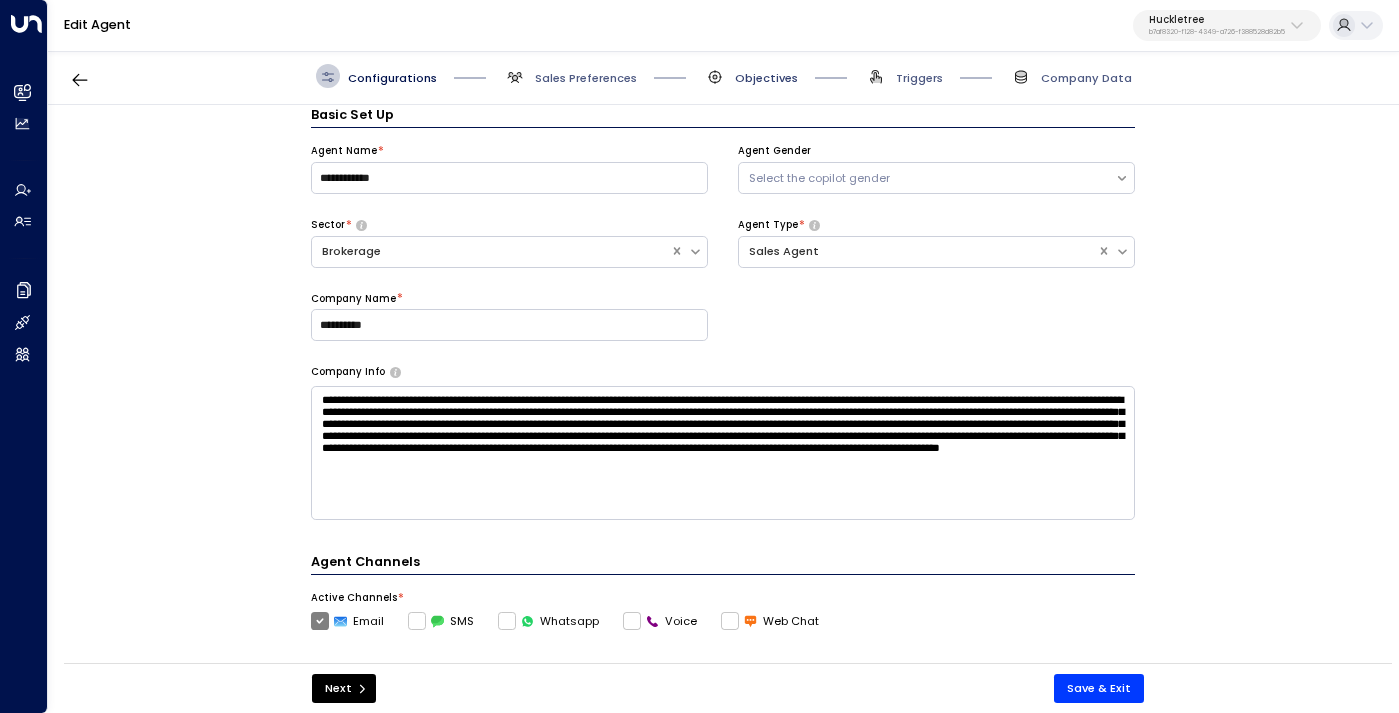 click on "Objectives" at bounding box center [766, 78] 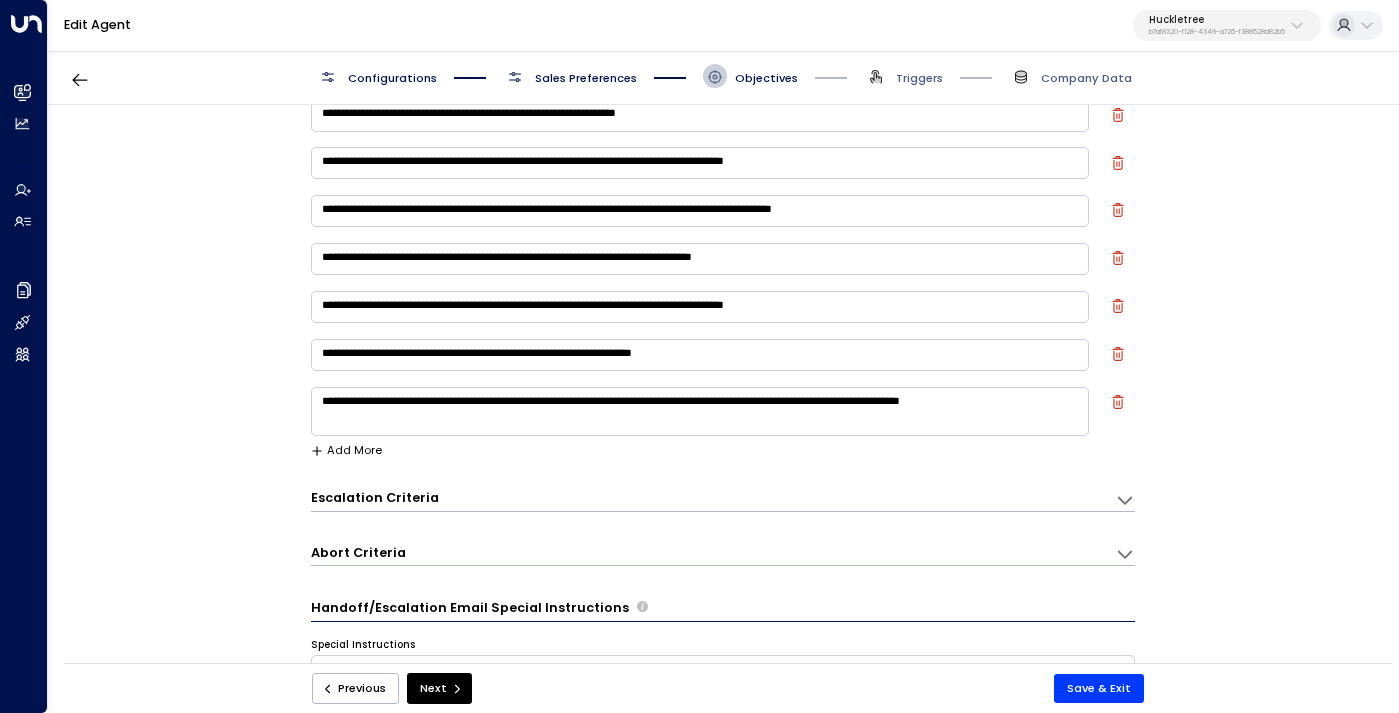 scroll, scrollTop: 236, scrollLeft: 0, axis: vertical 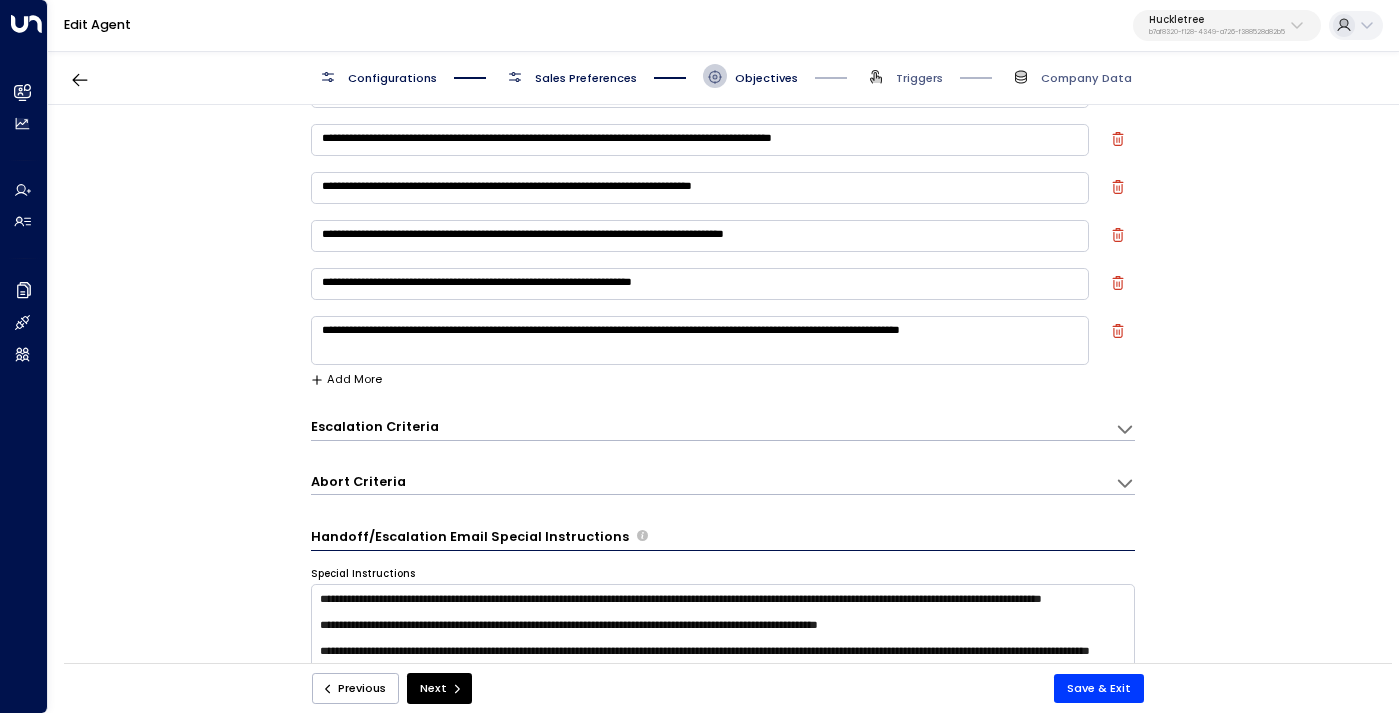 click on "Abort Criteria" at bounding box center (713, 428) 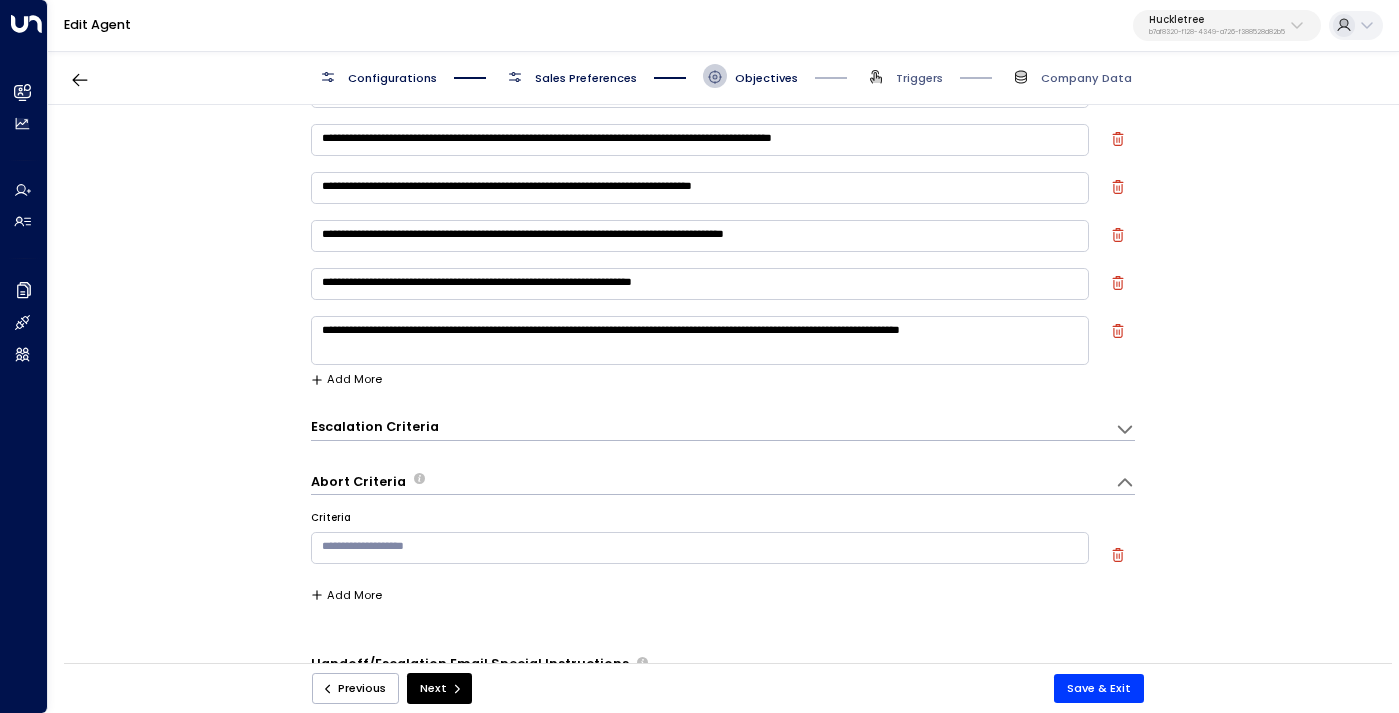 click on "Abort Criteria" at bounding box center [713, 483] 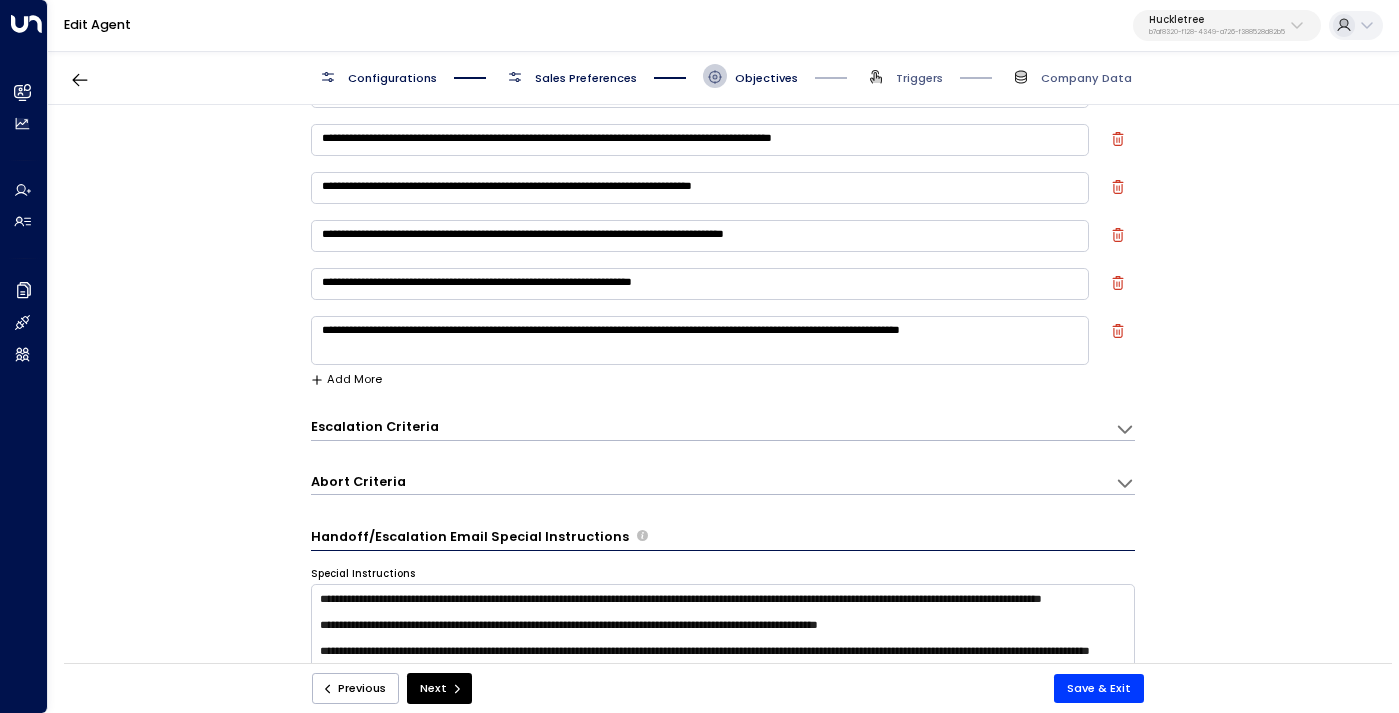 click on "Escalation Criteria   Reset" at bounding box center [705, 427] 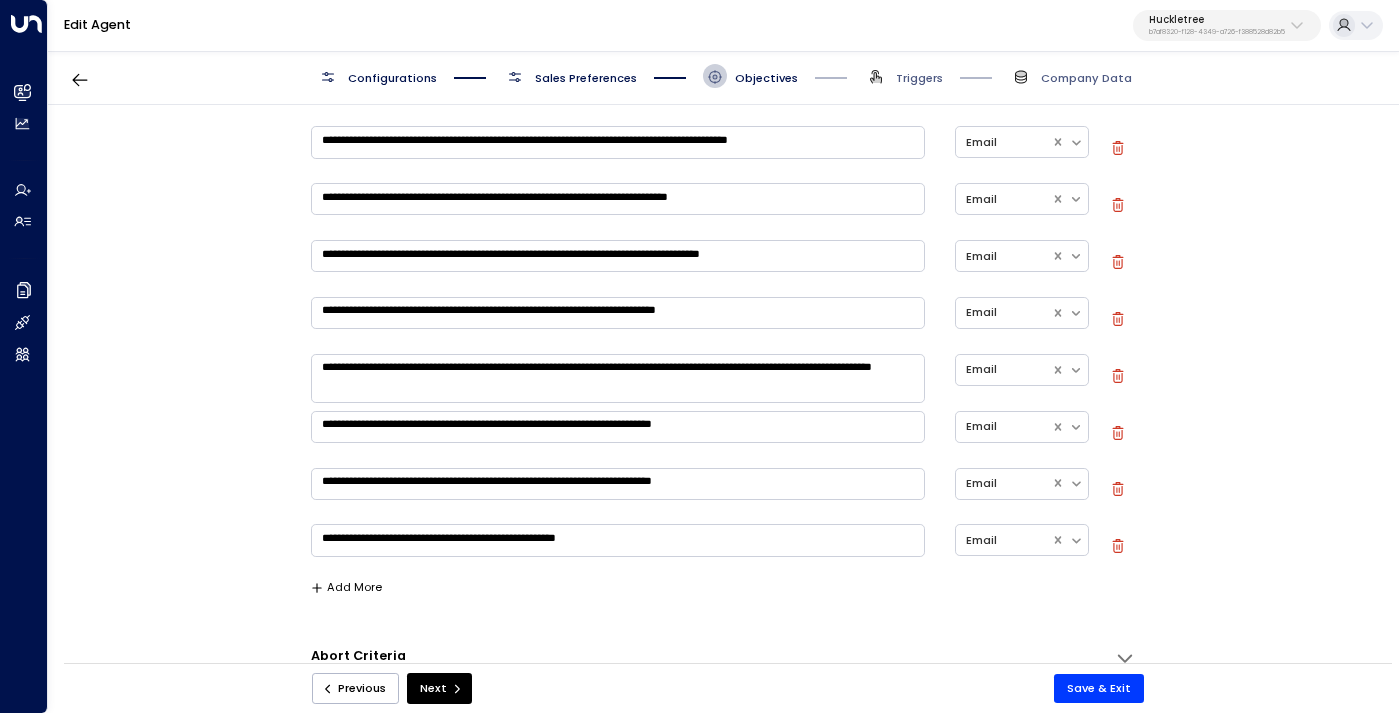 scroll, scrollTop: 713, scrollLeft: 0, axis: vertical 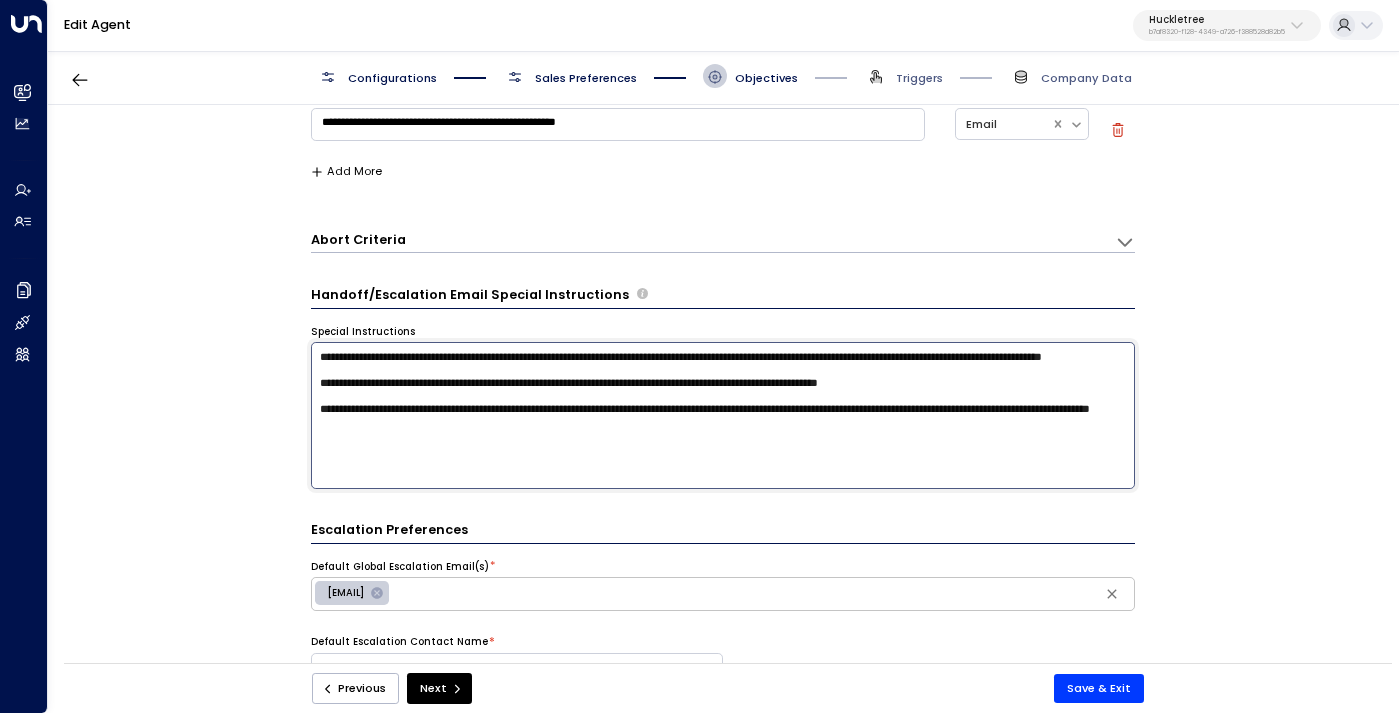 click on "**********" at bounding box center [723, 415] 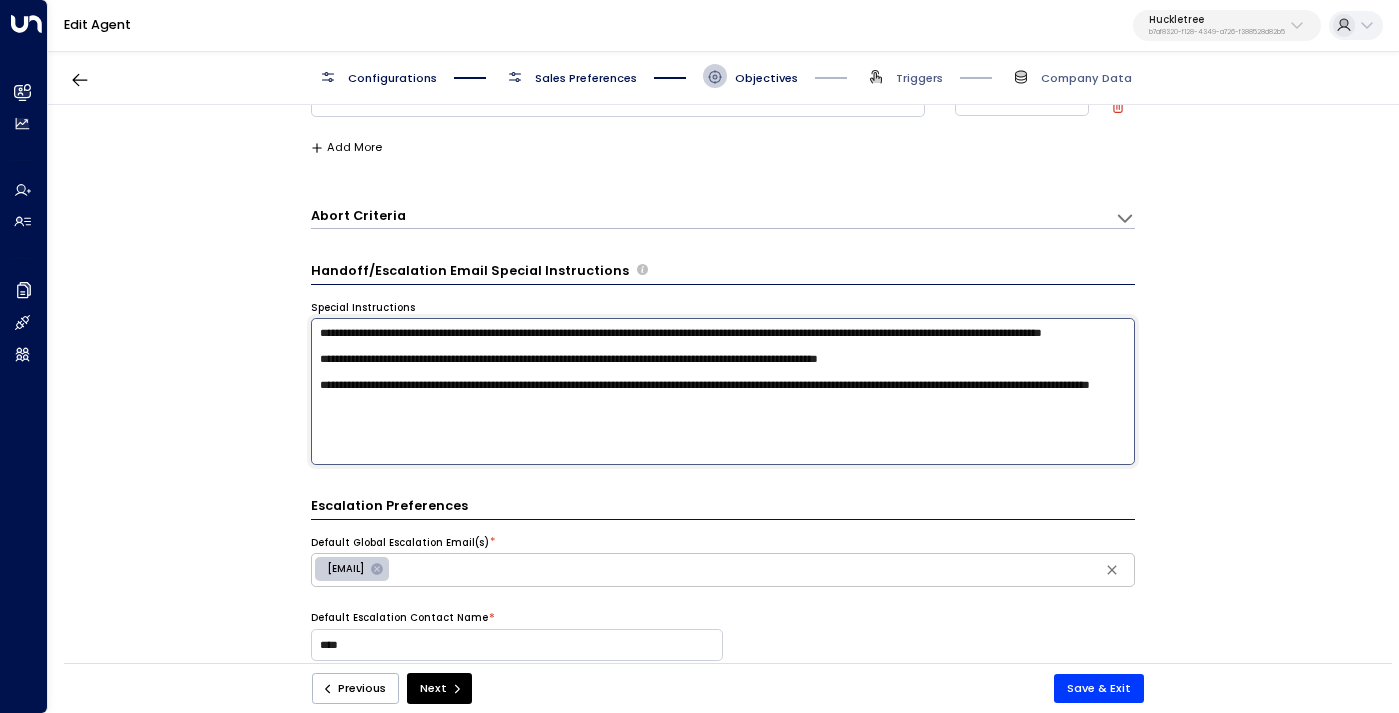 scroll, scrollTop: 1101, scrollLeft: 0, axis: vertical 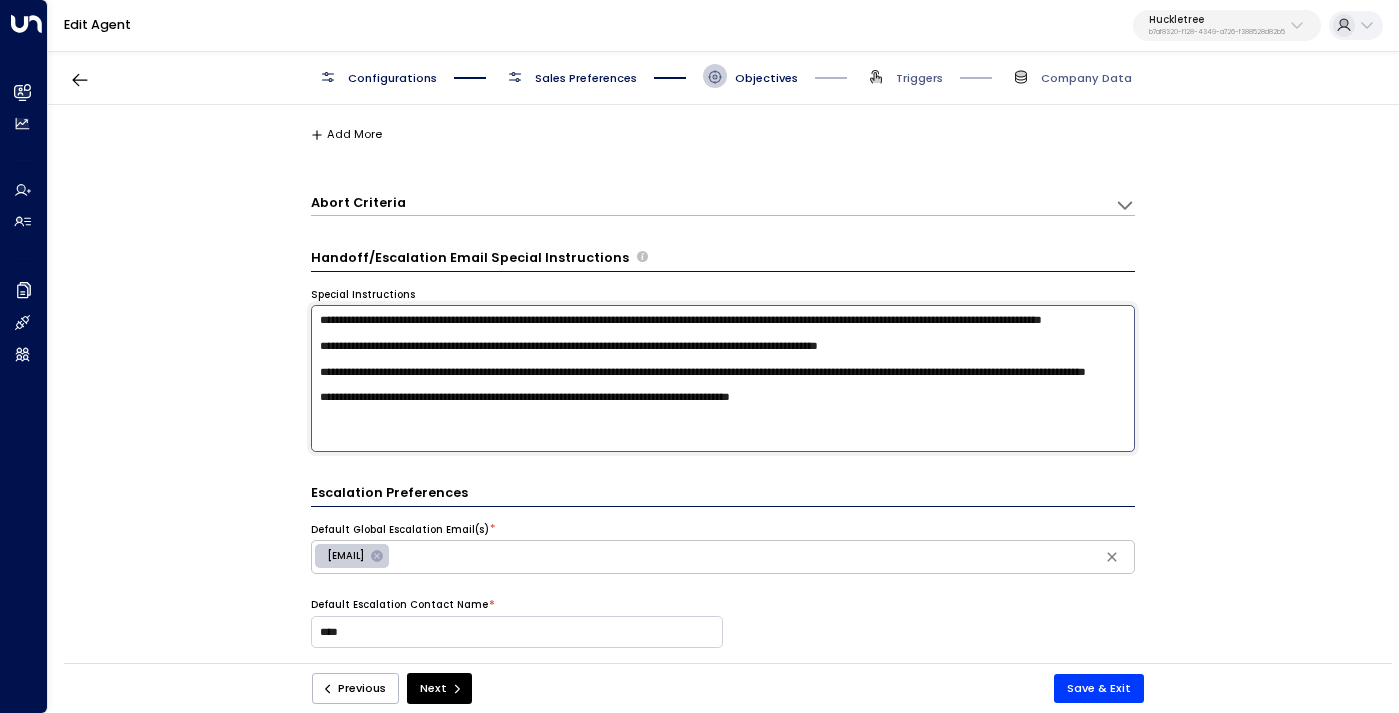 paste on "**********" 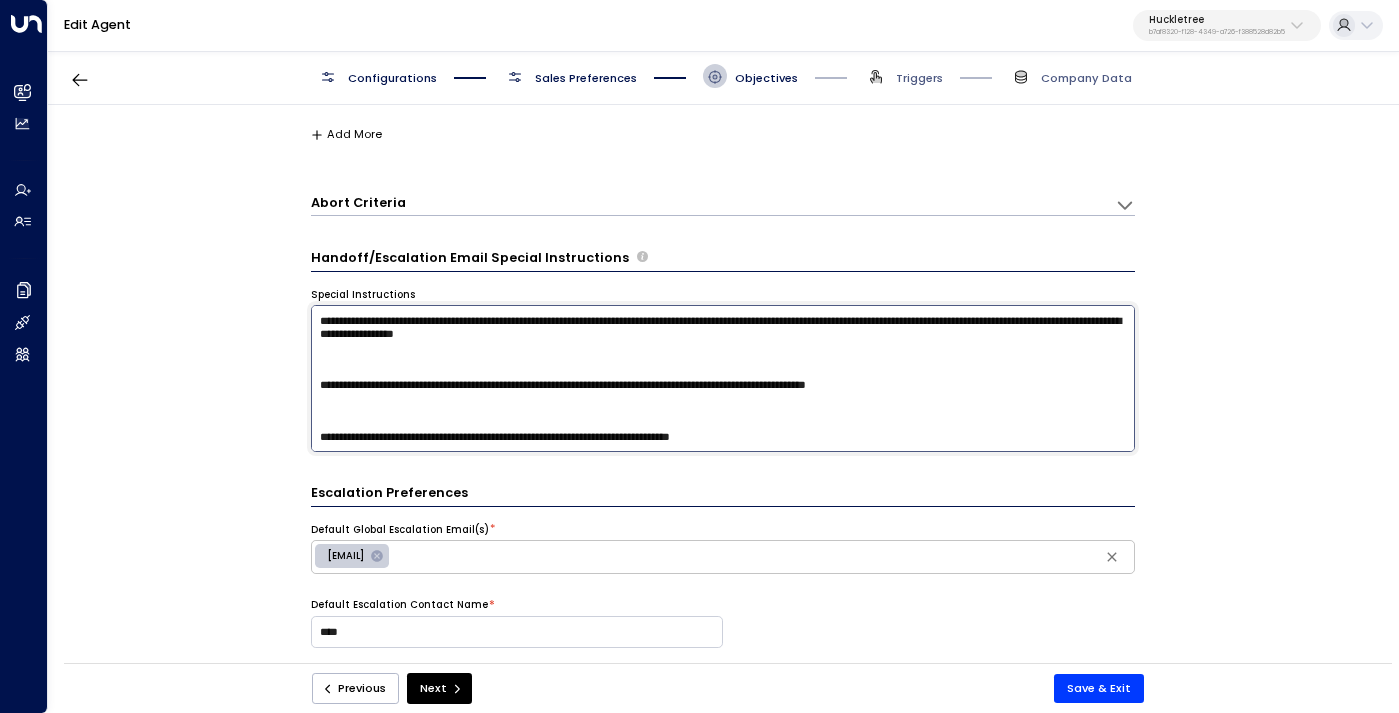 scroll, scrollTop: 93, scrollLeft: 0, axis: vertical 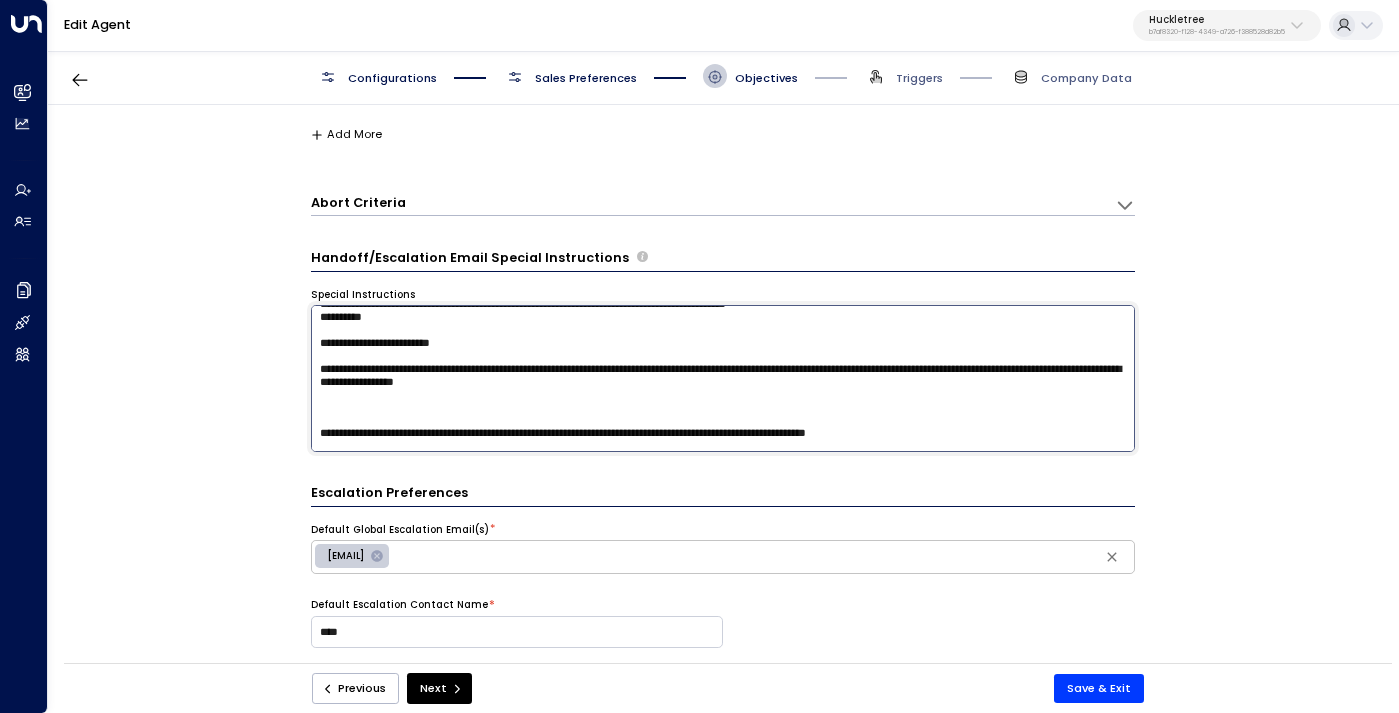 click at bounding box center [723, 378] 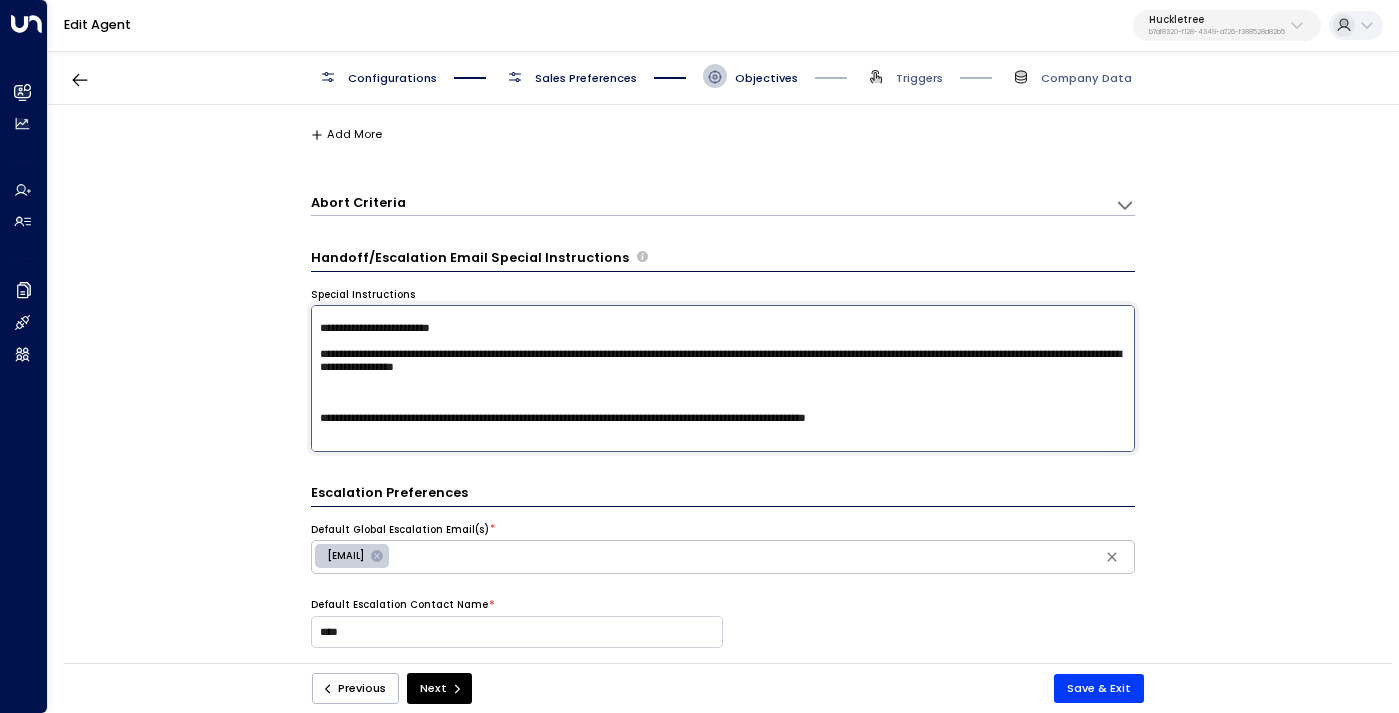 click at bounding box center (723, 378) 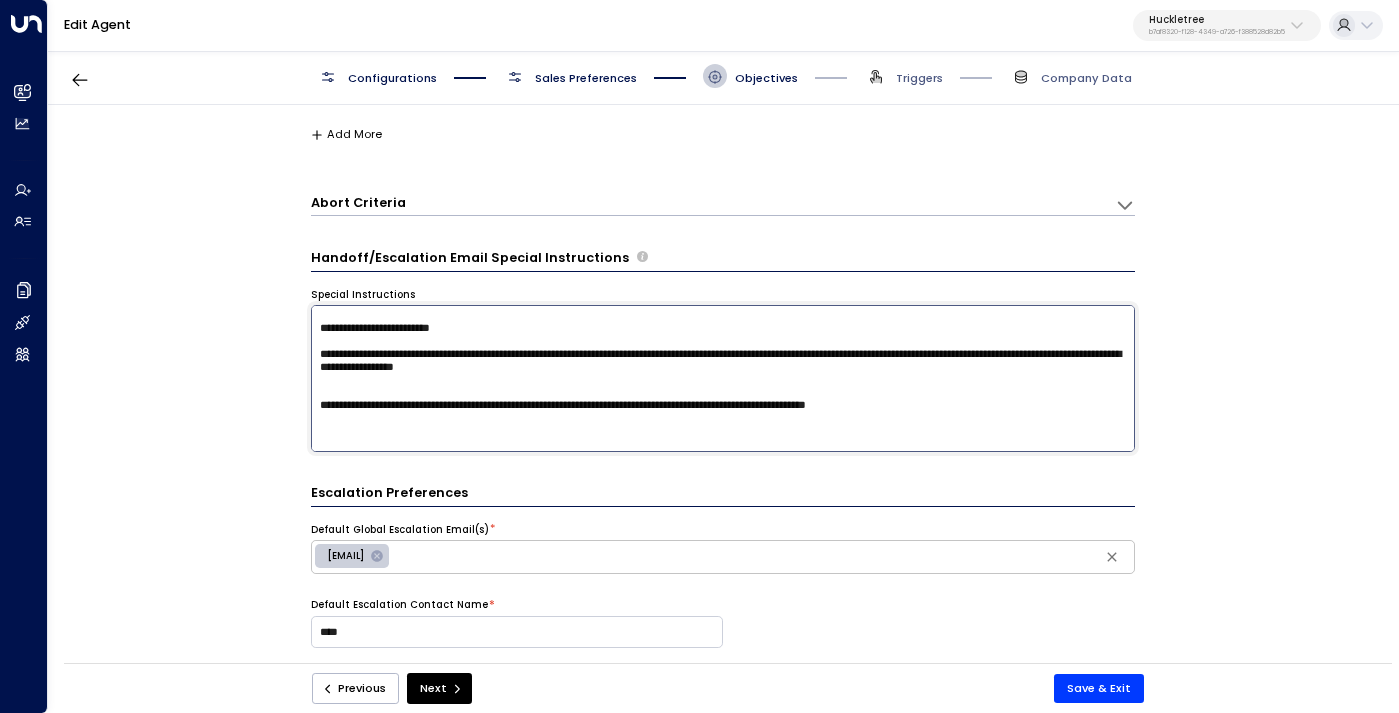 click at bounding box center (723, 378) 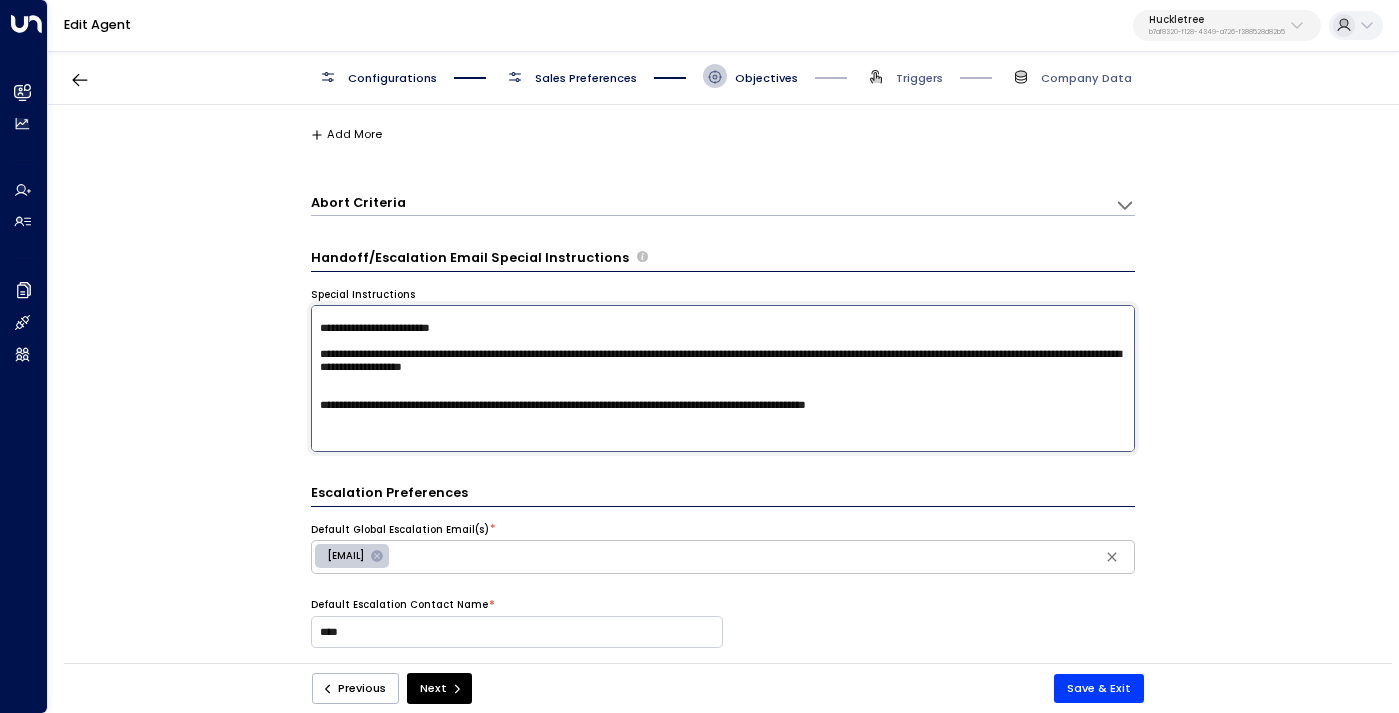click at bounding box center [723, 378] 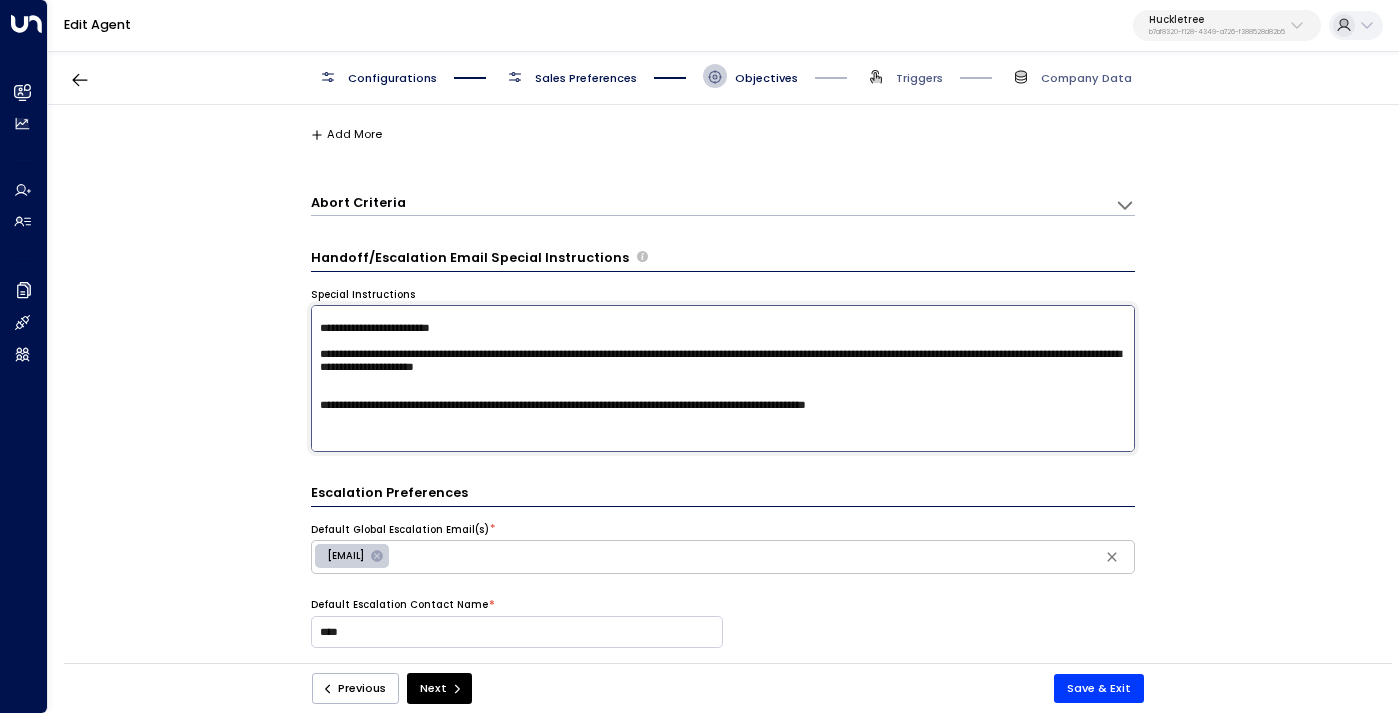 scroll, scrollTop: 99, scrollLeft: 0, axis: vertical 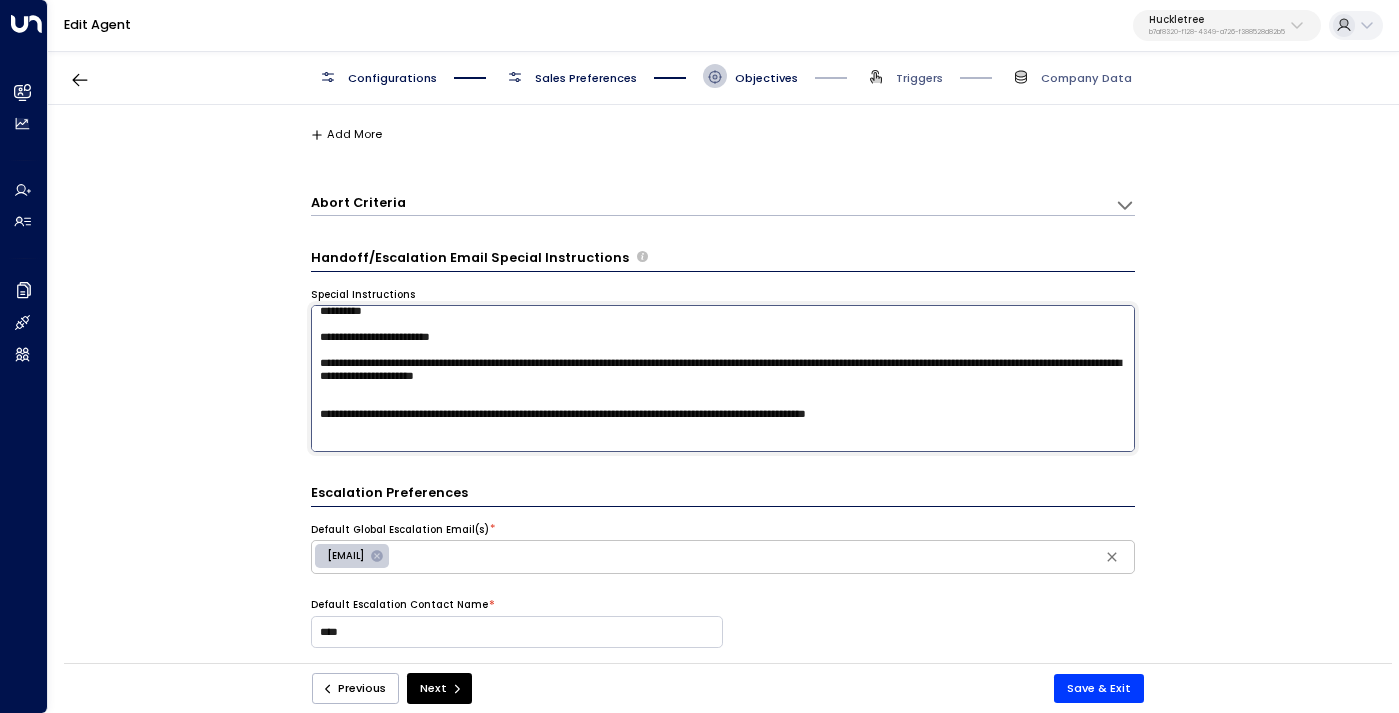 click at bounding box center (723, 378) 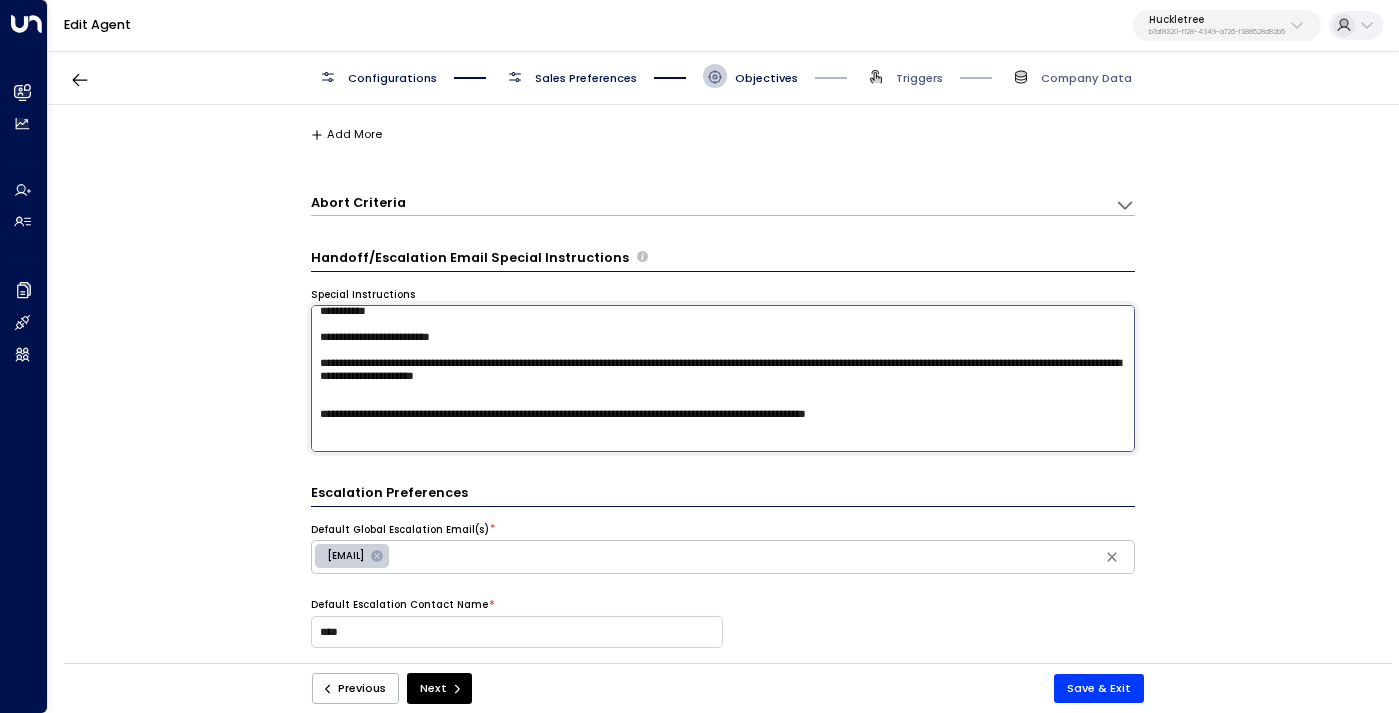scroll, scrollTop: 112, scrollLeft: 0, axis: vertical 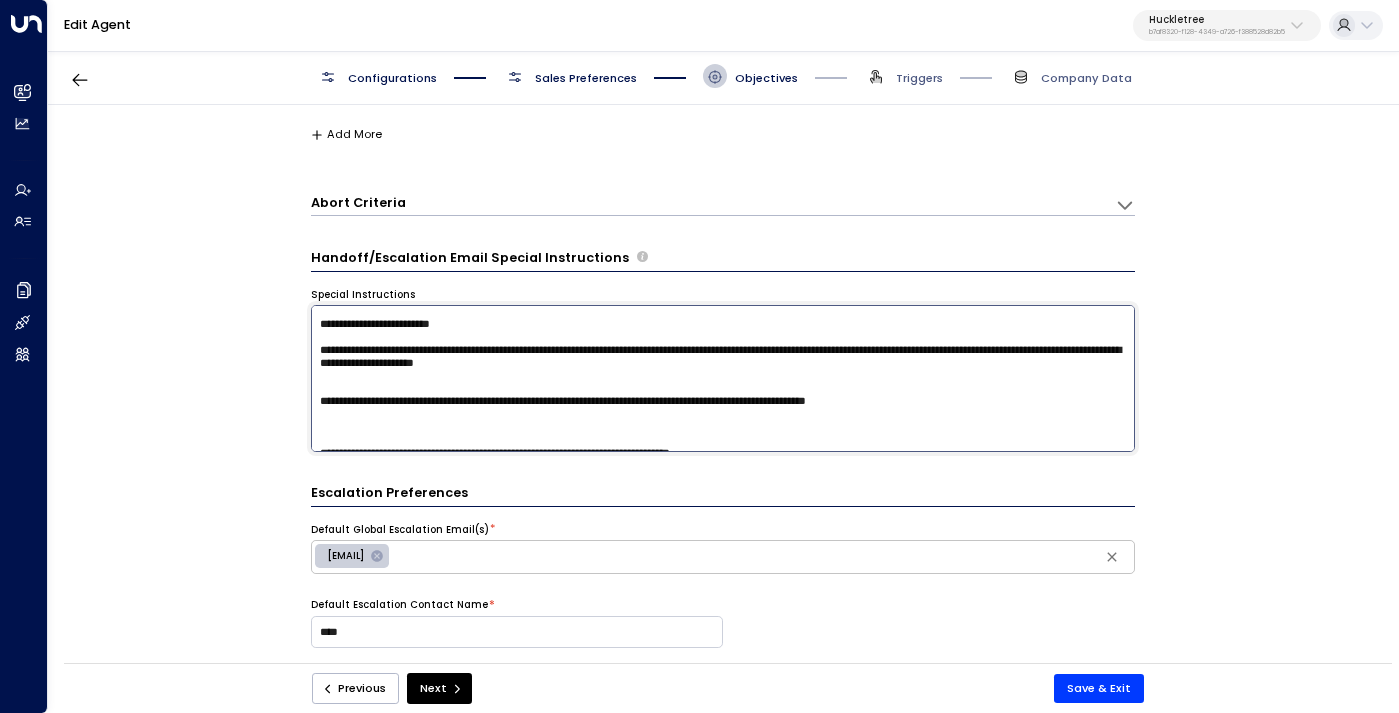 click at bounding box center [723, 378] 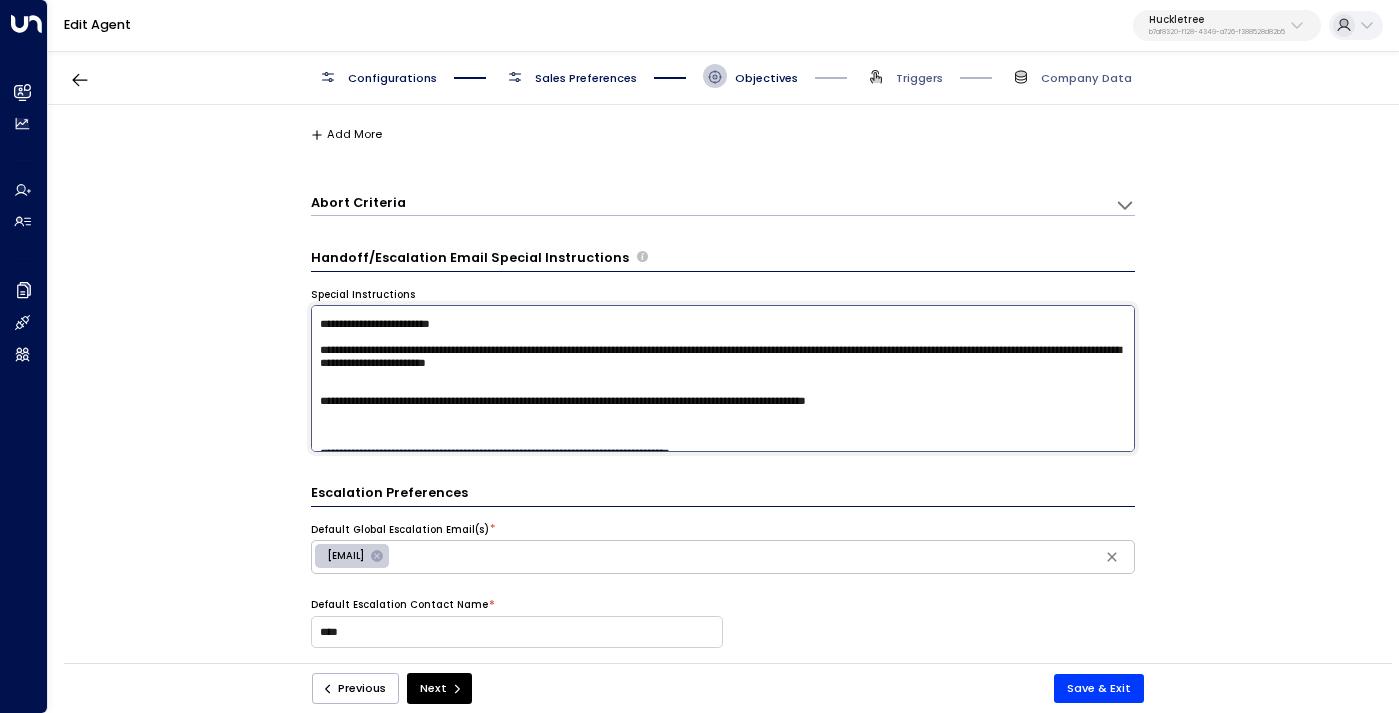 drag, startPoint x: 810, startPoint y: 386, endPoint x: 780, endPoint y: 389, distance: 30.149628 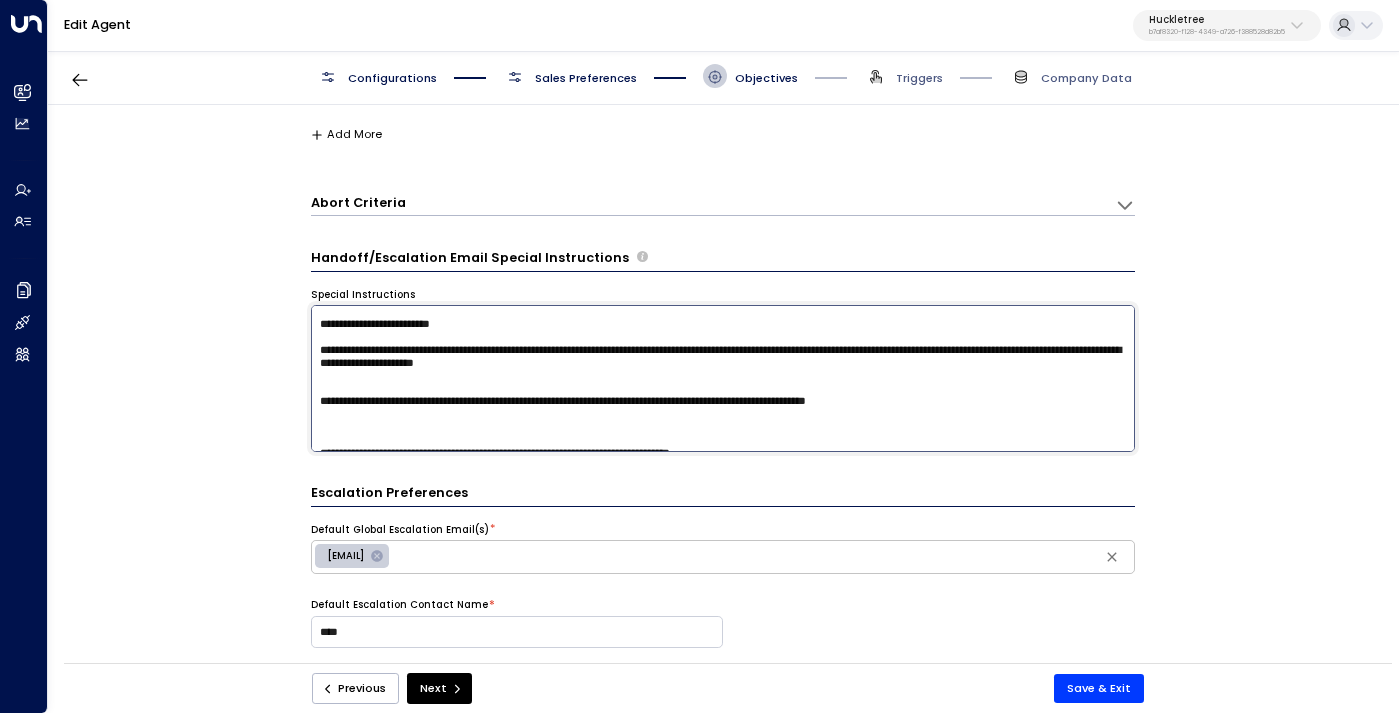 scroll, scrollTop: 124, scrollLeft: 0, axis: vertical 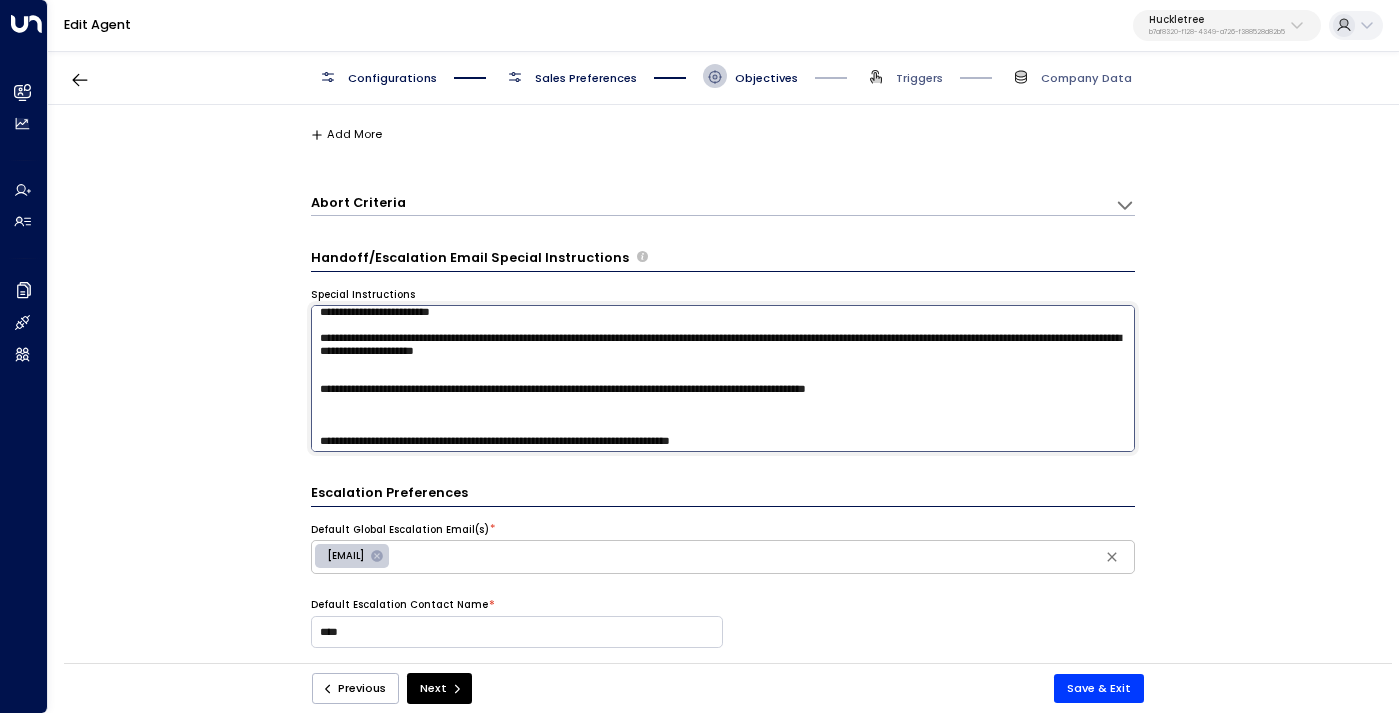 click at bounding box center (723, 378) 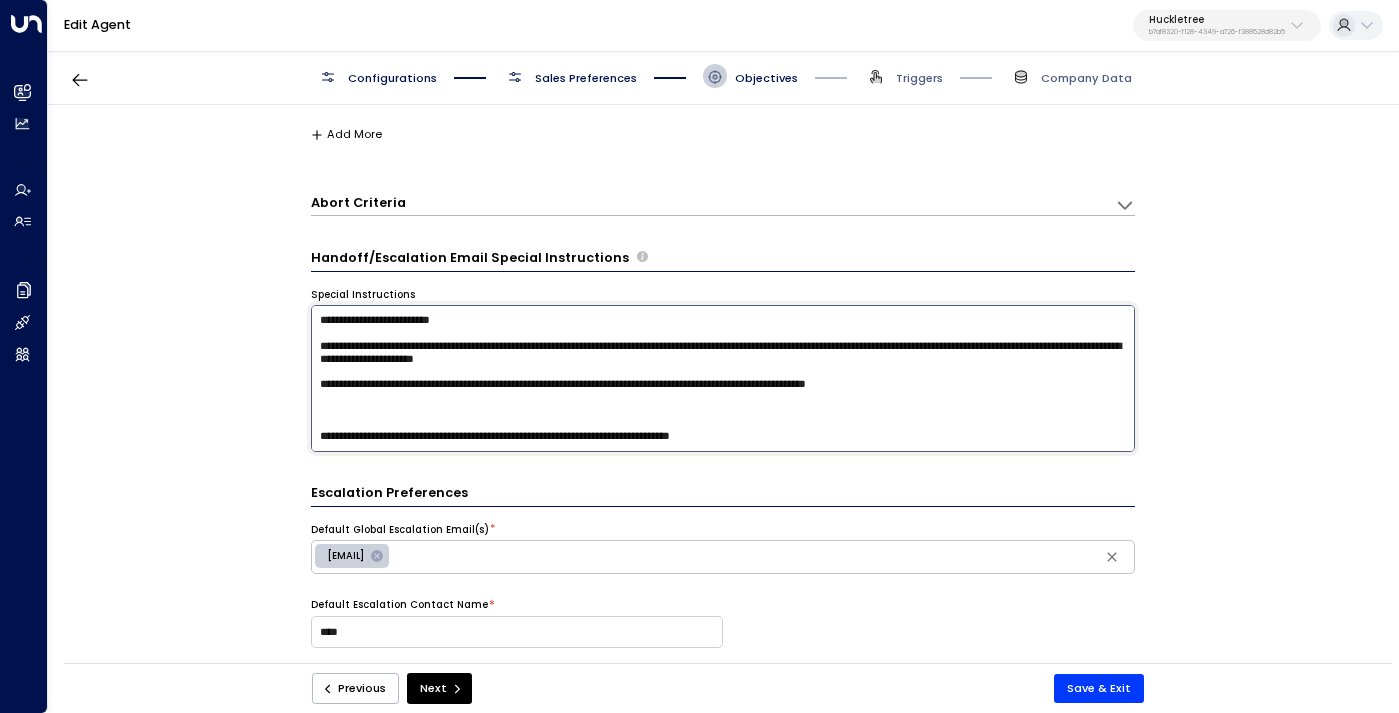 scroll, scrollTop: 142, scrollLeft: 0, axis: vertical 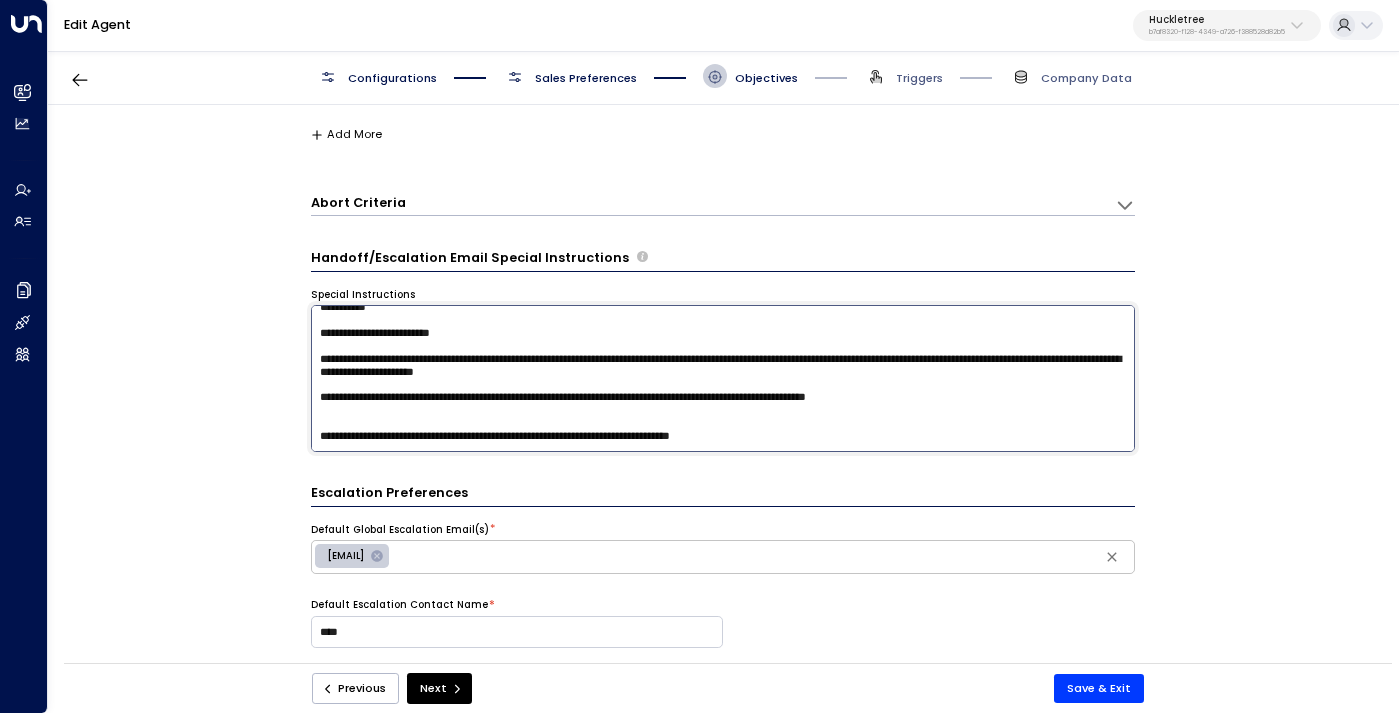 click at bounding box center [723, 378] 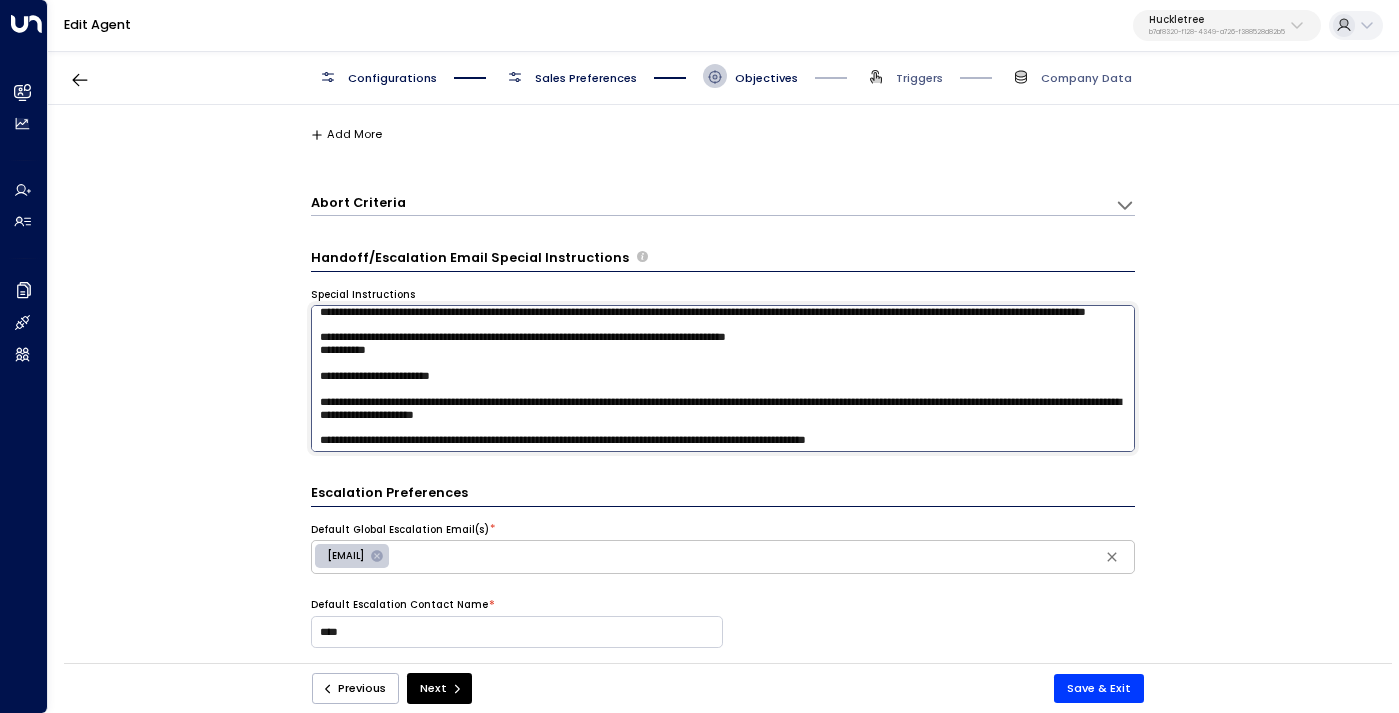 scroll, scrollTop: 59, scrollLeft: 0, axis: vertical 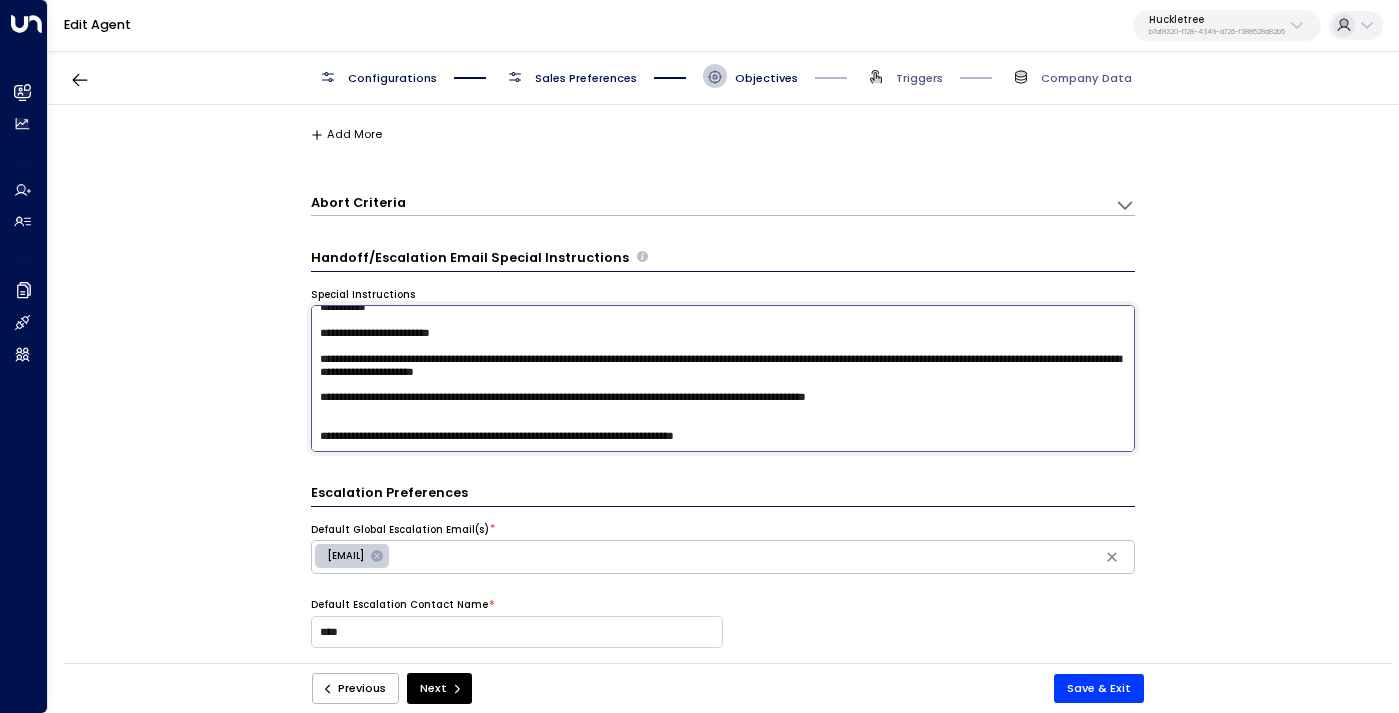 click at bounding box center [723, 378] 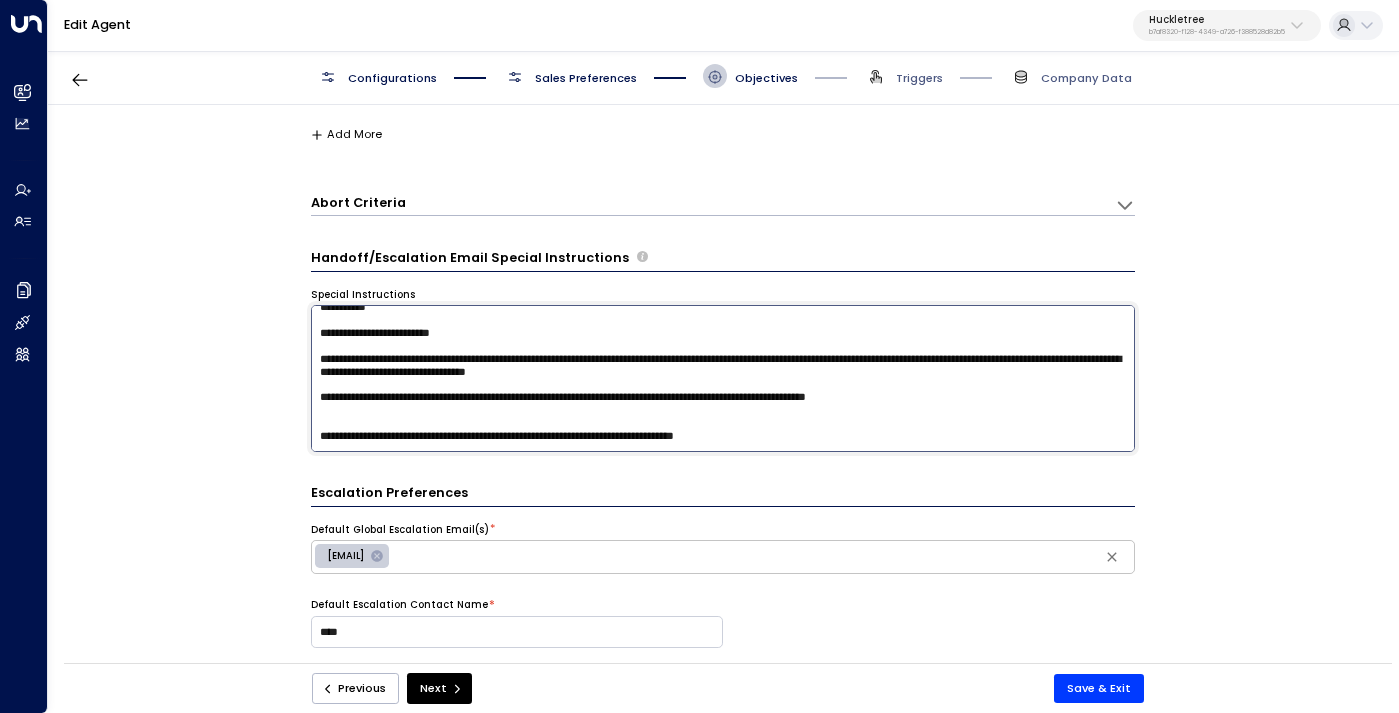 click at bounding box center (723, 378) 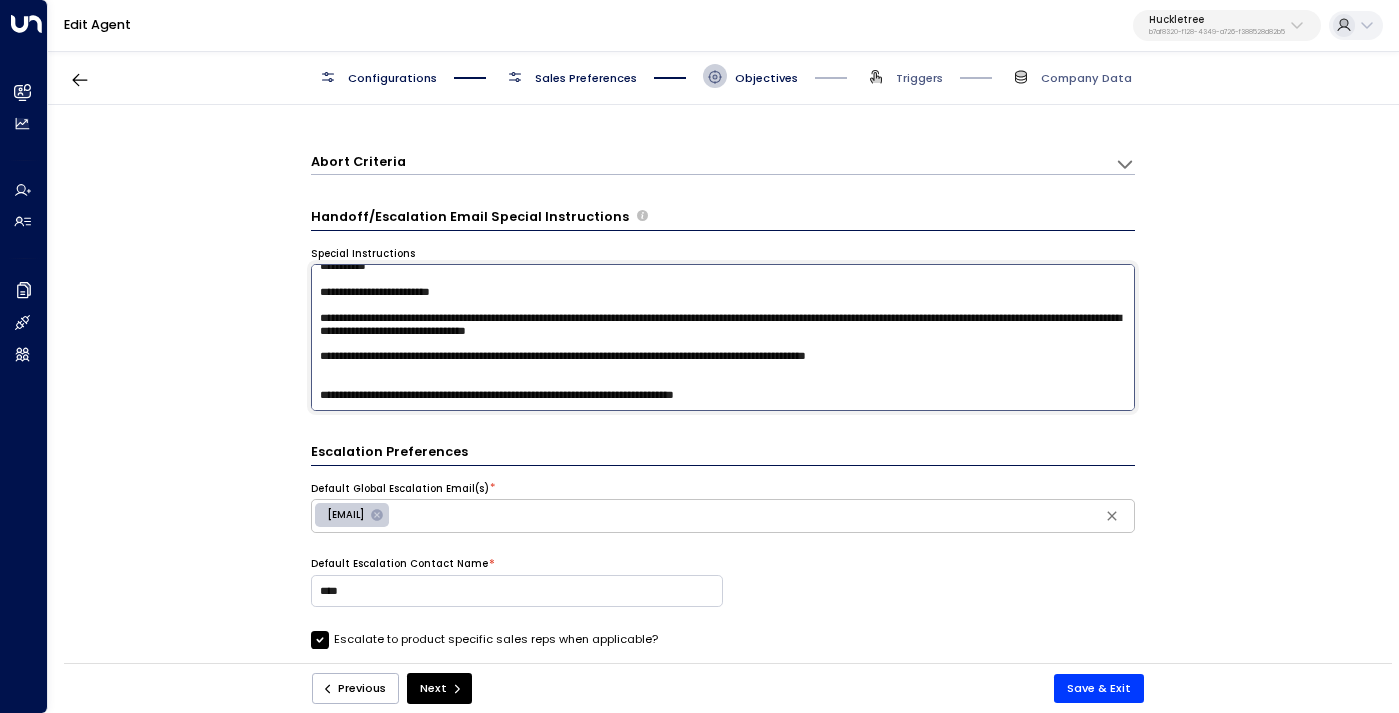 scroll, scrollTop: 1144, scrollLeft: 0, axis: vertical 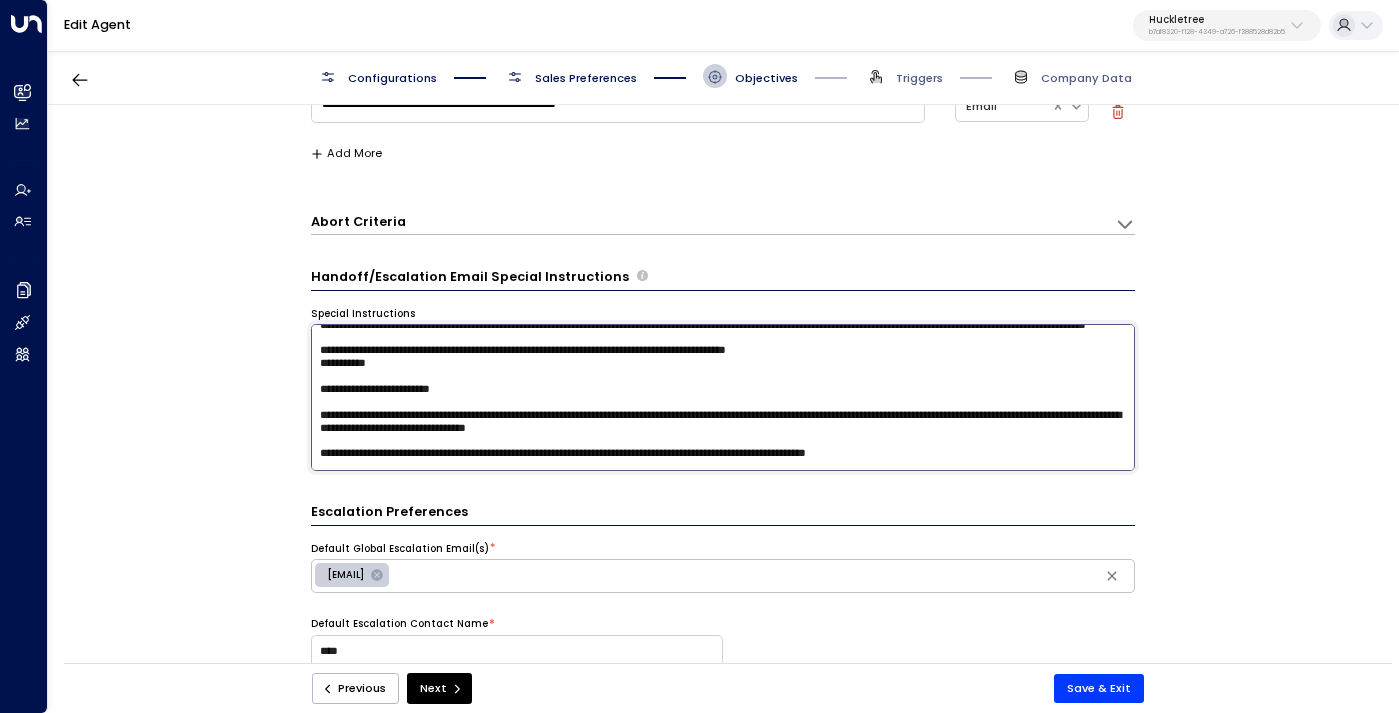 click at bounding box center (723, 397) 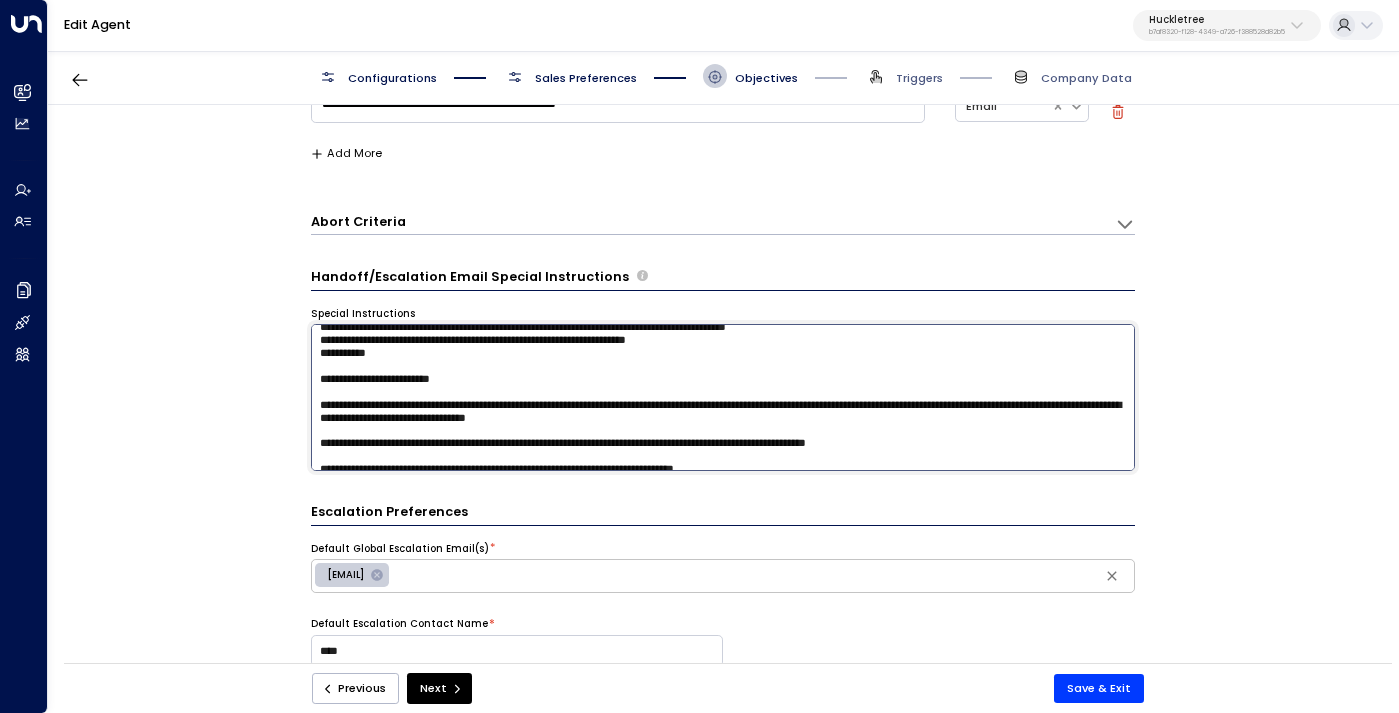 scroll, scrollTop: 91, scrollLeft: 0, axis: vertical 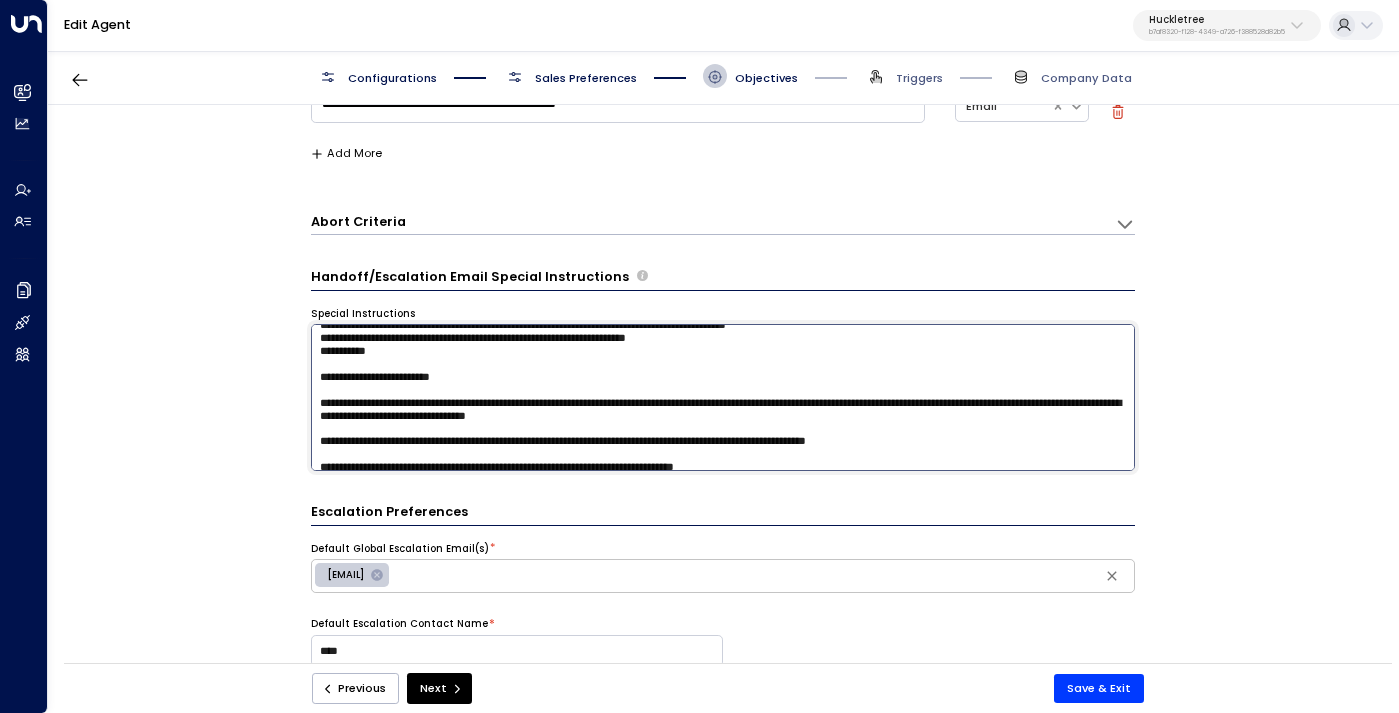 click at bounding box center (723, 397) 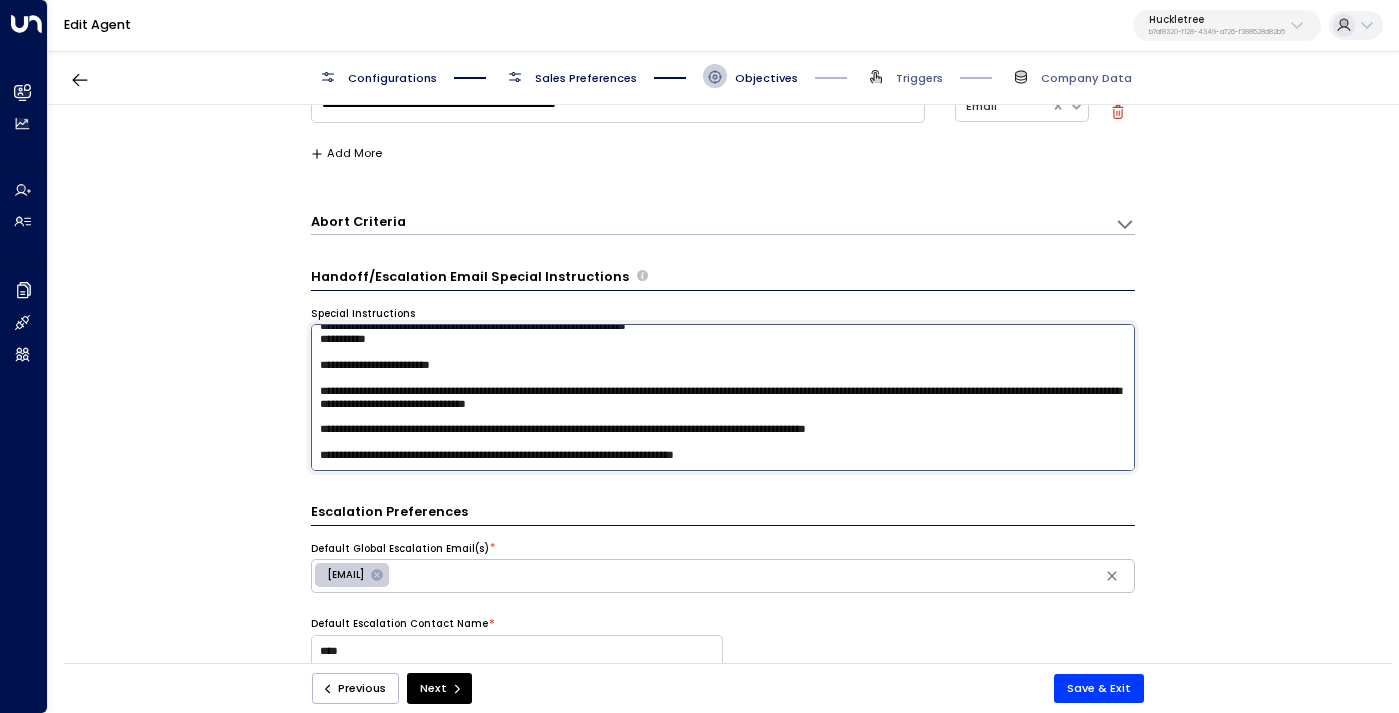 scroll, scrollTop: 129, scrollLeft: 0, axis: vertical 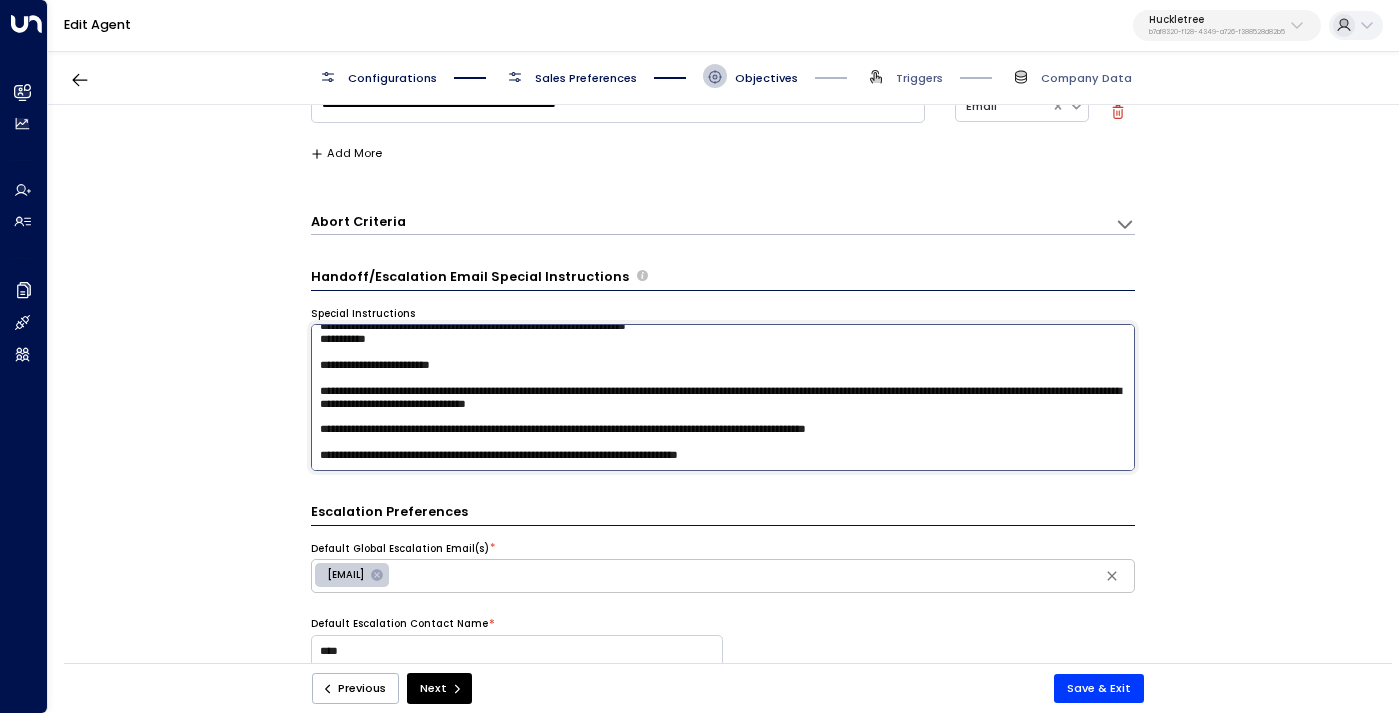 paste on "**********" 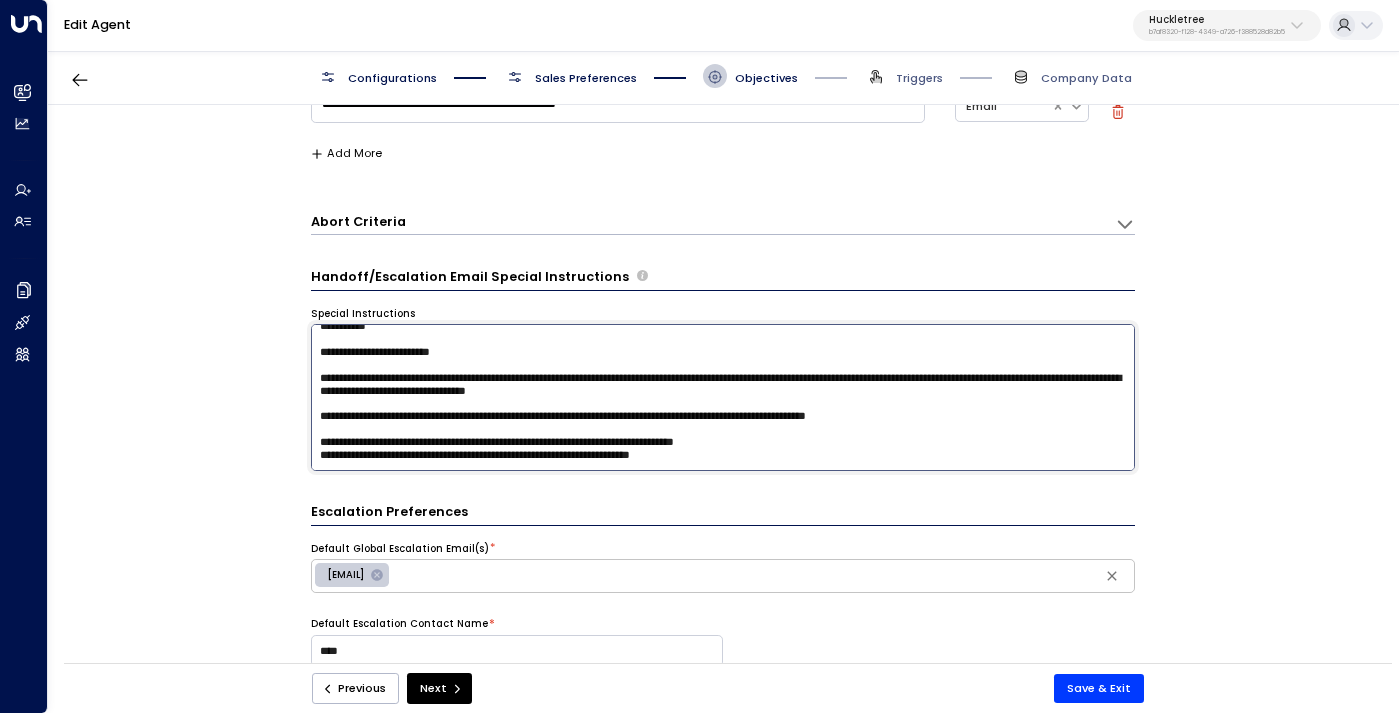 scroll, scrollTop: 148, scrollLeft: 0, axis: vertical 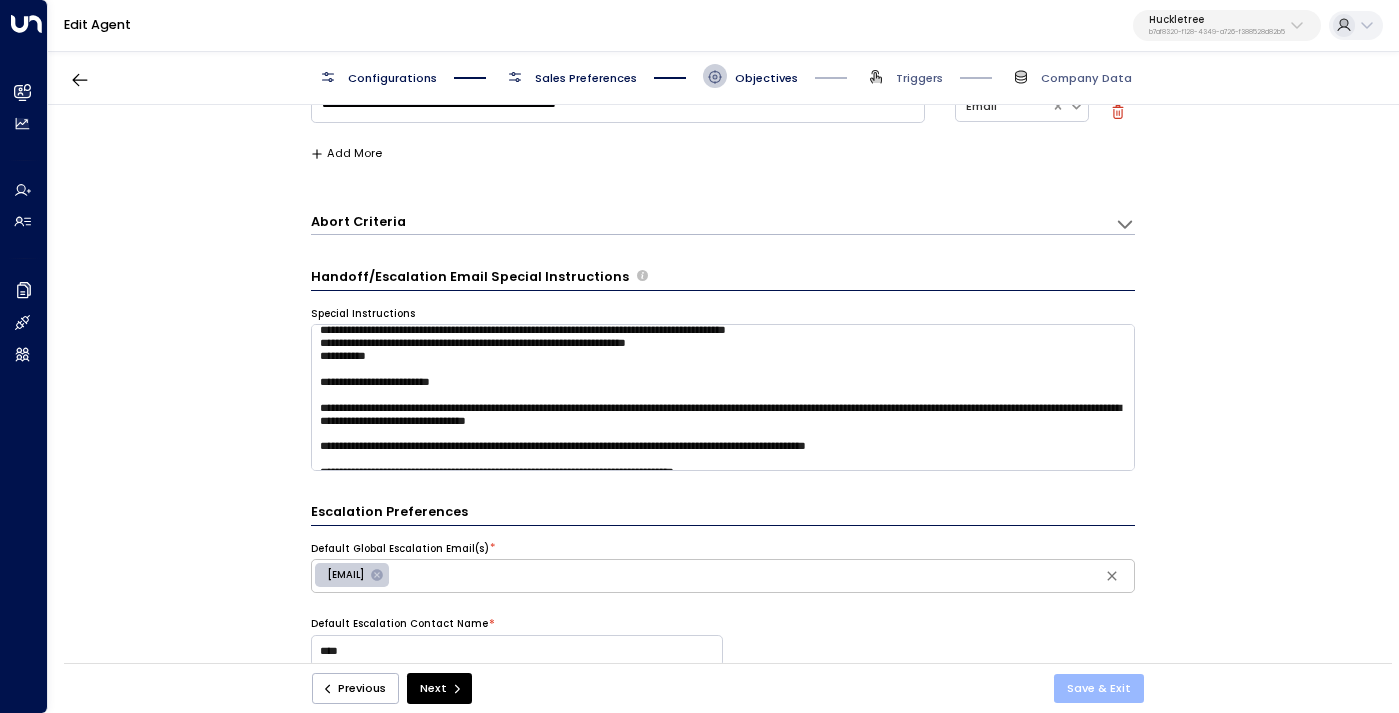 click on "Save & Exit" at bounding box center [1099, 688] 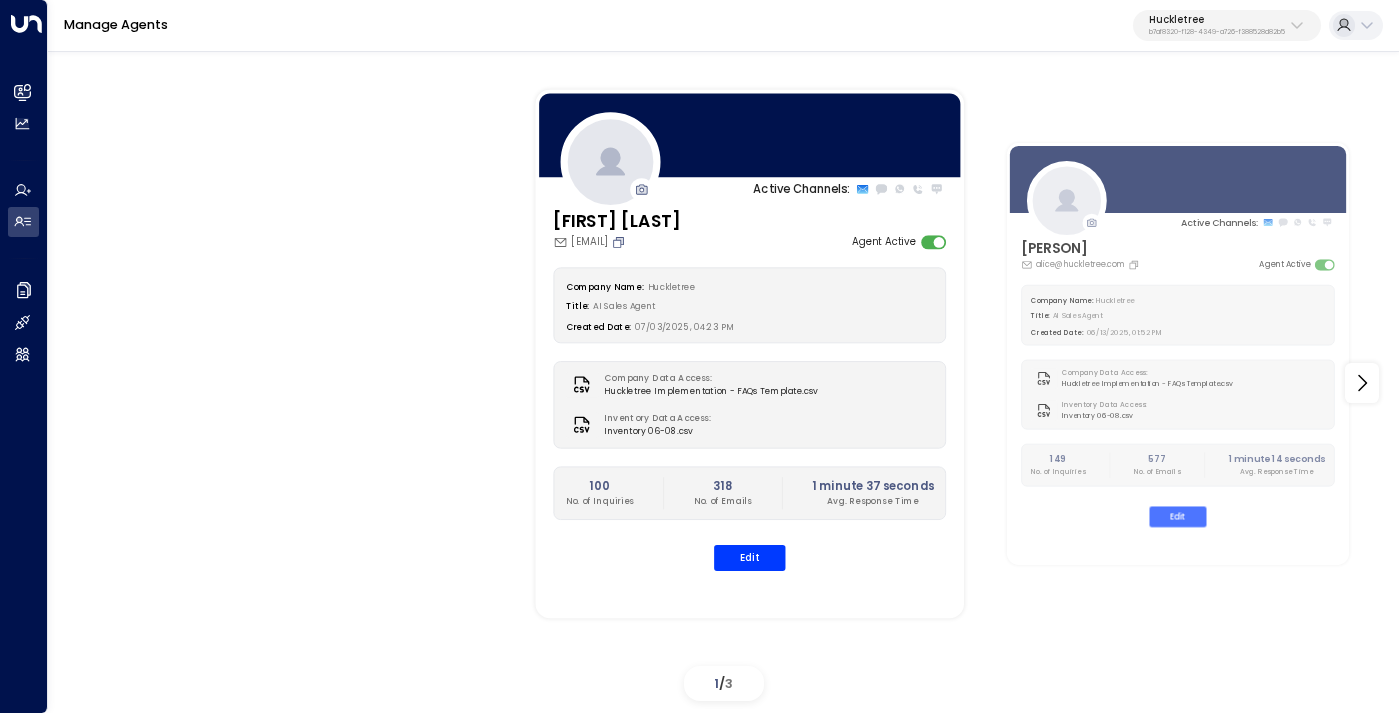 click 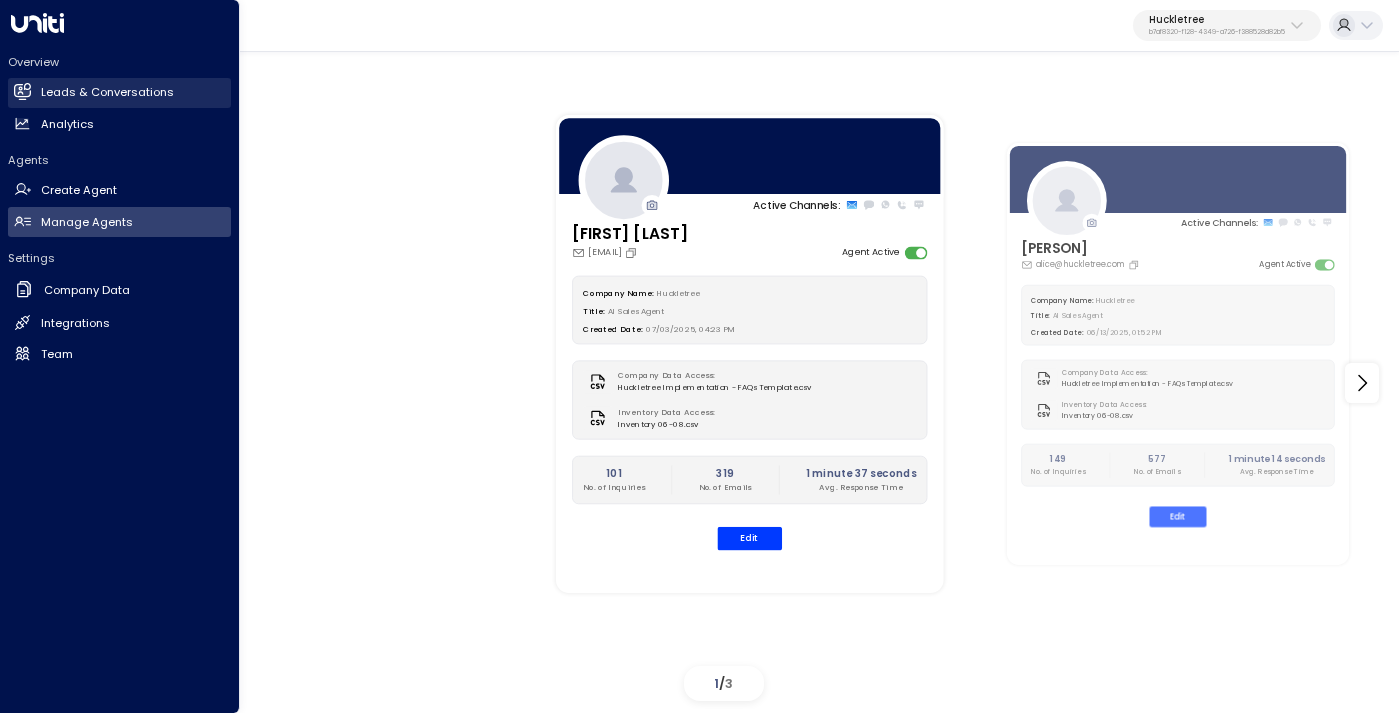 click on "Leads & Conversations" at bounding box center [107, 92] 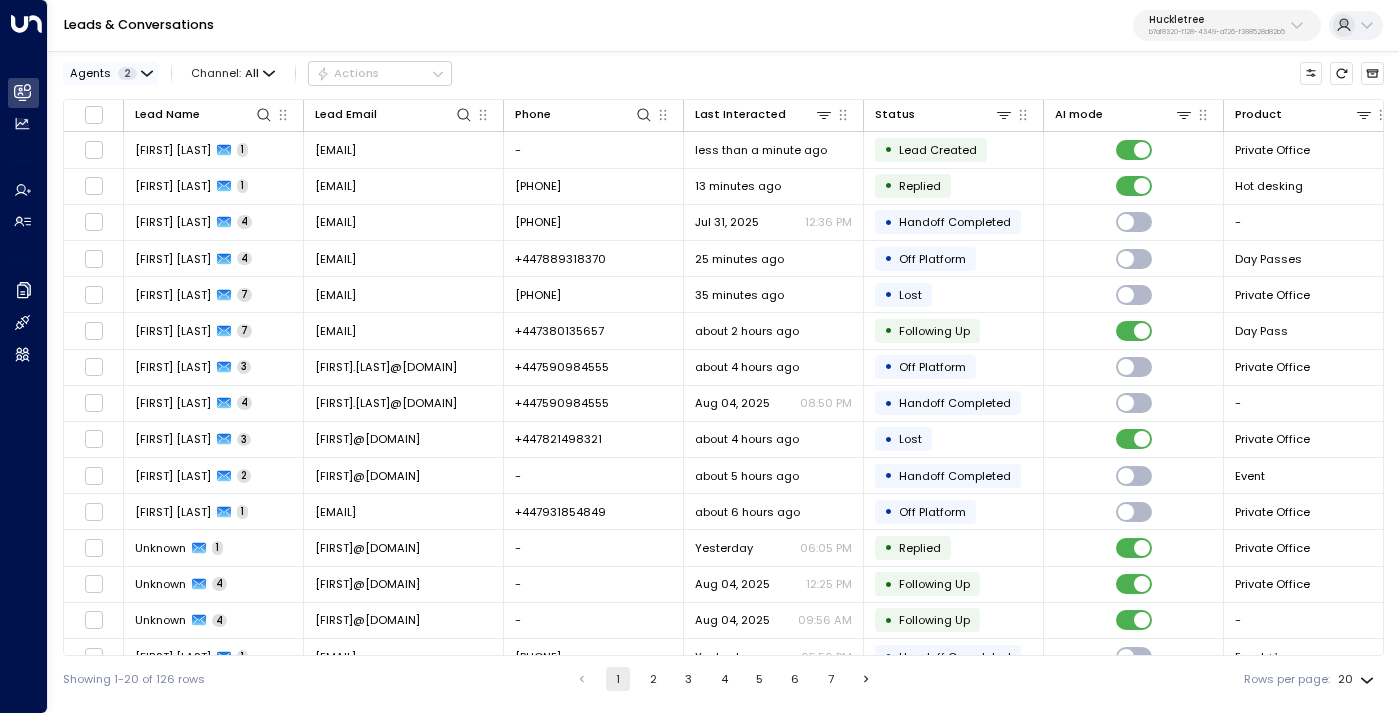 click 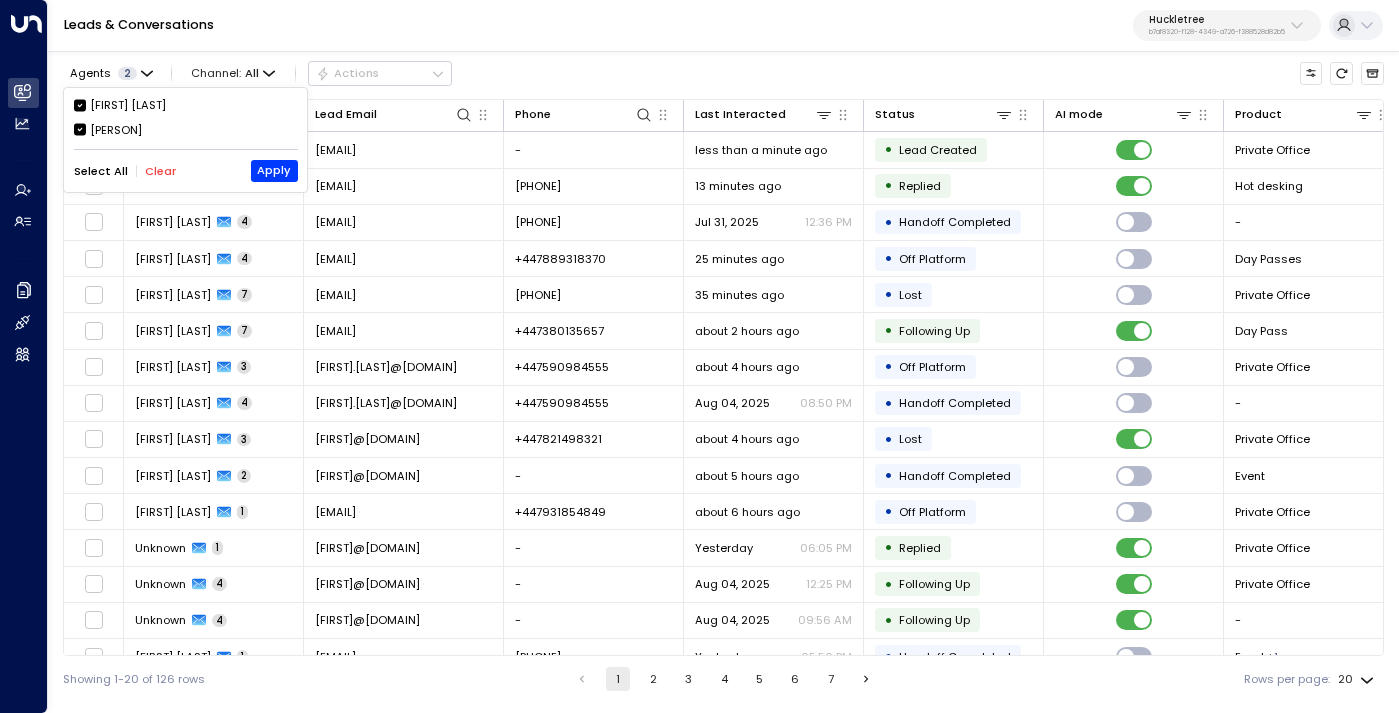 click on "[PERSON]" at bounding box center (116, 130) 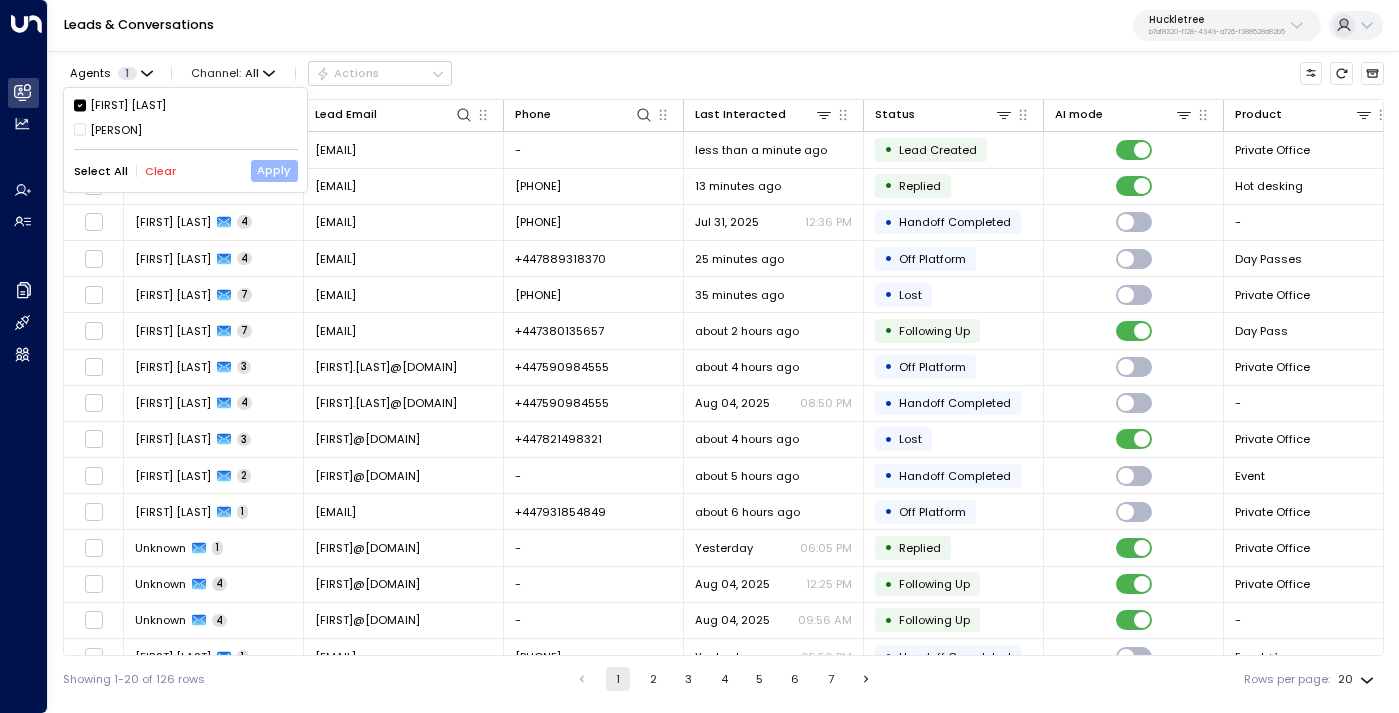 click on "Apply" at bounding box center (274, 171) 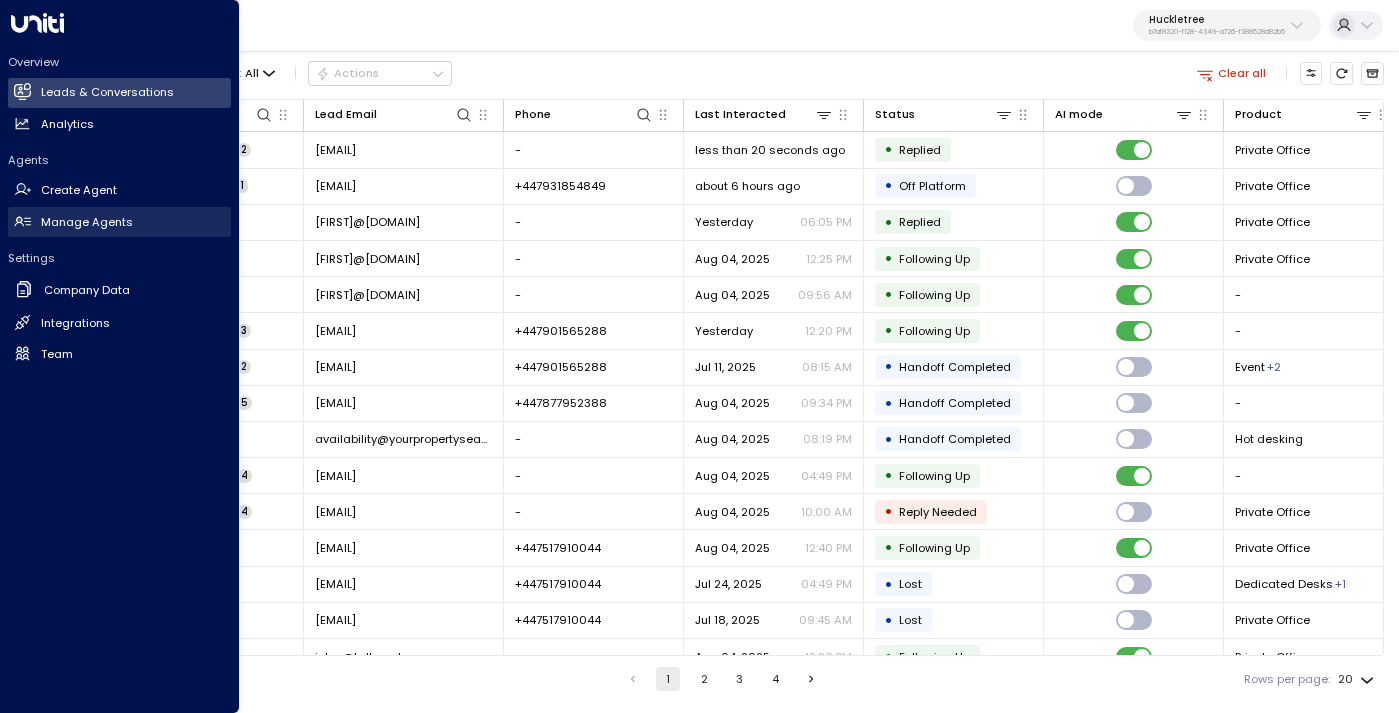 click on "Manage Agents" at bounding box center [87, 222] 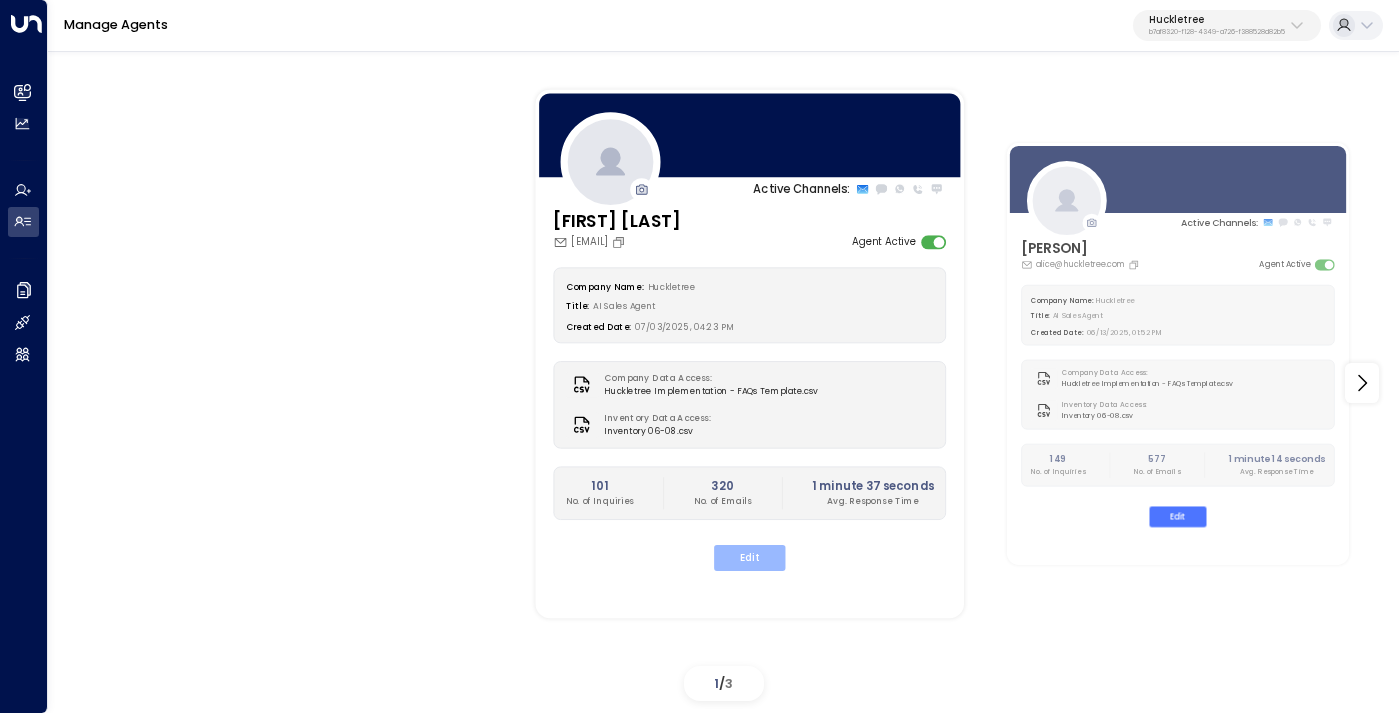 click on "Edit" at bounding box center [749, 558] 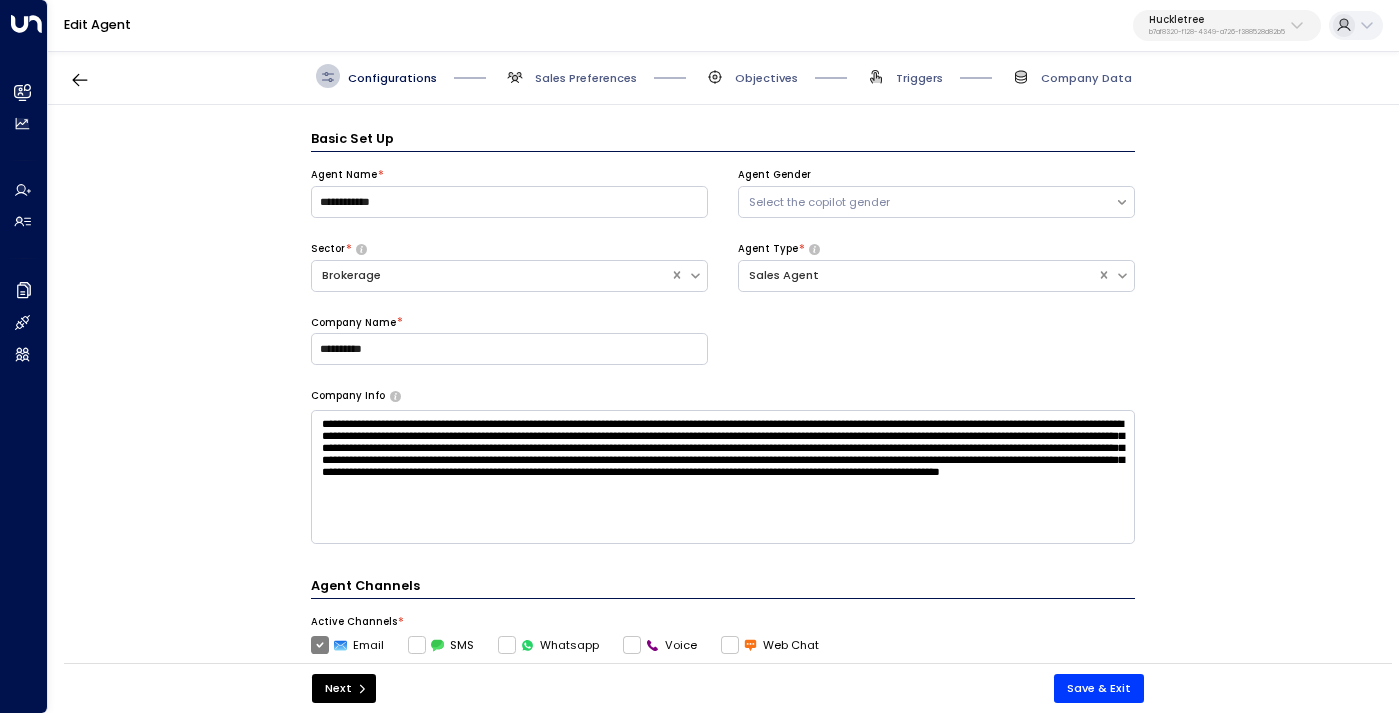 scroll, scrollTop: 24, scrollLeft: 0, axis: vertical 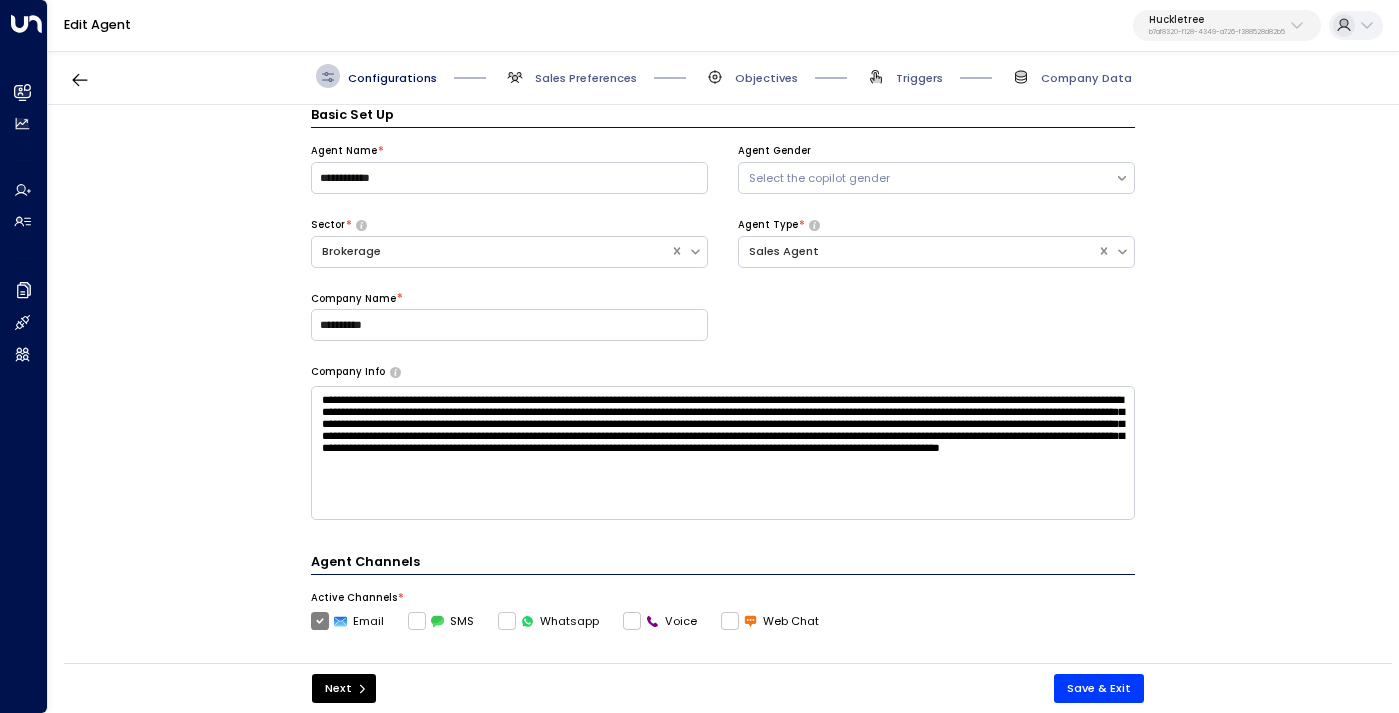 click on "Objectives" at bounding box center [750, 76] 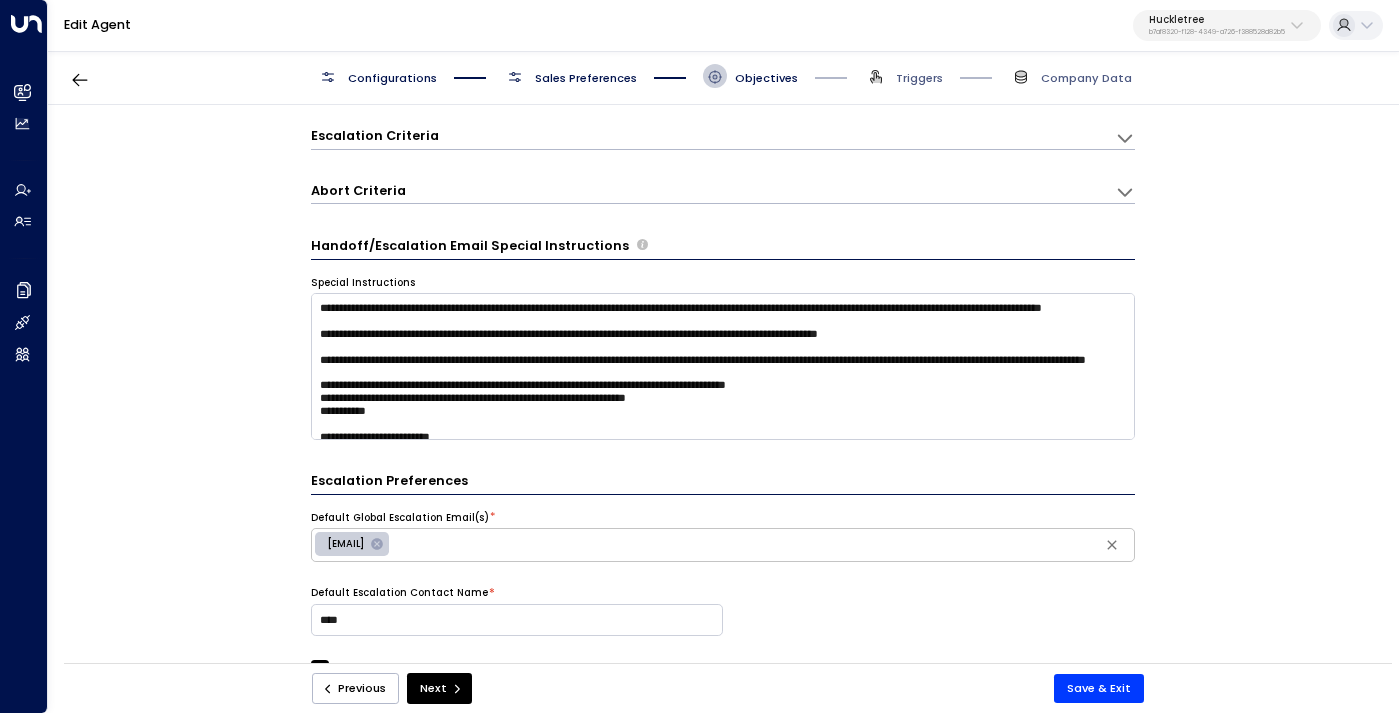 scroll, scrollTop: 521, scrollLeft: 0, axis: vertical 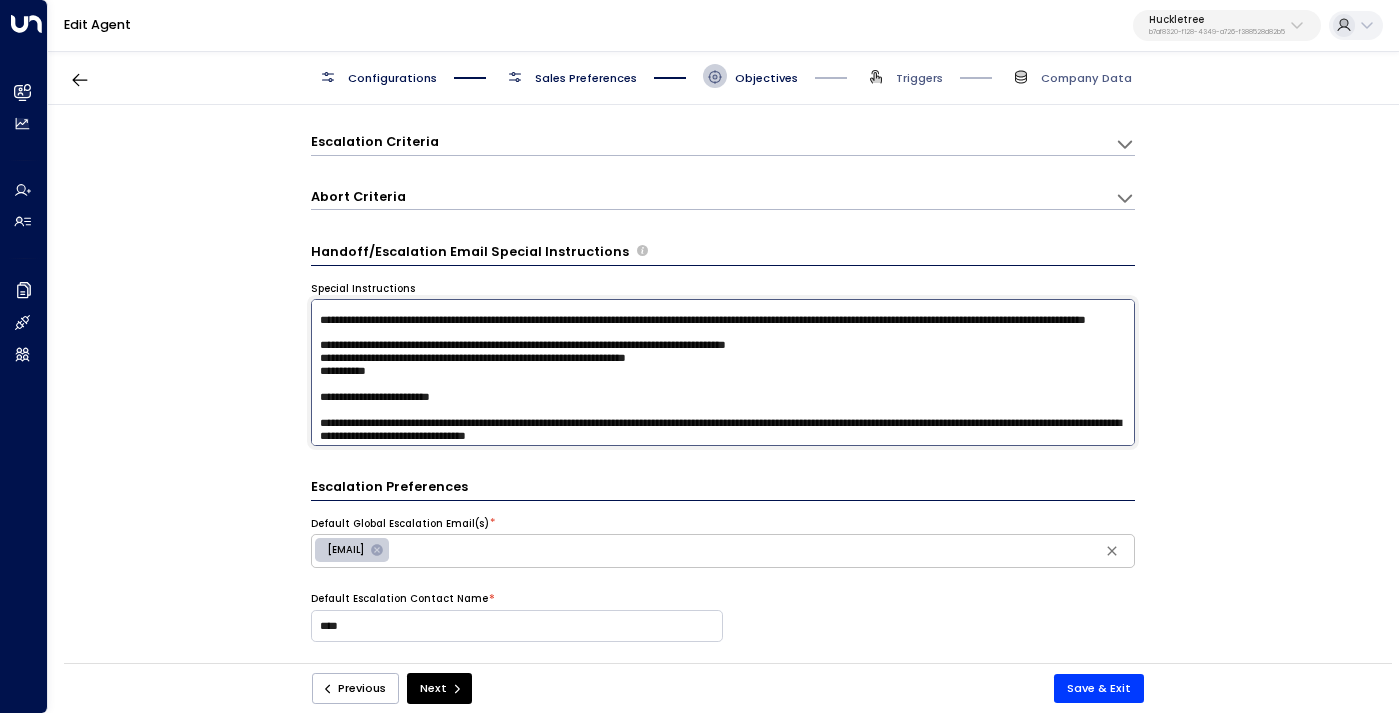click at bounding box center [723, 372] 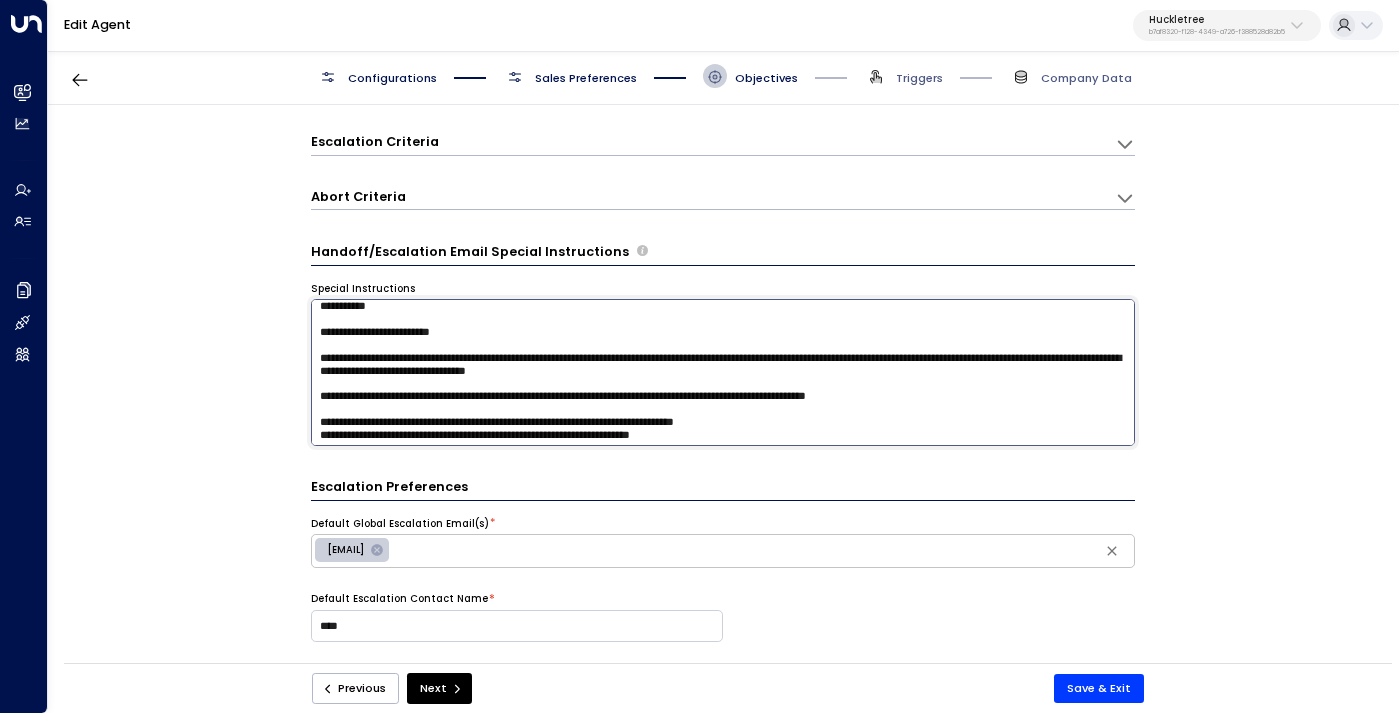 scroll, scrollTop: 58, scrollLeft: 0, axis: vertical 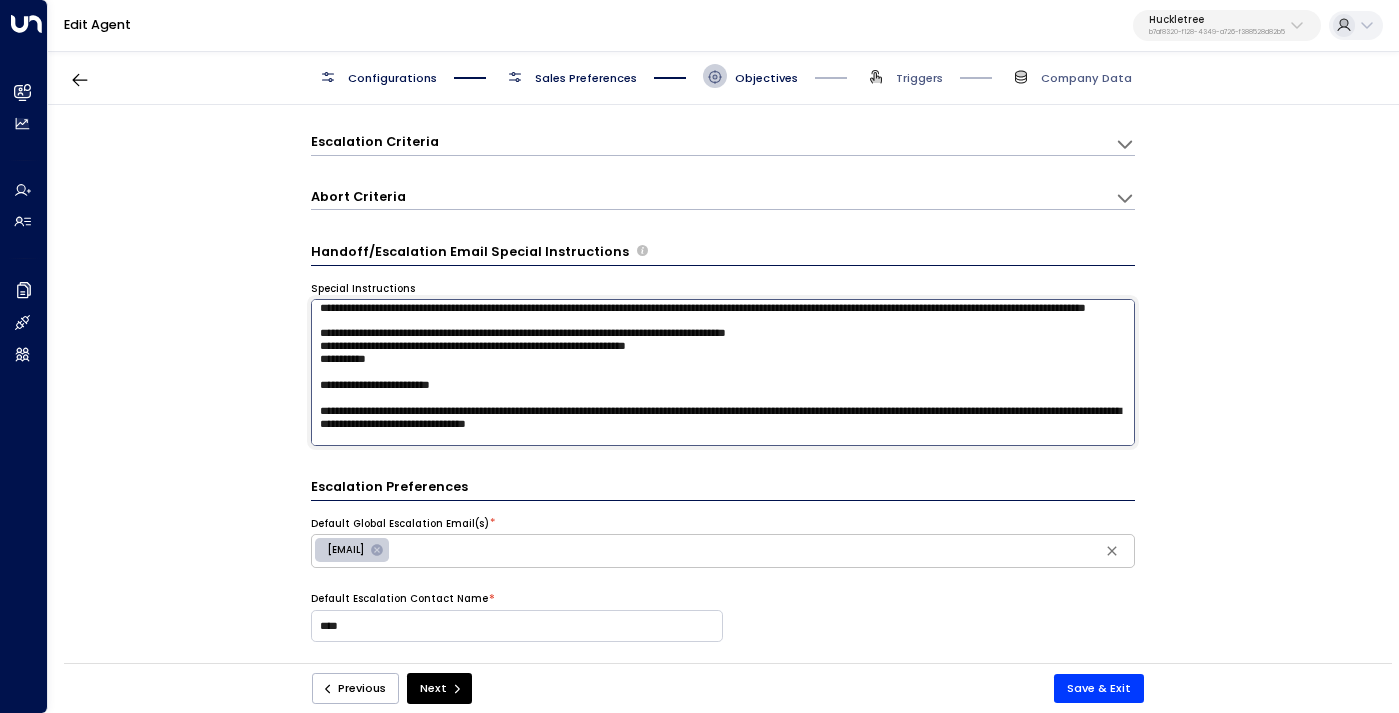 drag, startPoint x: 317, startPoint y: 357, endPoint x: 415, endPoint y: 392, distance: 104.062485 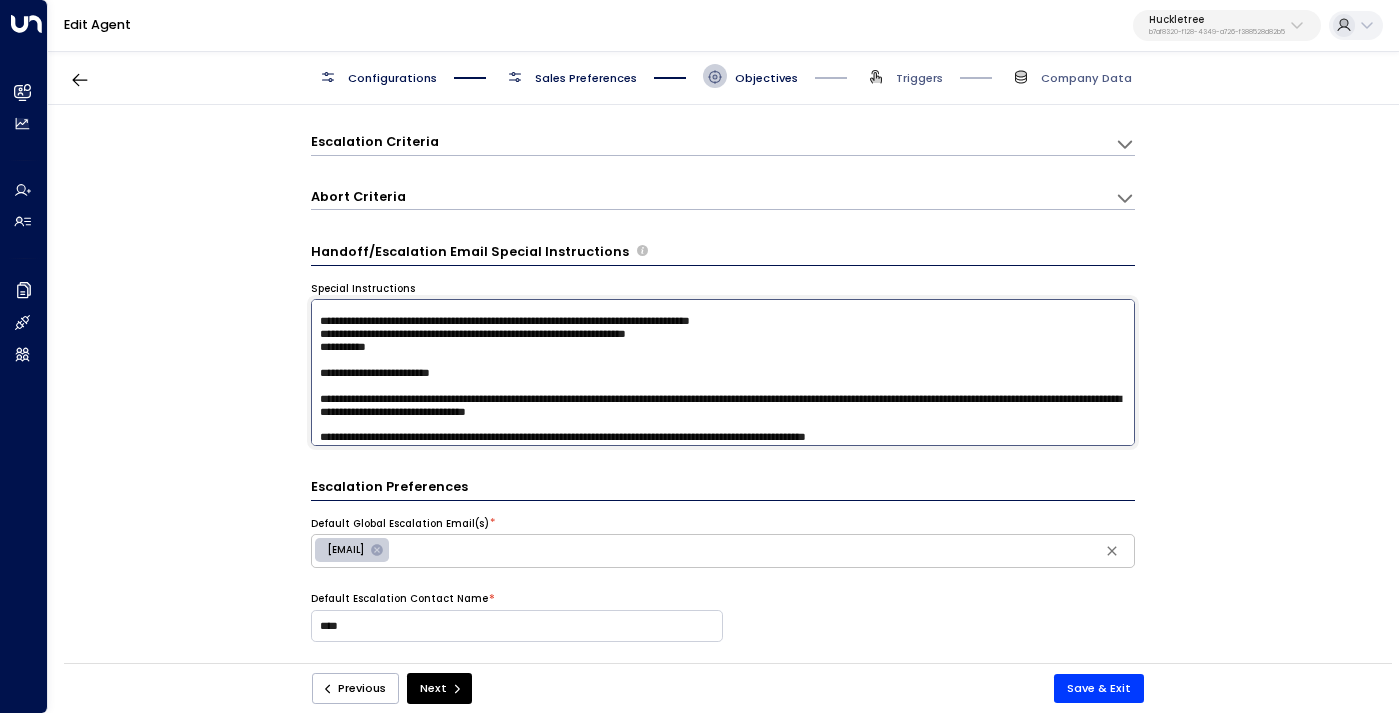 scroll, scrollTop: 75, scrollLeft: 0, axis: vertical 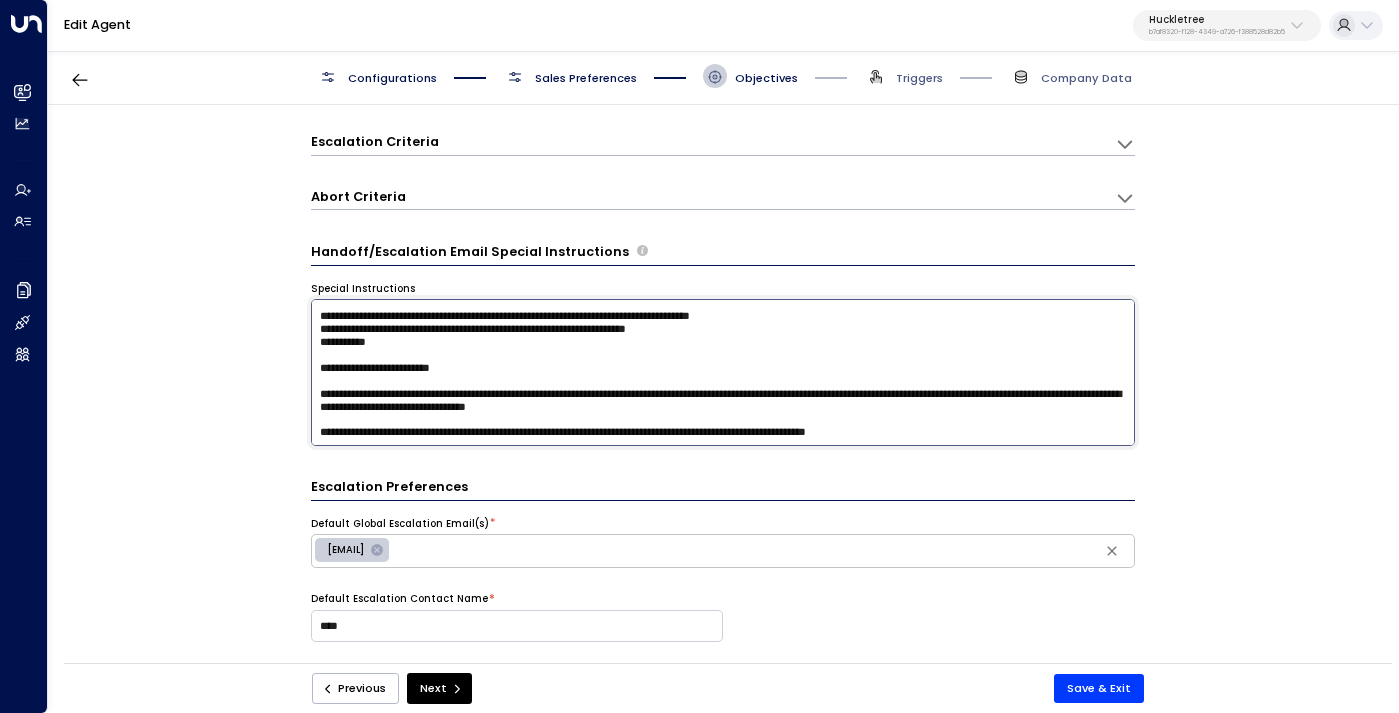 click at bounding box center (723, 372) 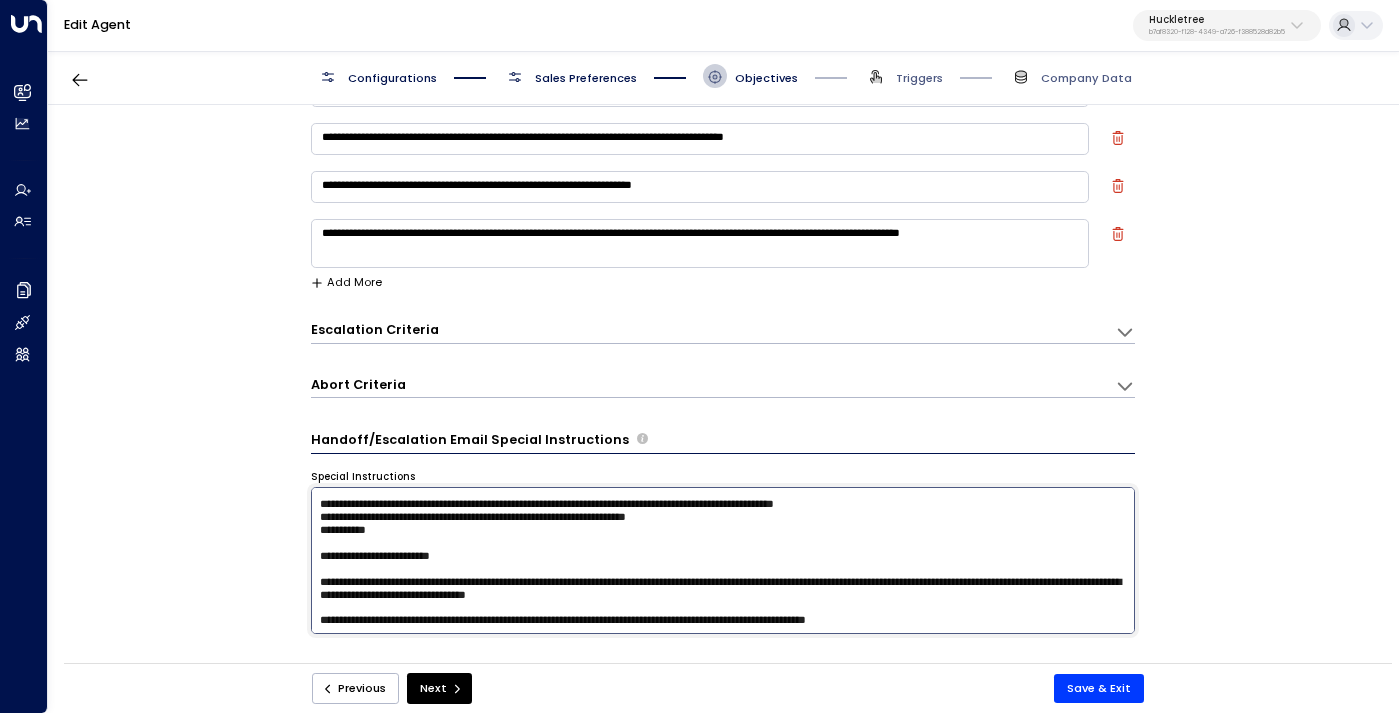 scroll, scrollTop: 225, scrollLeft: 0, axis: vertical 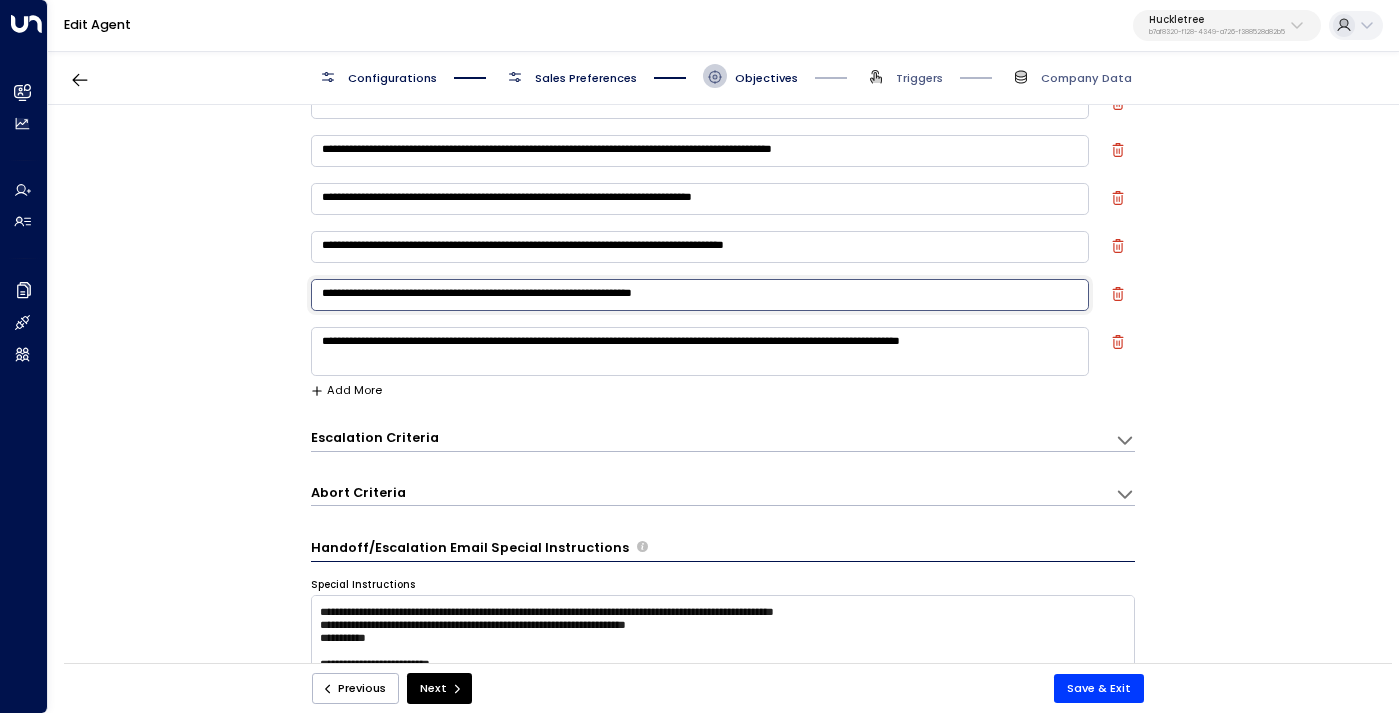 drag, startPoint x: 756, startPoint y: 300, endPoint x: 619, endPoint y: 297, distance: 137.03284 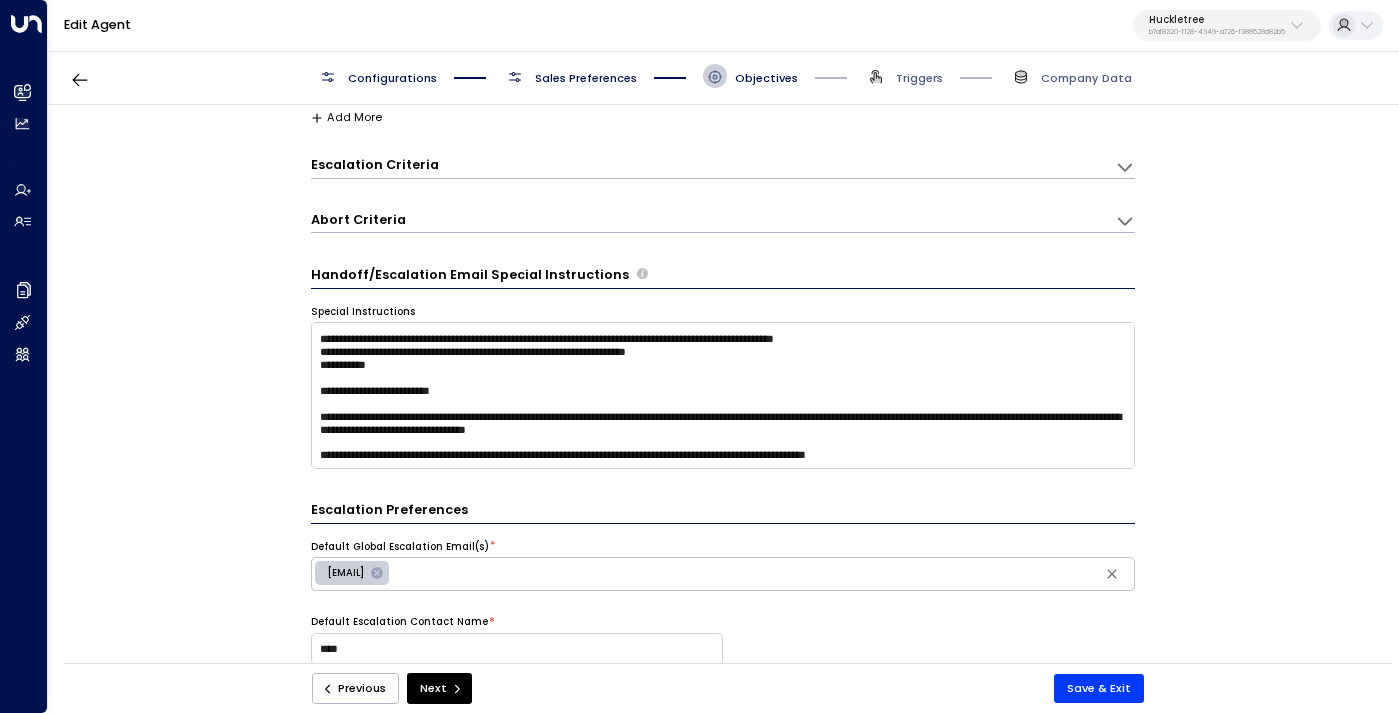 scroll, scrollTop: 559, scrollLeft: 0, axis: vertical 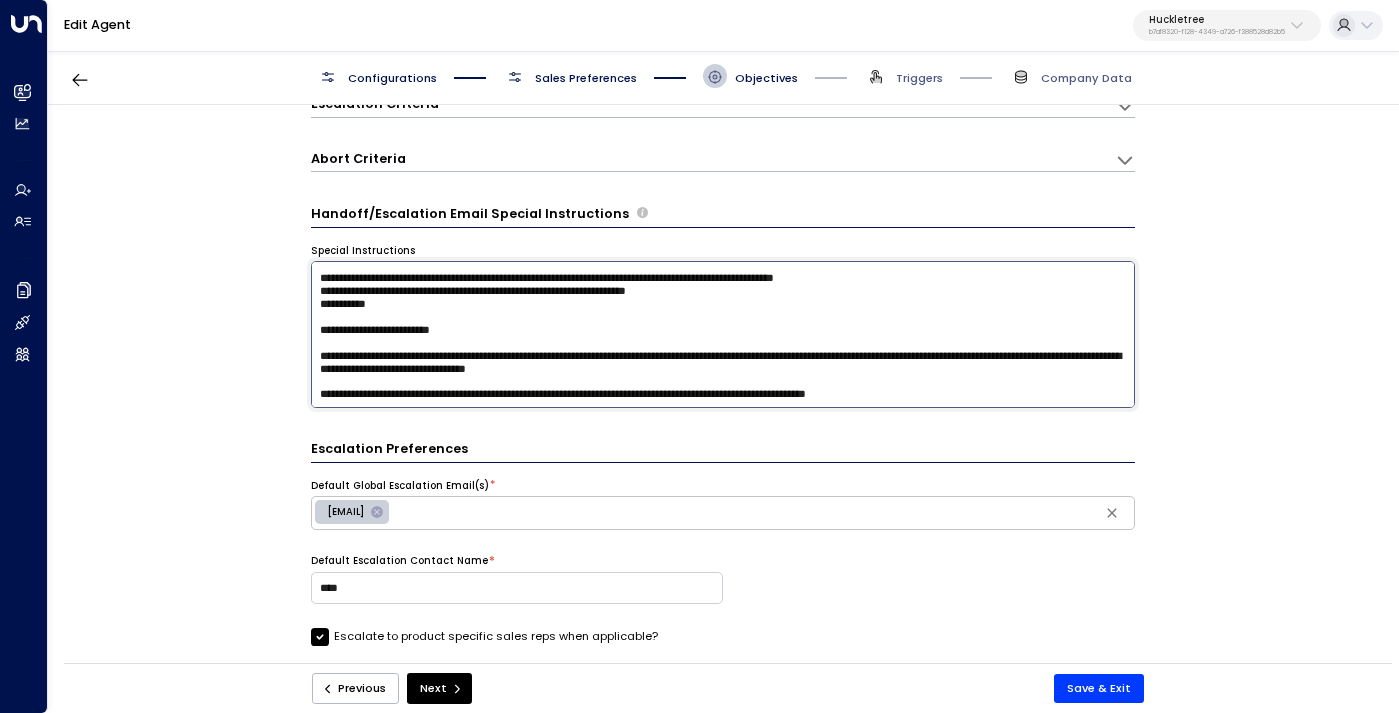 click at bounding box center [723, 334] 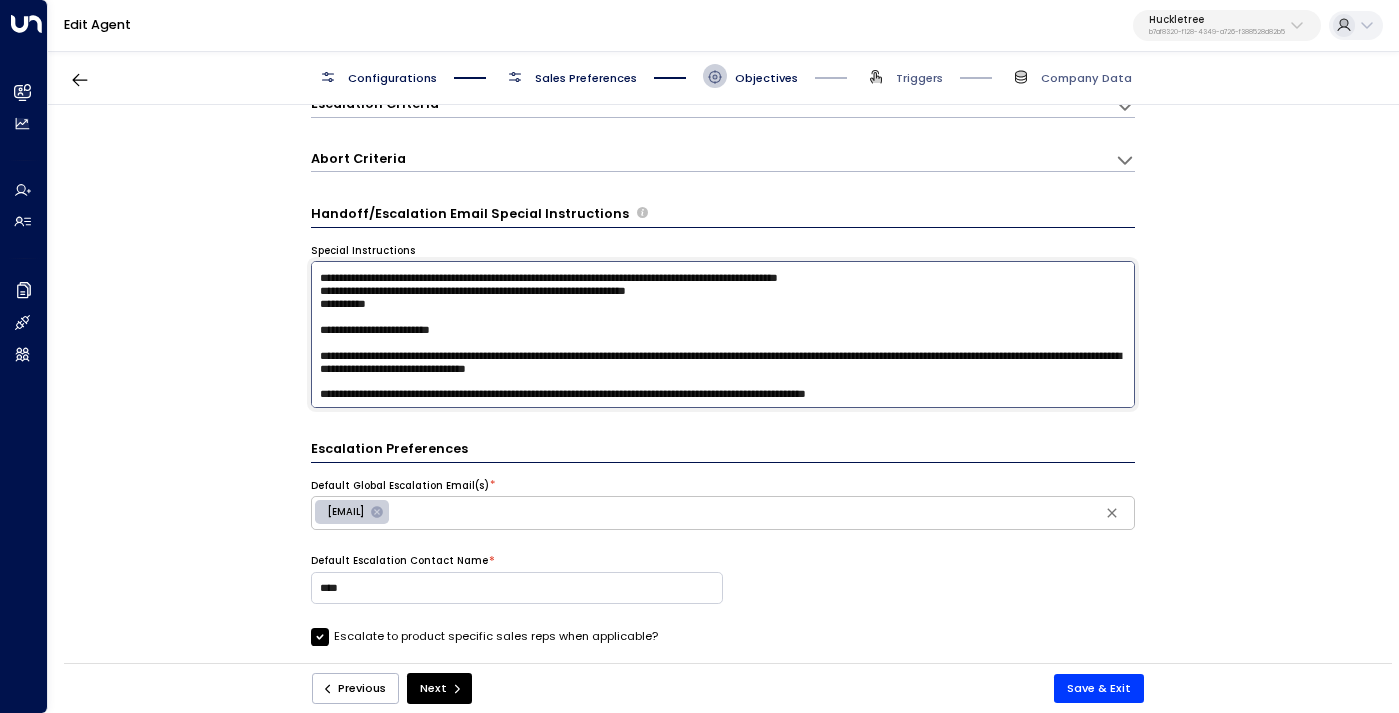 paste on "**********" 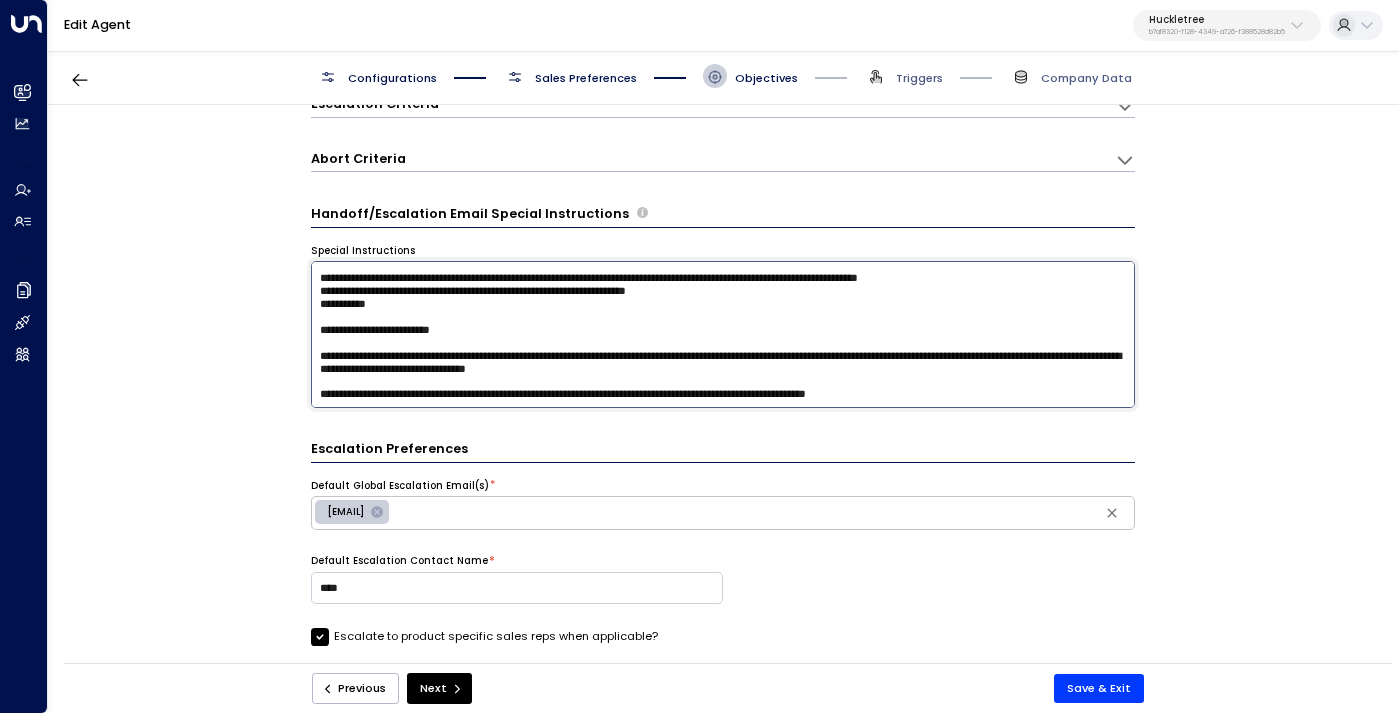 click at bounding box center (723, 334) 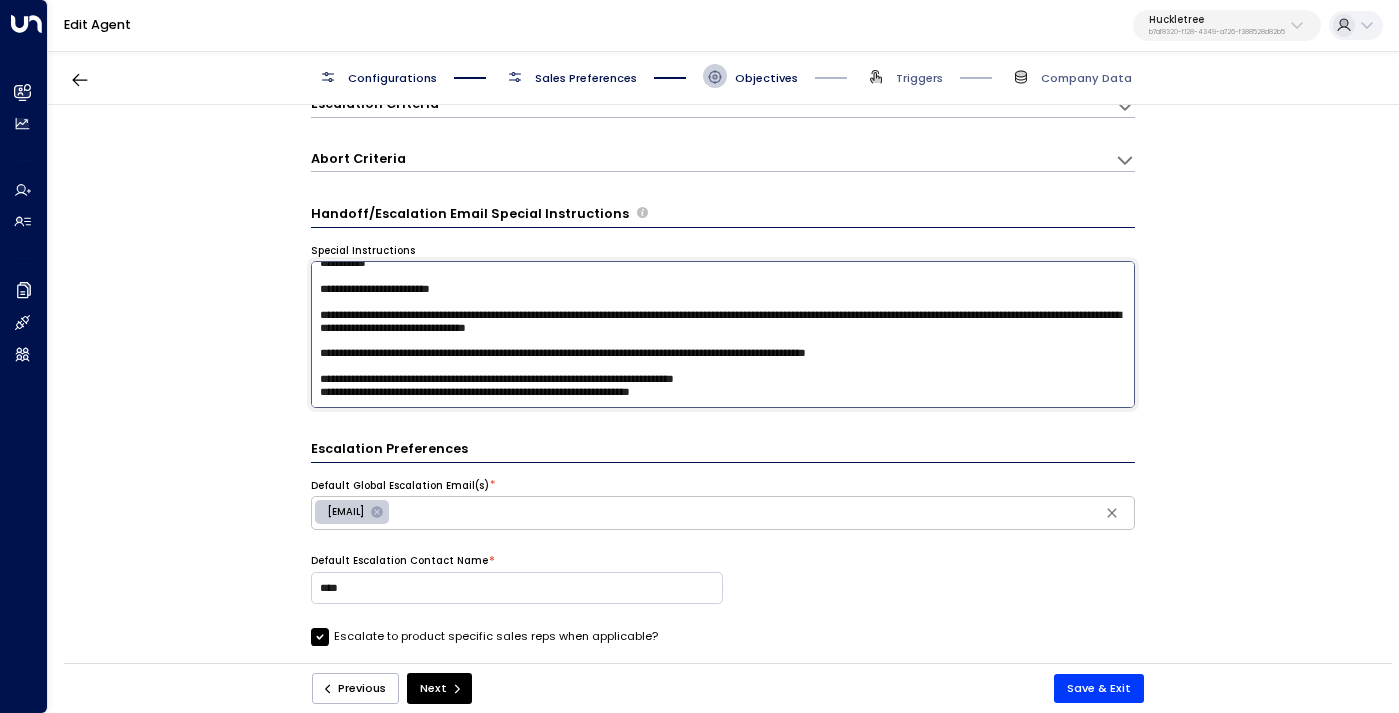 scroll, scrollTop: 155, scrollLeft: 0, axis: vertical 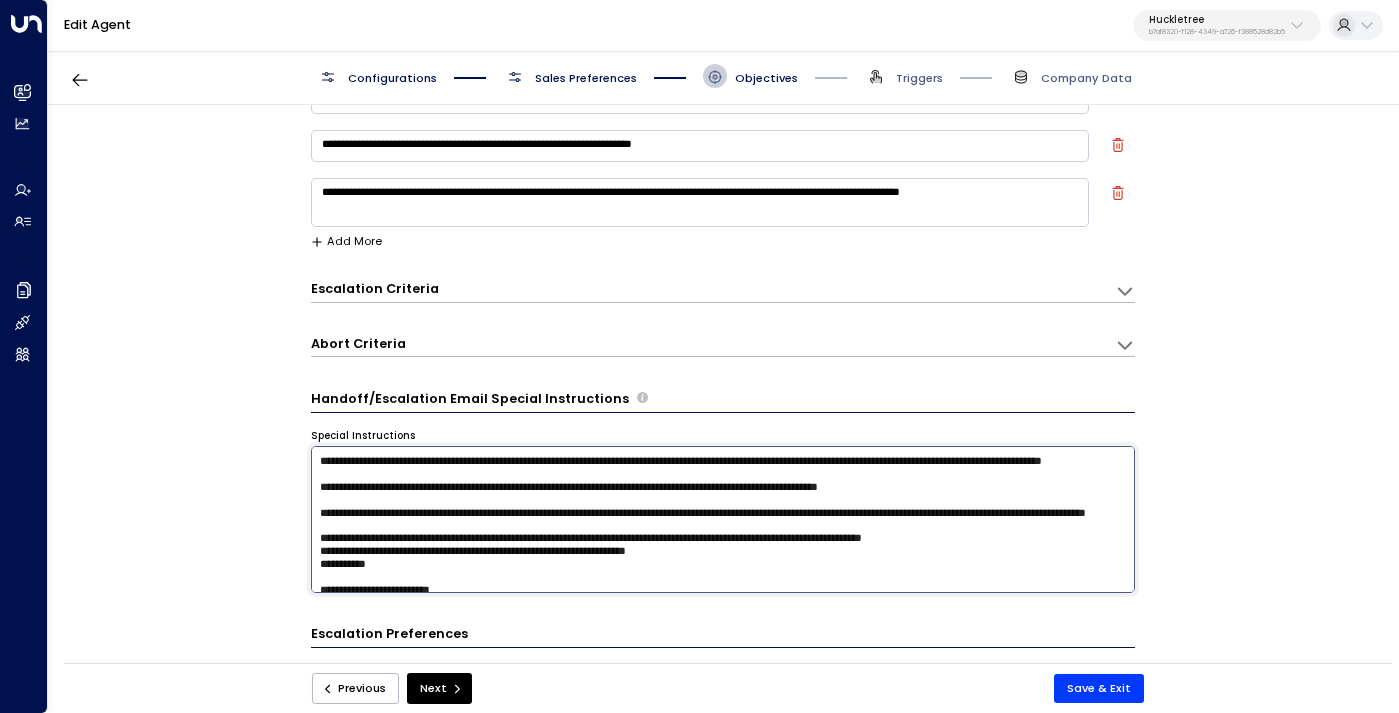 type on "or visit the" 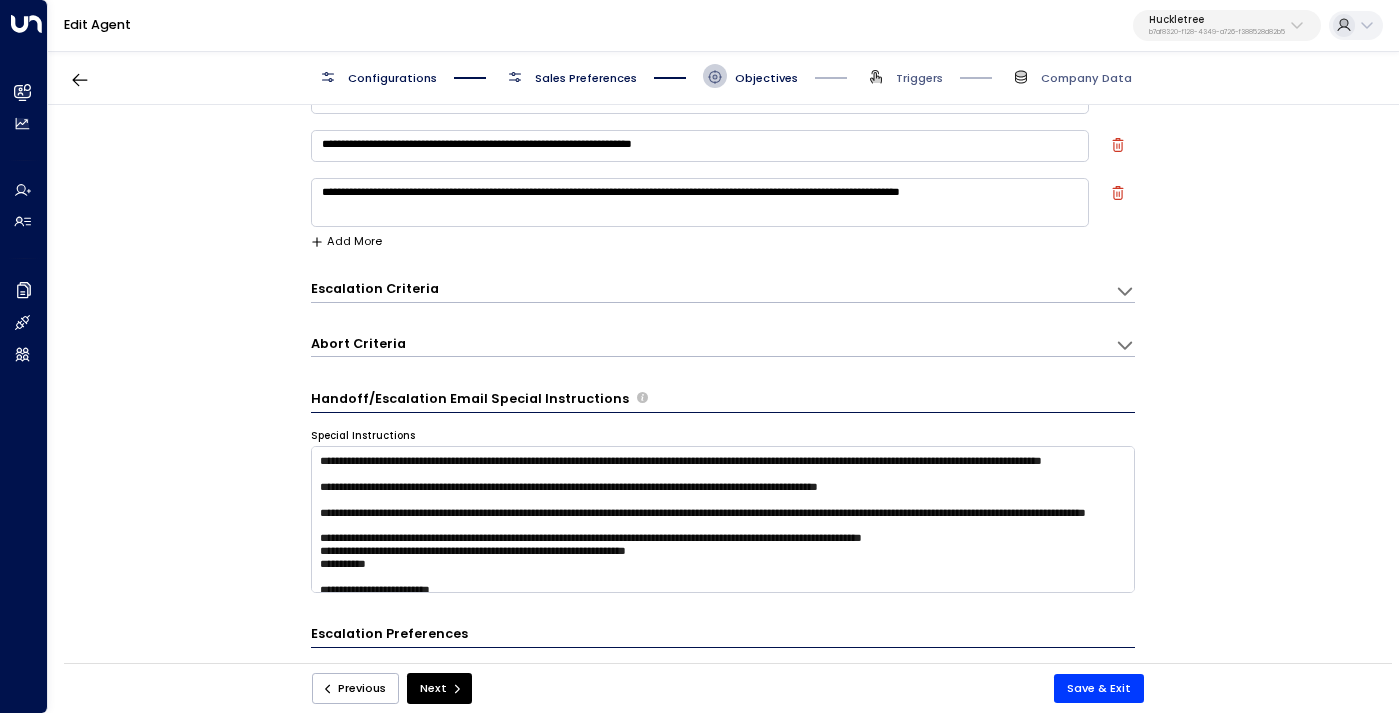 click on "Add More" at bounding box center (346, 241) 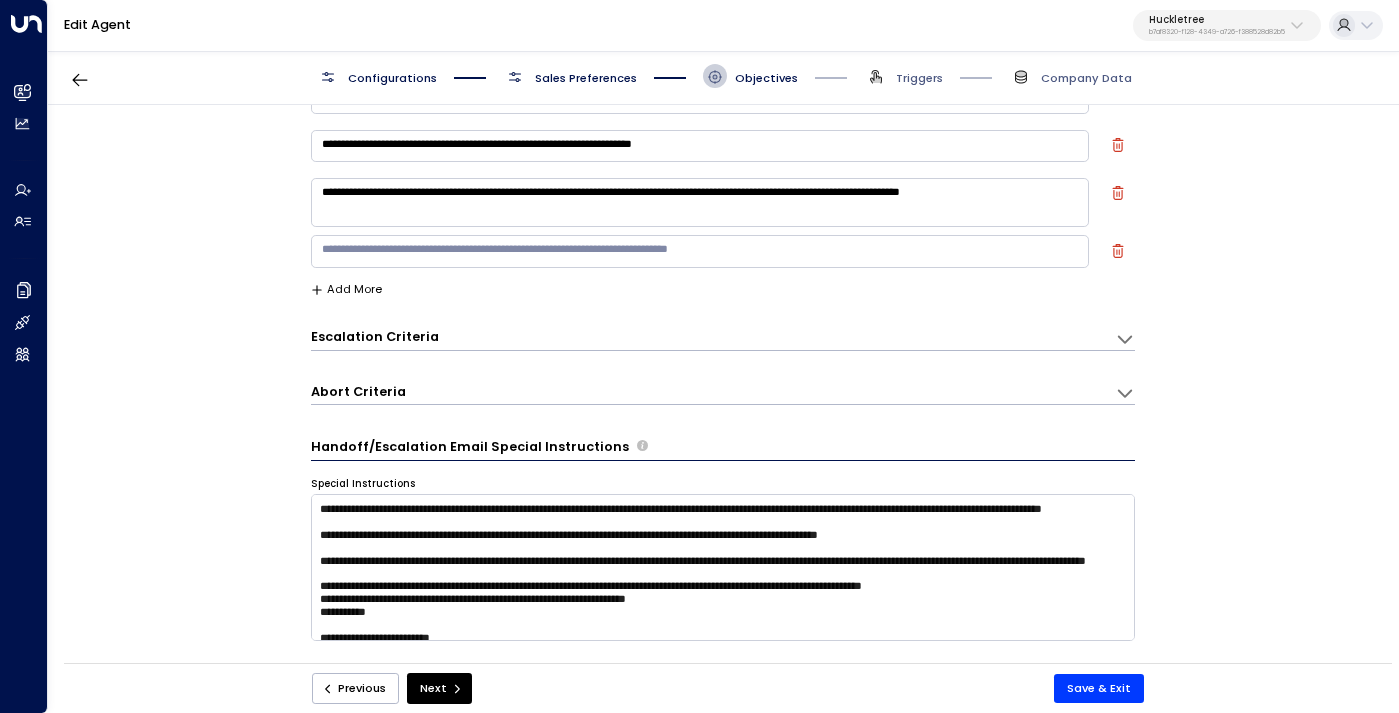 click at bounding box center [700, 251] 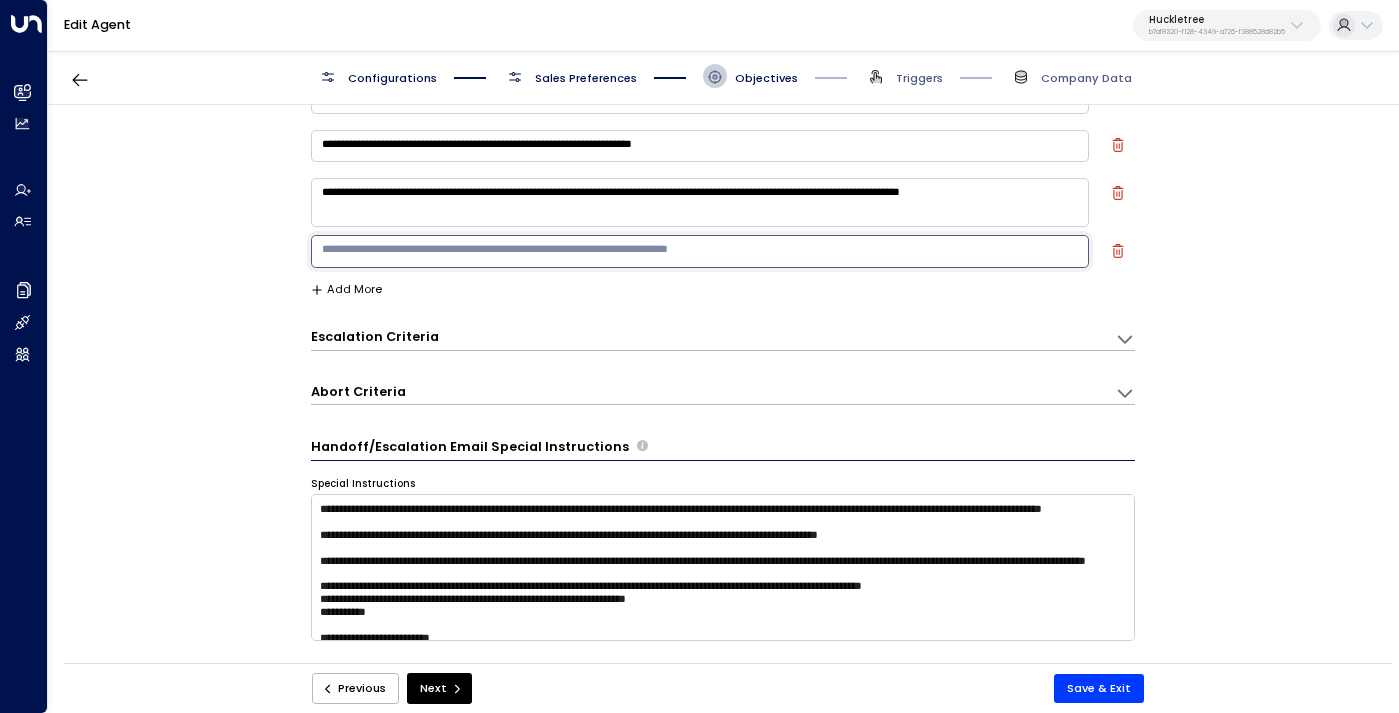 paste on "**********" 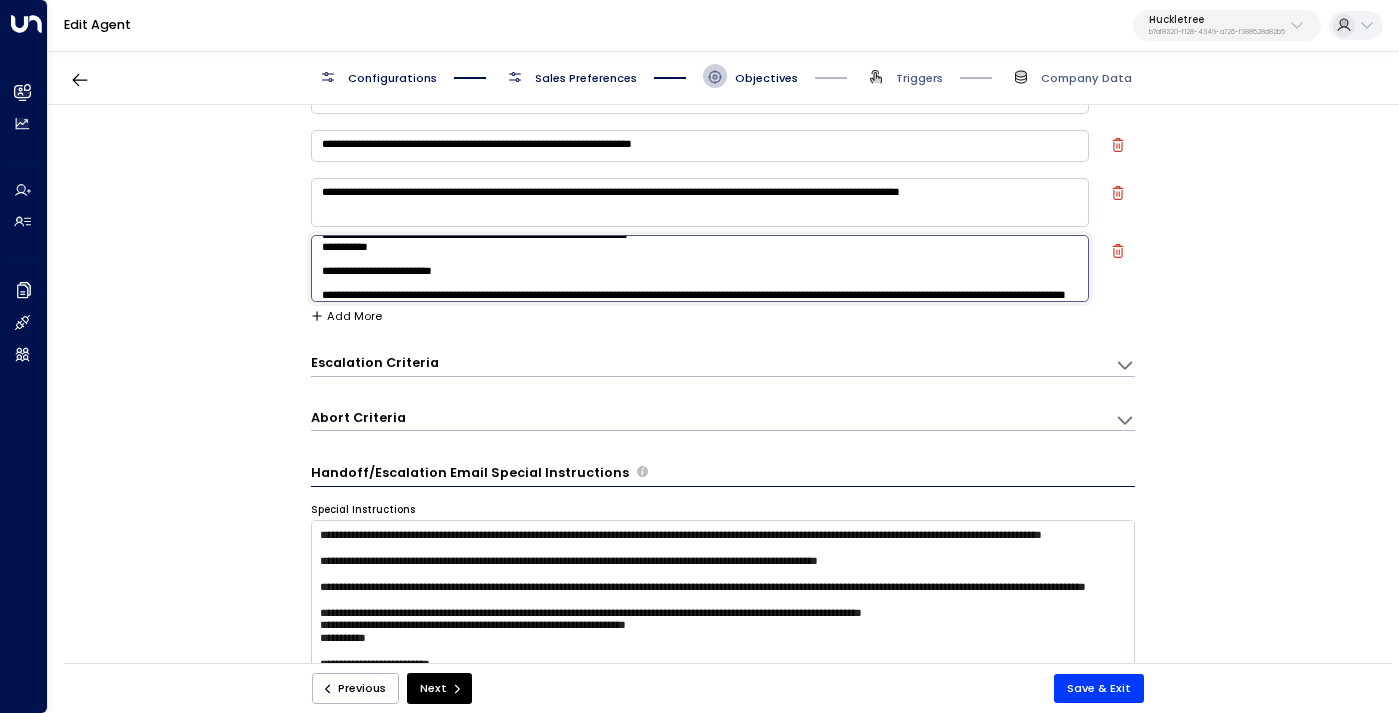 scroll, scrollTop: 0, scrollLeft: 0, axis: both 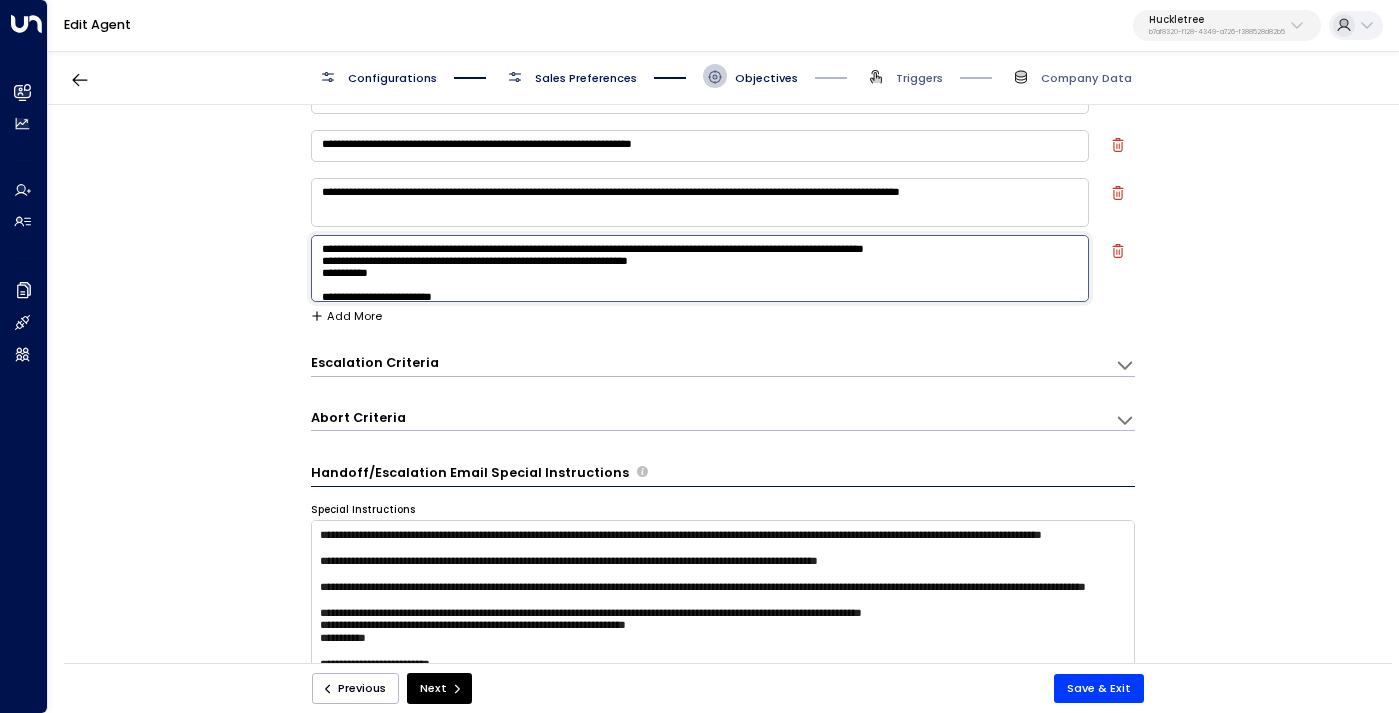 type on "**********" 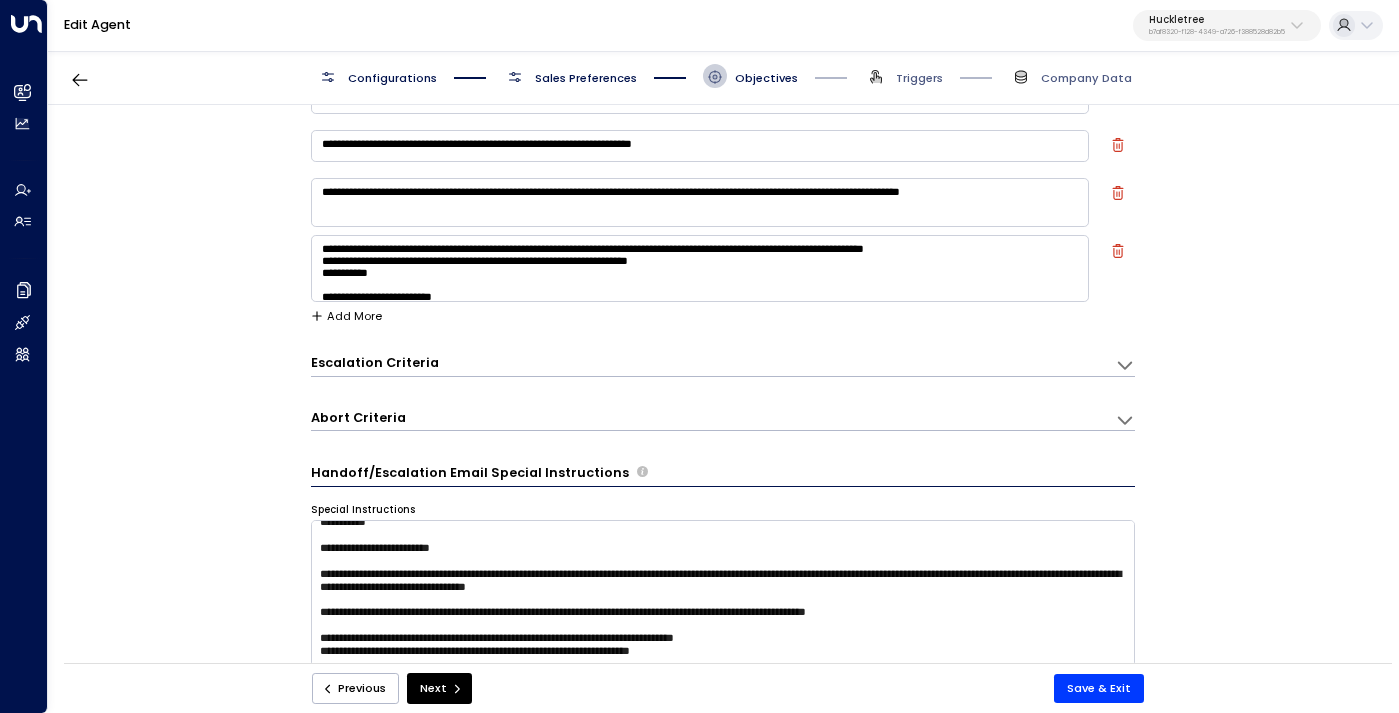 scroll, scrollTop: 138, scrollLeft: 0, axis: vertical 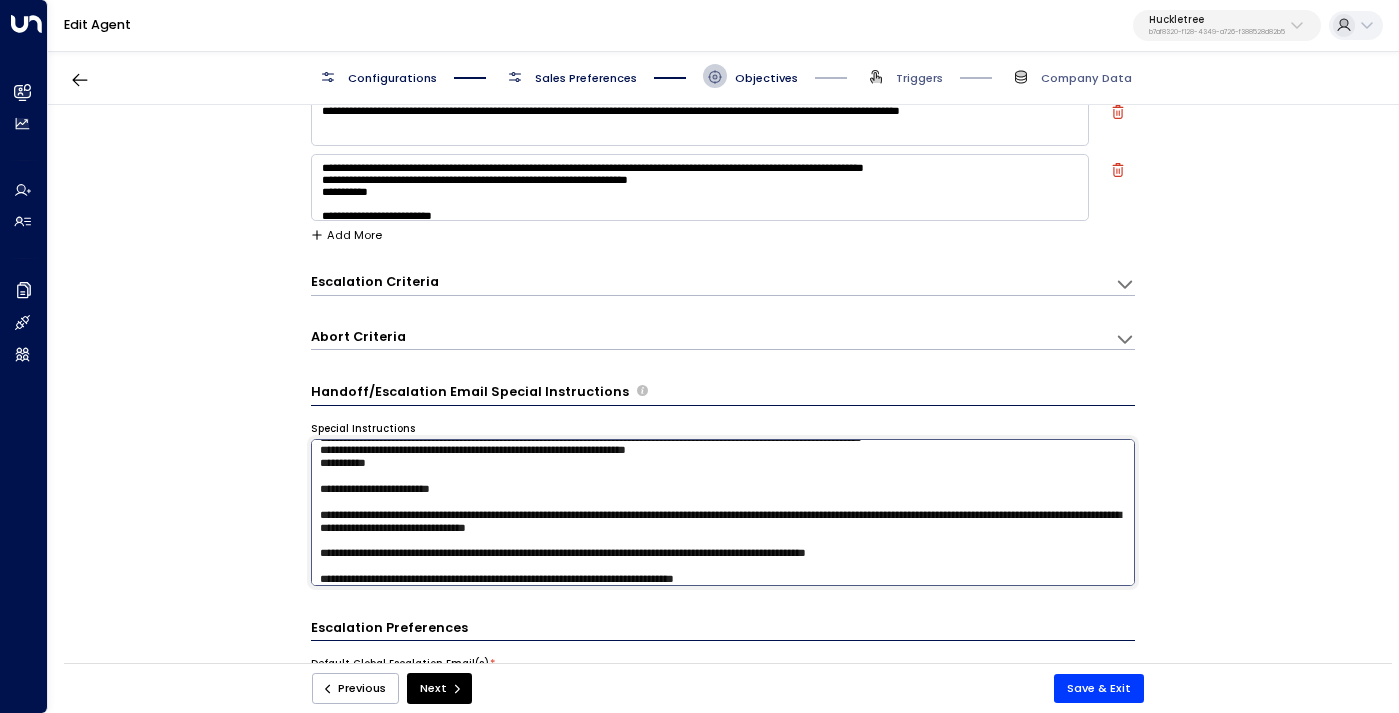 drag, startPoint x: 839, startPoint y: 566, endPoint x: 309, endPoint y: 463, distance: 539.9157 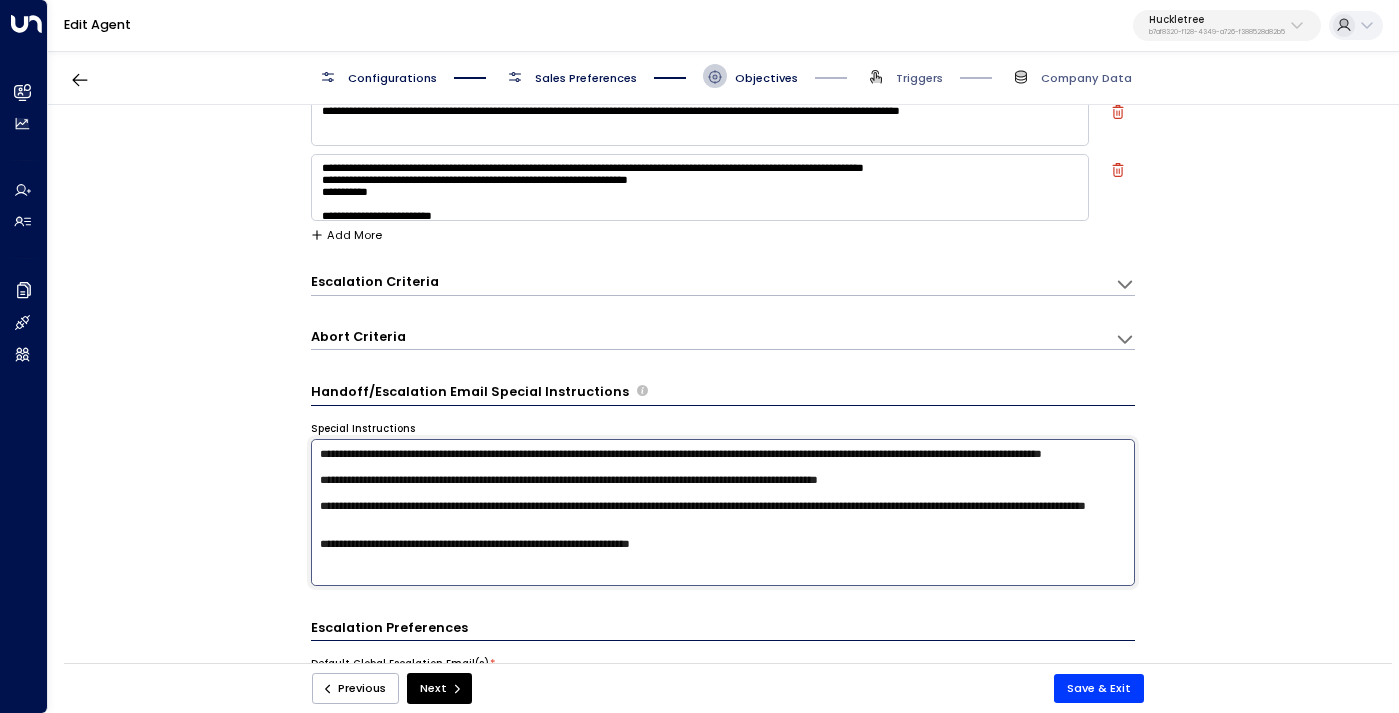 scroll, scrollTop: 13, scrollLeft: 0, axis: vertical 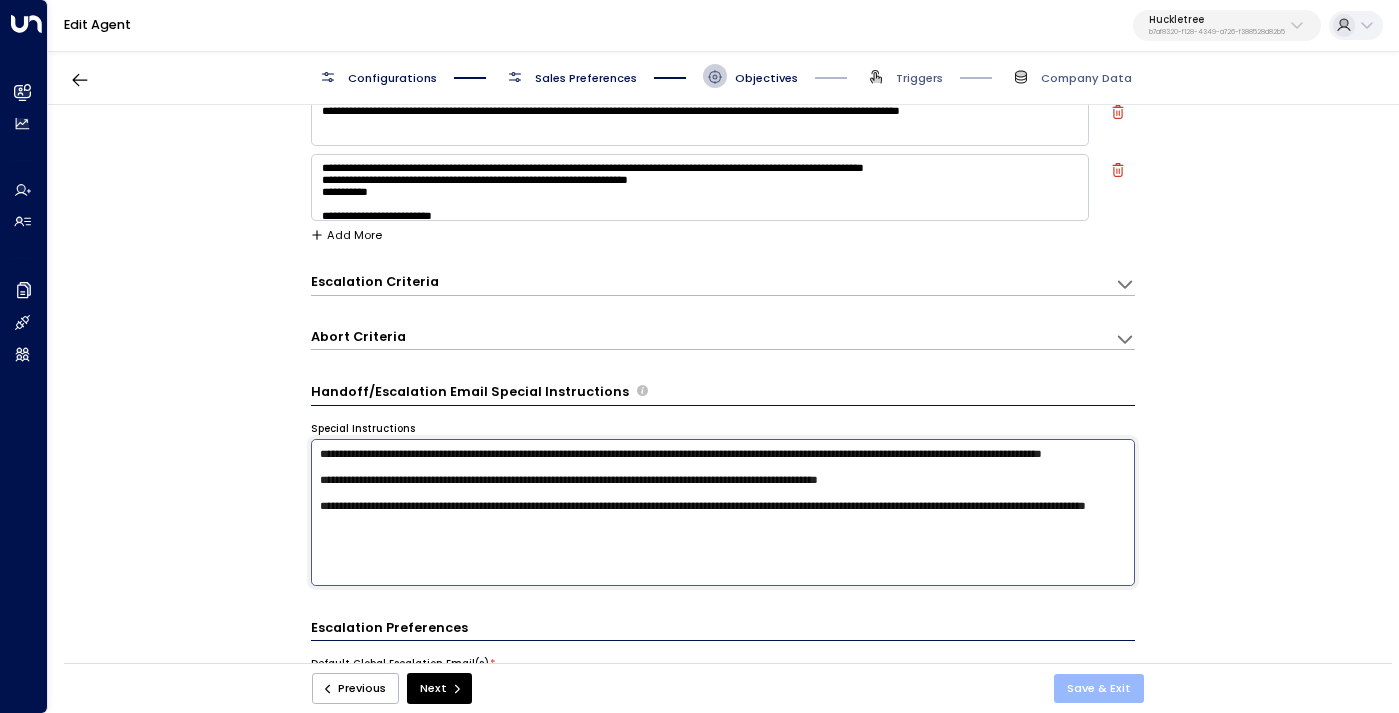 type on "**********" 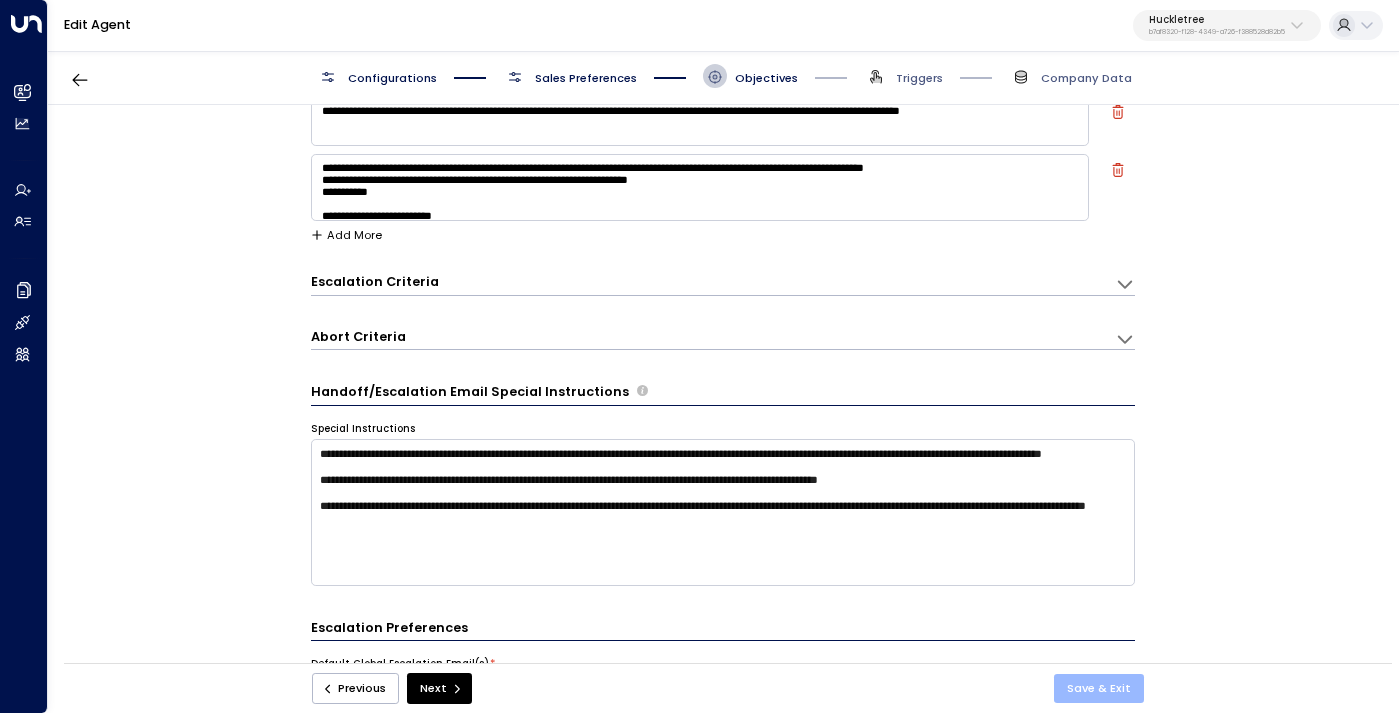 click on "Save & Exit" at bounding box center [1099, 688] 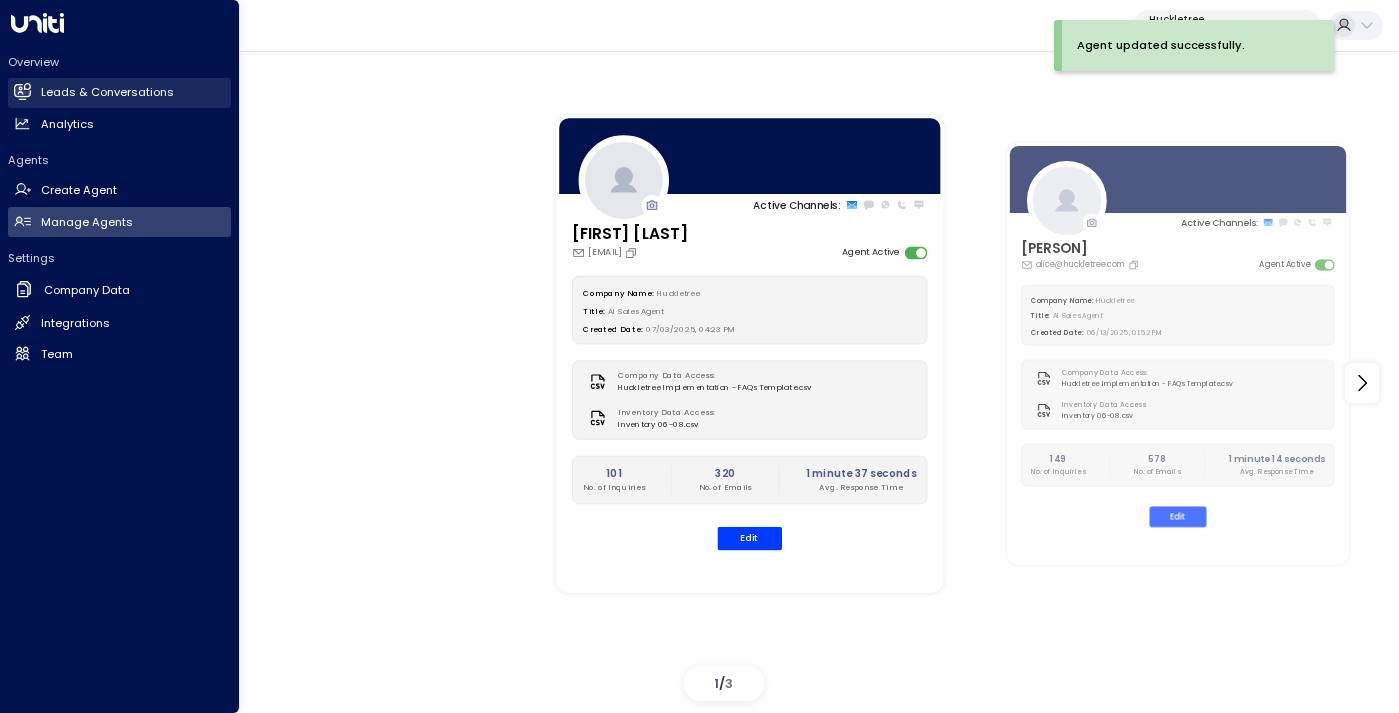 click on "Leads & Conversations" at bounding box center [107, 92] 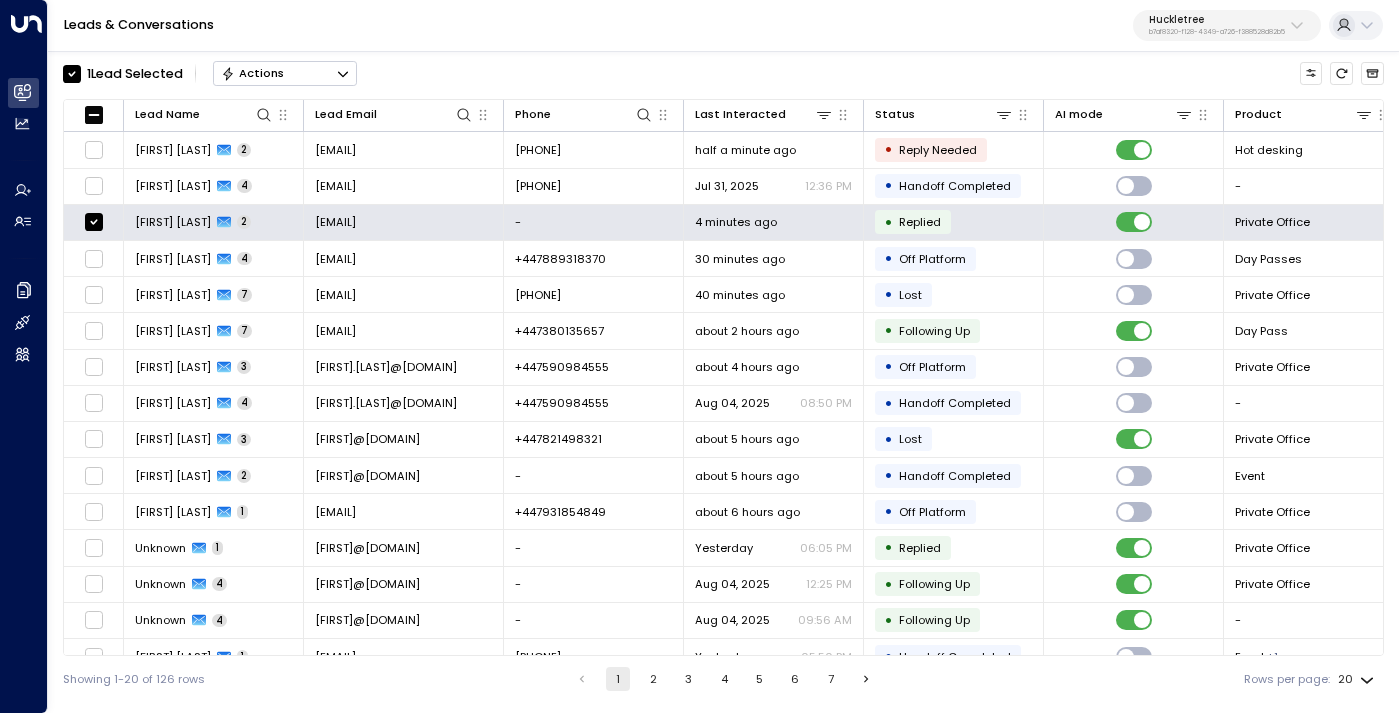 click on "Actions" at bounding box center (285, 73) 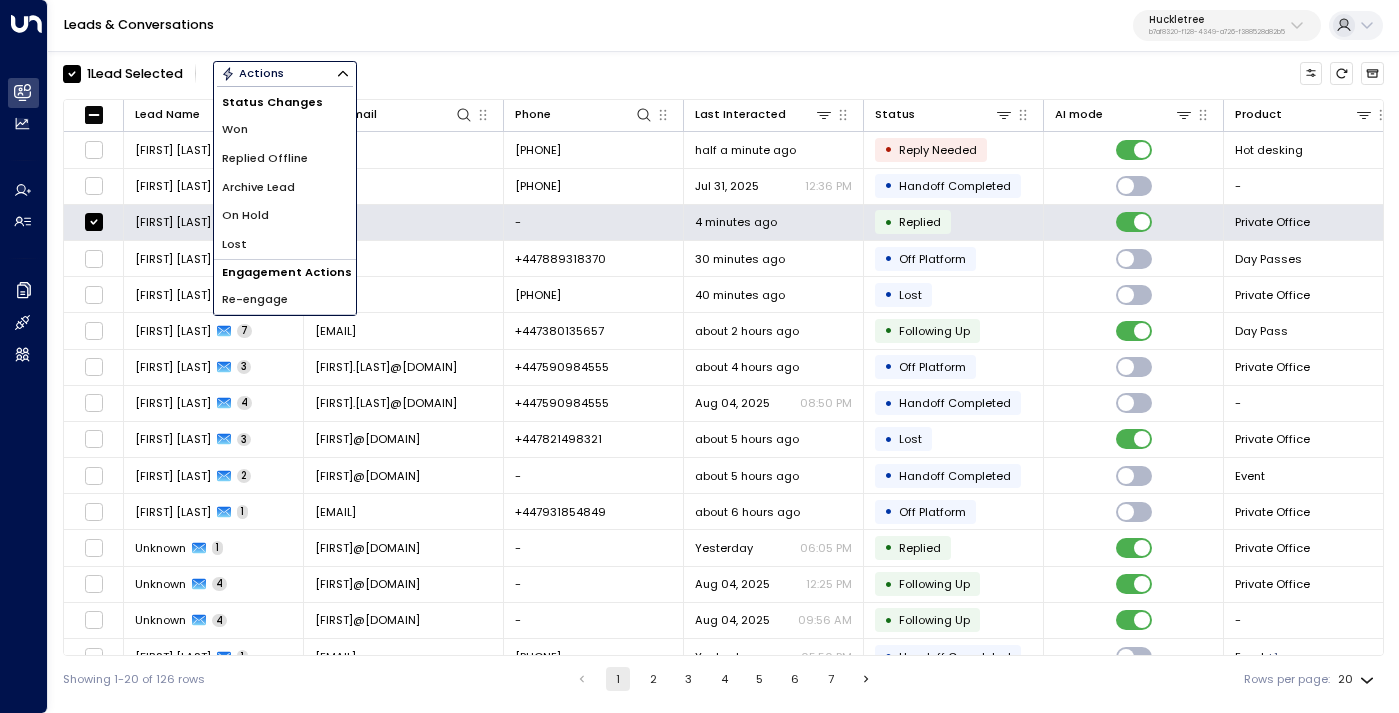 click on "Archive Lead" at bounding box center [285, 187] 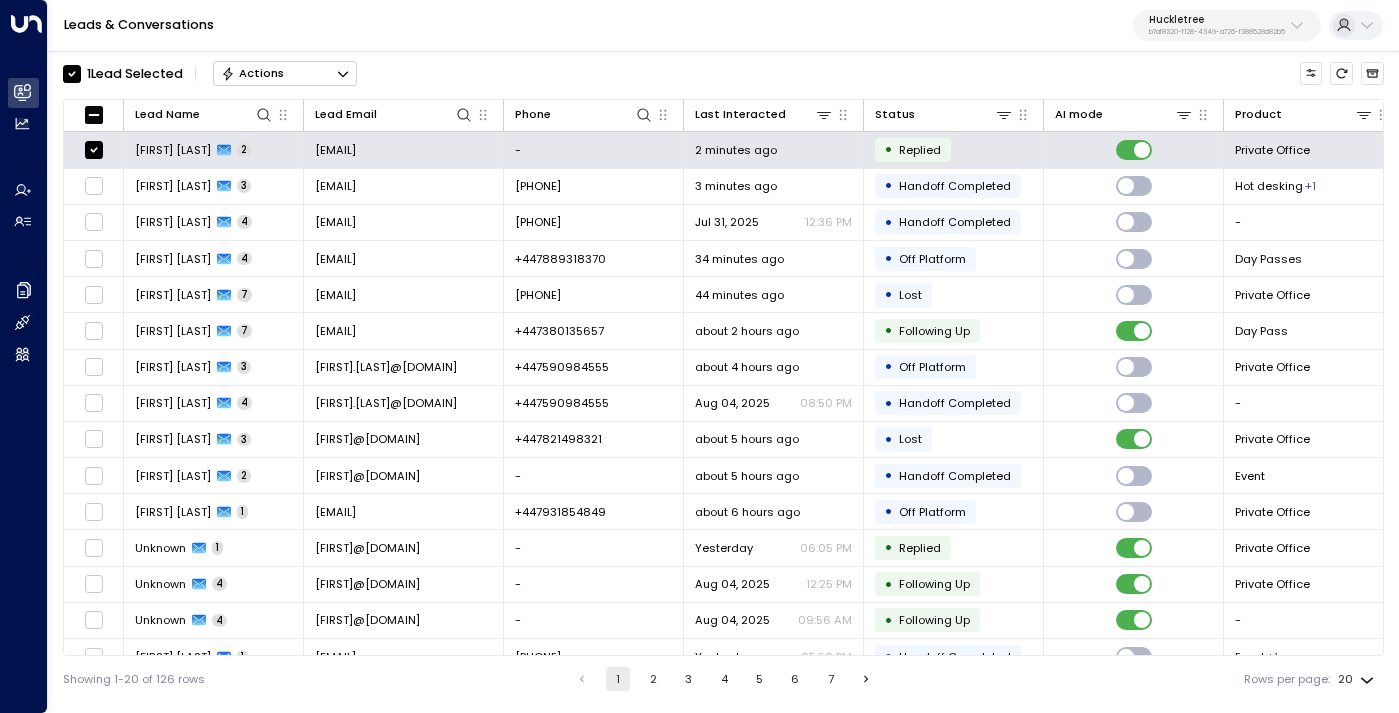 click 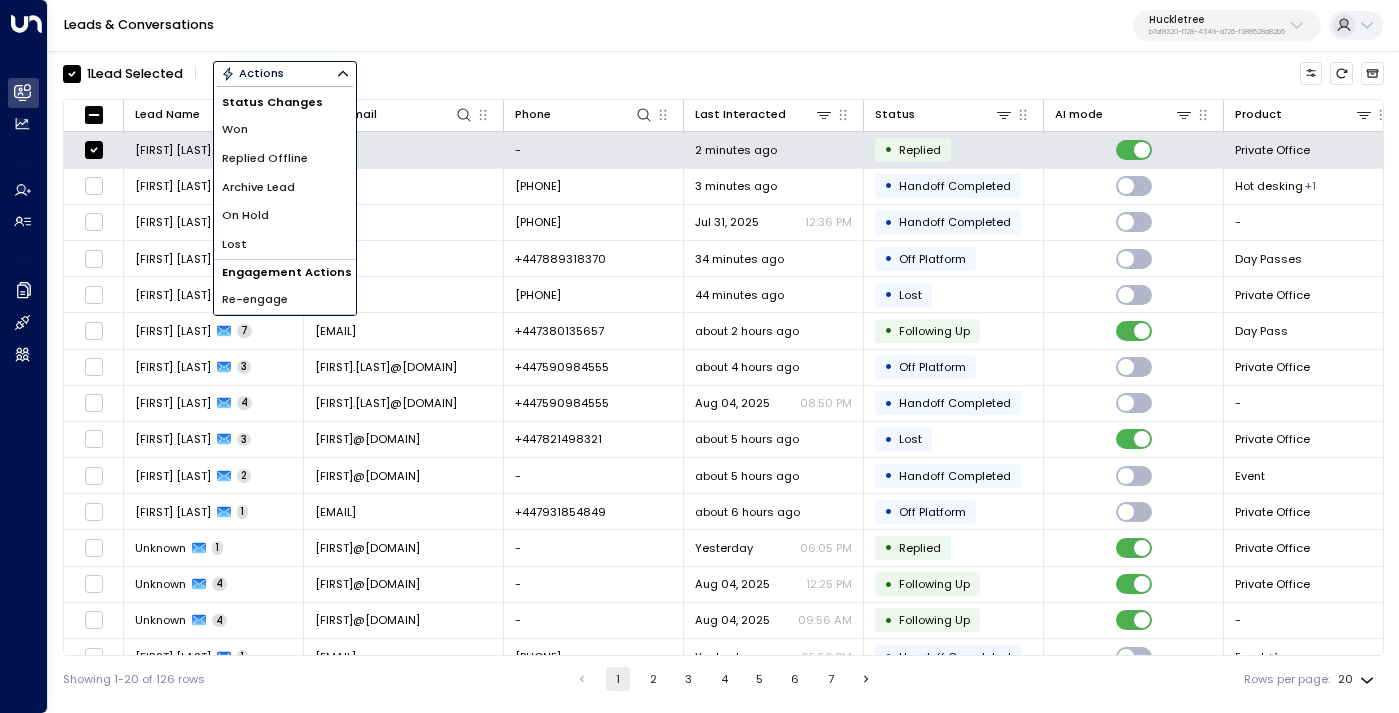 click on "Archive Lead" at bounding box center (285, 187) 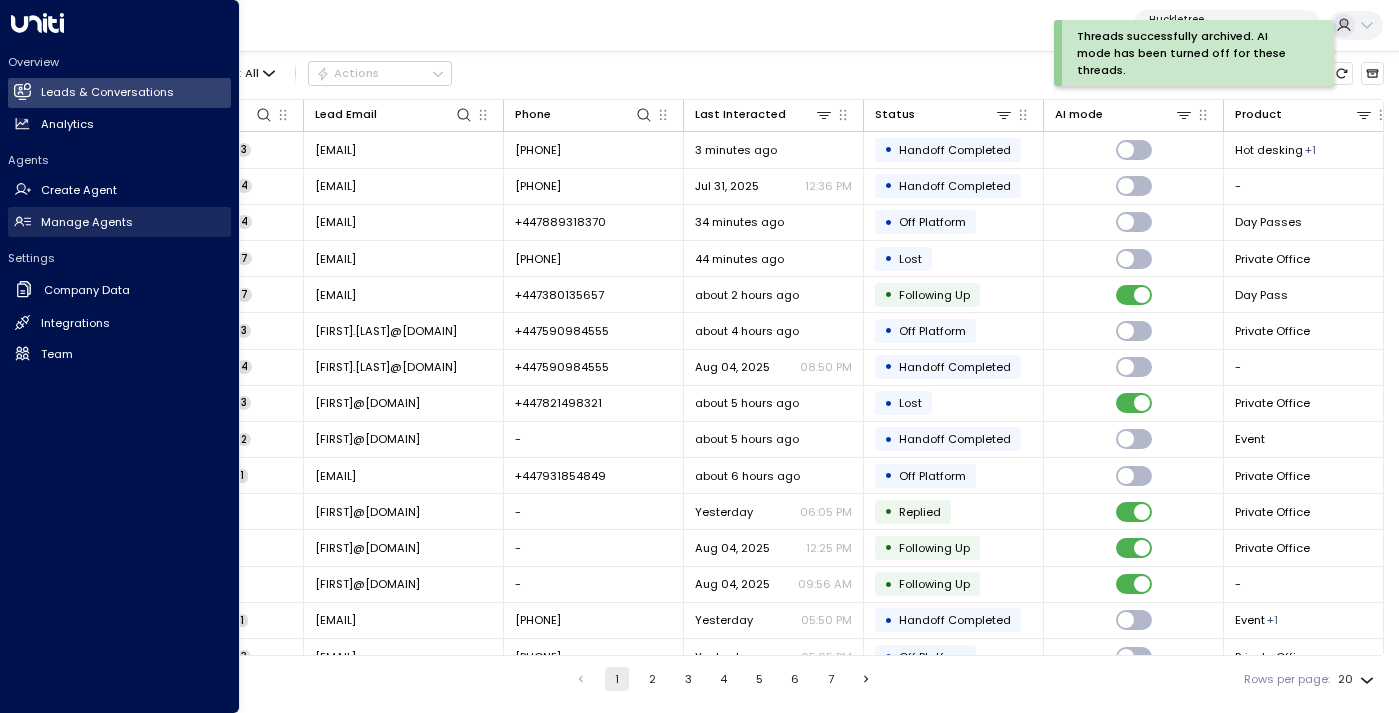click on "Manage Agents" at bounding box center [87, 222] 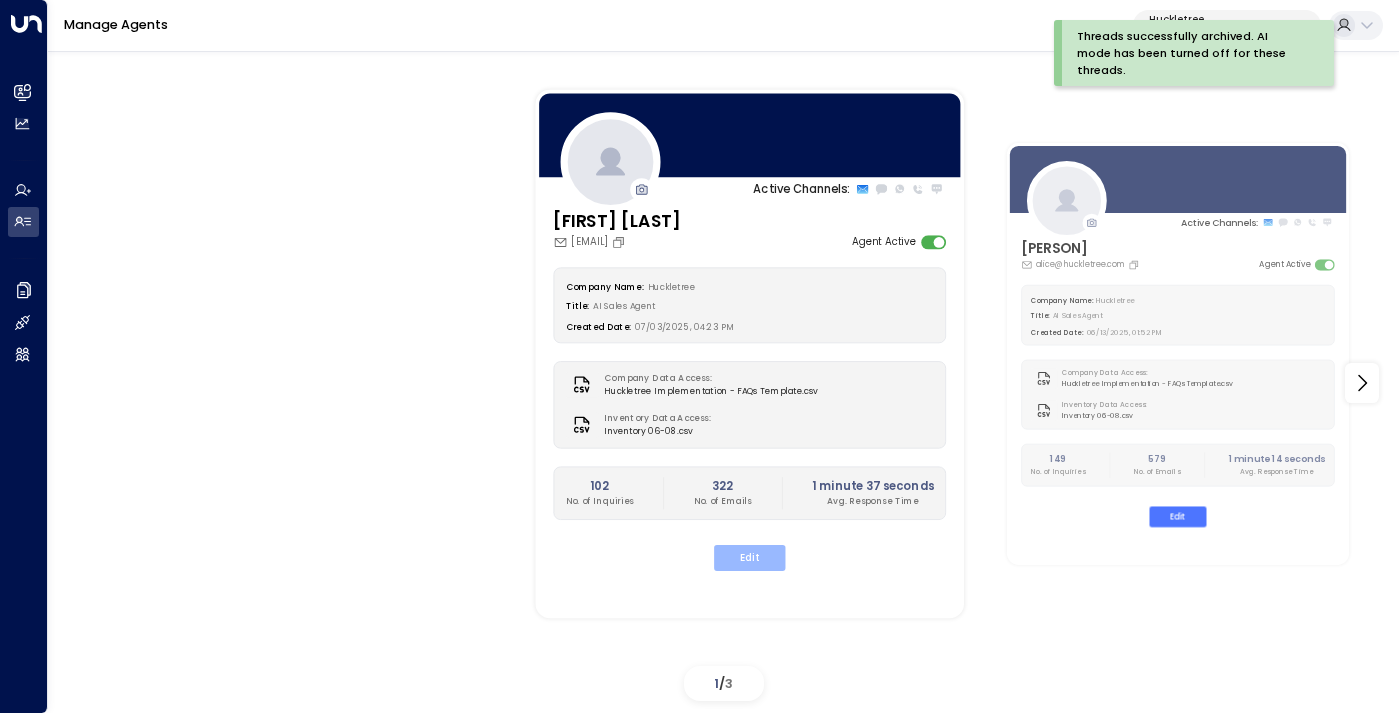 click on "Edit" at bounding box center (749, 558) 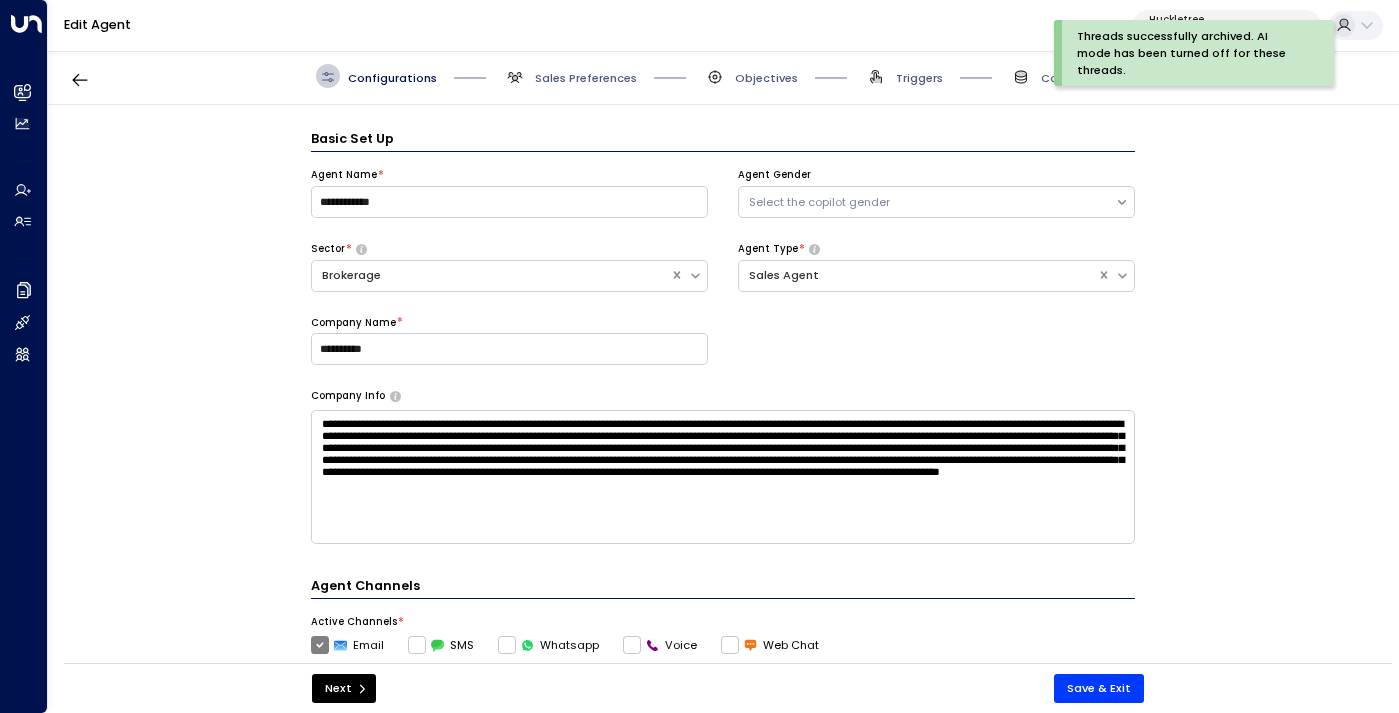 scroll, scrollTop: 24, scrollLeft: 0, axis: vertical 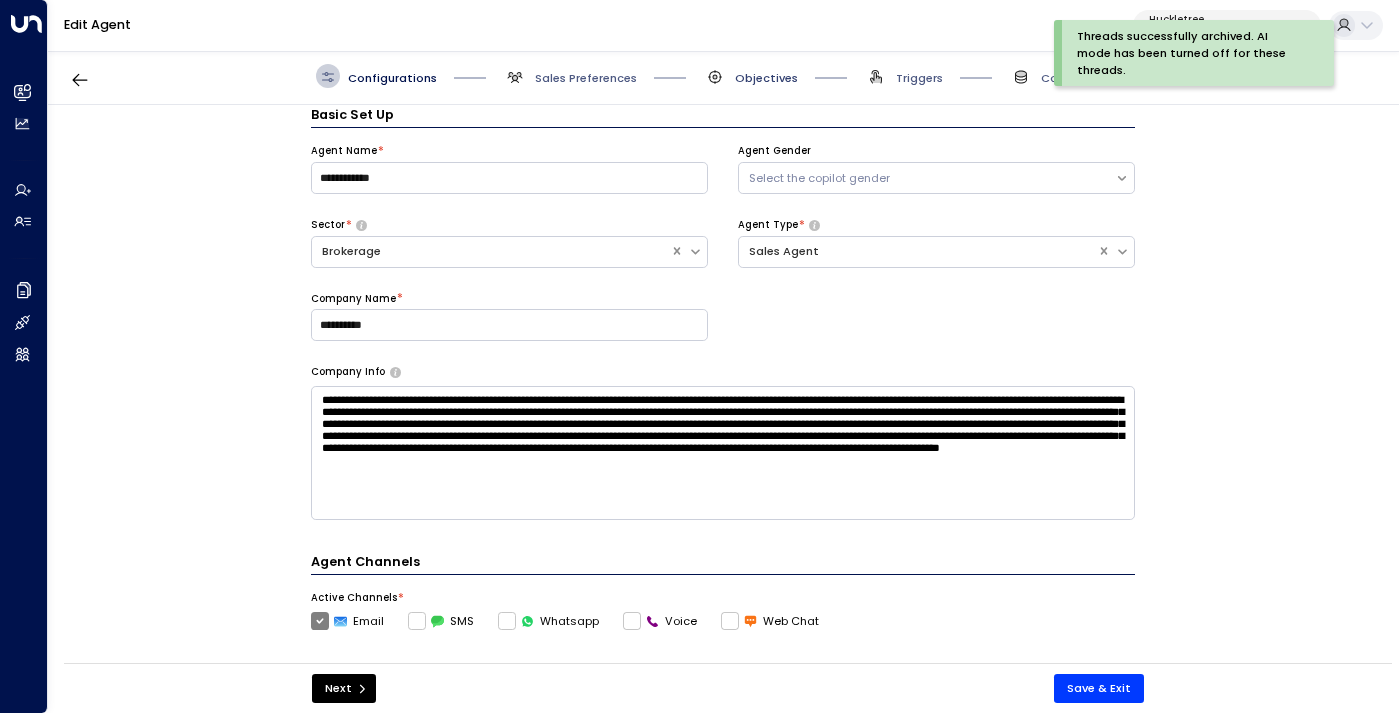 click on "Objectives" at bounding box center (766, 78) 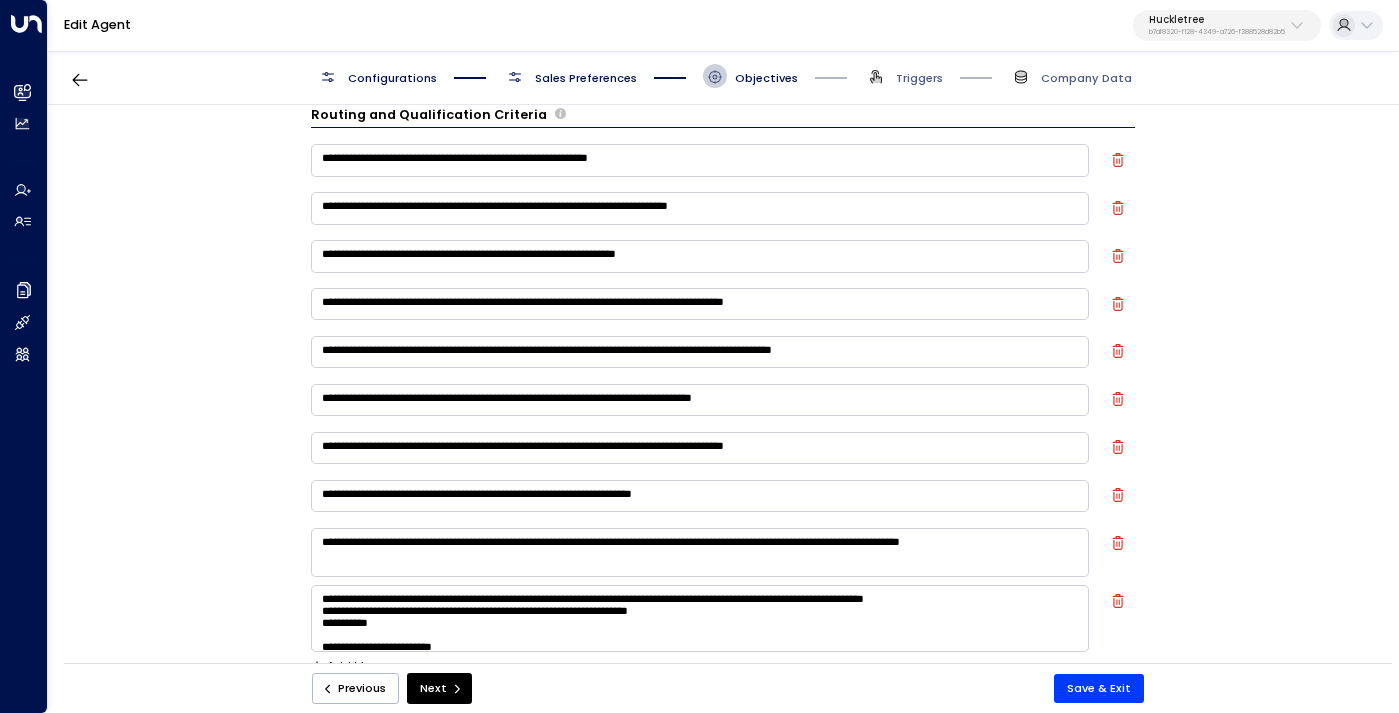 scroll, scrollTop: 134, scrollLeft: 0, axis: vertical 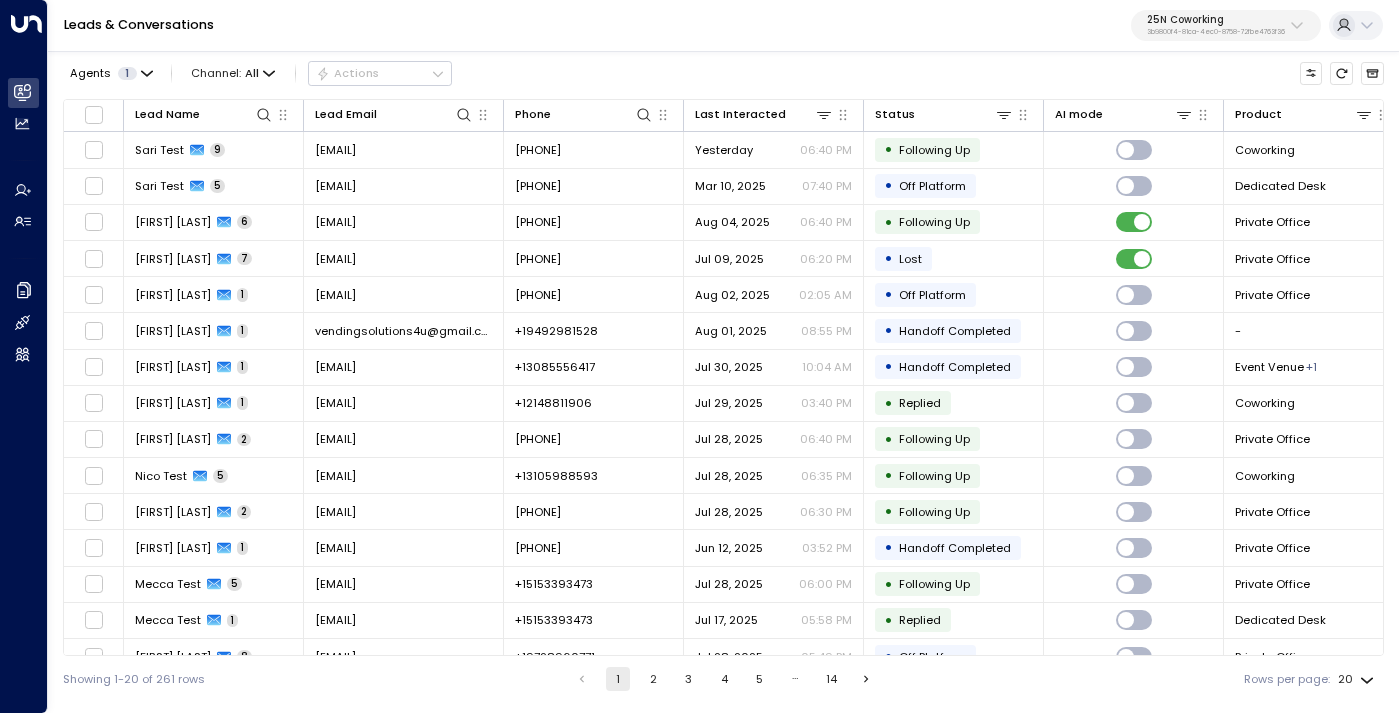 click on "3b9800f4-81ca-4ec0-8758-72fbe4763f36" at bounding box center [1216, 32] 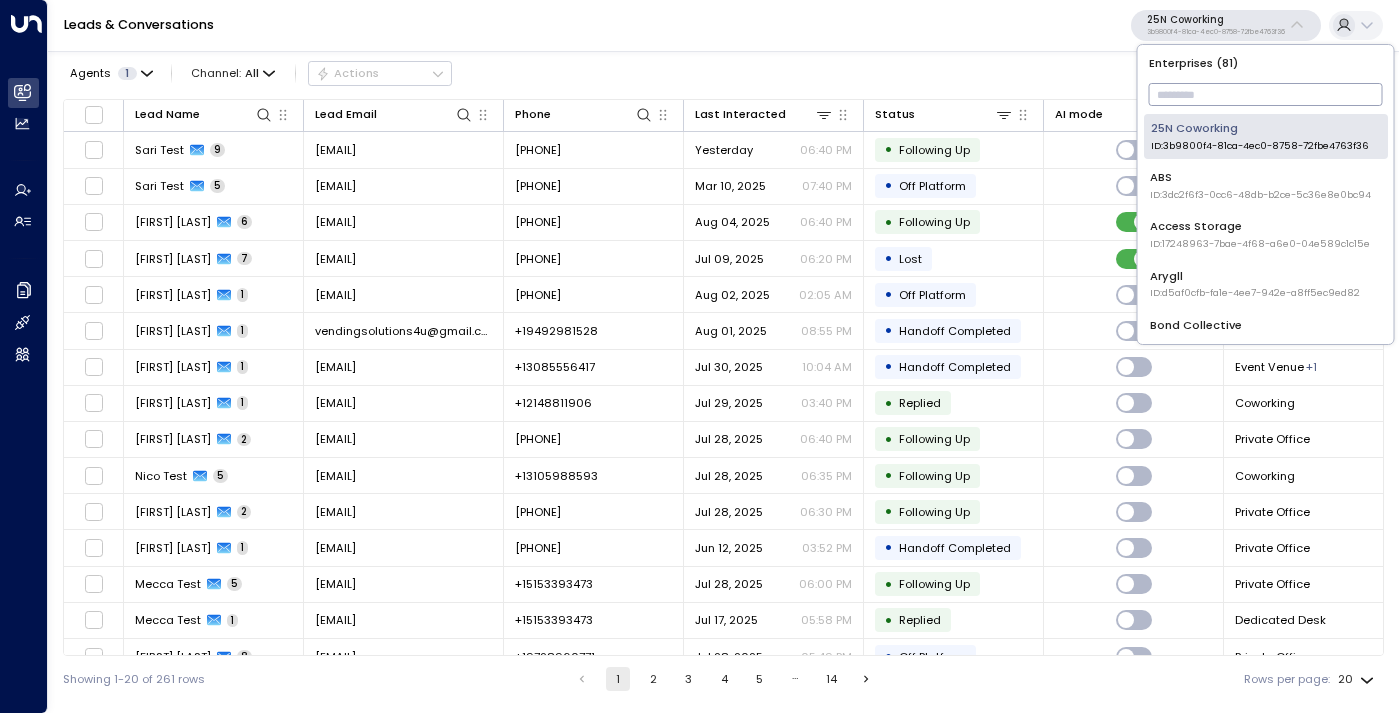 click at bounding box center [1266, 94] 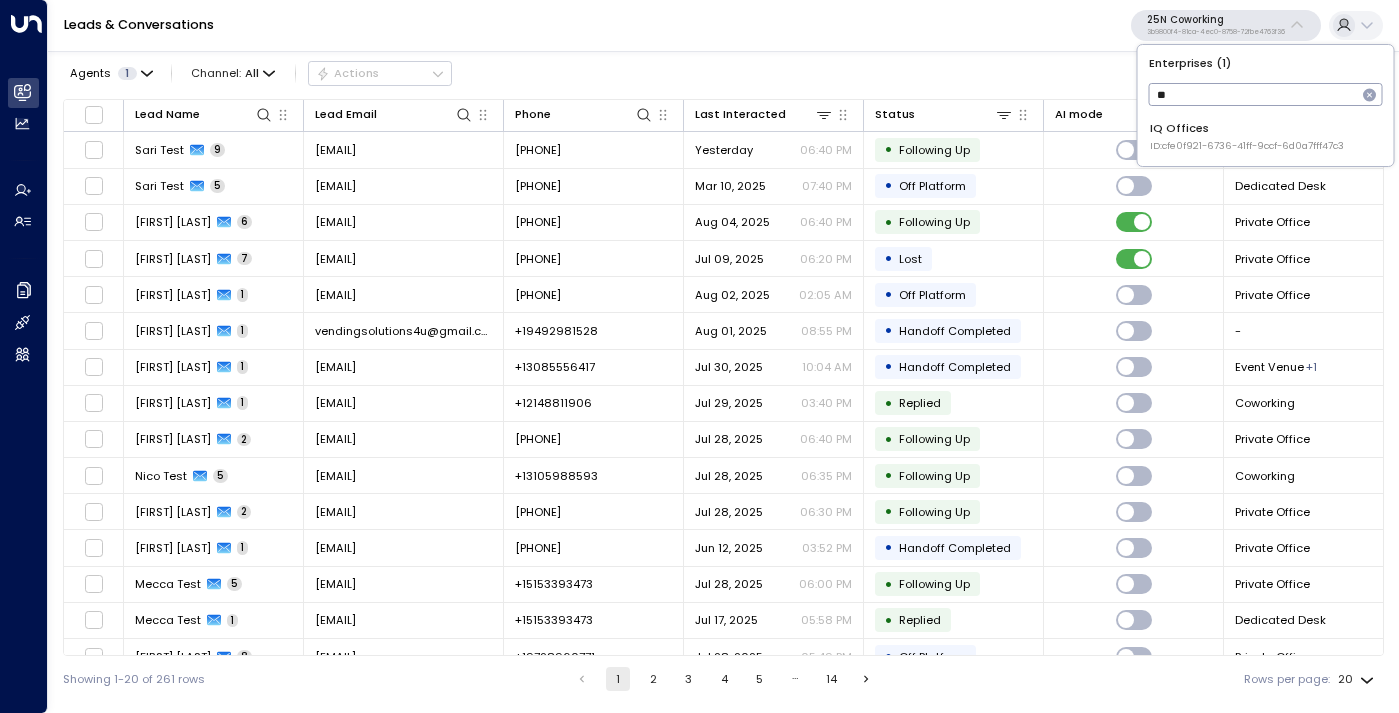 type on "**" 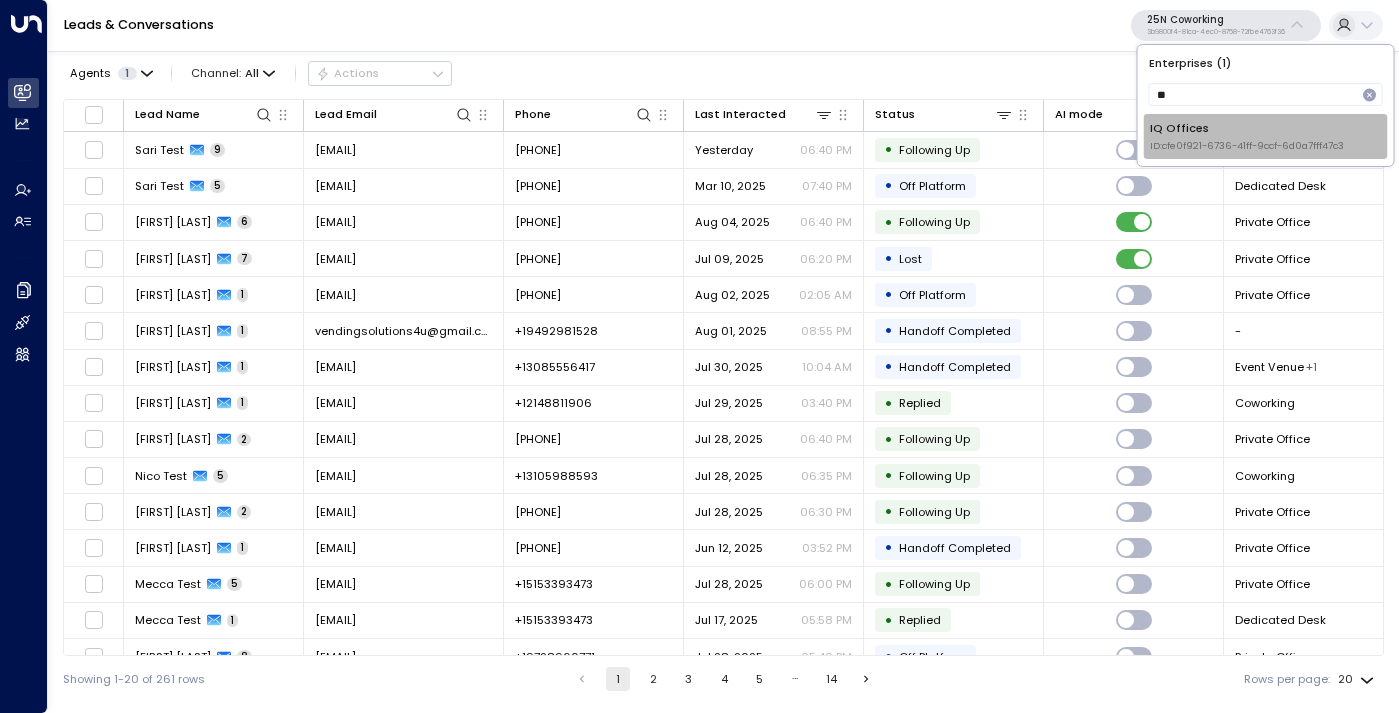 click on "IQ Offices ID:  cfe0f921-6736-41ff-9ccf-6d0a7fff47c3" at bounding box center [1265, 136] 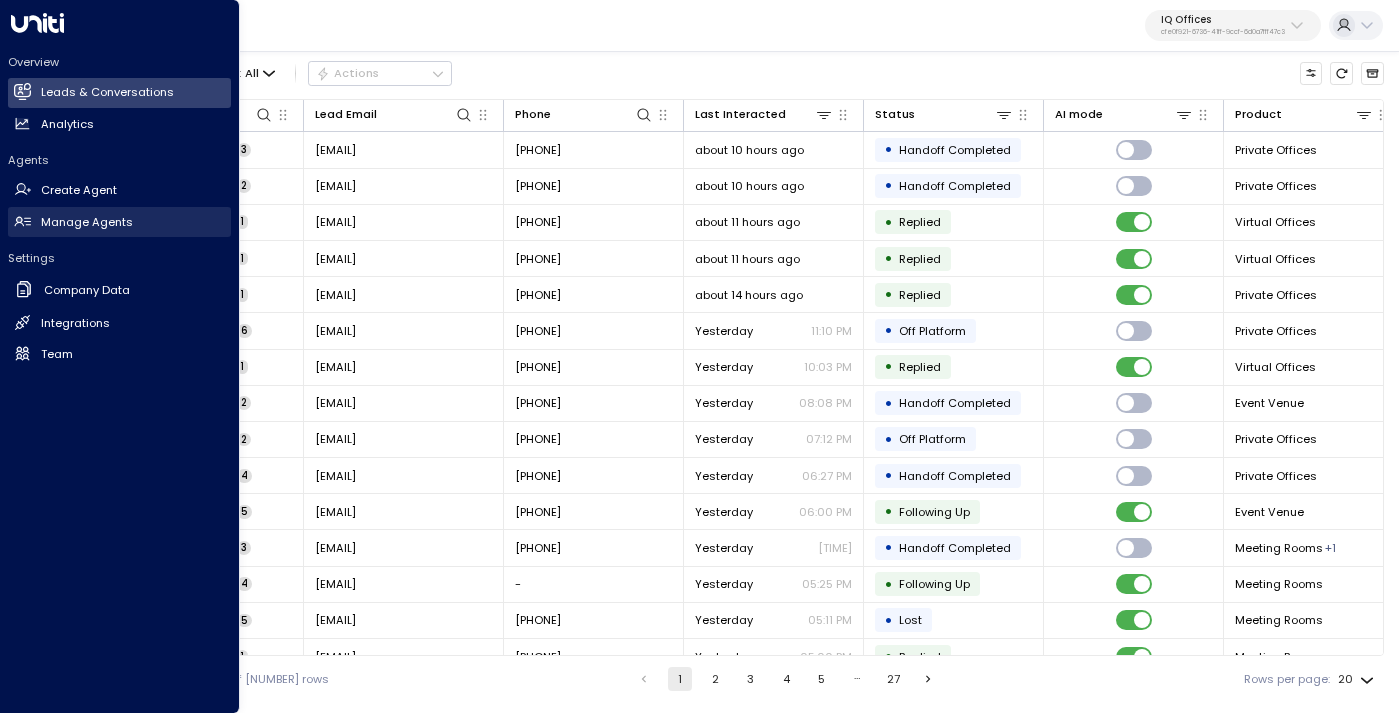 click on "Manage Agents" at bounding box center (87, 222) 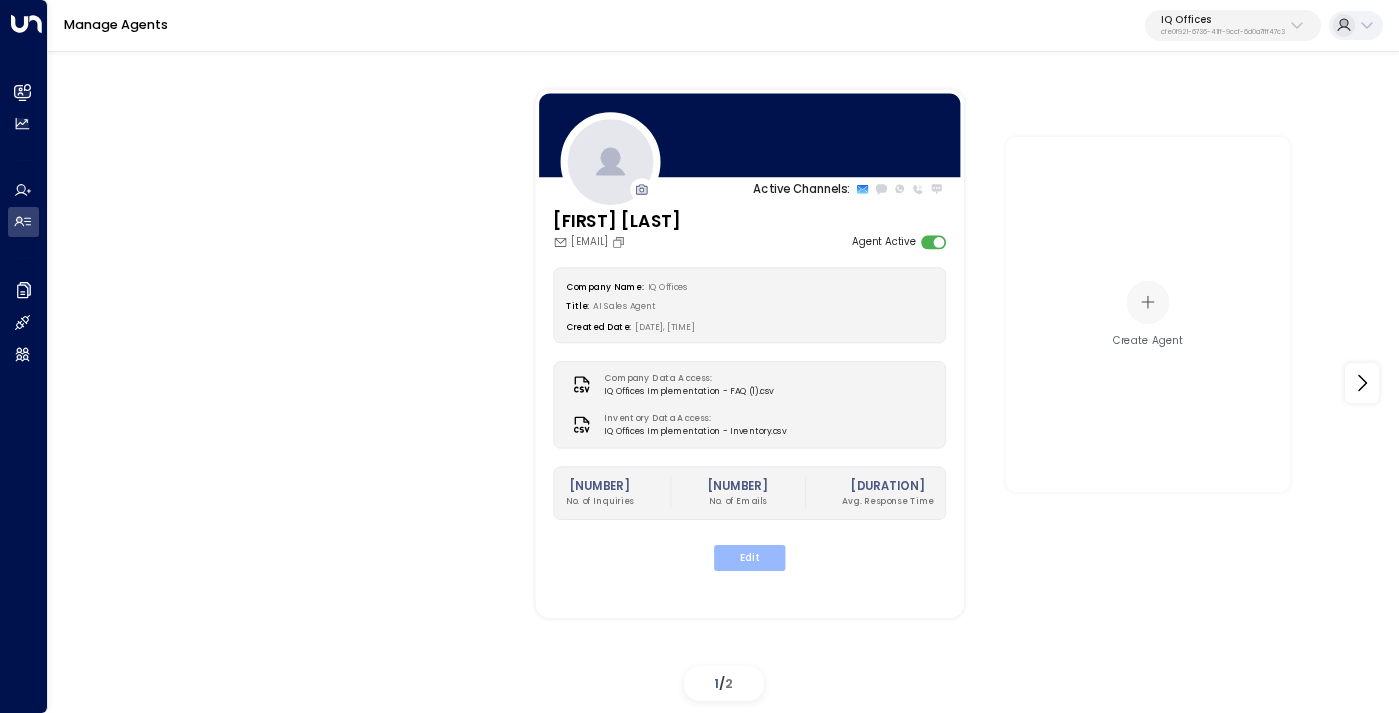 click on "Edit" at bounding box center [749, 558] 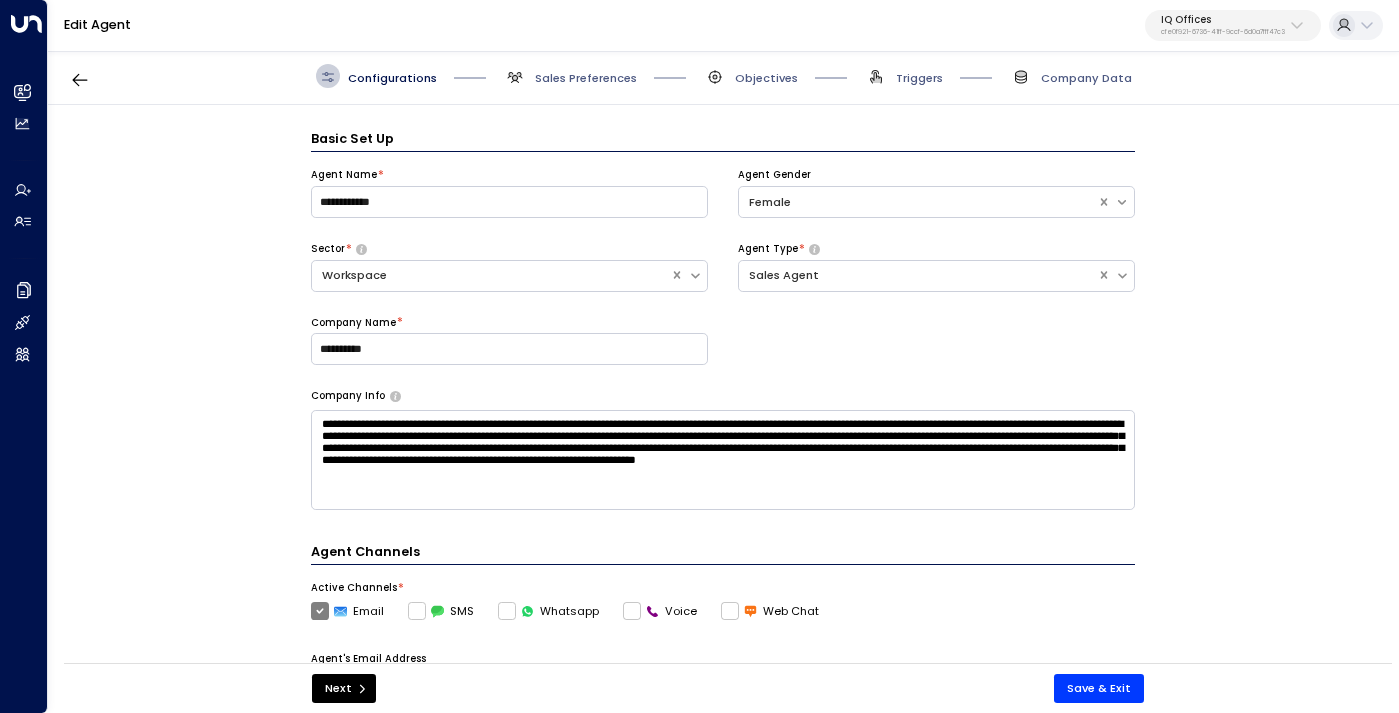 scroll, scrollTop: 24, scrollLeft: 0, axis: vertical 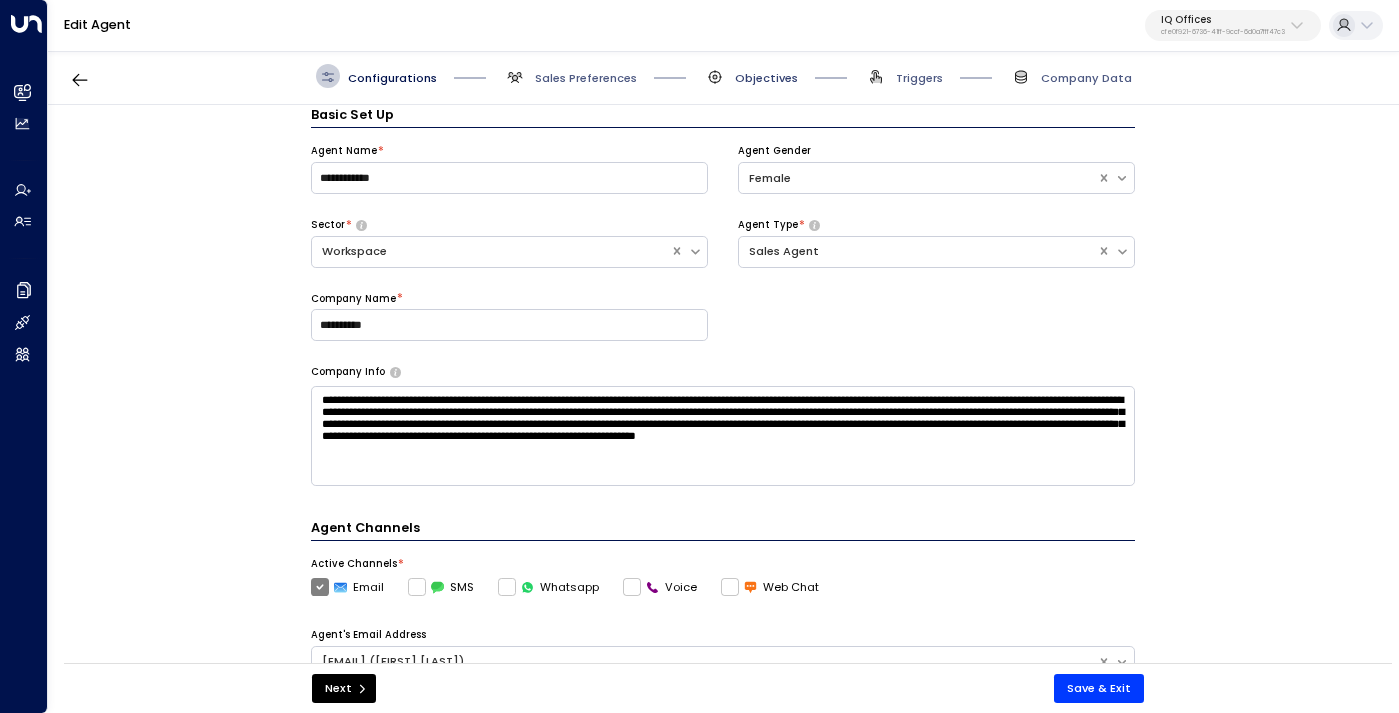 click on "Objectives" at bounding box center [766, 78] 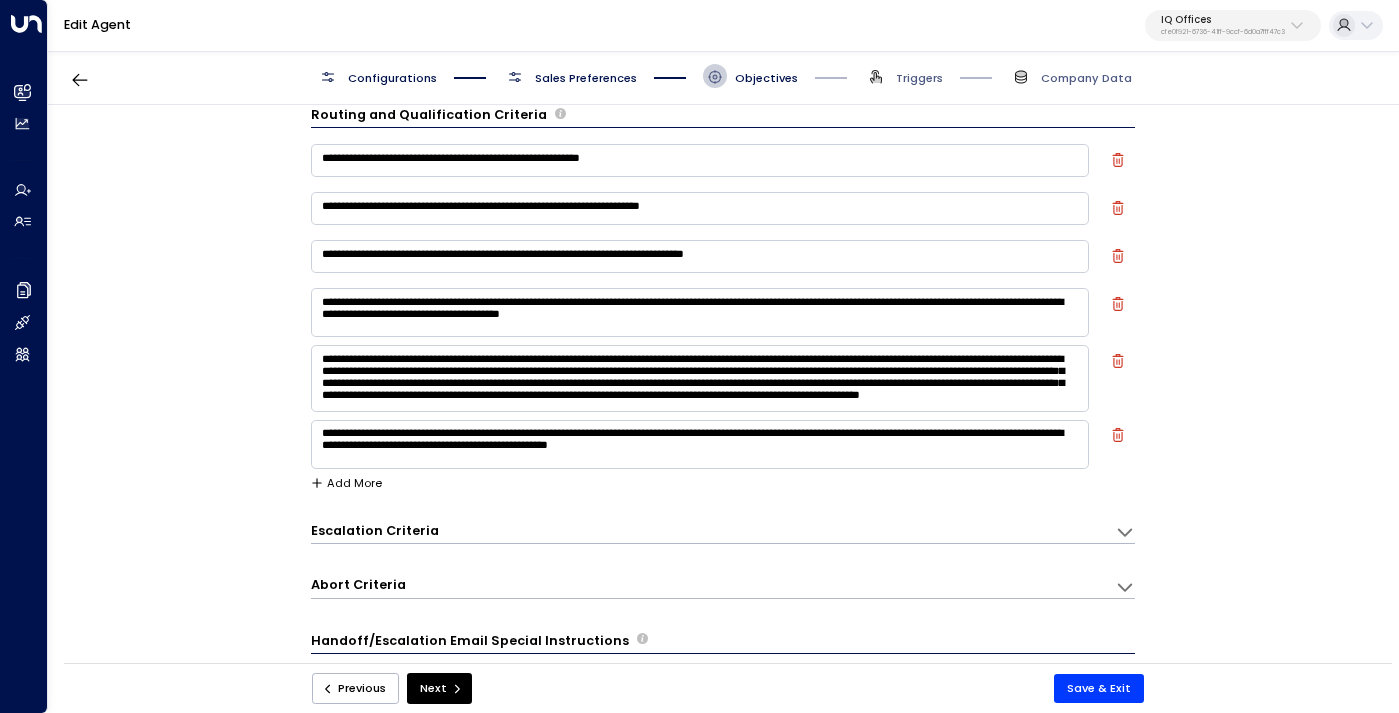 scroll, scrollTop: 51, scrollLeft: 0, axis: vertical 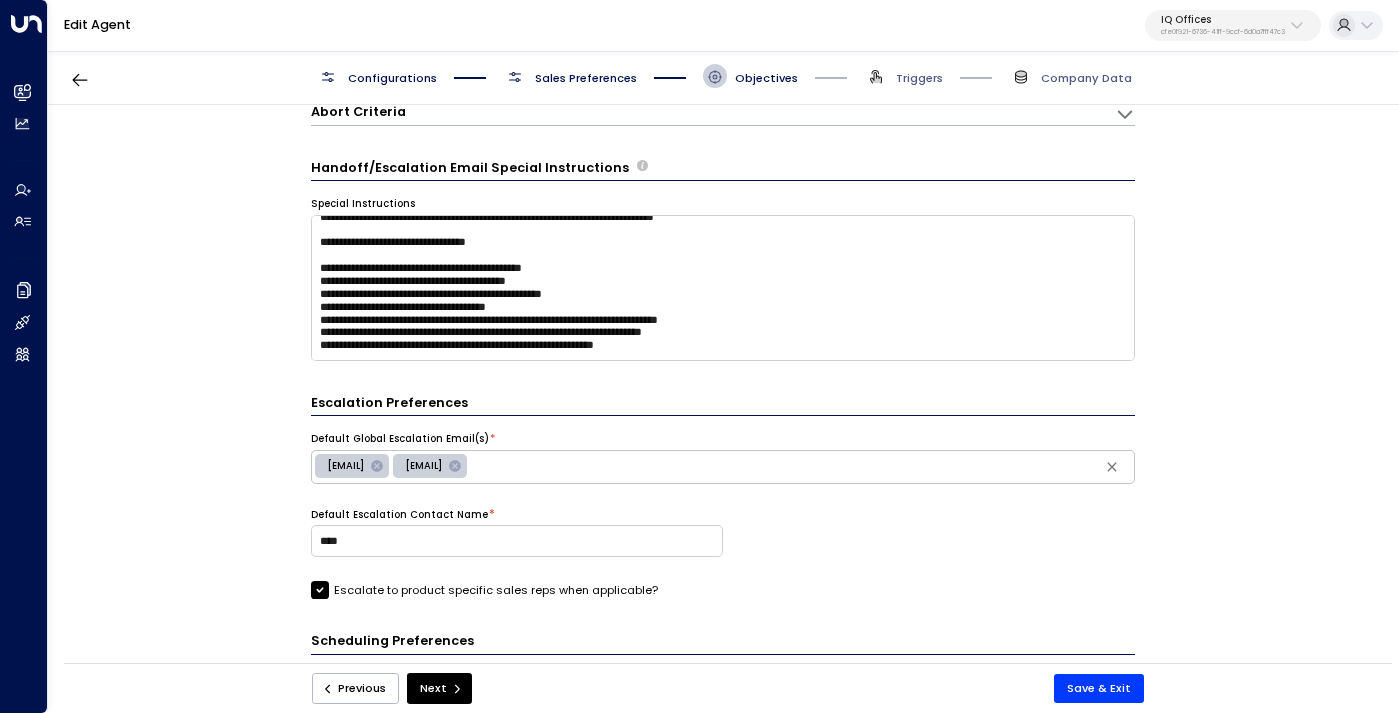 click on "cfe0f921-6736-41ff-9ccf-6d0a7fff47c3" at bounding box center (1223, 32) 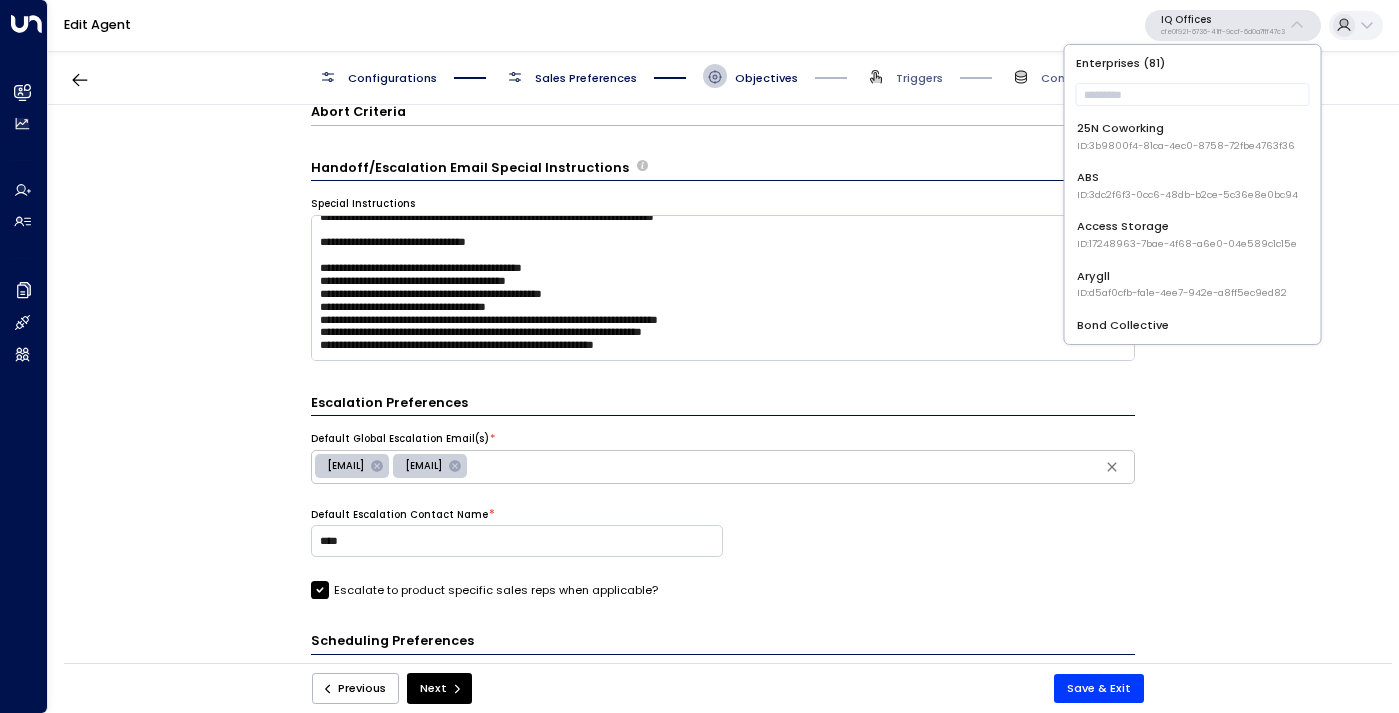 click on "Default Escalation Contact Name * ****" at bounding box center (723, 540) 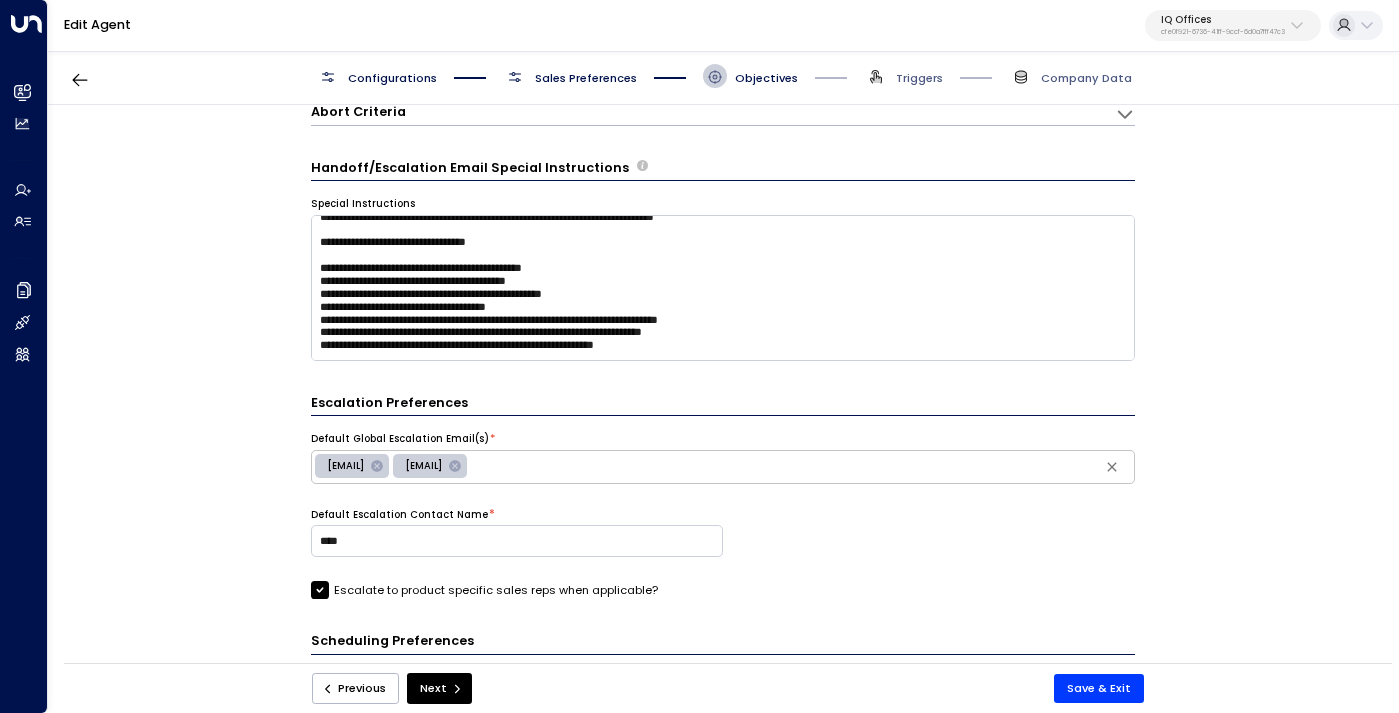 click on "Sales Preferences" at bounding box center [586, 78] 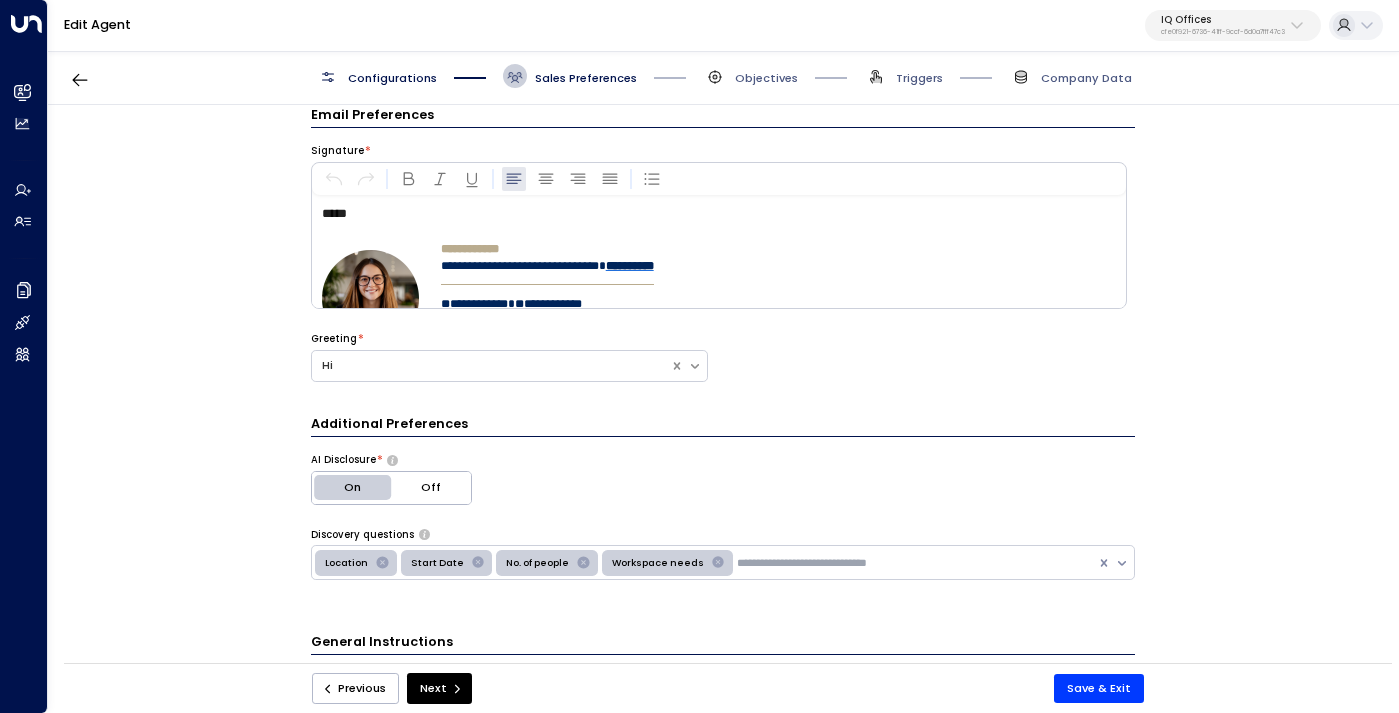 scroll, scrollTop: 326, scrollLeft: 0, axis: vertical 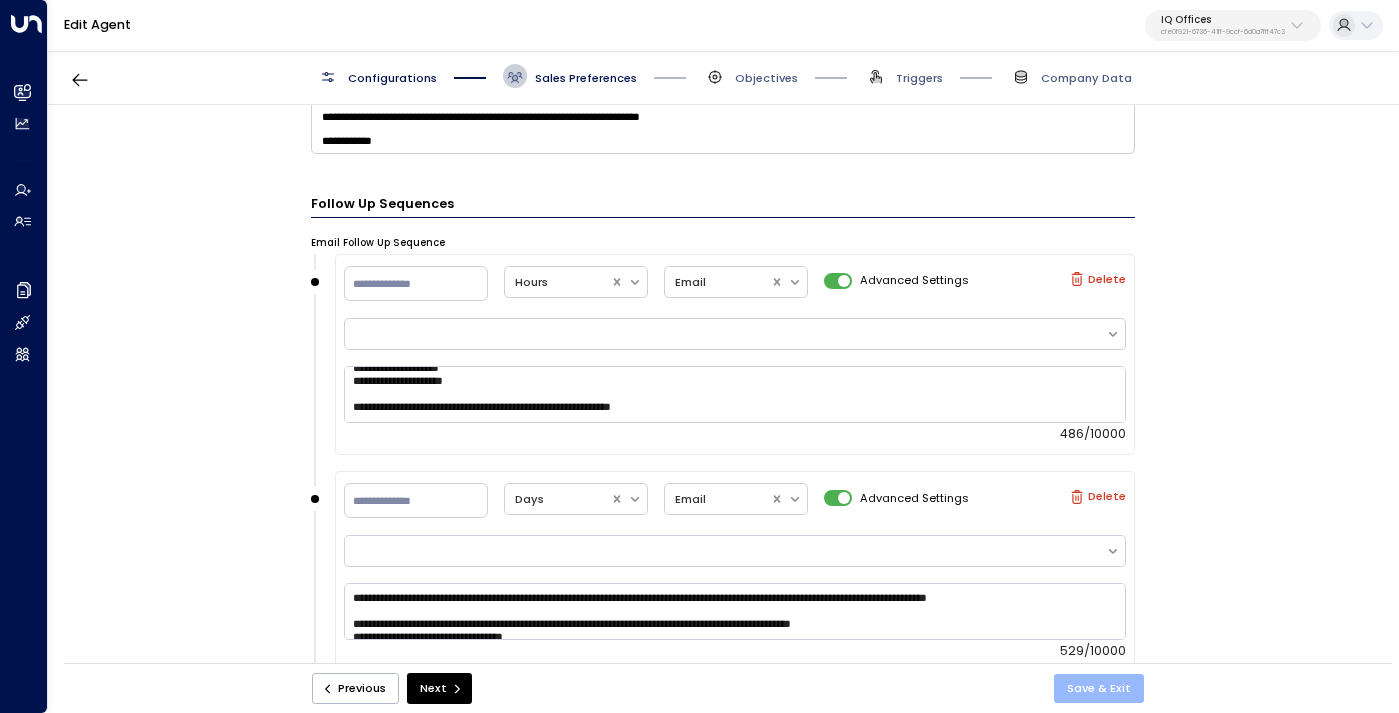 click on "Save & Exit" at bounding box center [1099, 688] 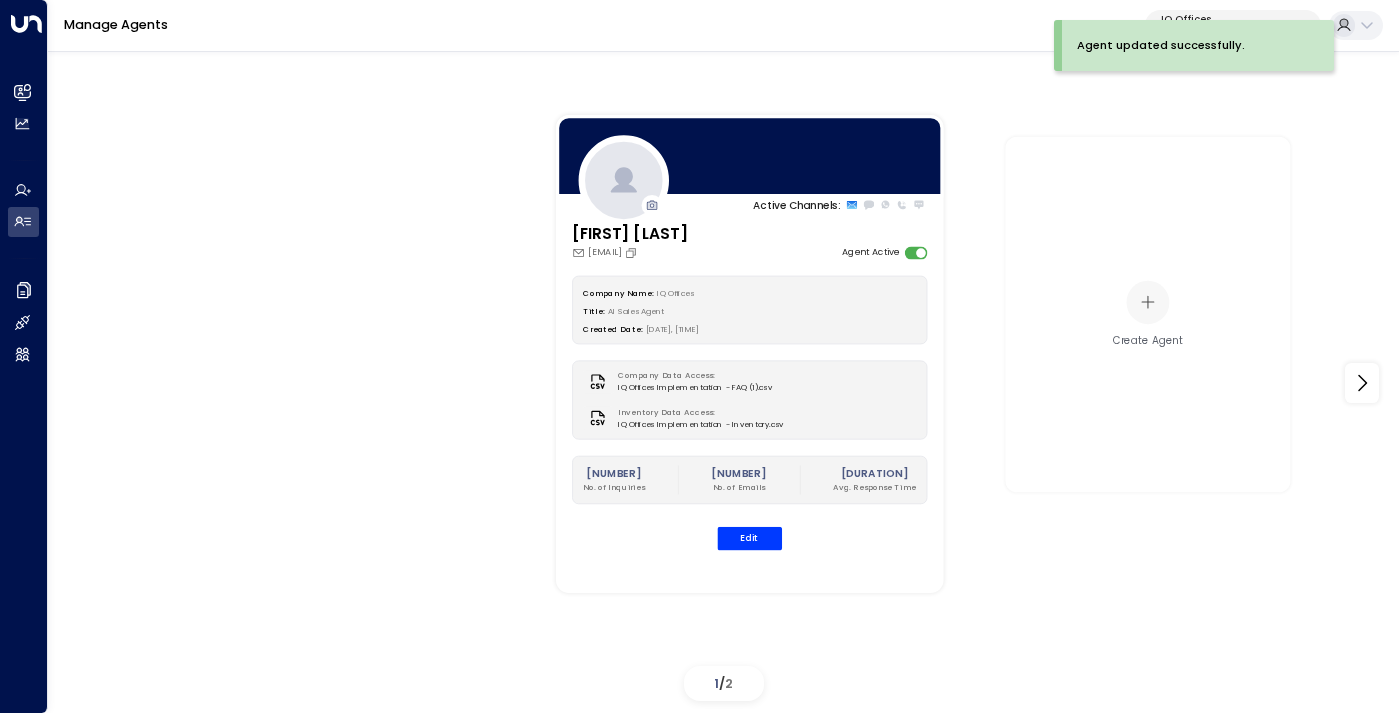 click on "IQ Offices" at bounding box center [1223, 20] 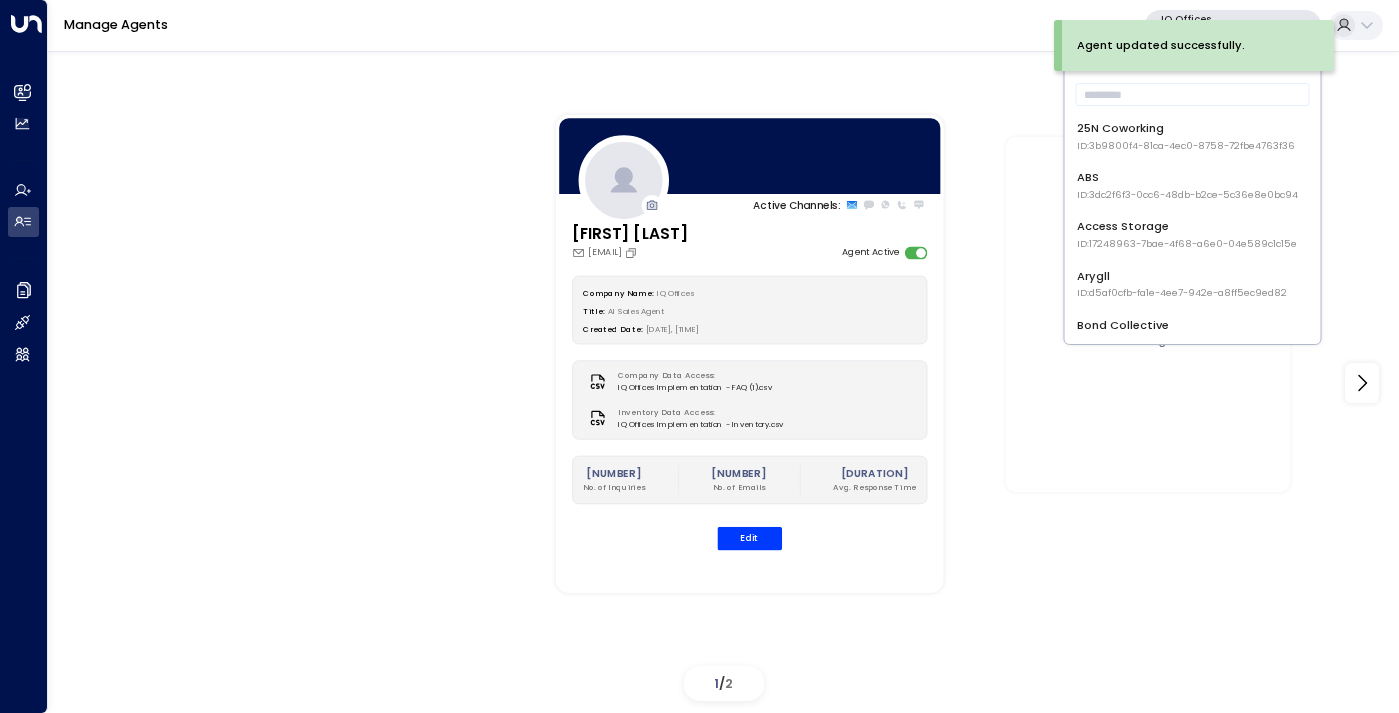 click on "25N Coworking ID:  3b9800f4-81ca-4ec0-8758-72fbe4763f36" at bounding box center (1192, 136) 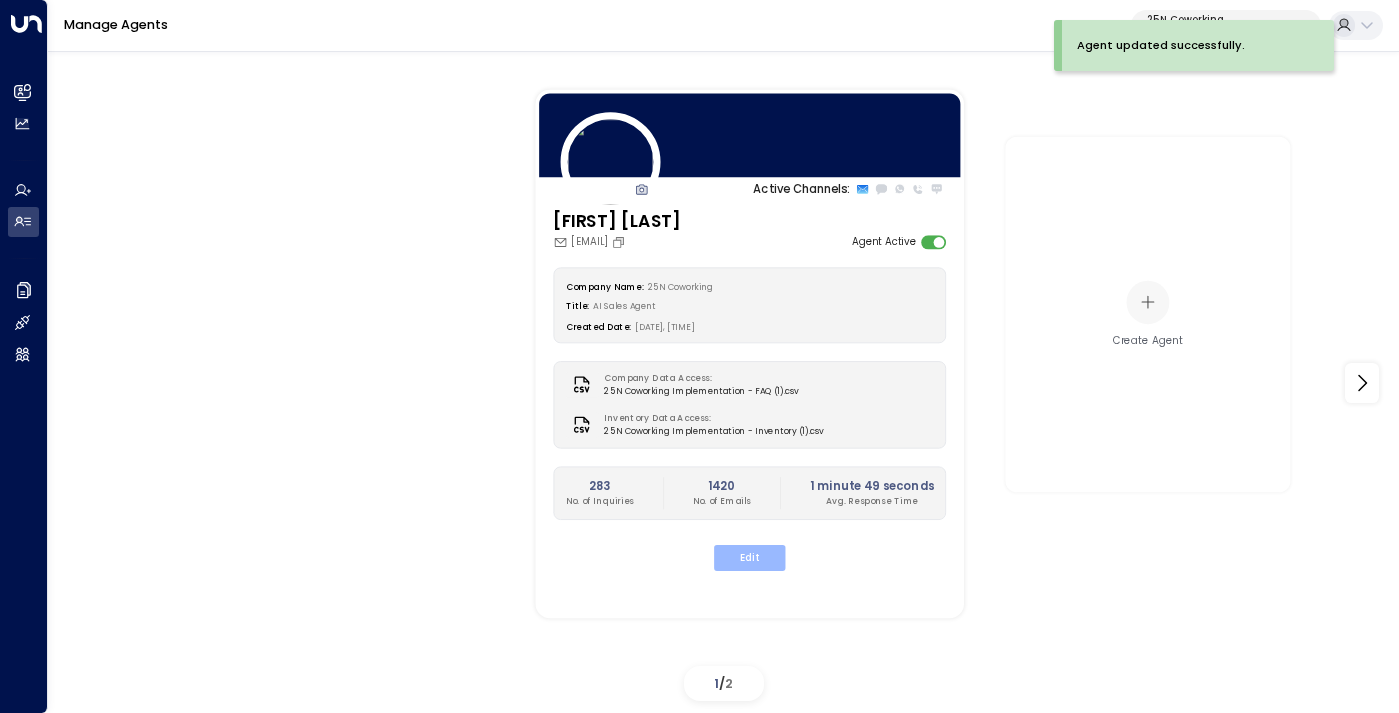click on "Edit" at bounding box center [749, 558] 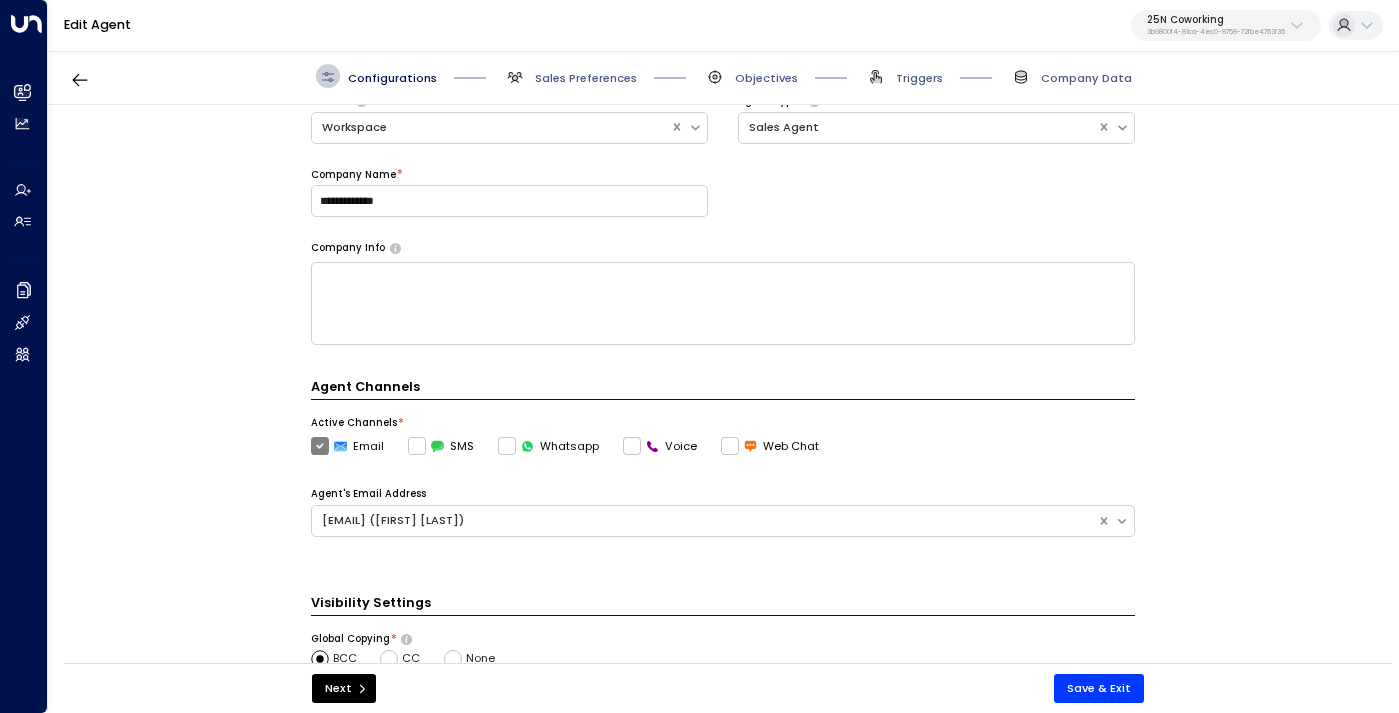 scroll, scrollTop: 383, scrollLeft: 0, axis: vertical 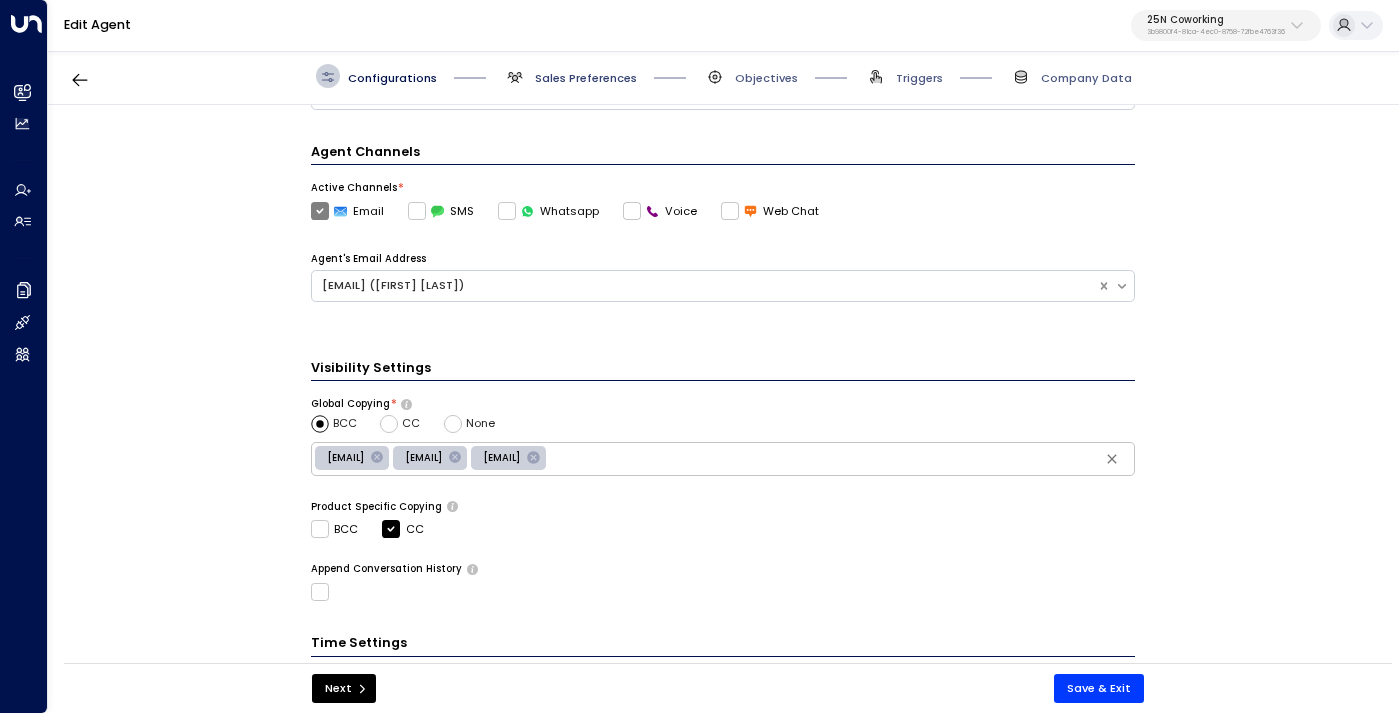 click on "Sales Preferences" at bounding box center [586, 78] 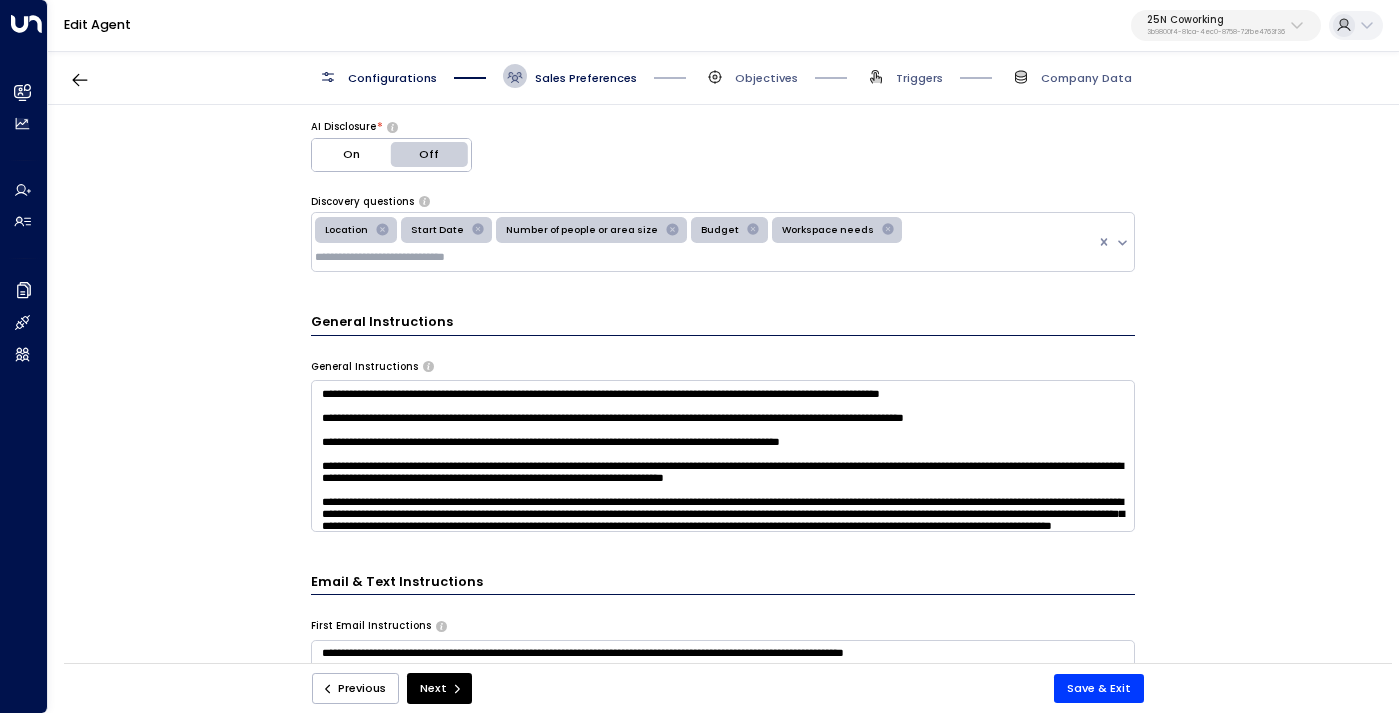 scroll, scrollTop: 402, scrollLeft: 0, axis: vertical 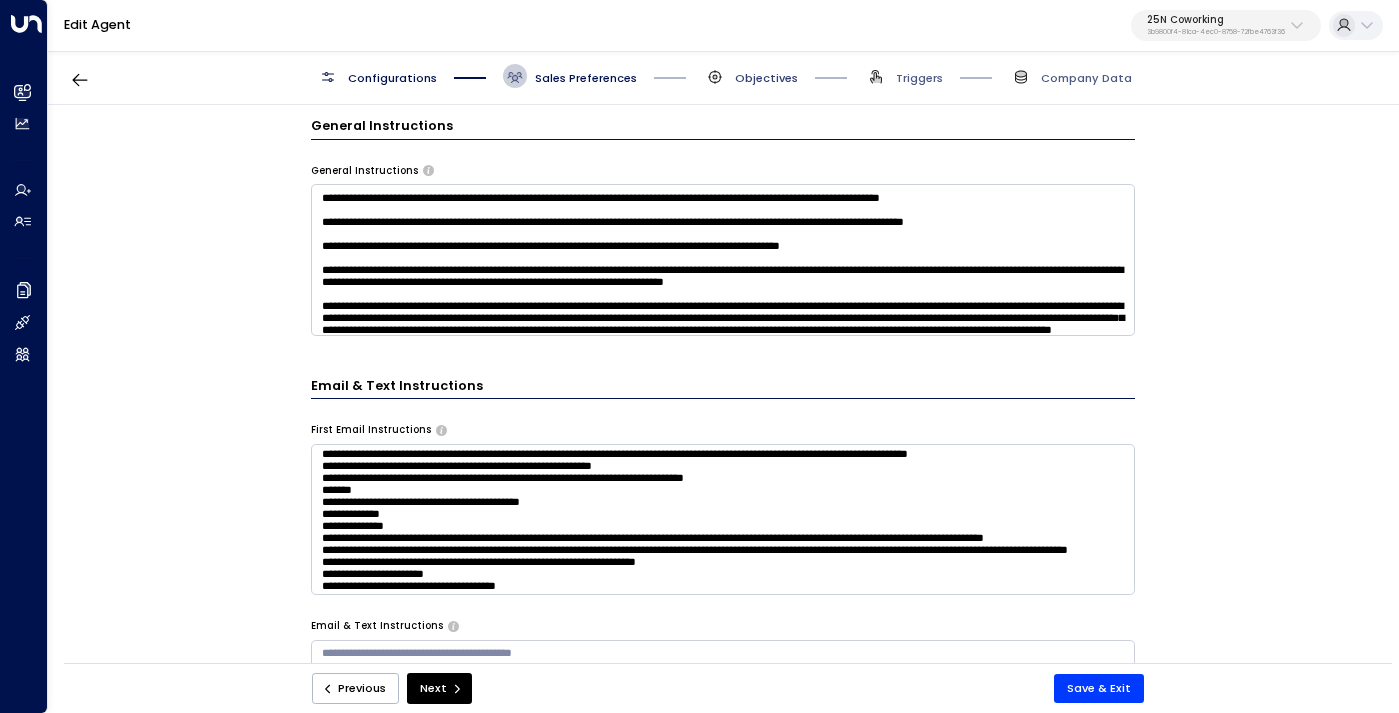click on "Objectives" at bounding box center [766, 78] 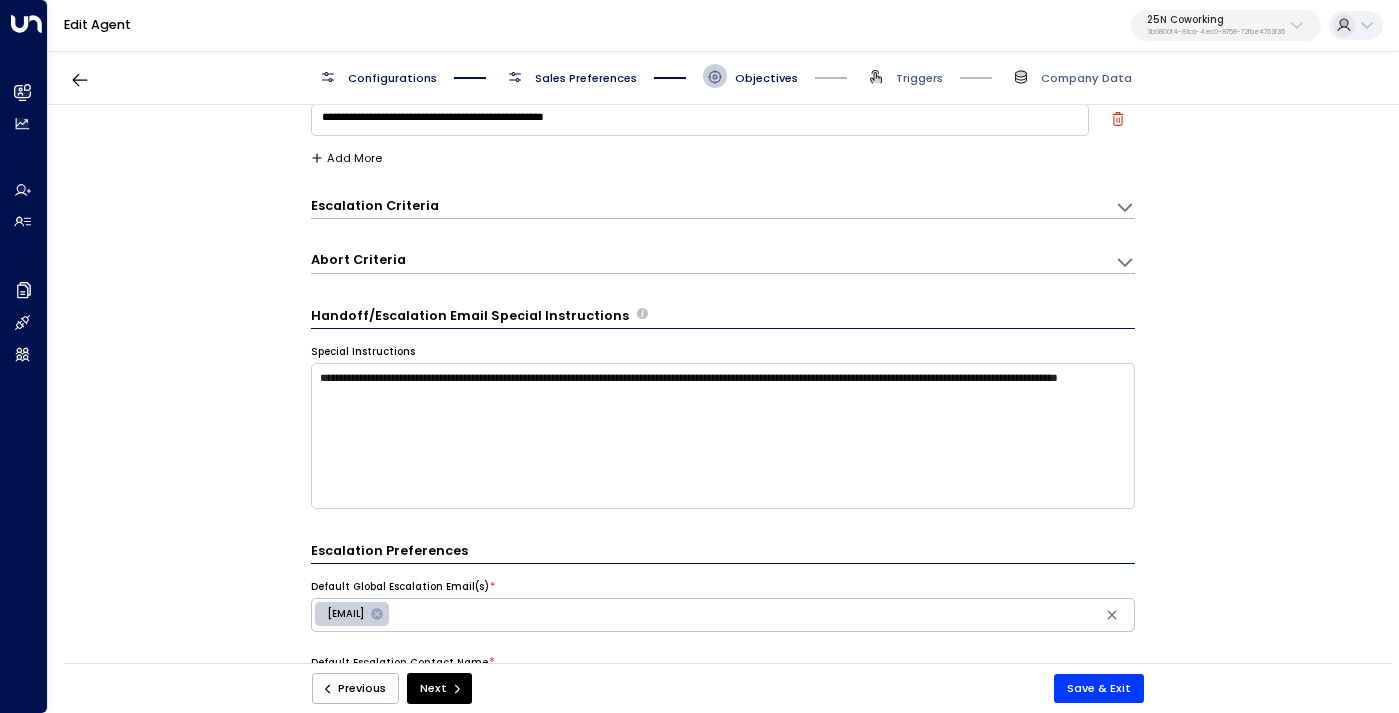 scroll, scrollTop: 479, scrollLeft: 0, axis: vertical 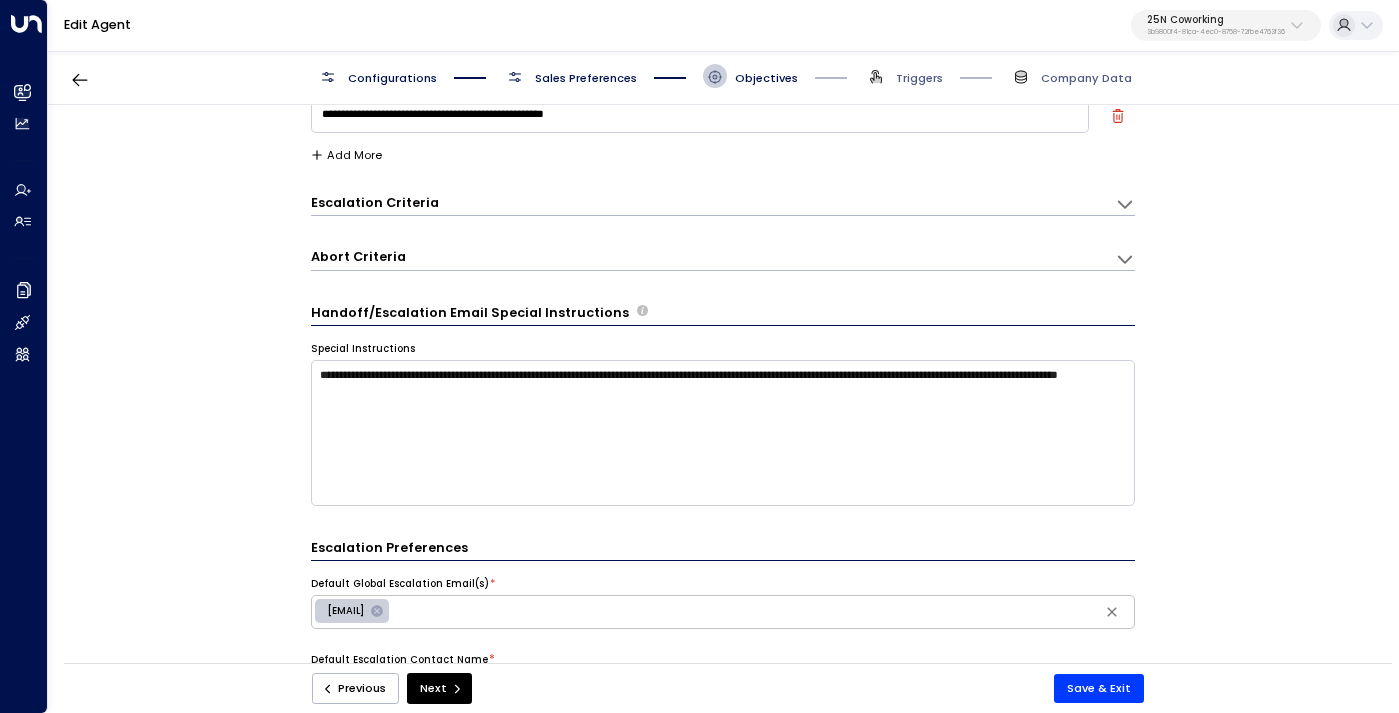 click on "Sales Preferences" at bounding box center (586, 78) 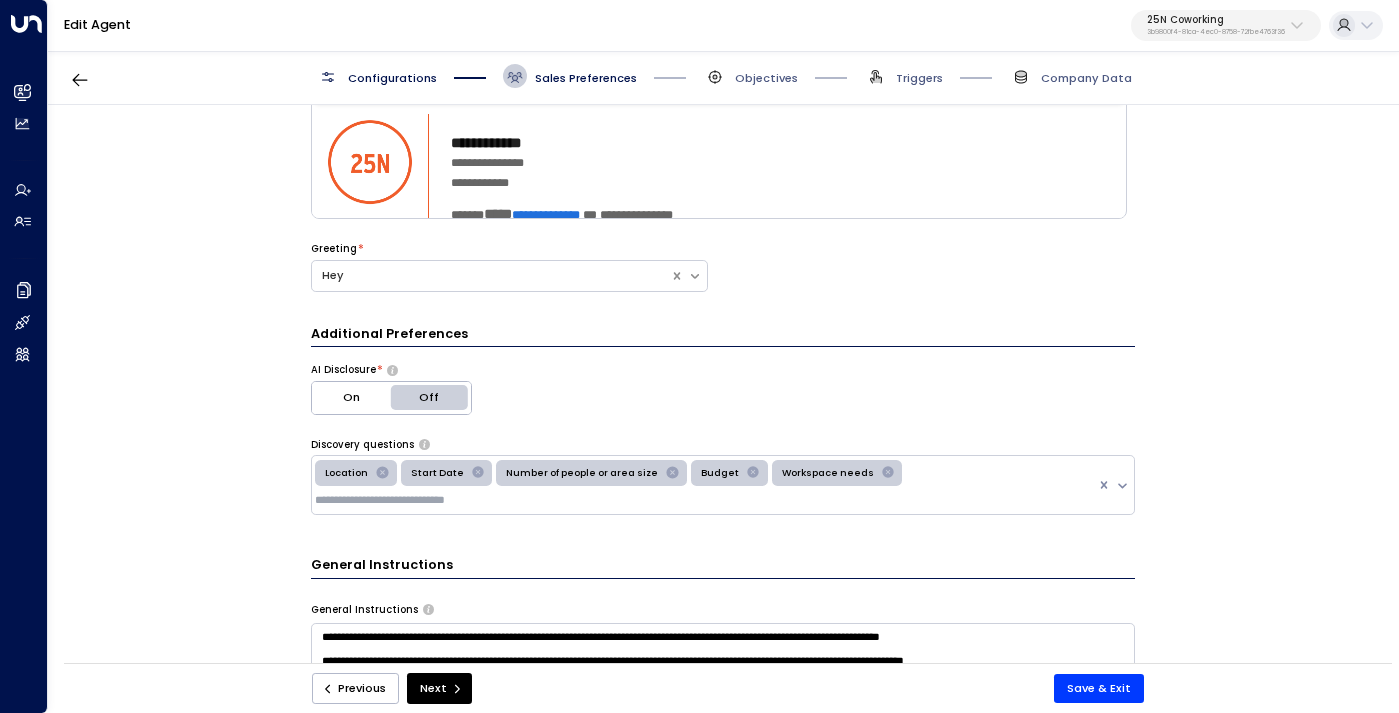 scroll, scrollTop: 616, scrollLeft: 0, axis: vertical 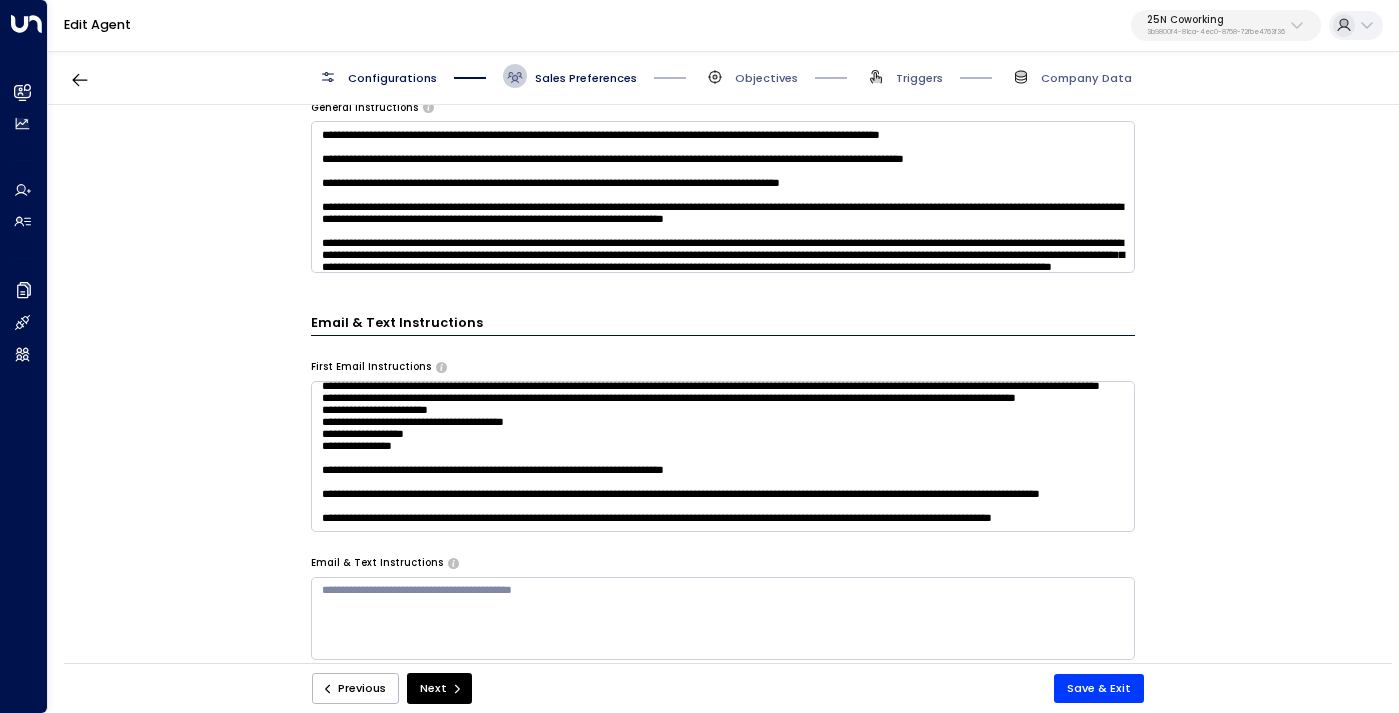 click on "Previous Next Save & Exit" at bounding box center (728, 688) 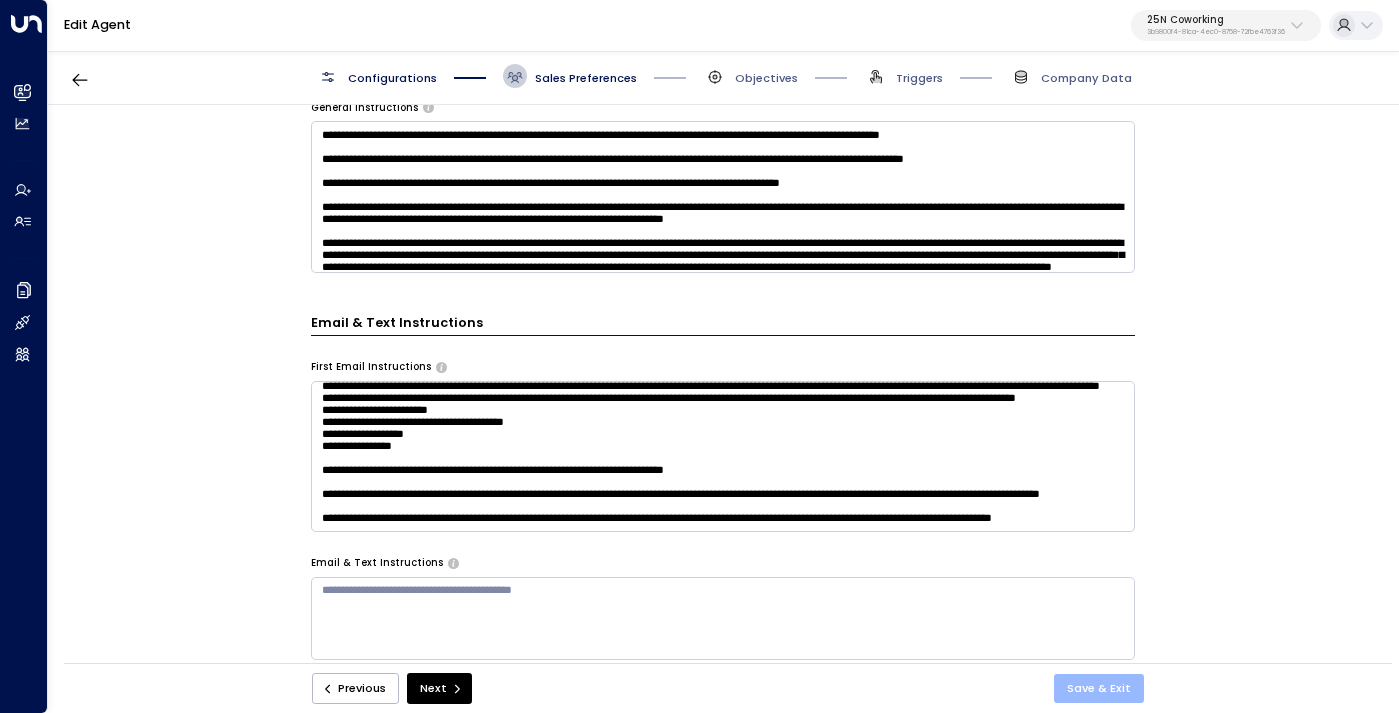 click on "Save & Exit" at bounding box center (1099, 688) 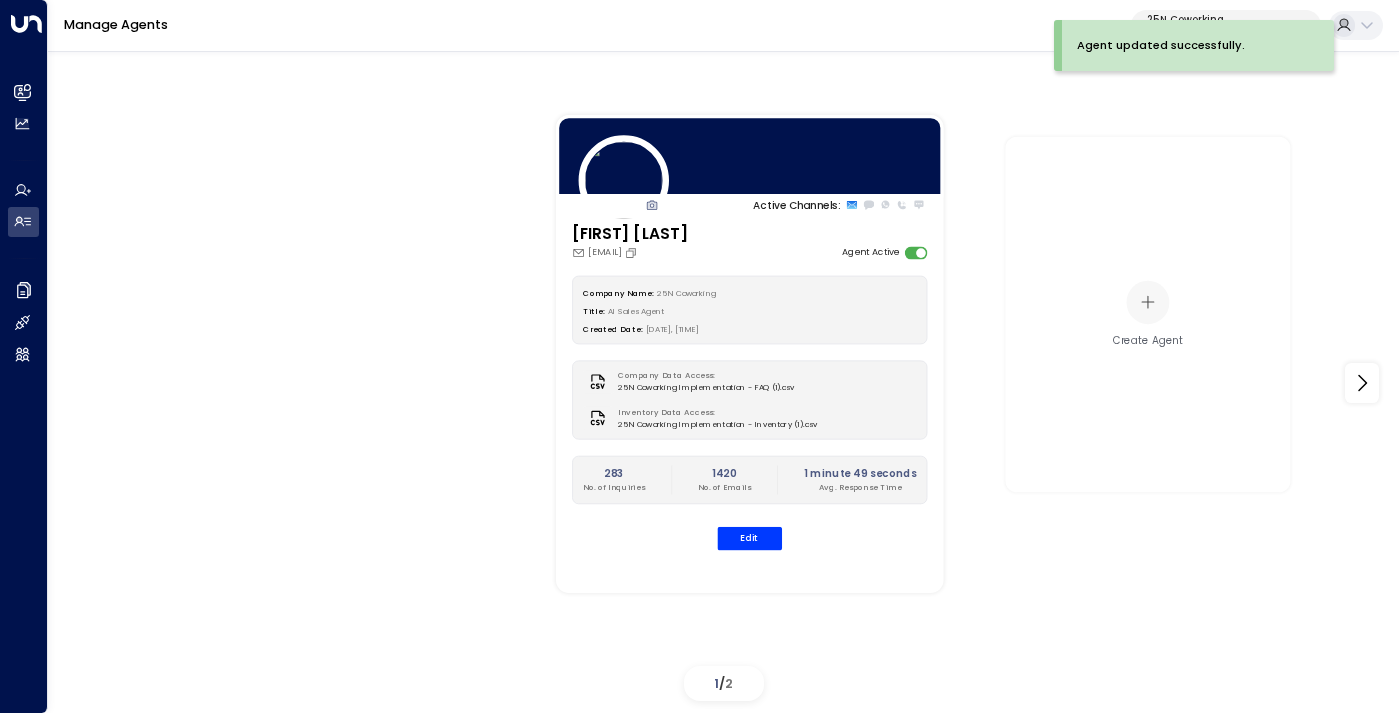 click on "Agent updated successfully." at bounding box center [1198, 45] 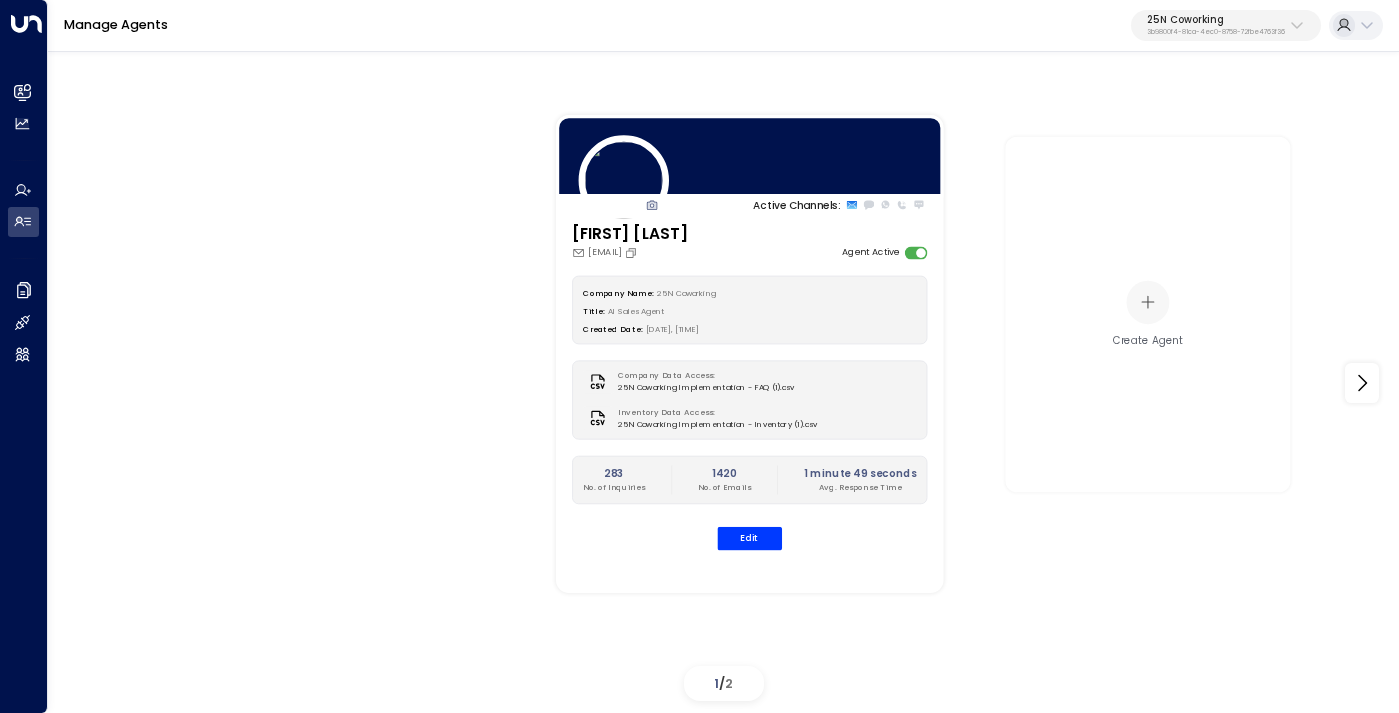 click on "25N Coworking" at bounding box center [1216, 20] 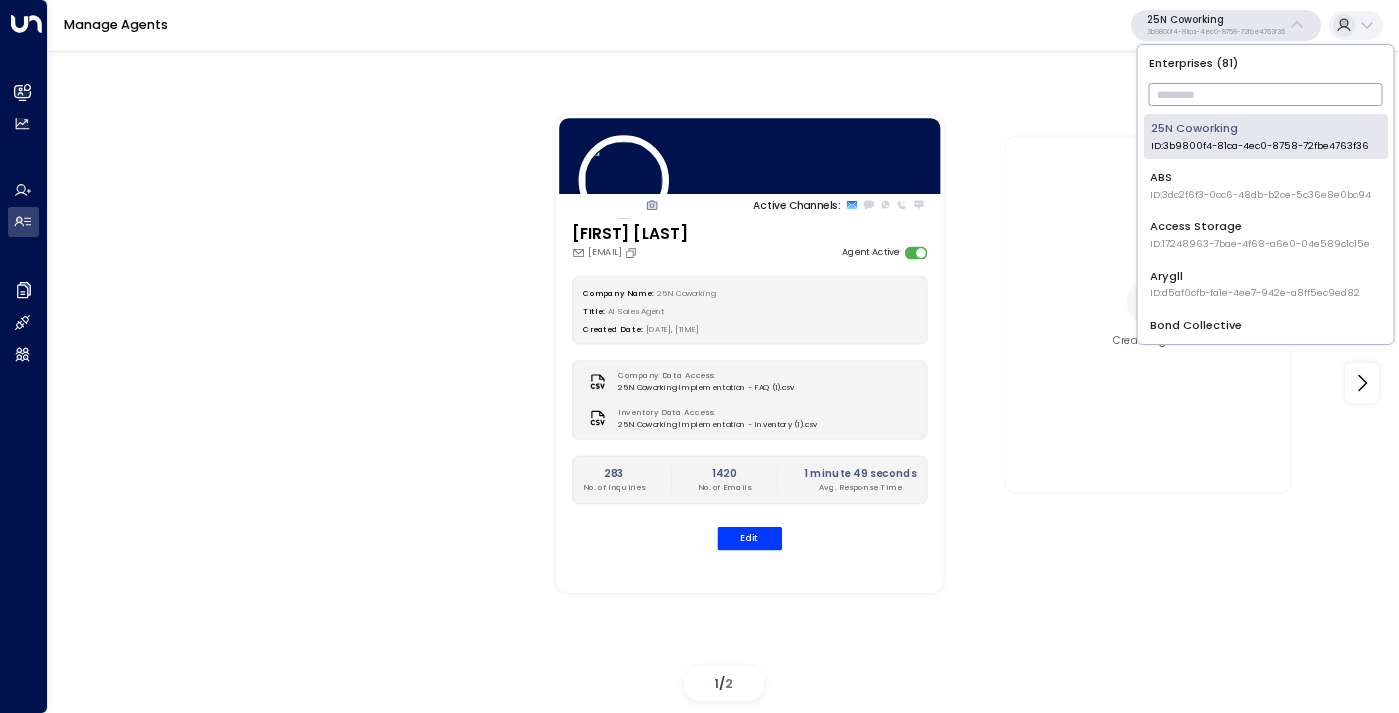 click at bounding box center [1266, 94] 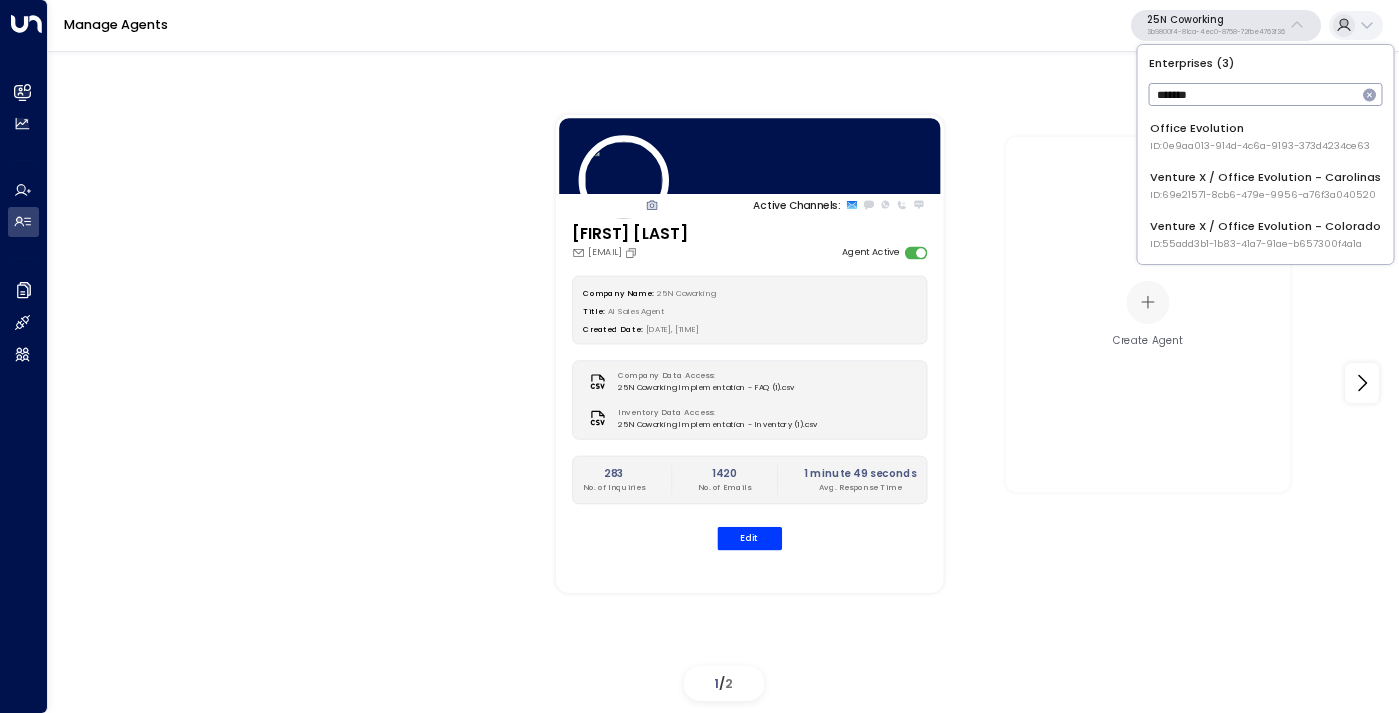 type on "******" 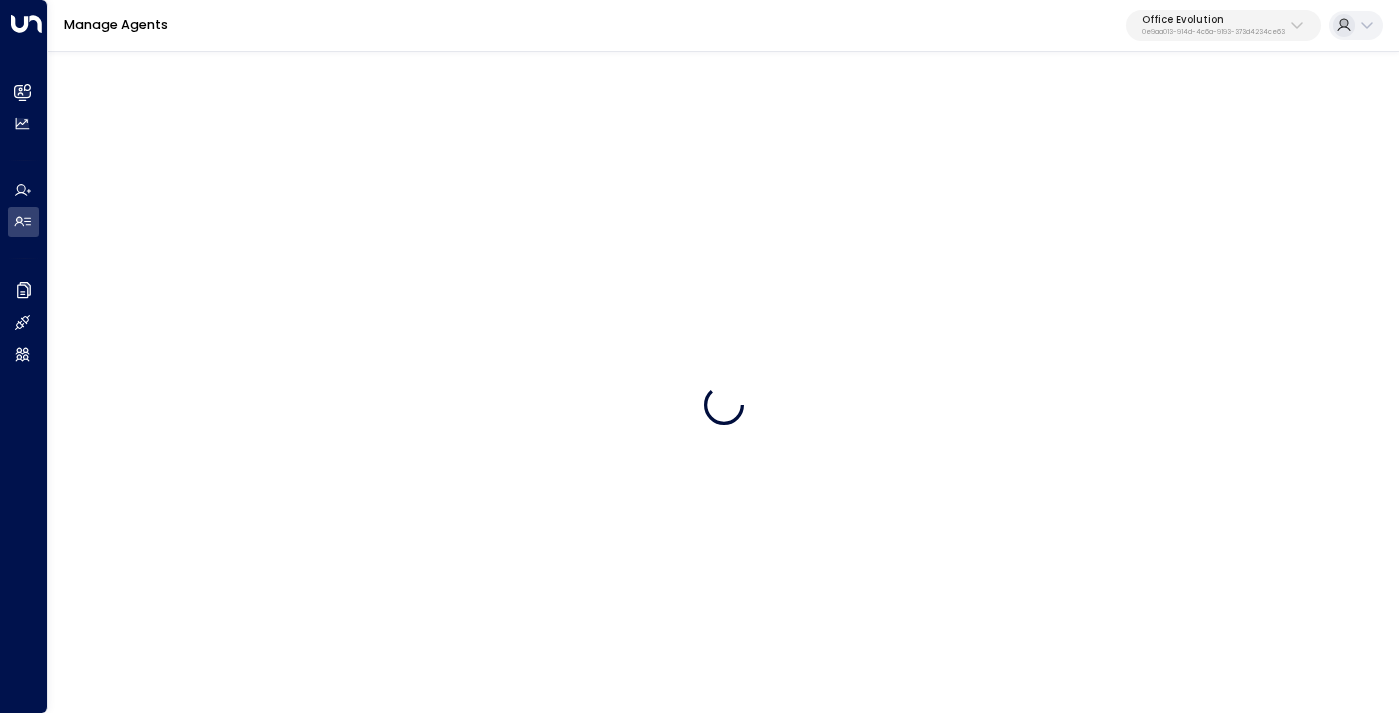 click on "Office Evolution" at bounding box center (1213, 20) 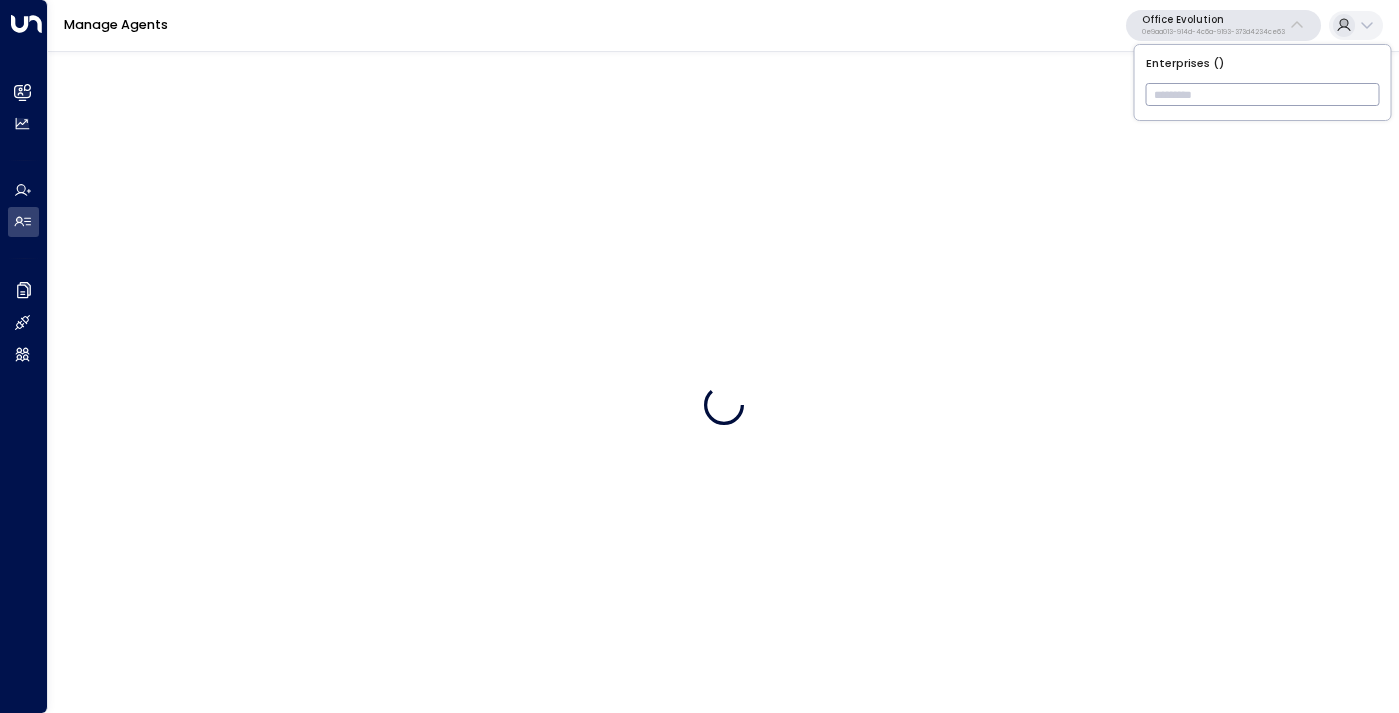 click at bounding box center [1263, 94] 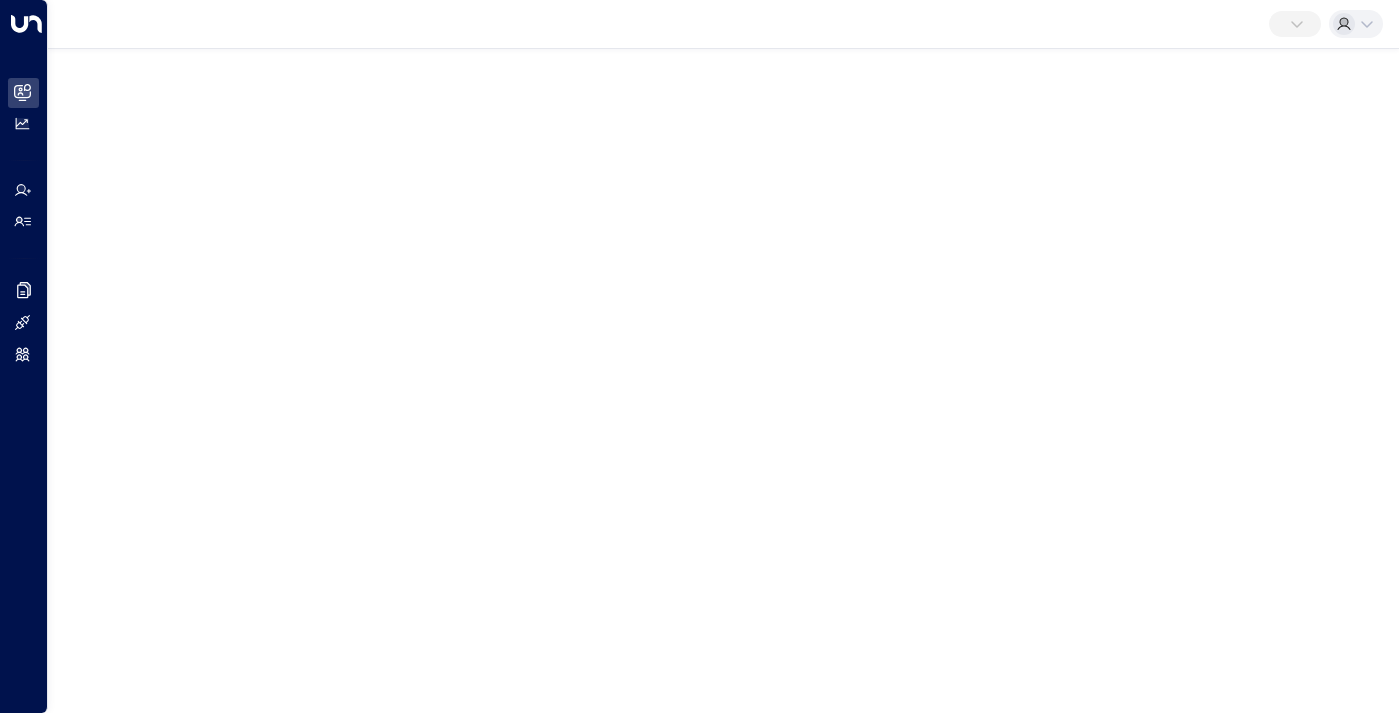 scroll, scrollTop: 0, scrollLeft: 0, axis: both 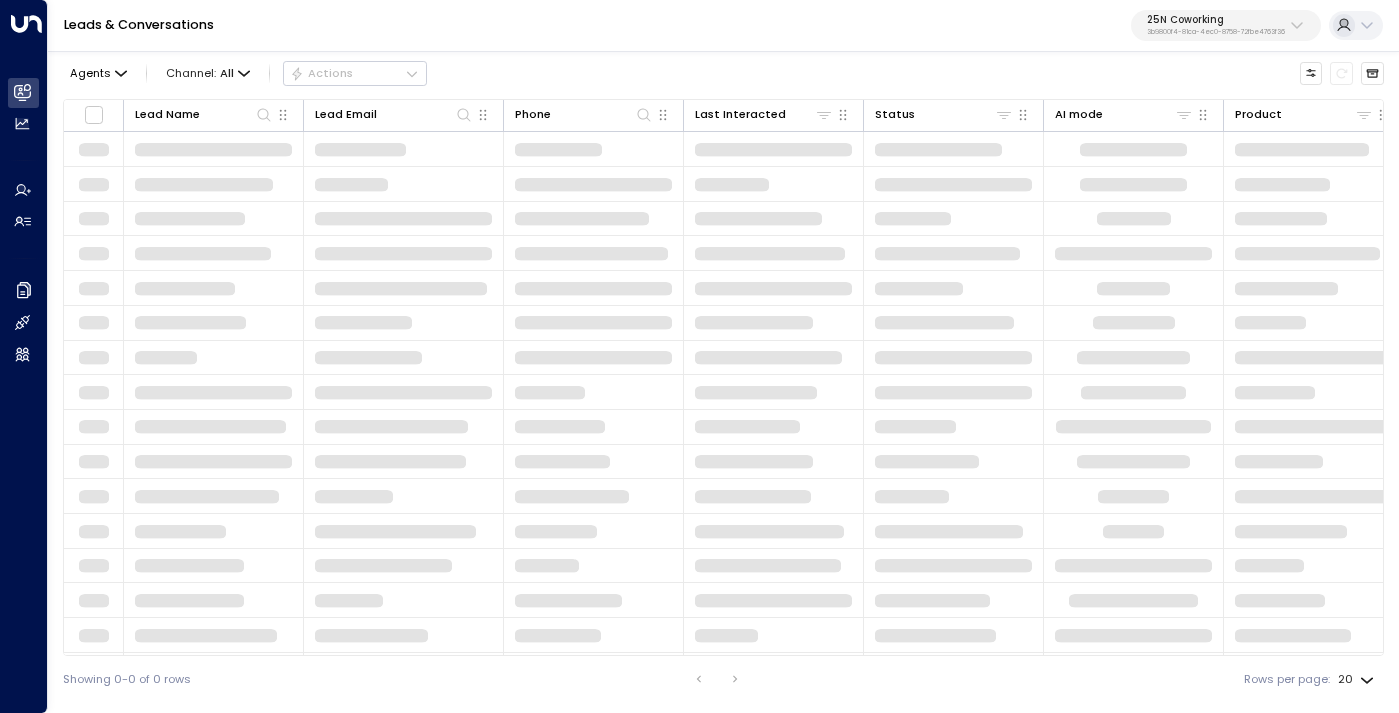 click on "25N Coworking" at bounding box center [1216, 20] 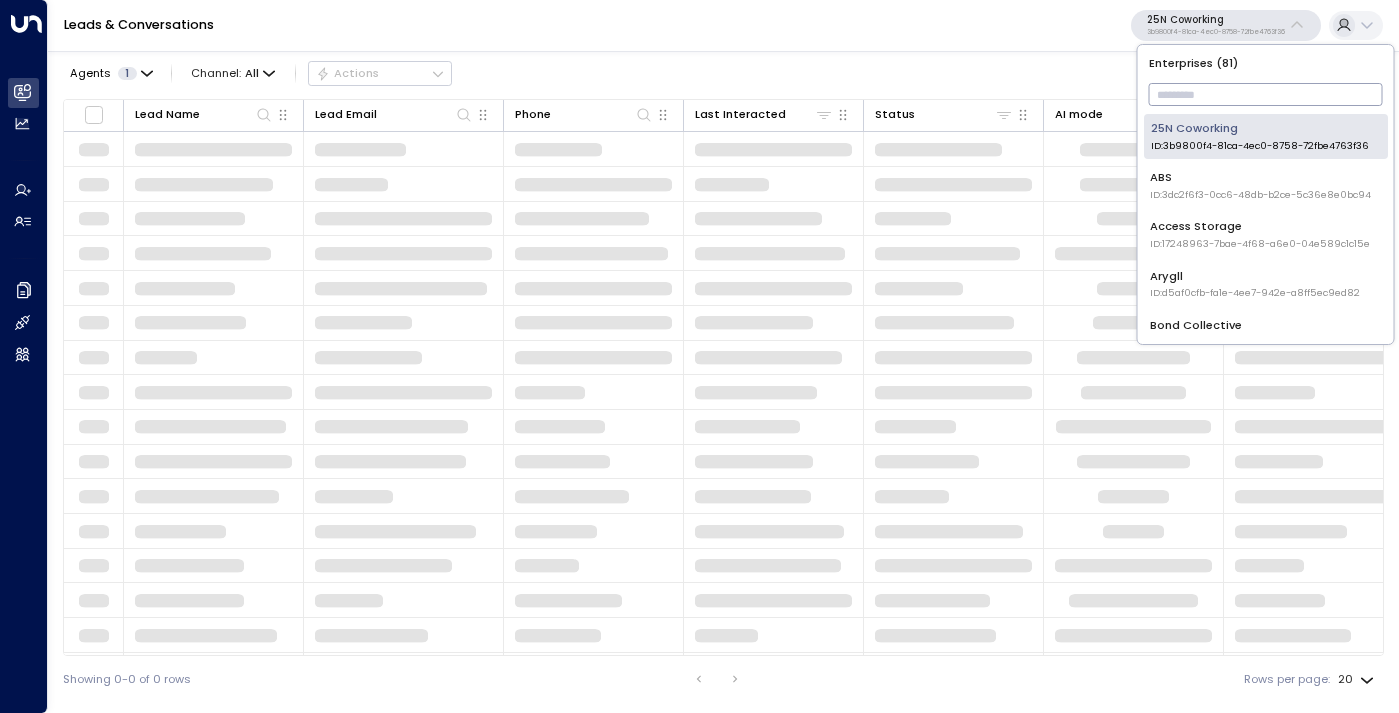 click at bounding box center (1266, 94) 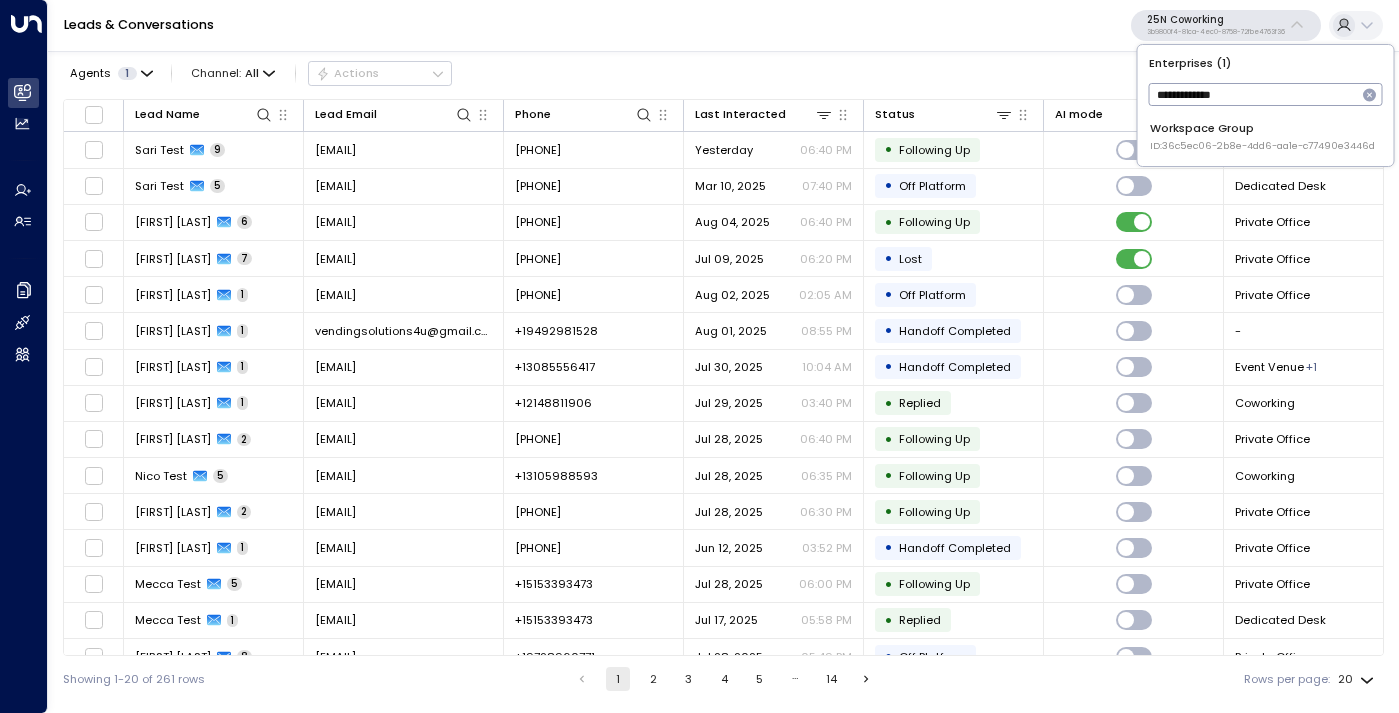 type on "**********" 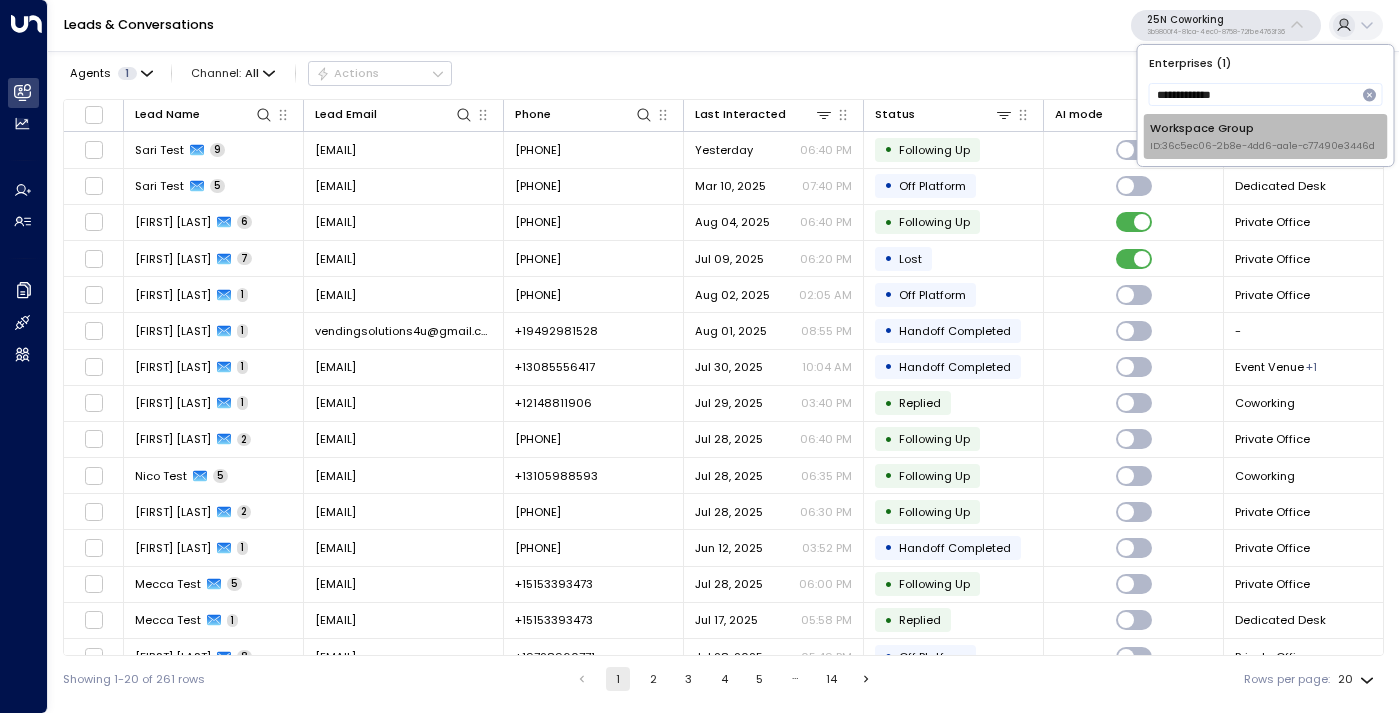 click on "Workspace Group ID:  [UUID]" at bounding box center (1265, 136) 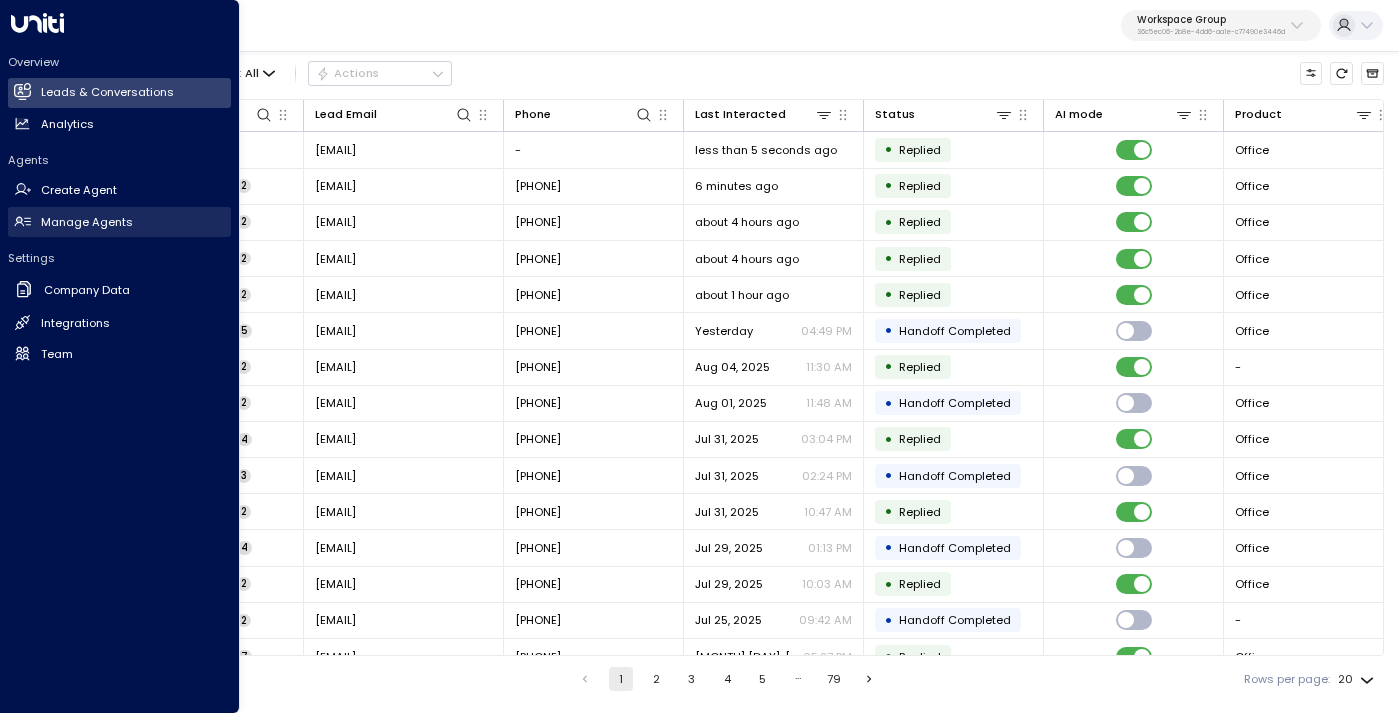 click on "Manage Agents" at bounding box center [87, 222] 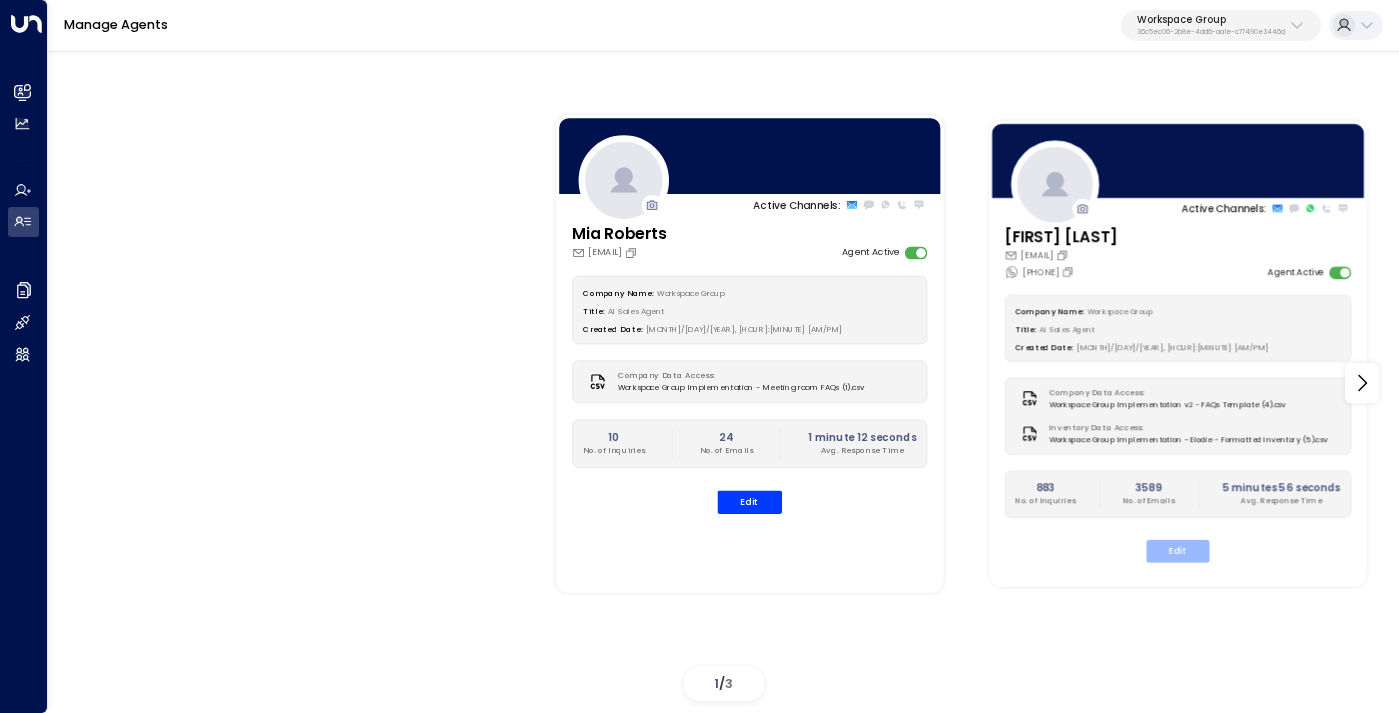 click on "Edit" at bounding box center [1177, 551] 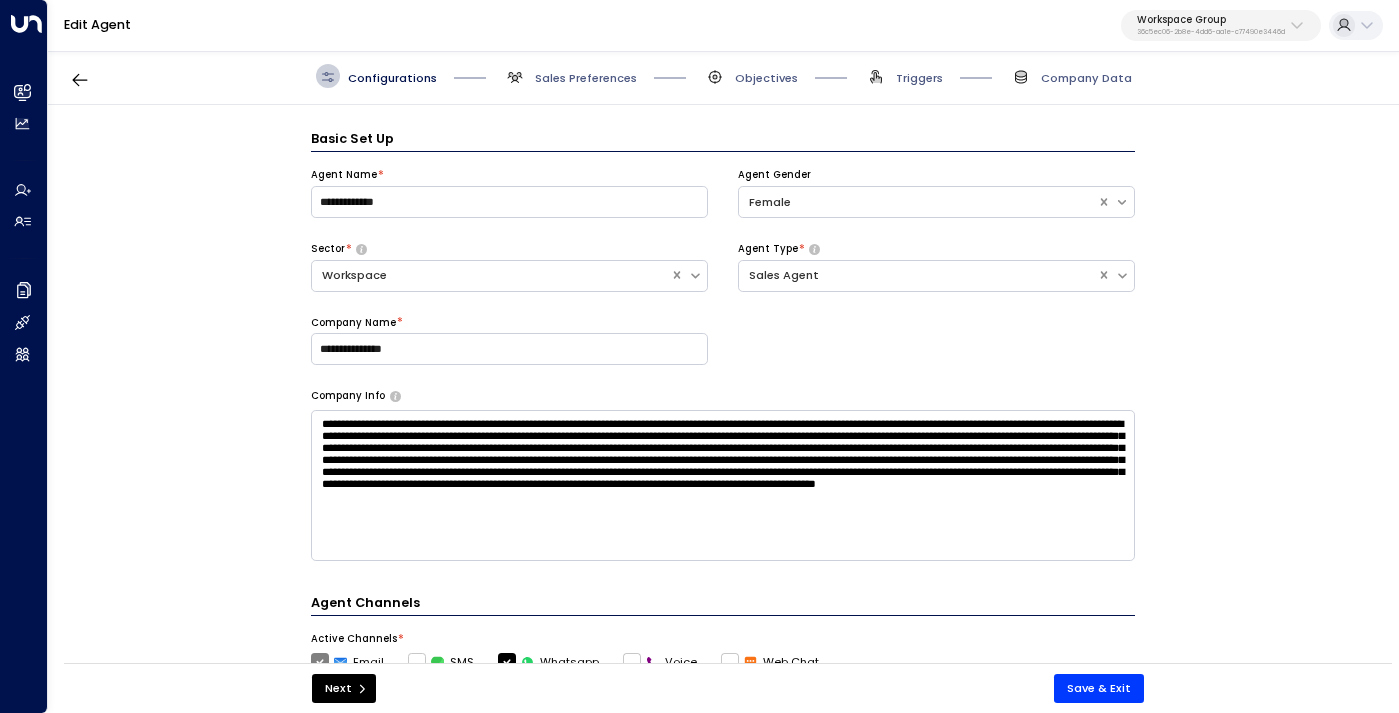 scroll, scrollTop: 24, scrollLeft: 0, axis: vertical 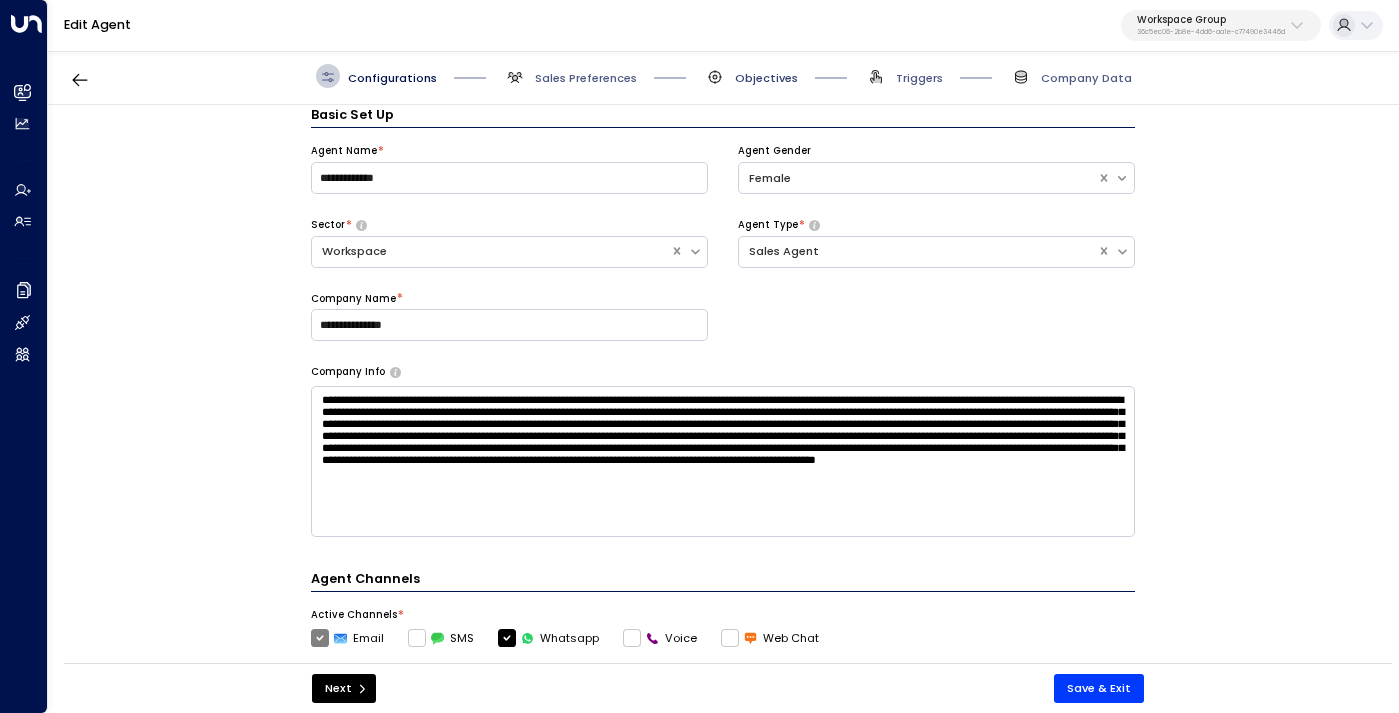 click on "Objectives" at bounding box center [766, 78] 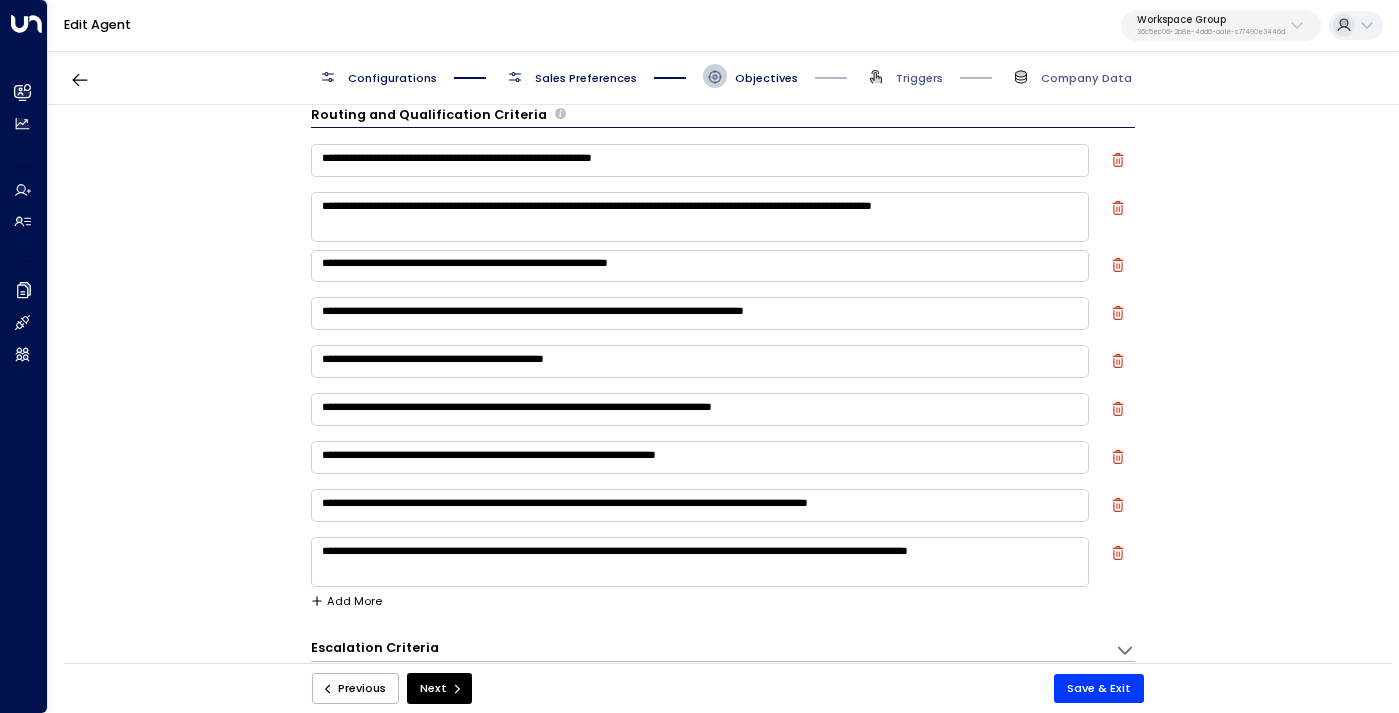 click on "**********" at bounding box center [700, 361] 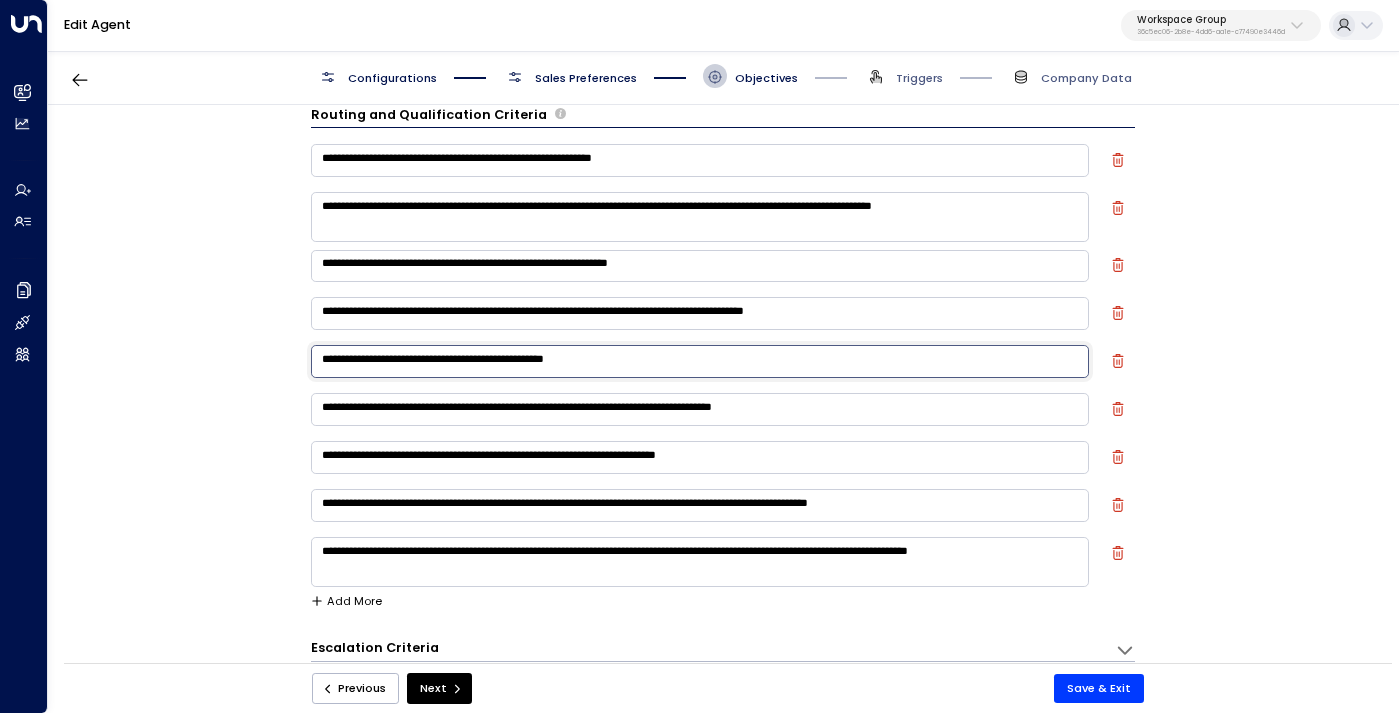 click on "**********" at bounding box center (700, 361) 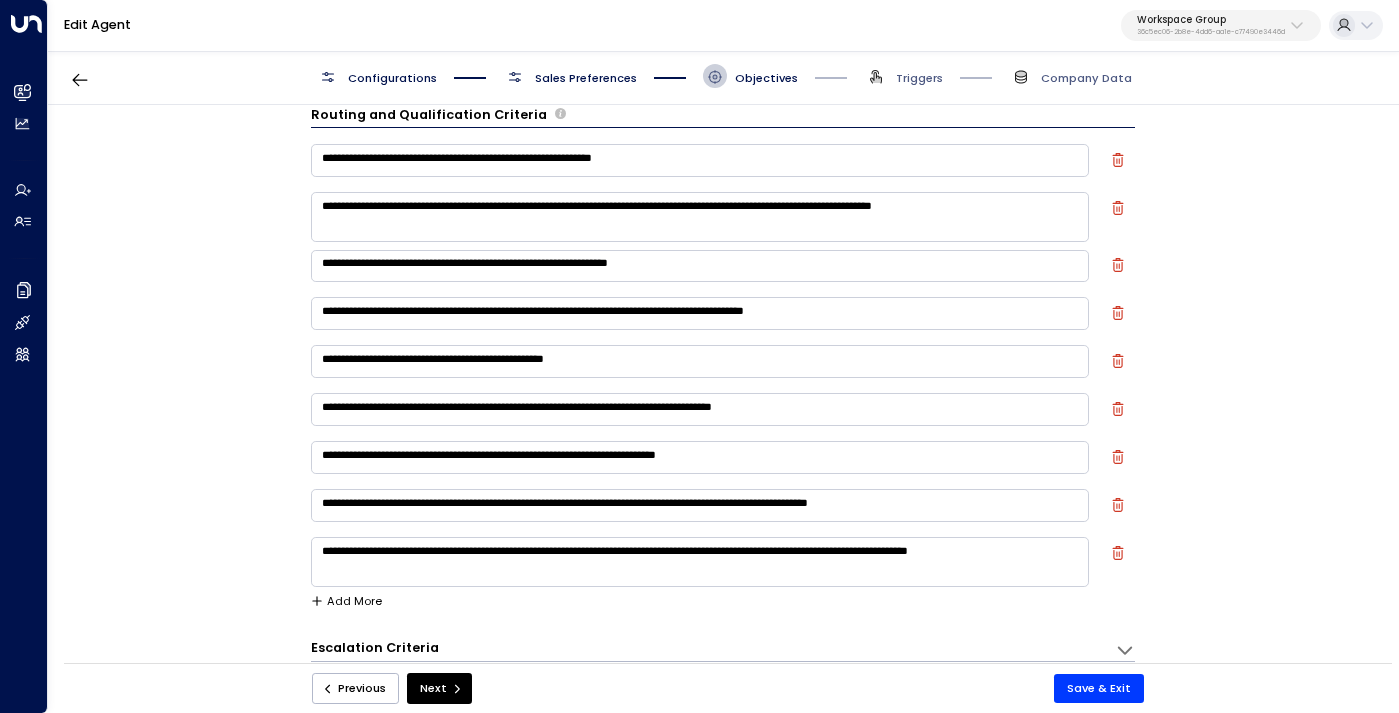 click at bounding box center [1119, 366] 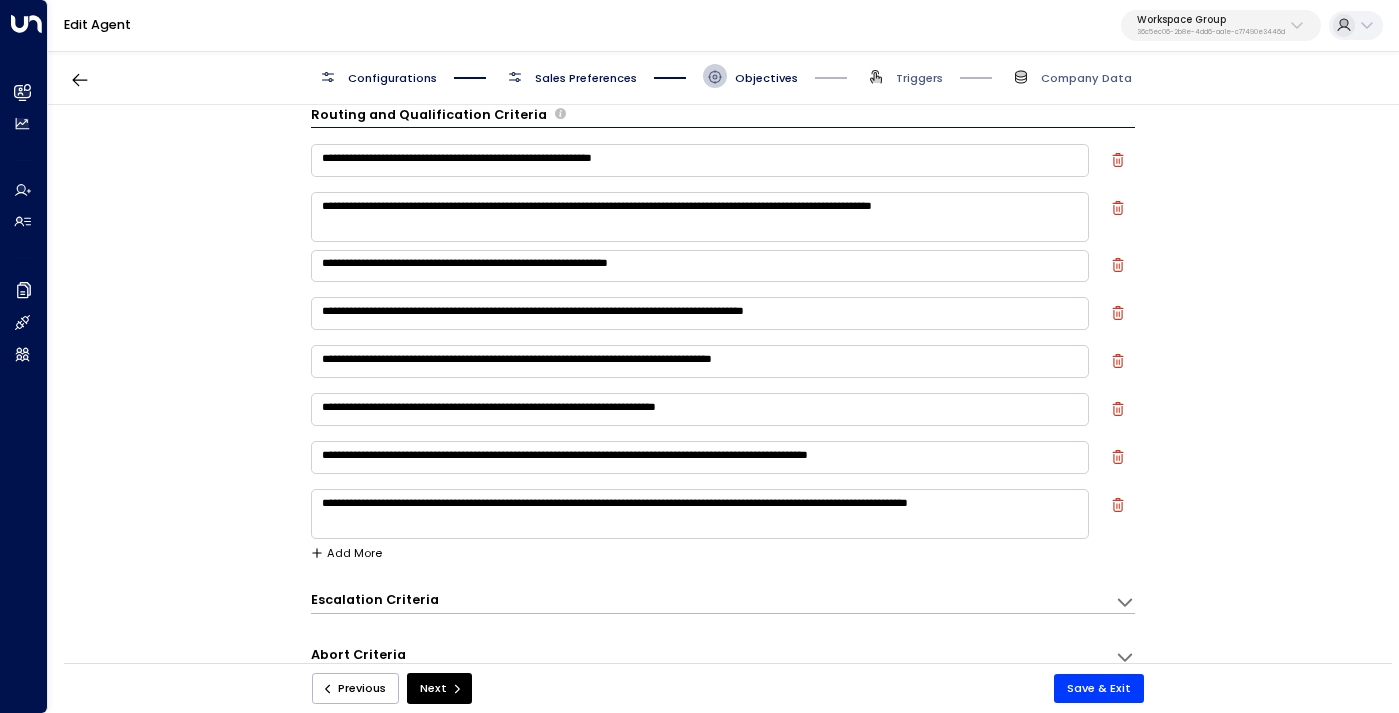 click on "Sales Preferences" at bounding box center [586, 78] 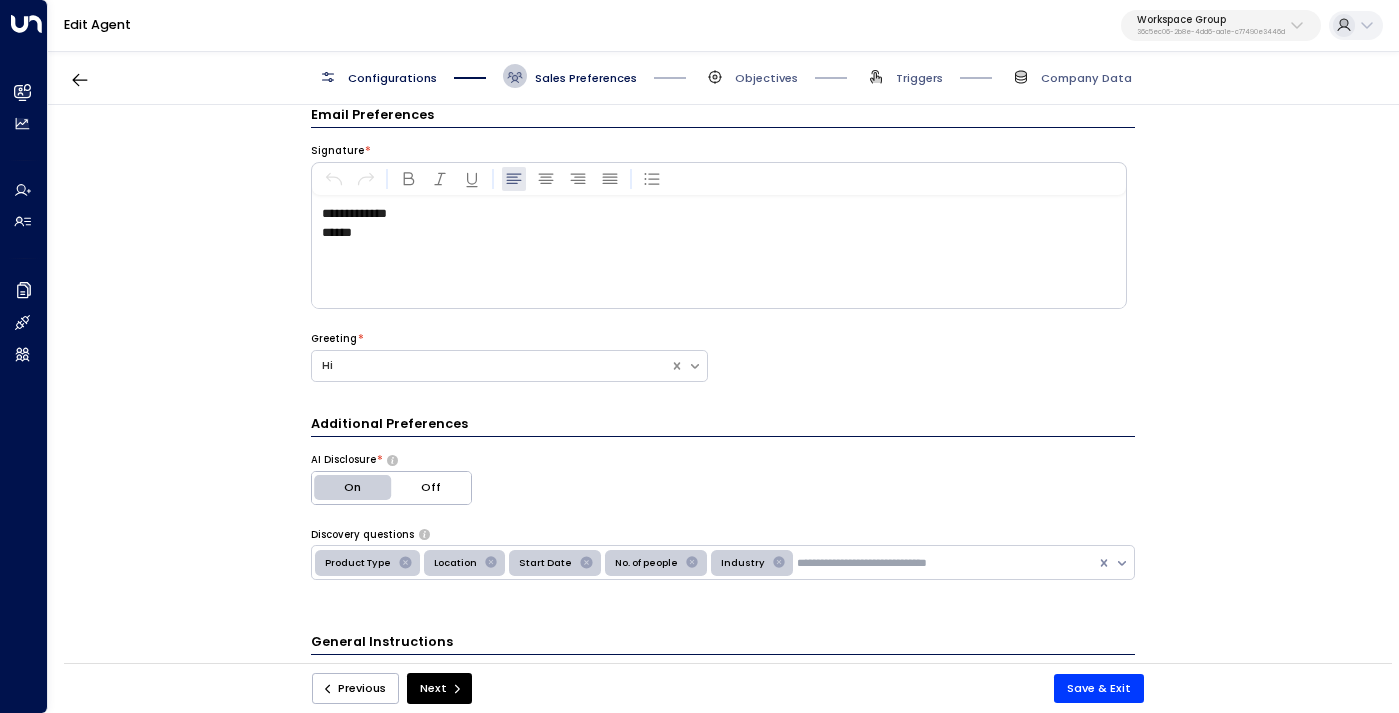 scroll, scrollTop: 285, scrollLeft: 0, axis: vertical 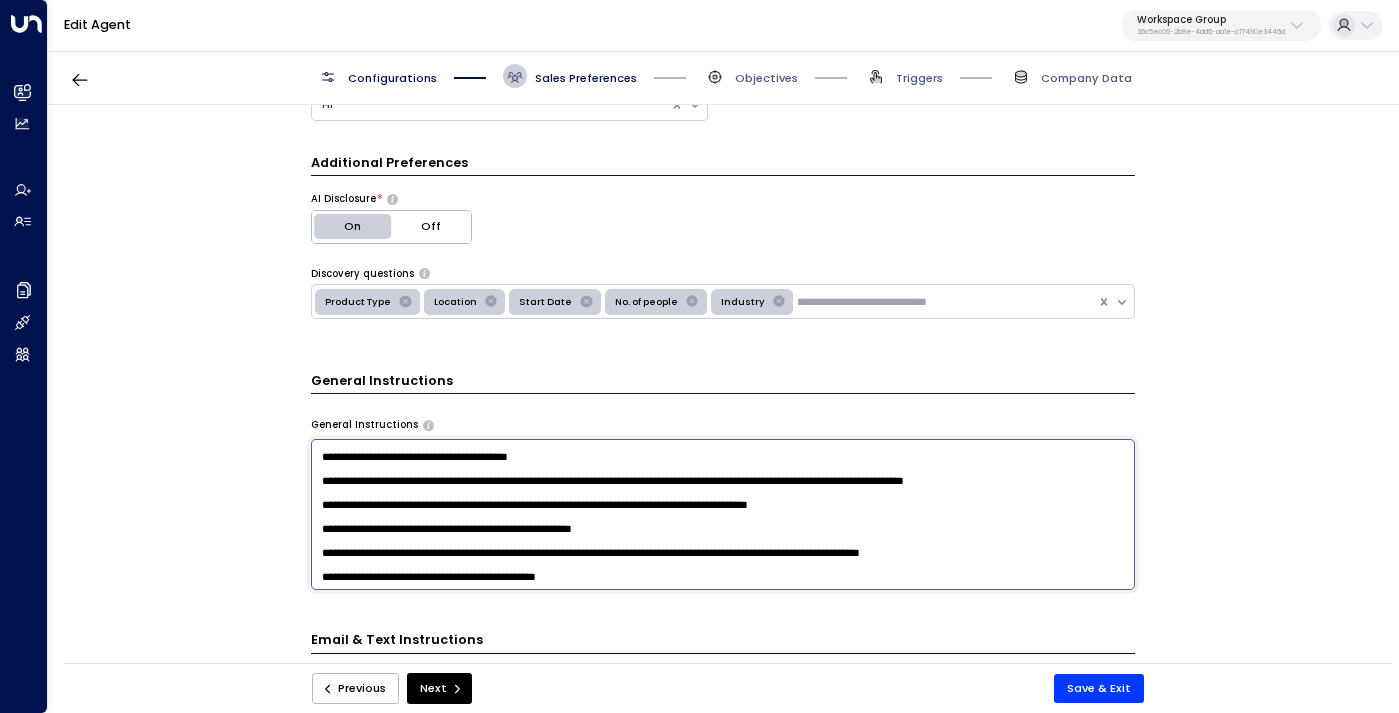 click at bounding box center [723, 514] 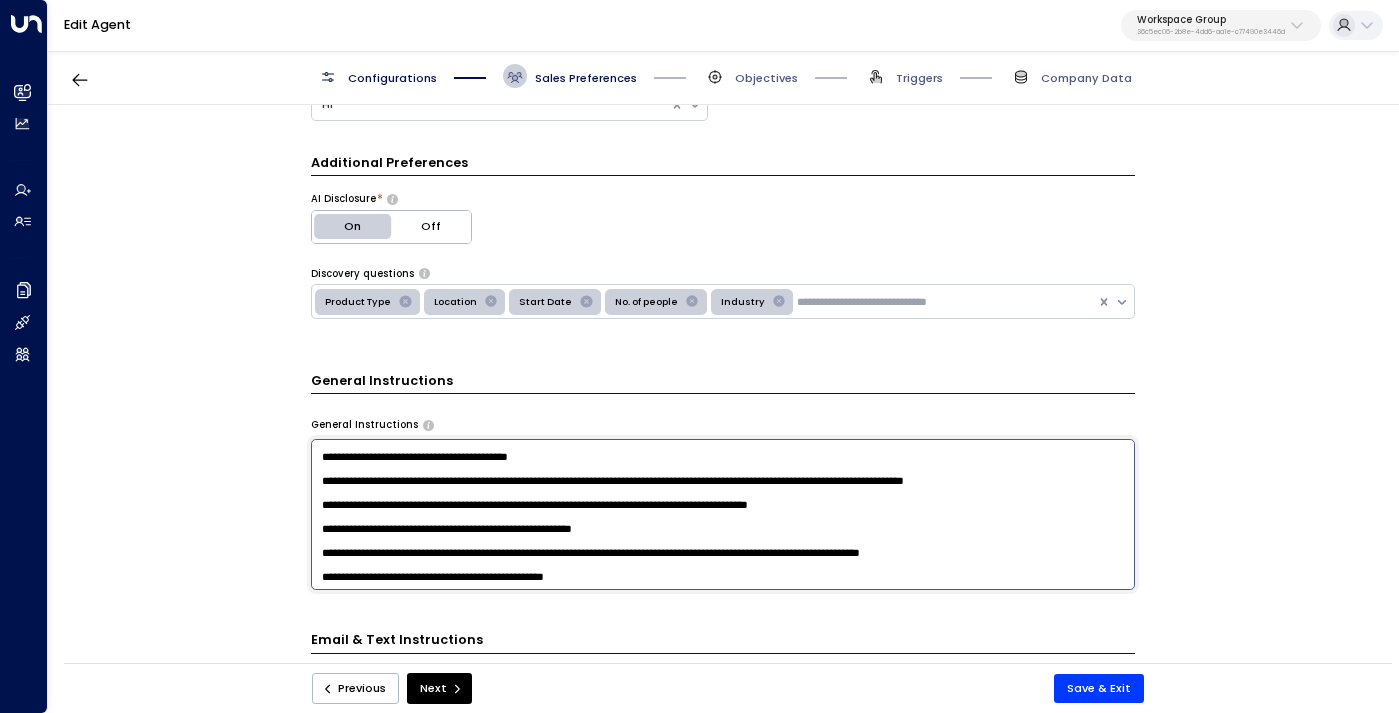 scroll, scrollTop: 689, scrollLeft: 0, axis: vertical 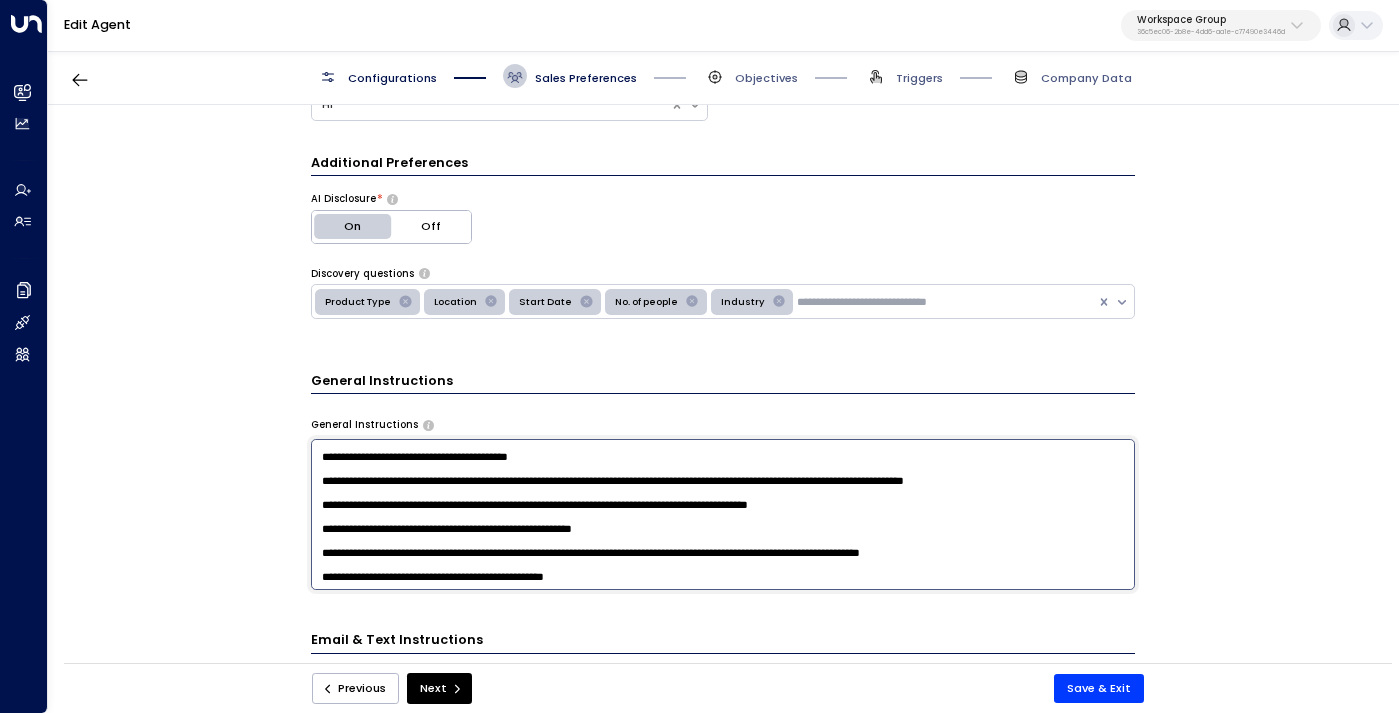paste on "**********" 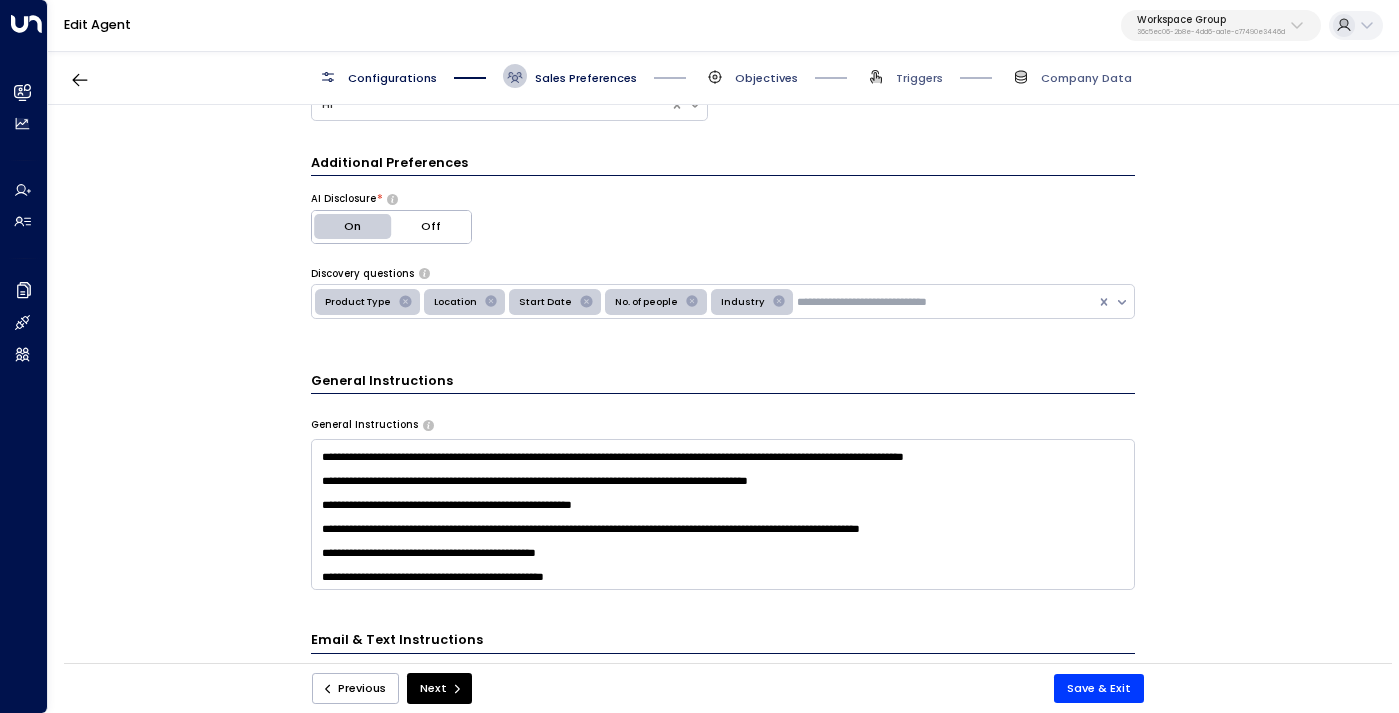 click on "Objectives" at bounding box center [766, 78] 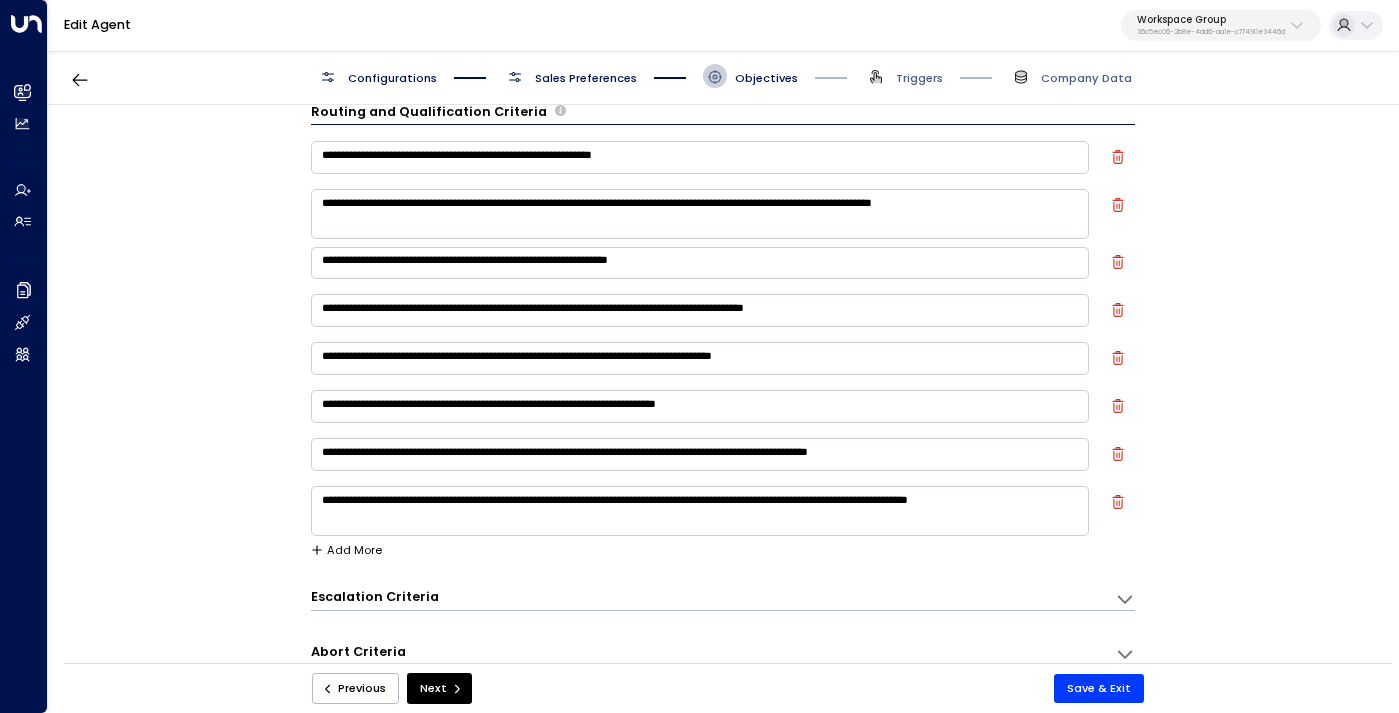 scroll, scrollTop: 24, scrollLeft: 0, axis: vertical 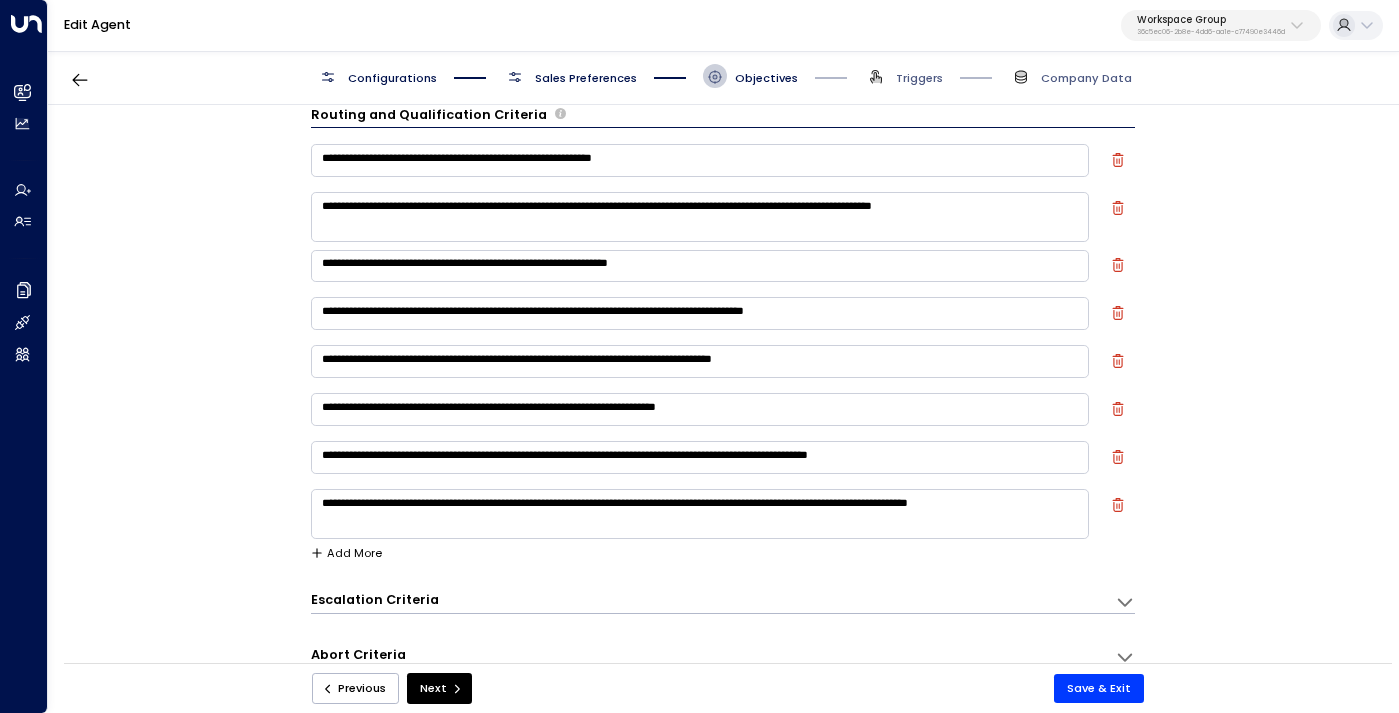 click on "**********" at bounding box center [700, 361] 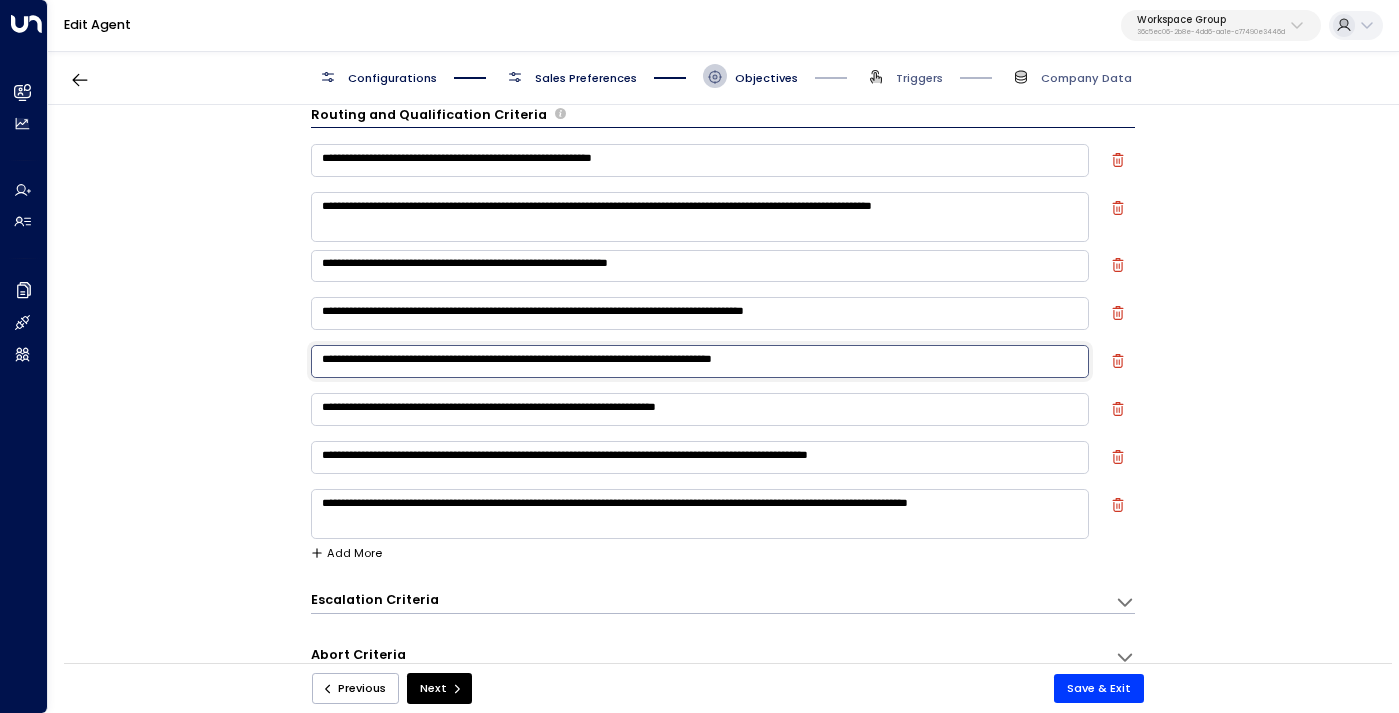 click on "**********" at bounding box center [700, 361] 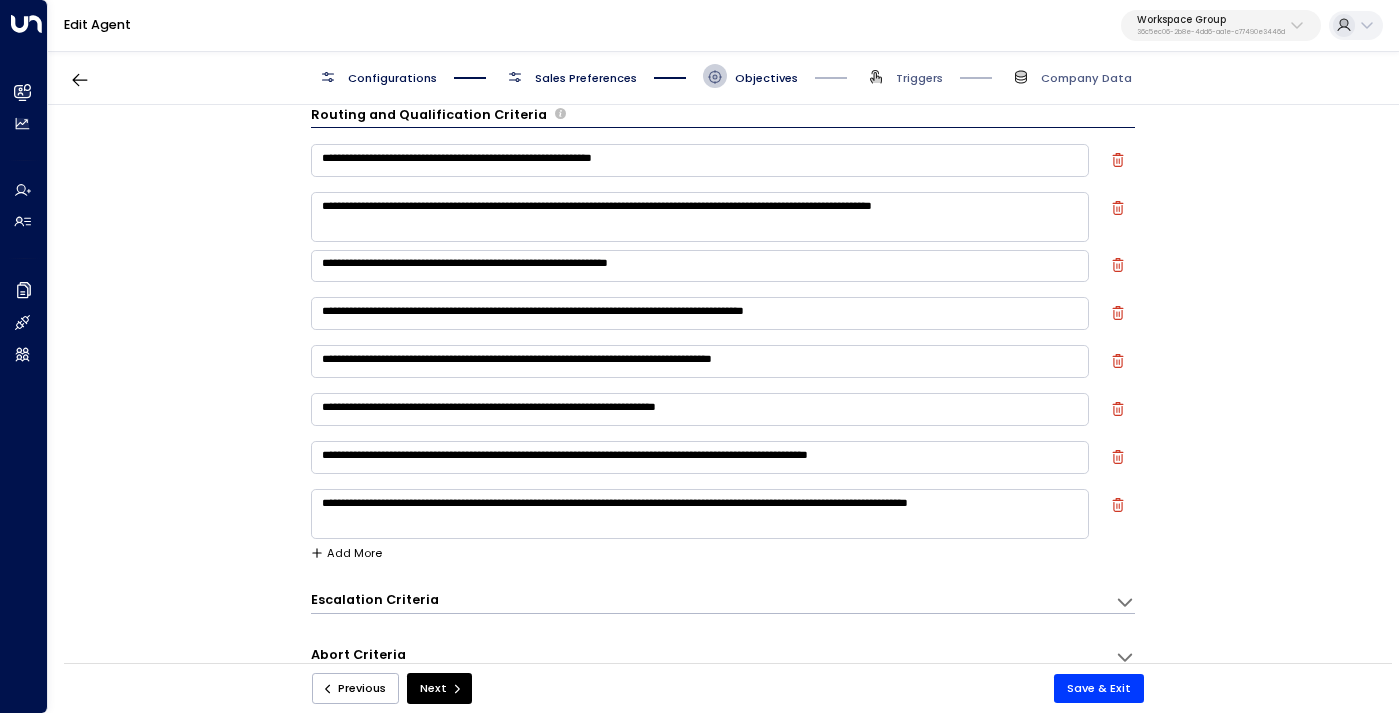 click at bounding box center (1119, 361) 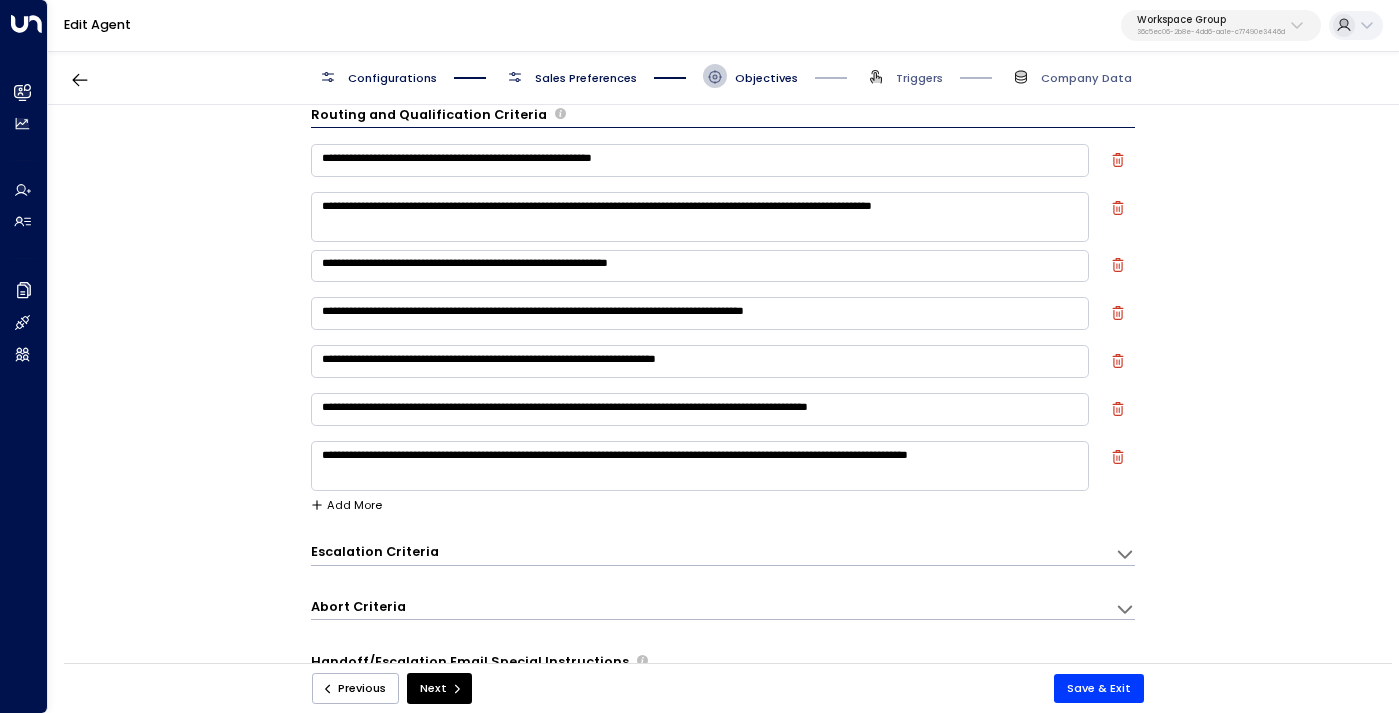 click on "Sales Preferences" at bounding box center (586, 78) 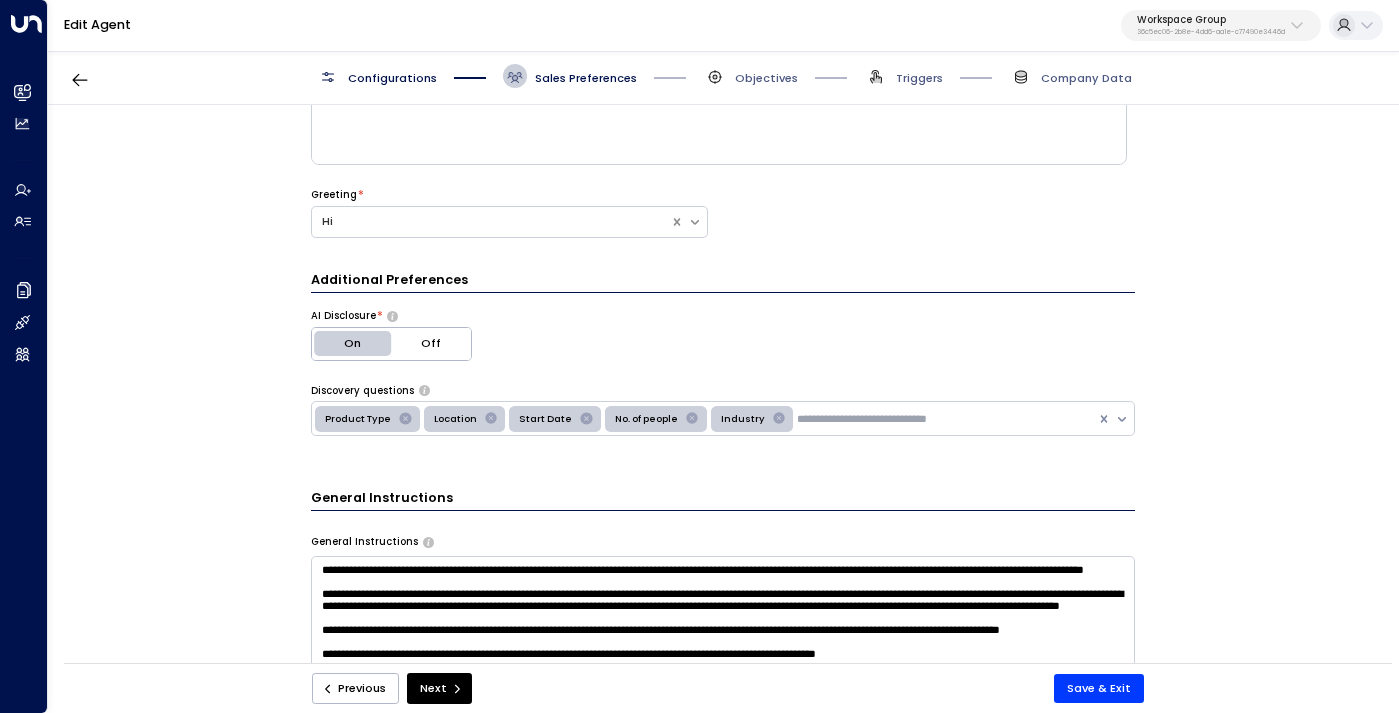 scroll, scrollTop: 426, scrollLeft: 0, axis: vertical 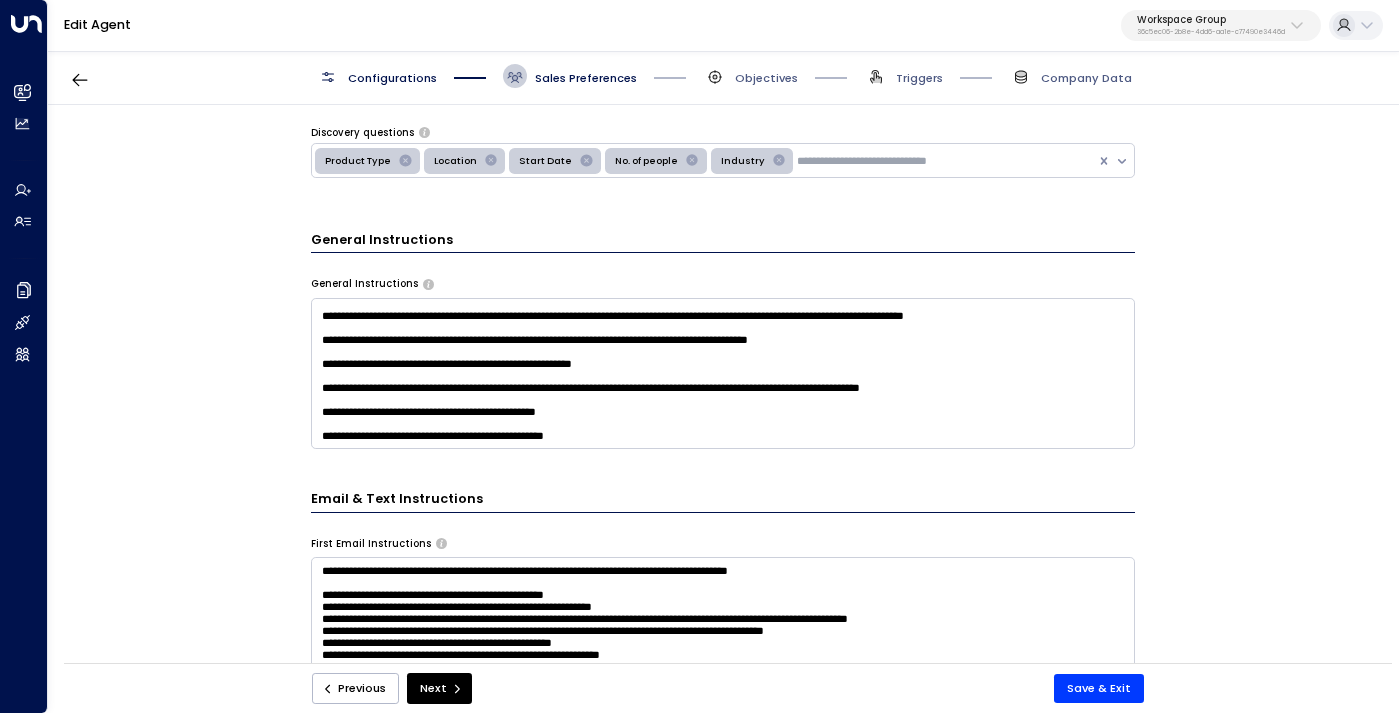 click at bounding box center (723, 373) 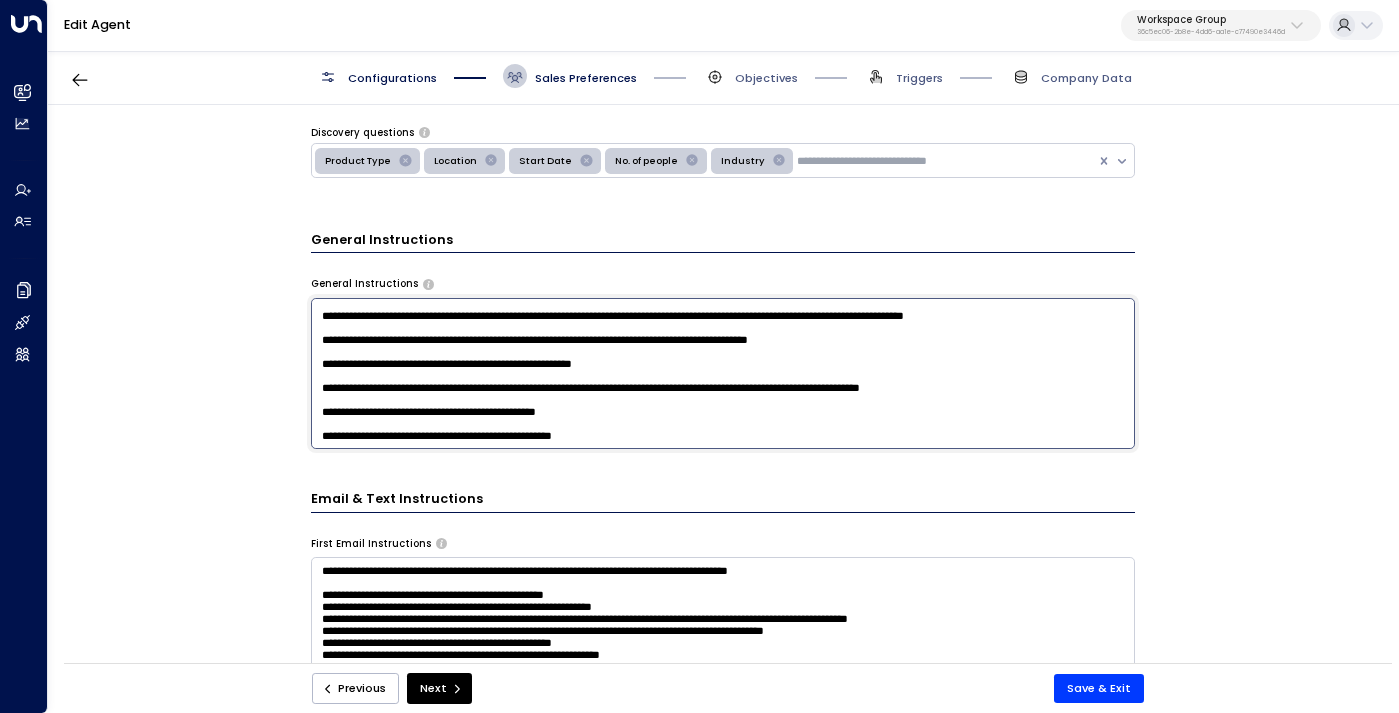 scroll, scrollTop: 723, scrollLeft: 0, axis: vertical 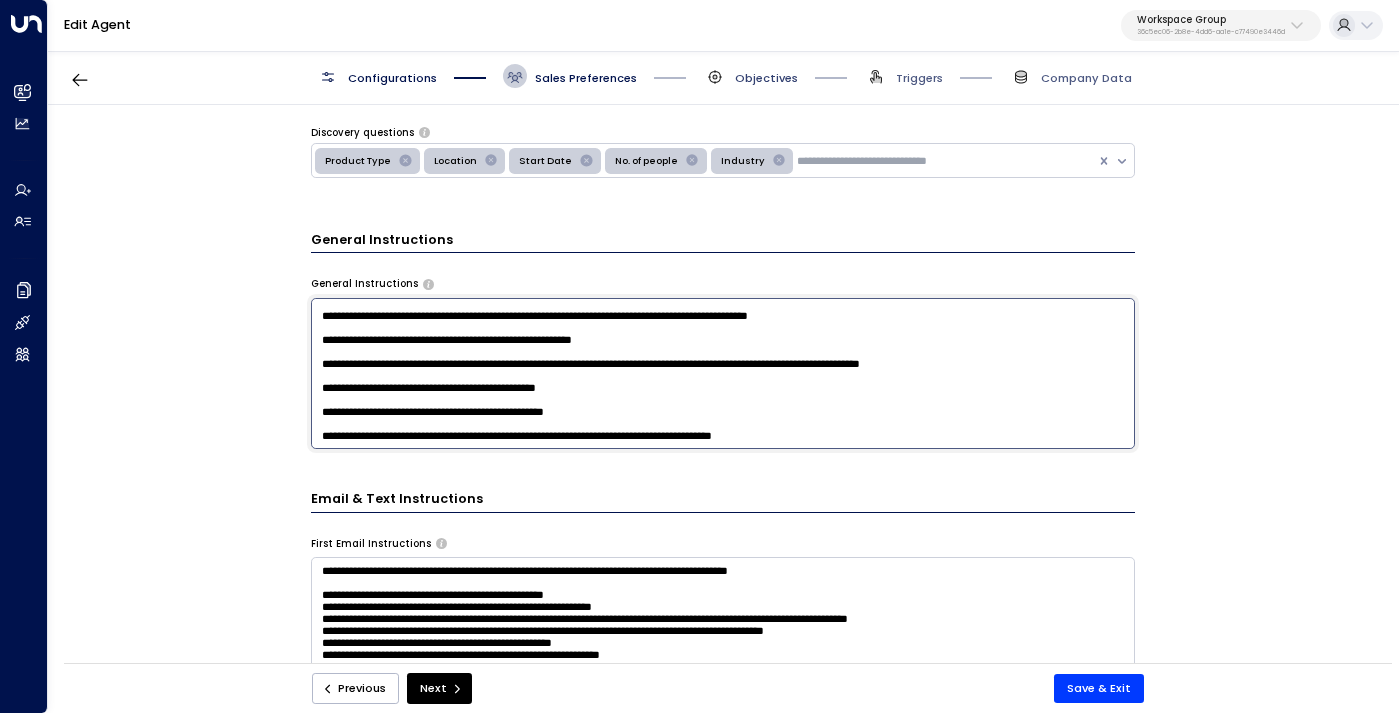 type on "**********" 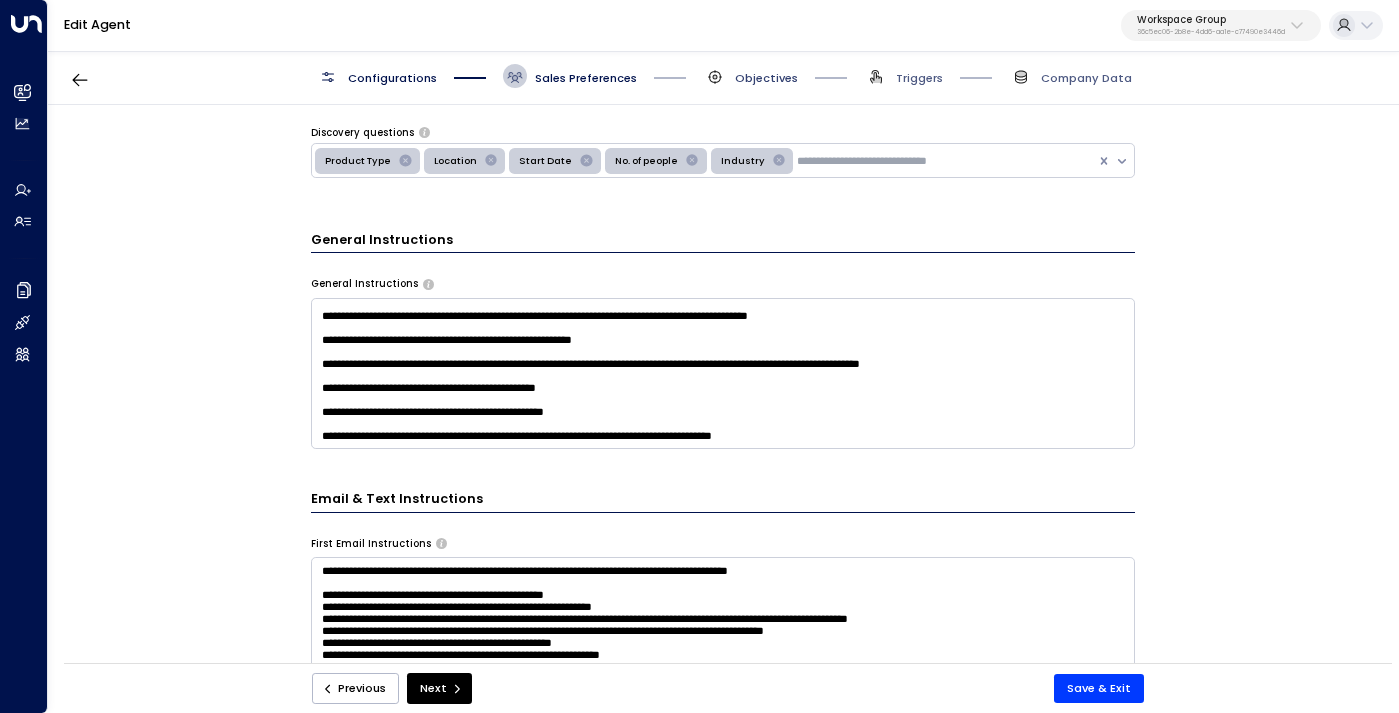 click on "Objectives" at bounding box center [766, 78] 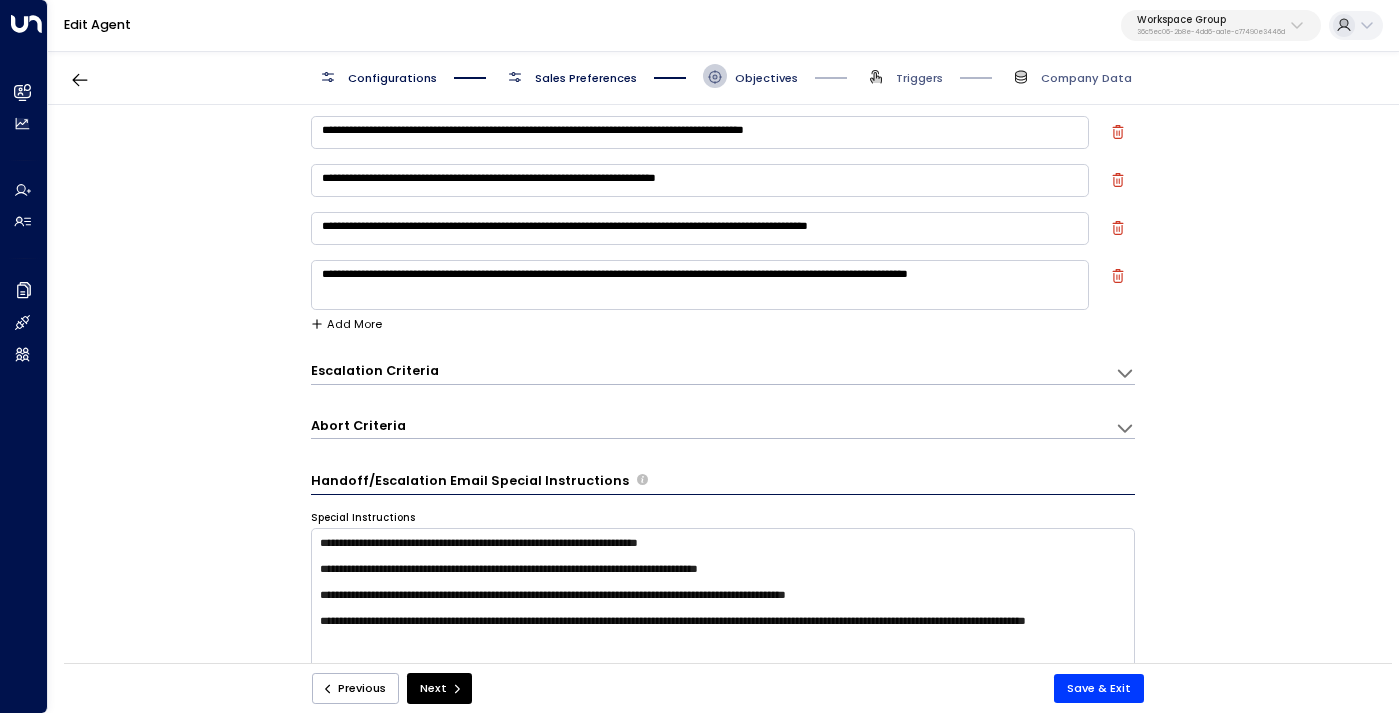 scroll, scrollTop: 24, scrollLeft: 0, axis: vertical 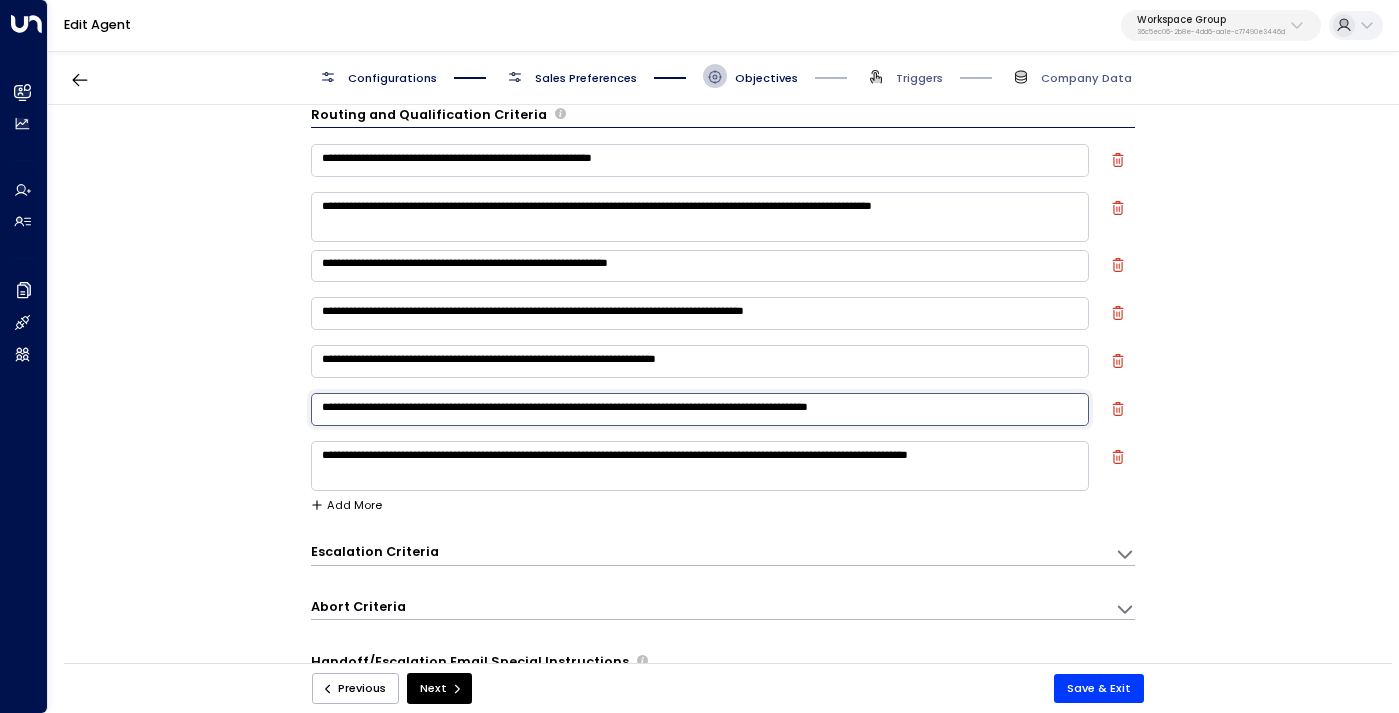 click on "**********" at bounding box center [700, 409] 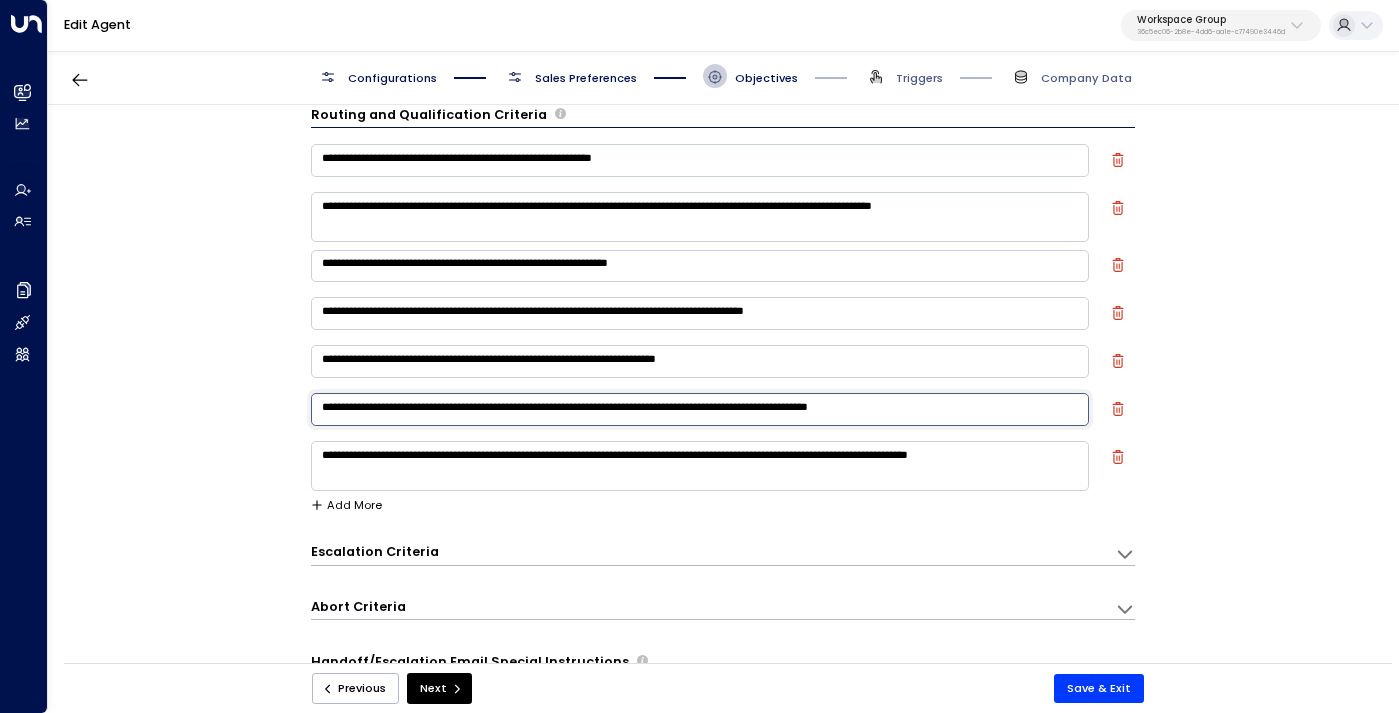 click 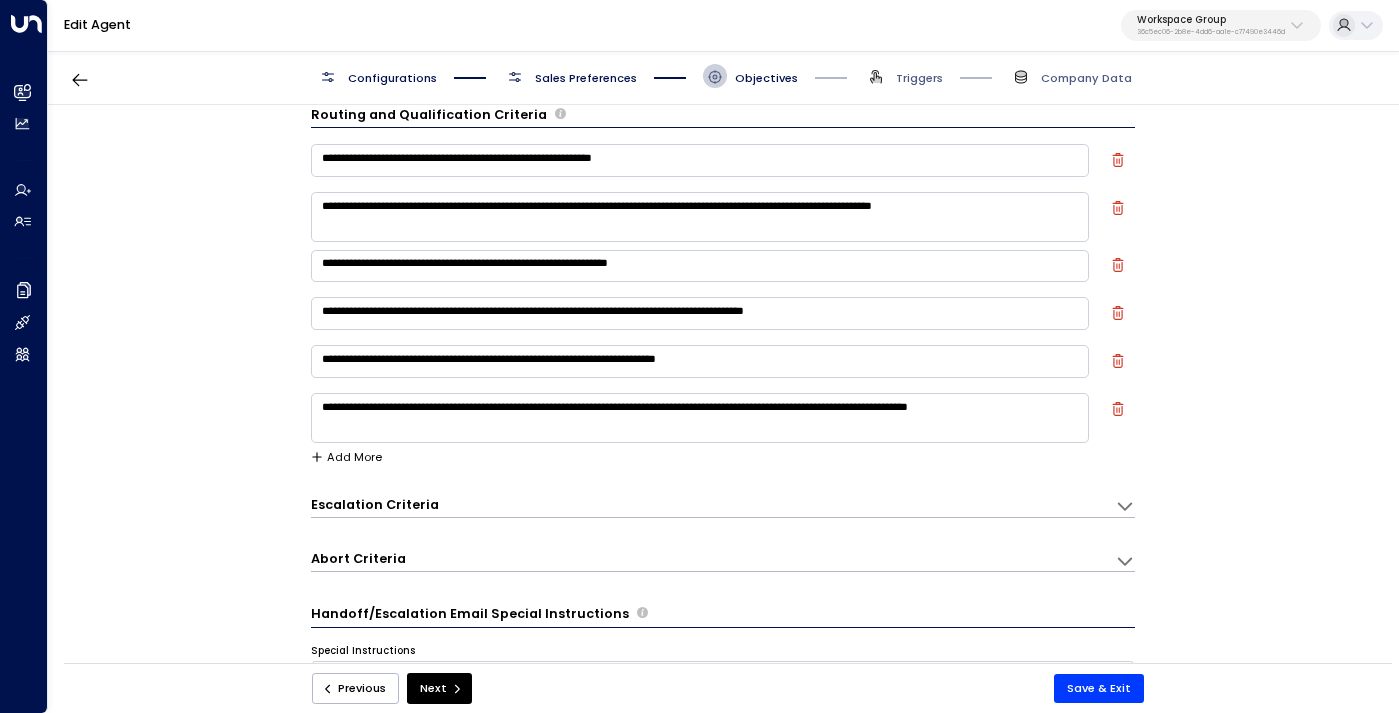 click on "Sales Preferences" at bounding box center (586, 78) 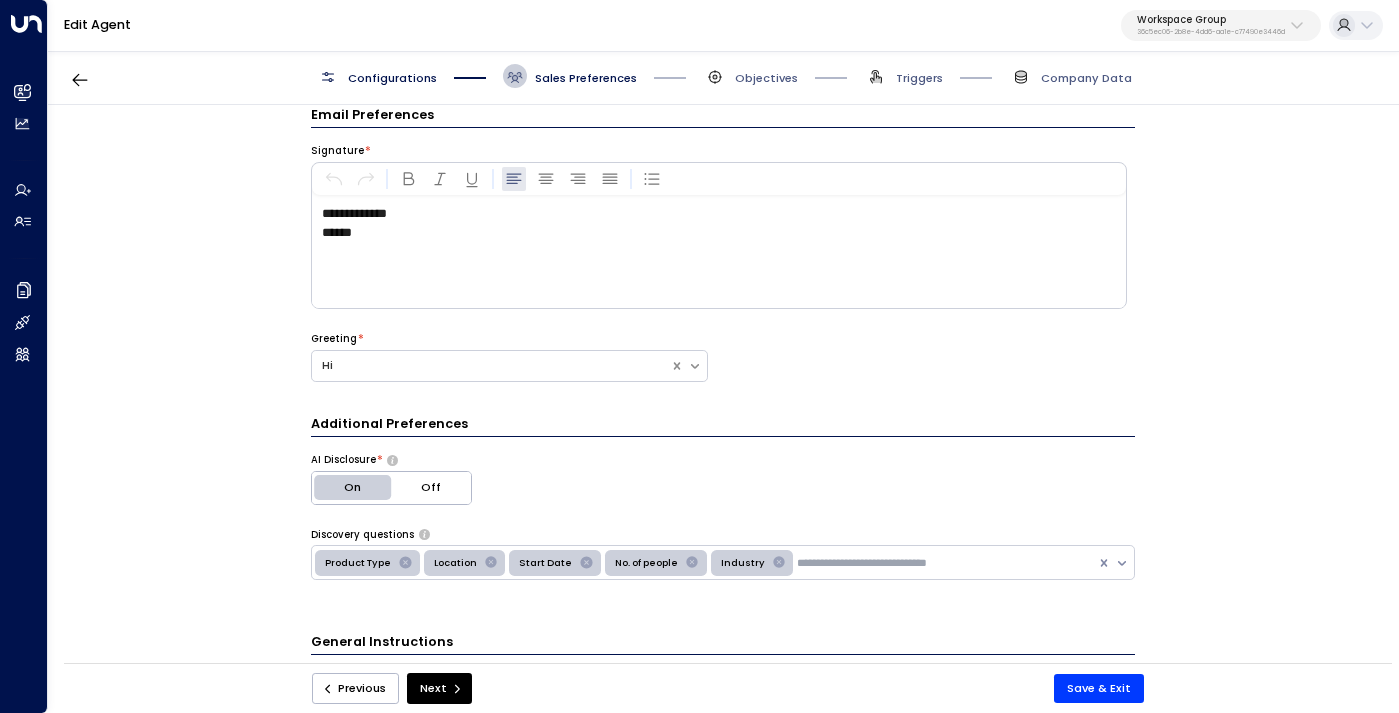 scroll, scrollTop: 347, scrollLeft: 0, axis: vertical 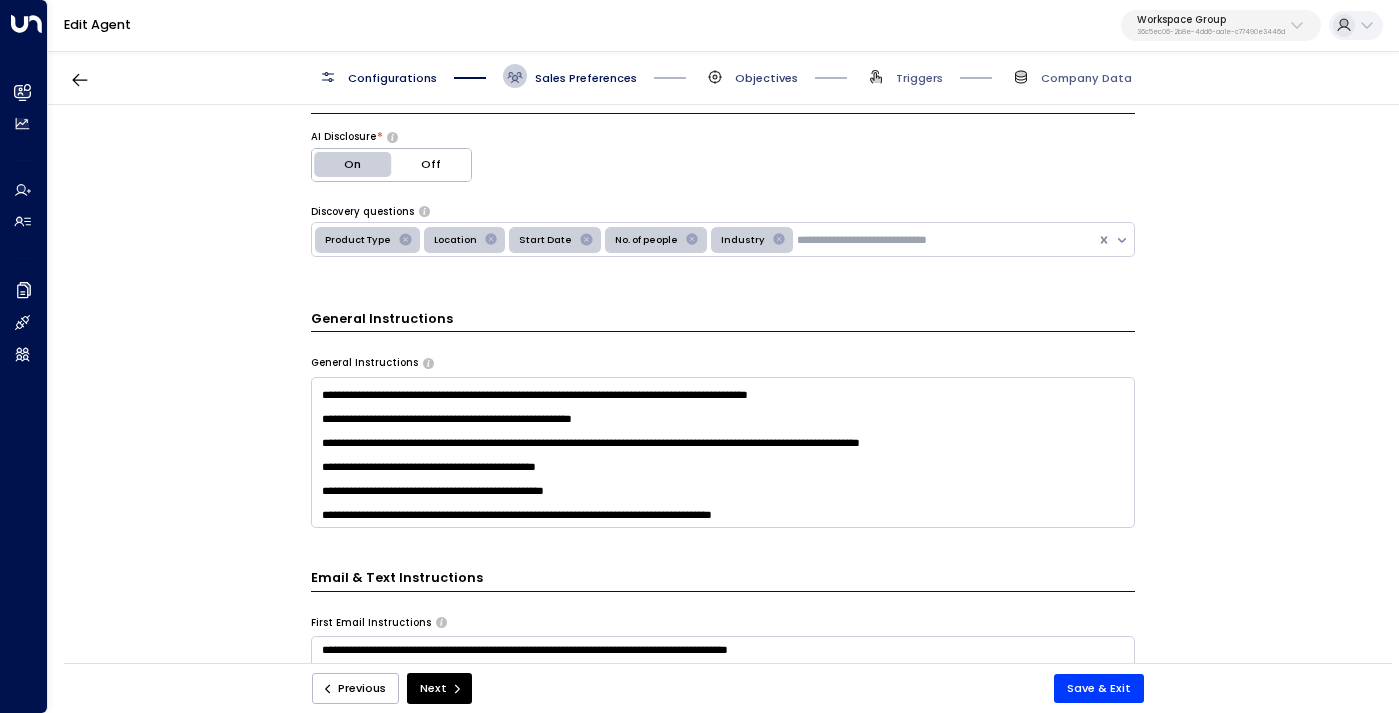 click on "Objectives" at bounding box center (766, 78) 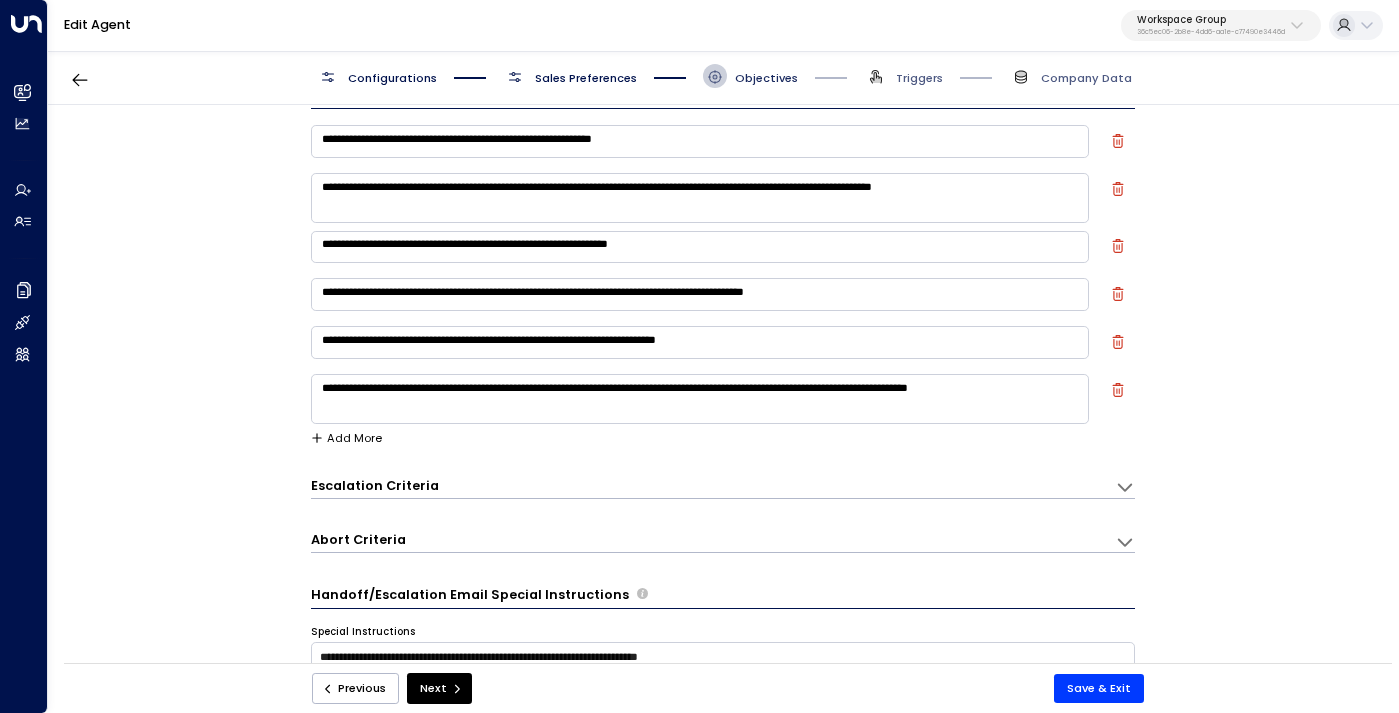 scroll, scrollTop: 24, scrollLeft: 0, axis: vertical 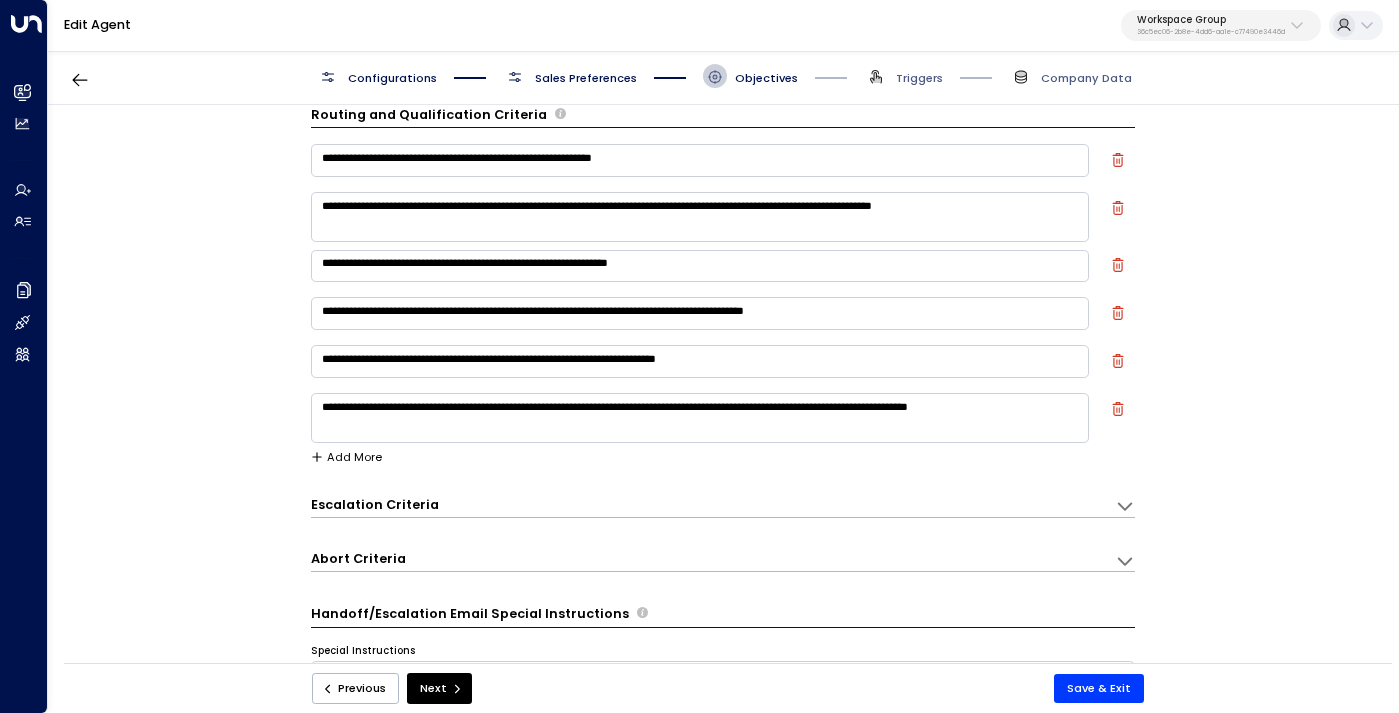 click on "**********" at bounding box center [700, 361] 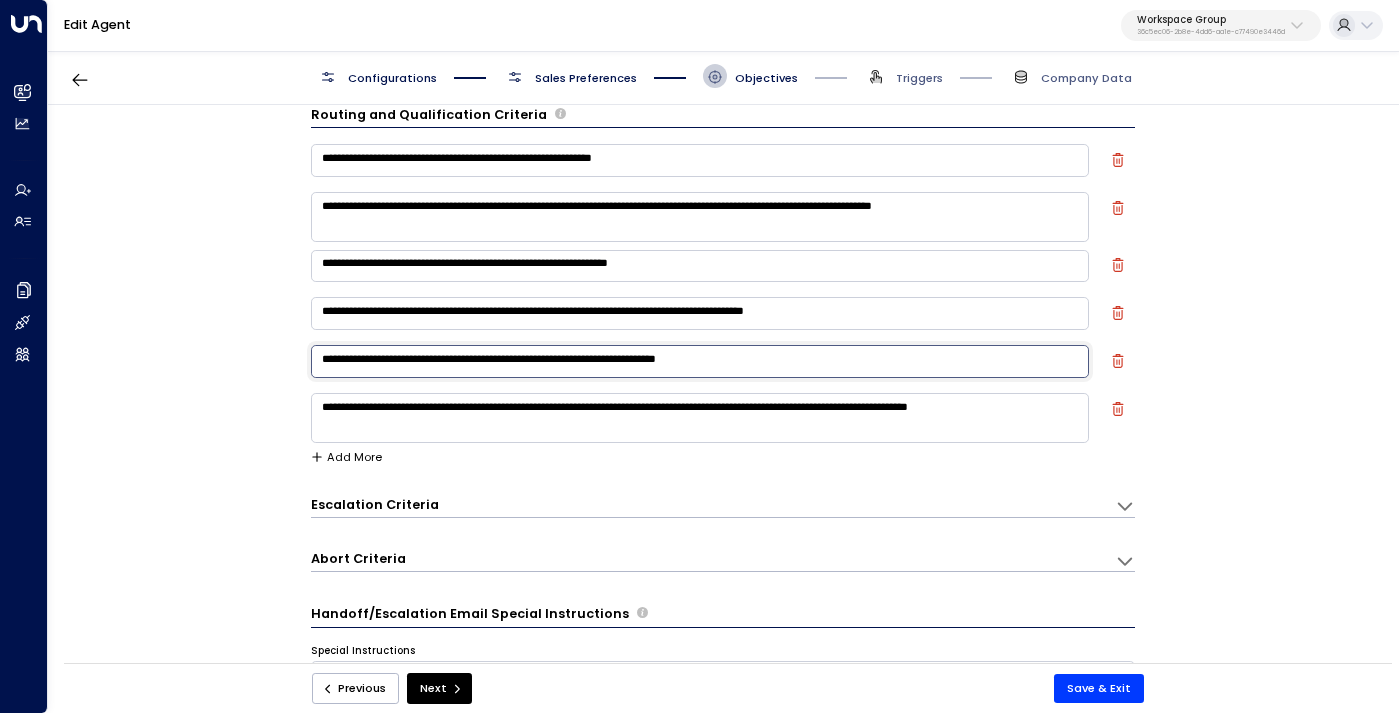 click on "**********" at bounding box center [700, 361] 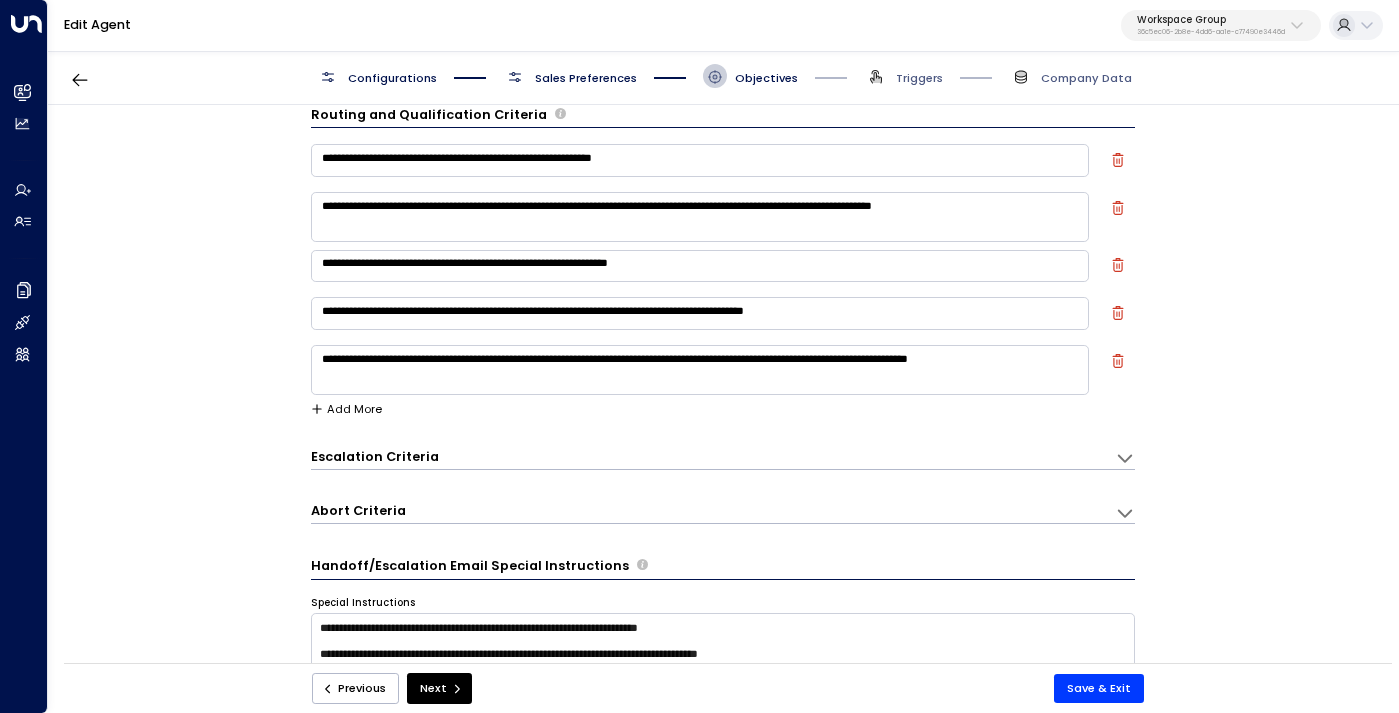 click on "**********" at bounding box center (700, 369) 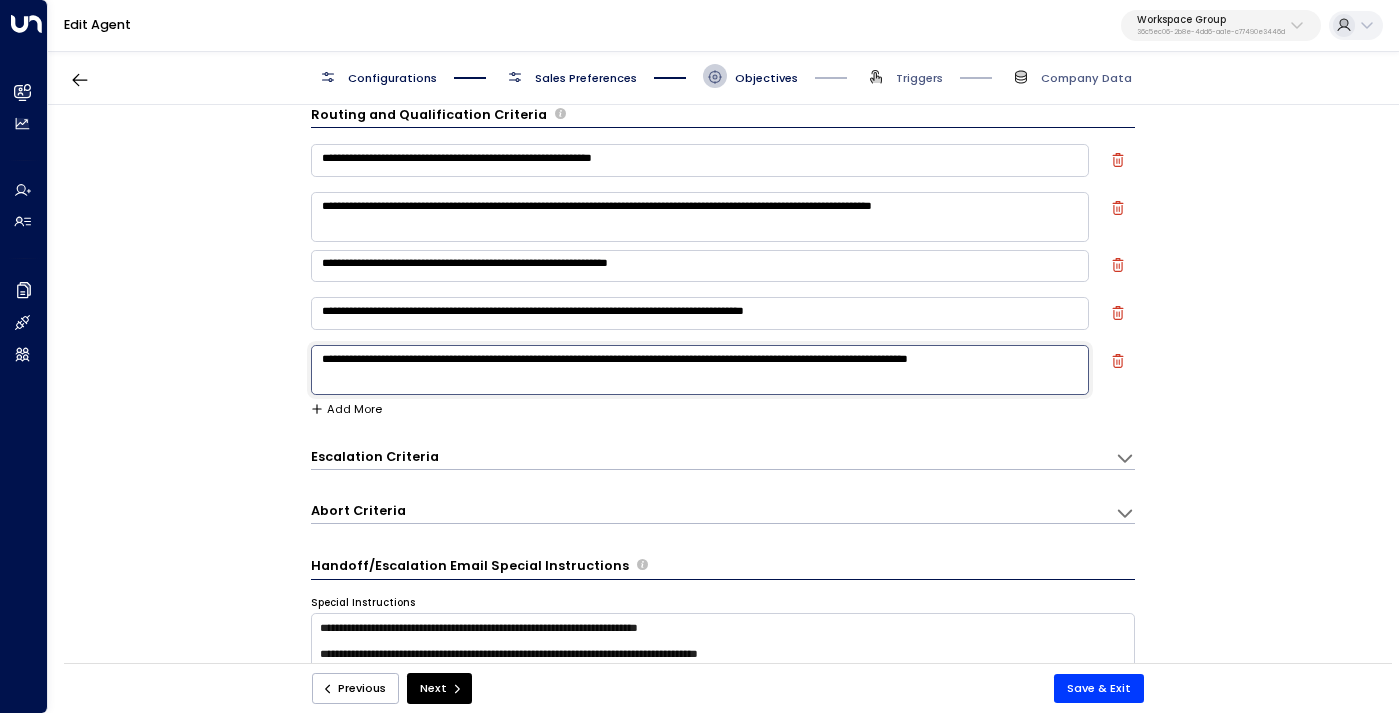 click on "**********" at bounding box center [700, 369] 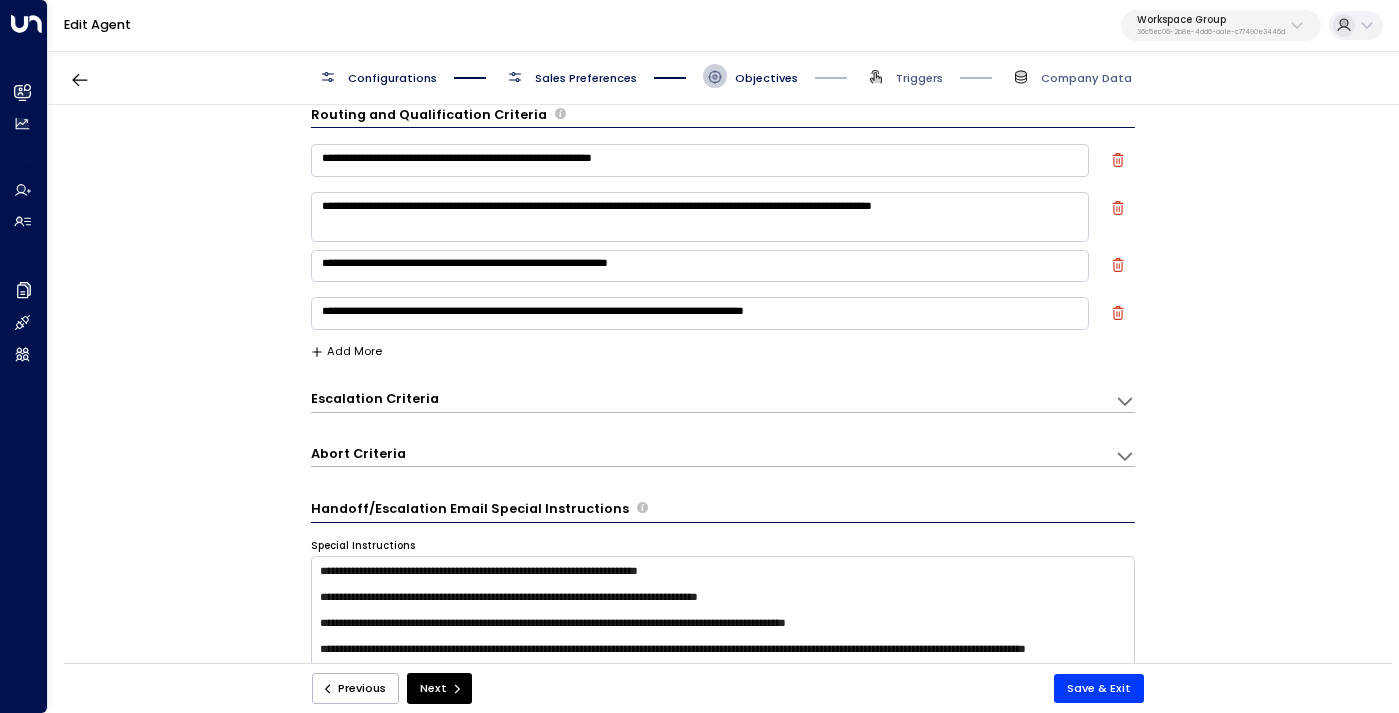scroll, scrollTop: 0, scrollLeft: 0, axis: both 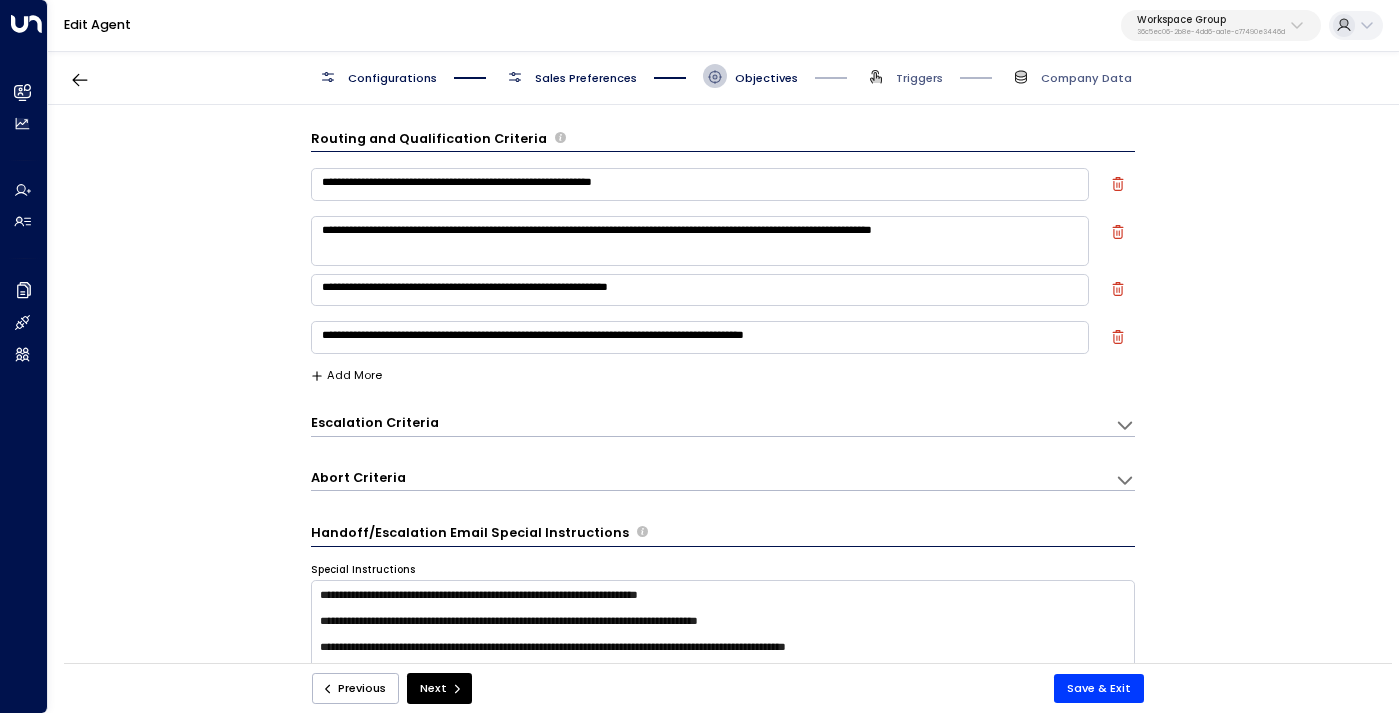 click on "Sales Preferences" at bounding box center [570, 76] 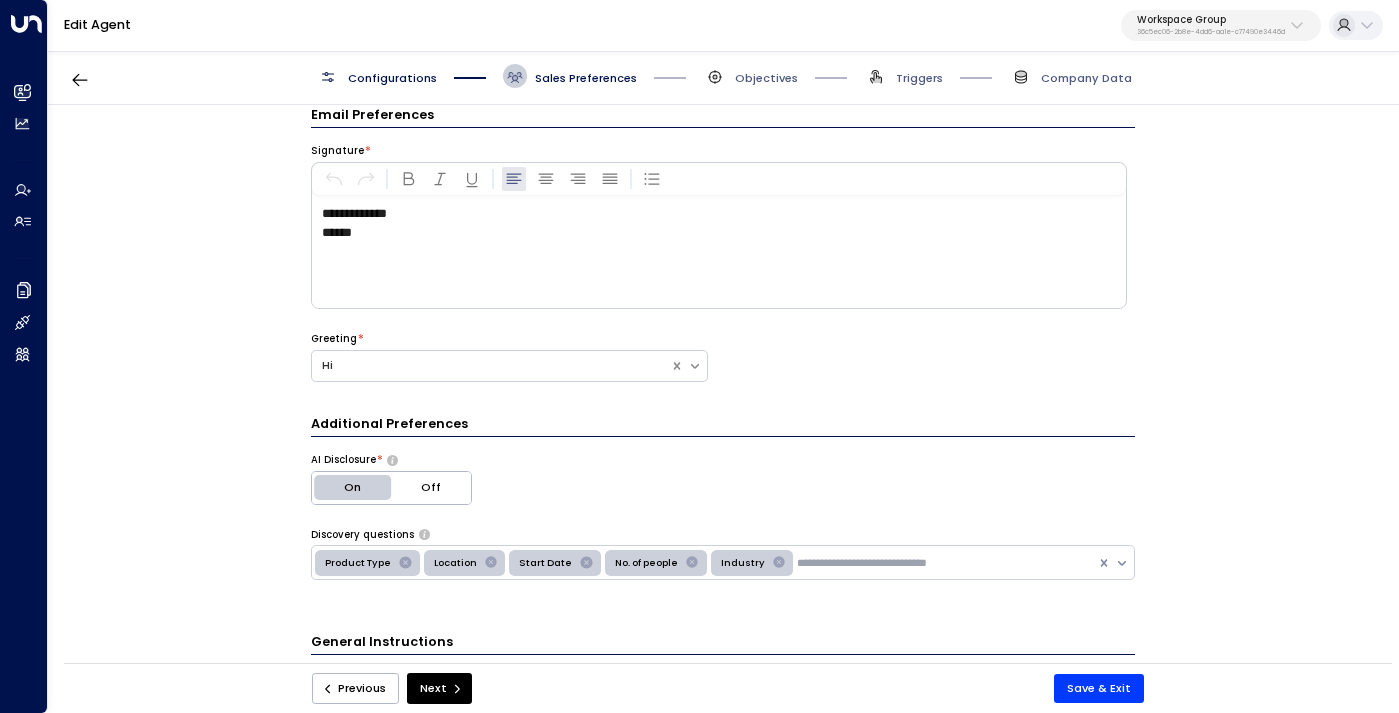 scroll, scrollTop: 325, scrollLeft: 0, axis: vertical 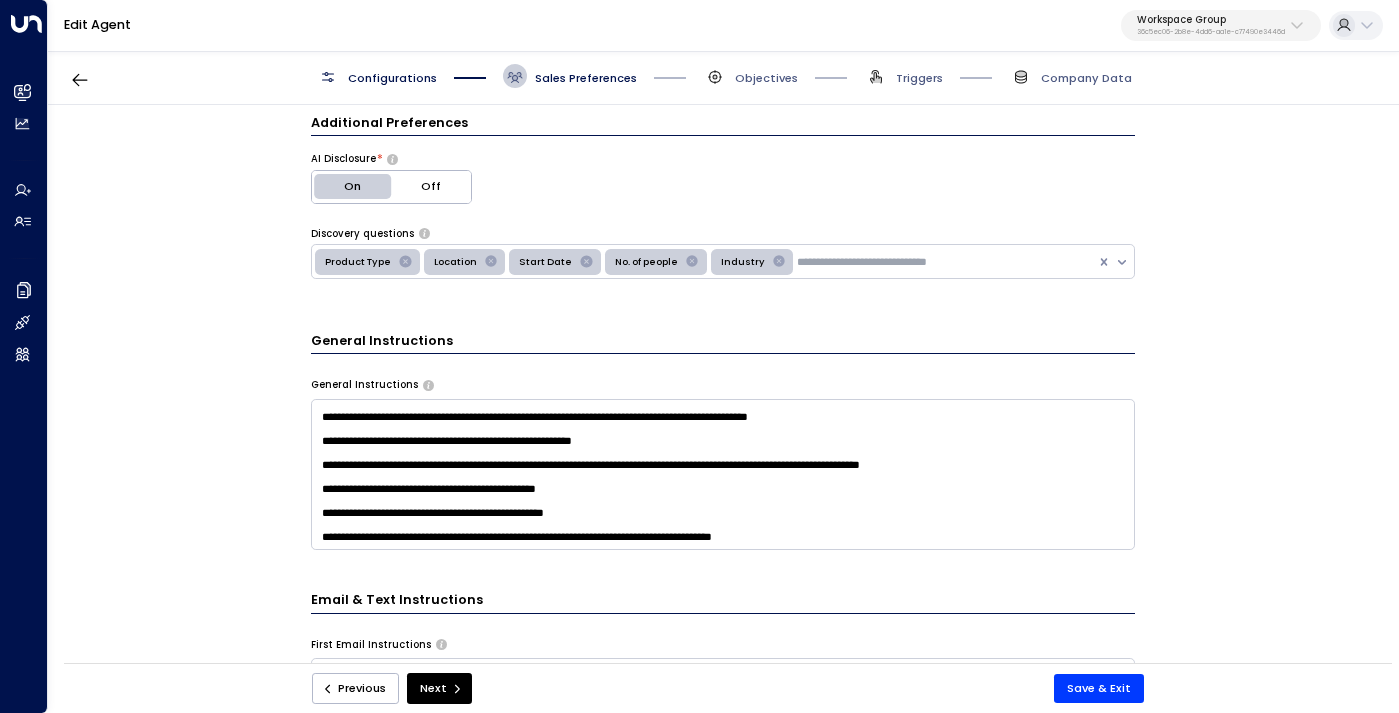click at bounding box center [723, 474] 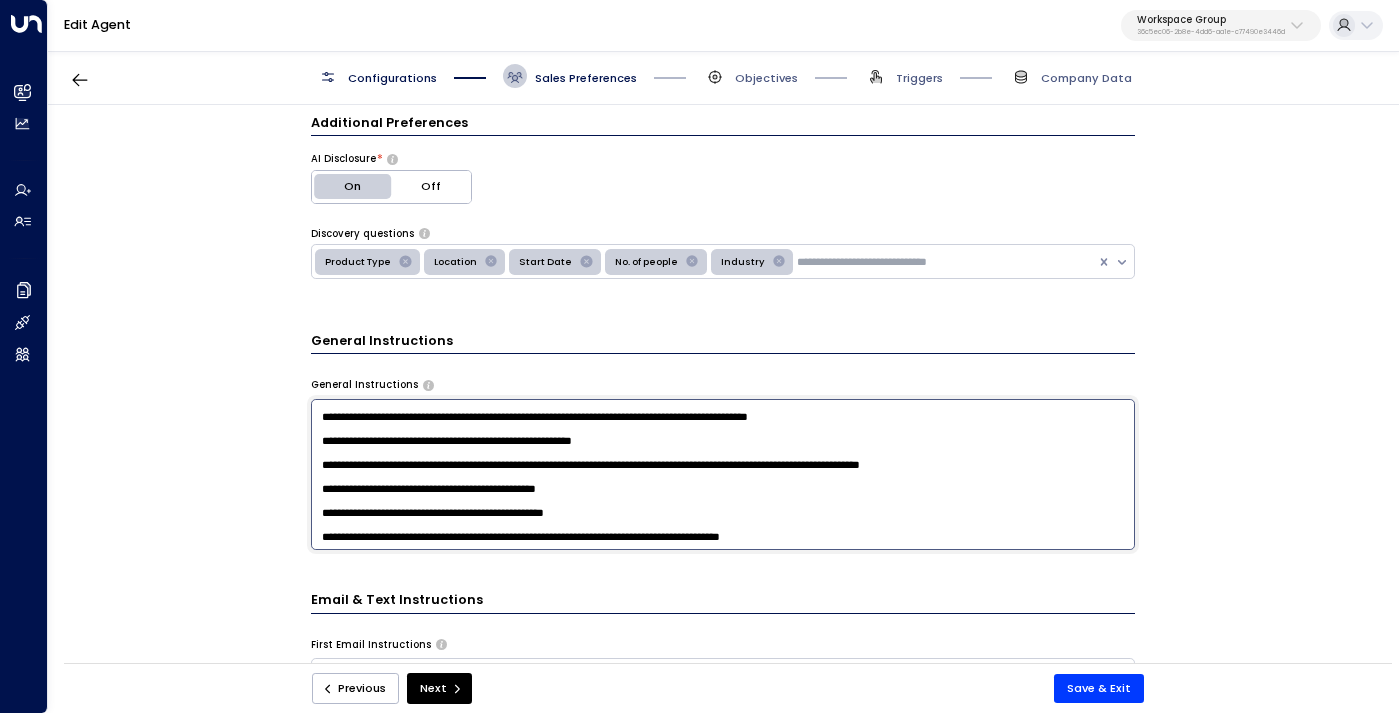paste on "**********" 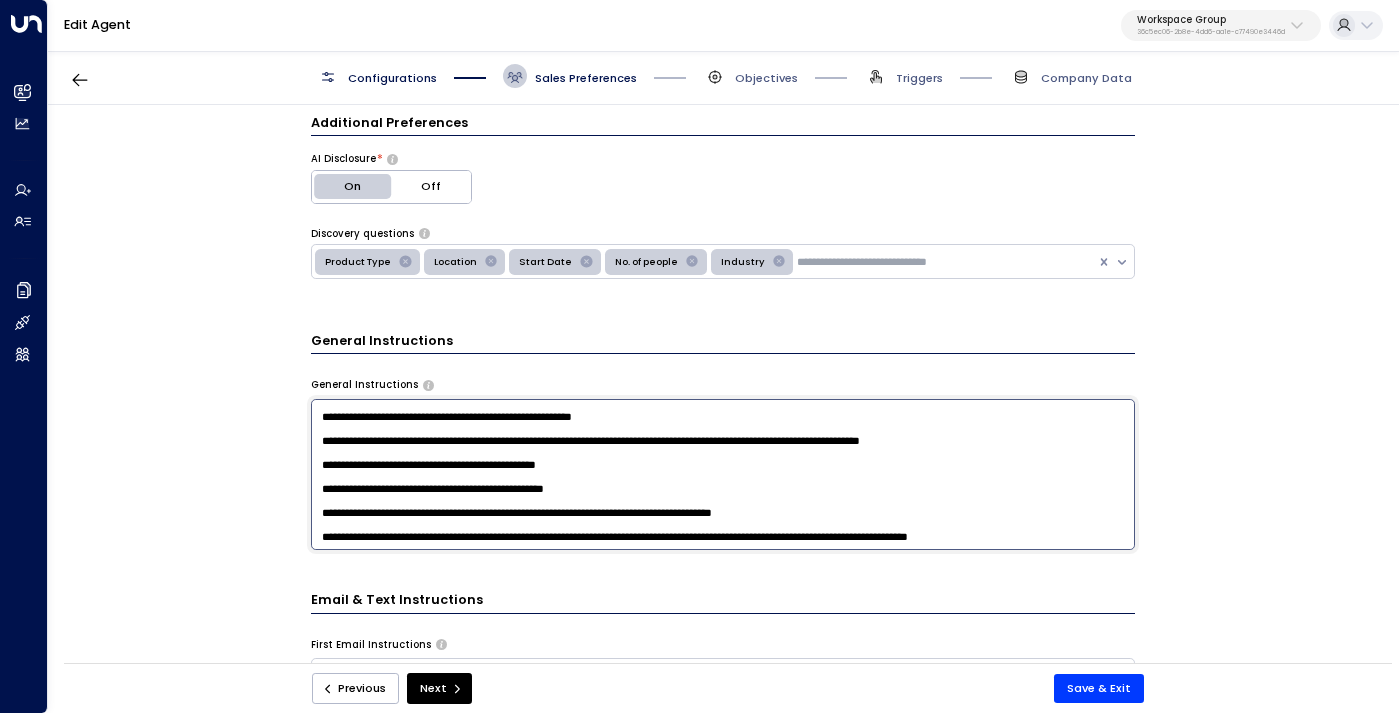 scroll, scrollTop: 741, scrollLeft: 0, axis: vertical 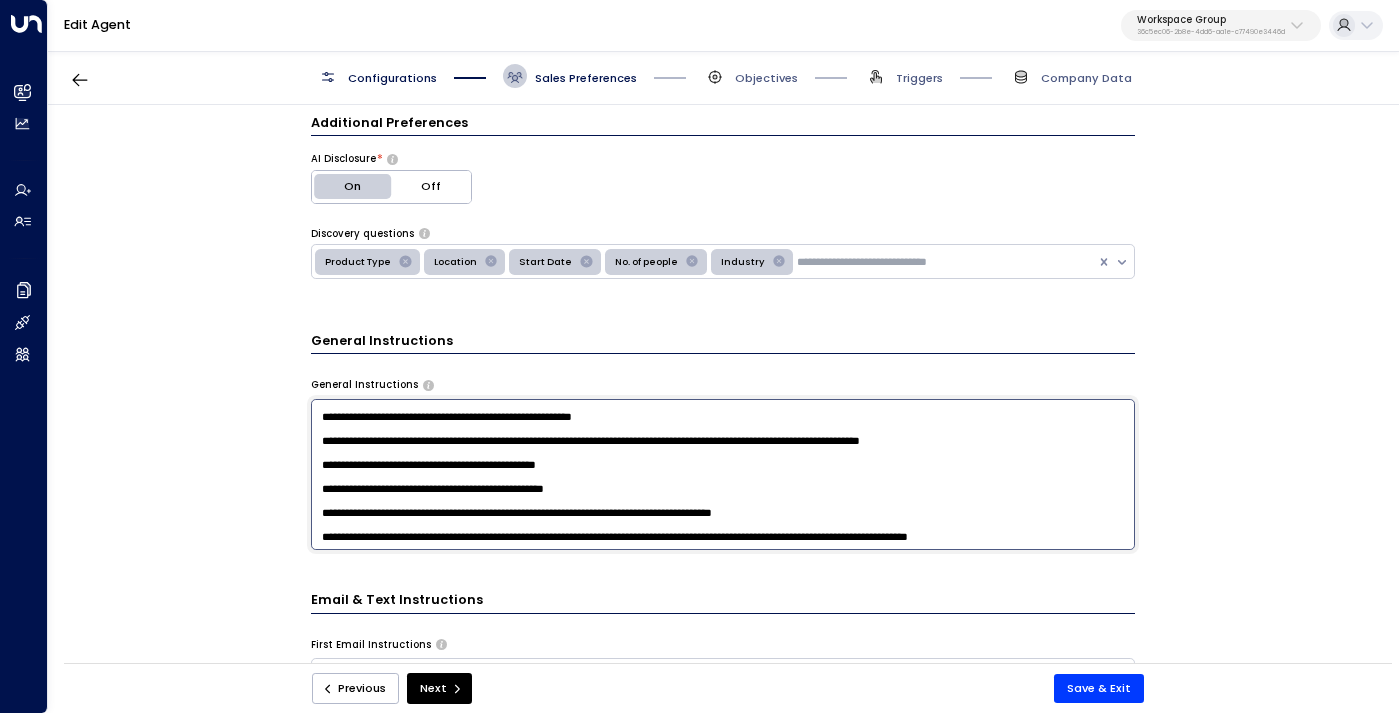 drag, startPoint x: 491, startPoint y: 484, endPoint x: 290, endPoint y: 484, distance: 201 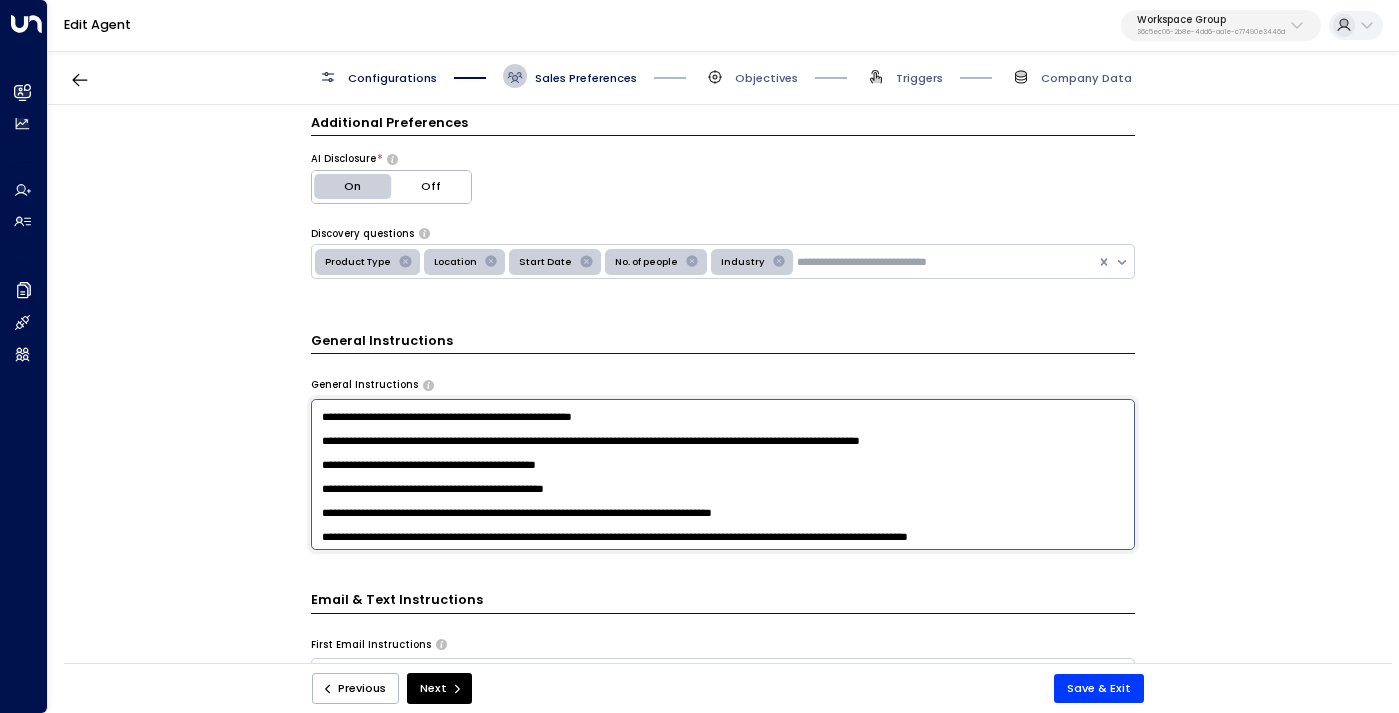 click on "**********" at bounding box center (722, 389) 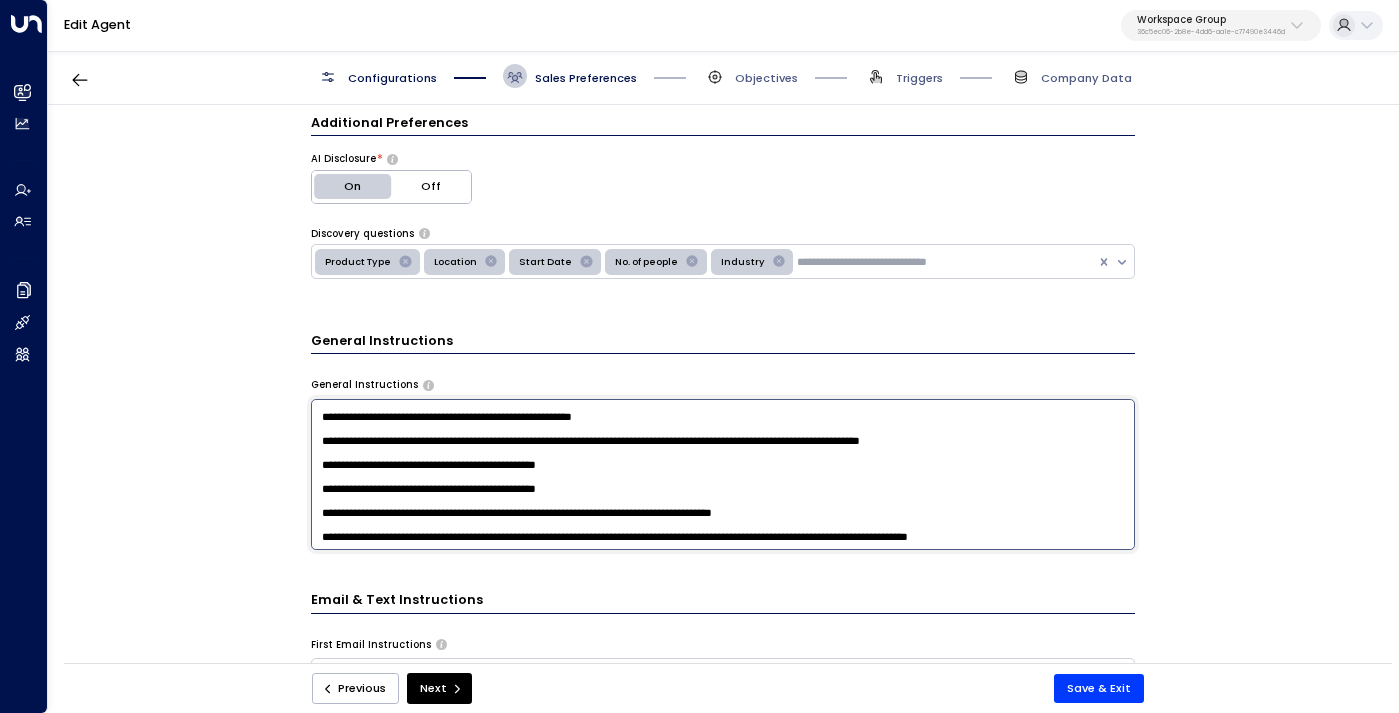 scroll, scrollTop: 769, scrollLeft: 0, axis: vertical 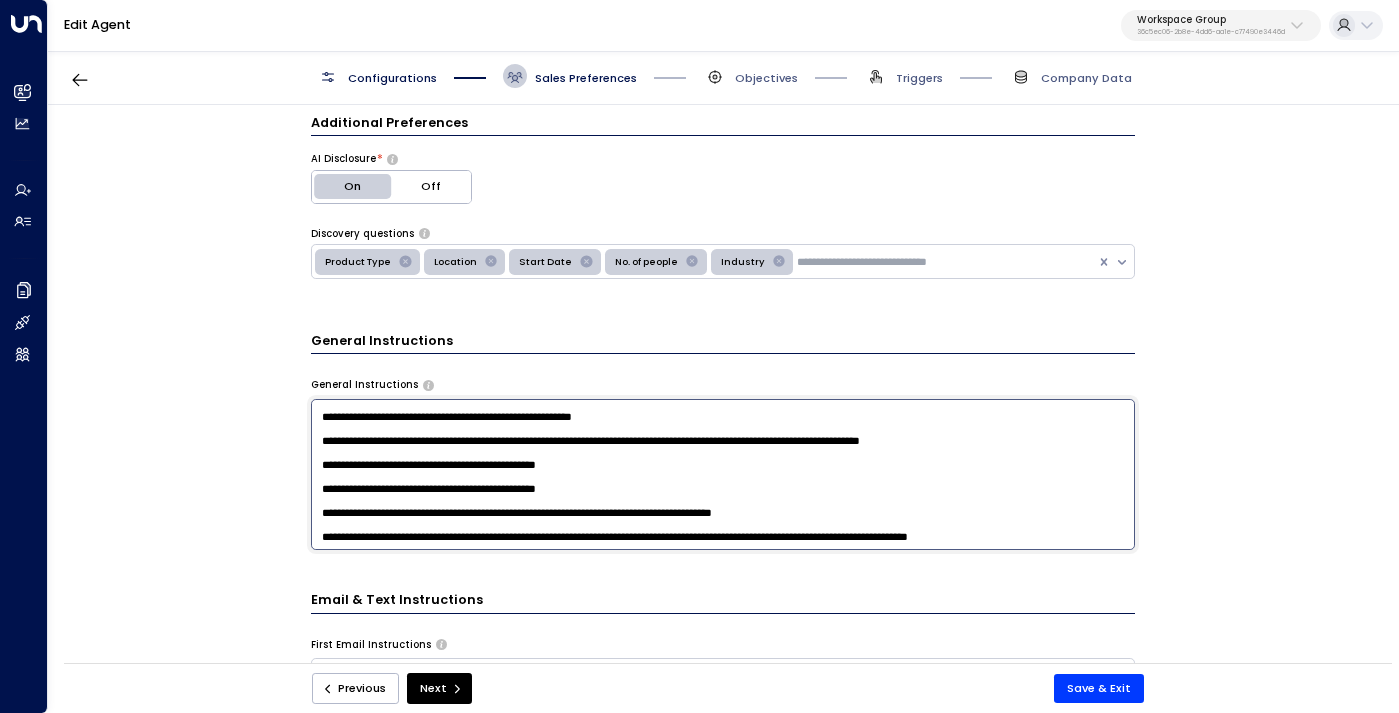 click on "**********" at bounding box center [722, 389] 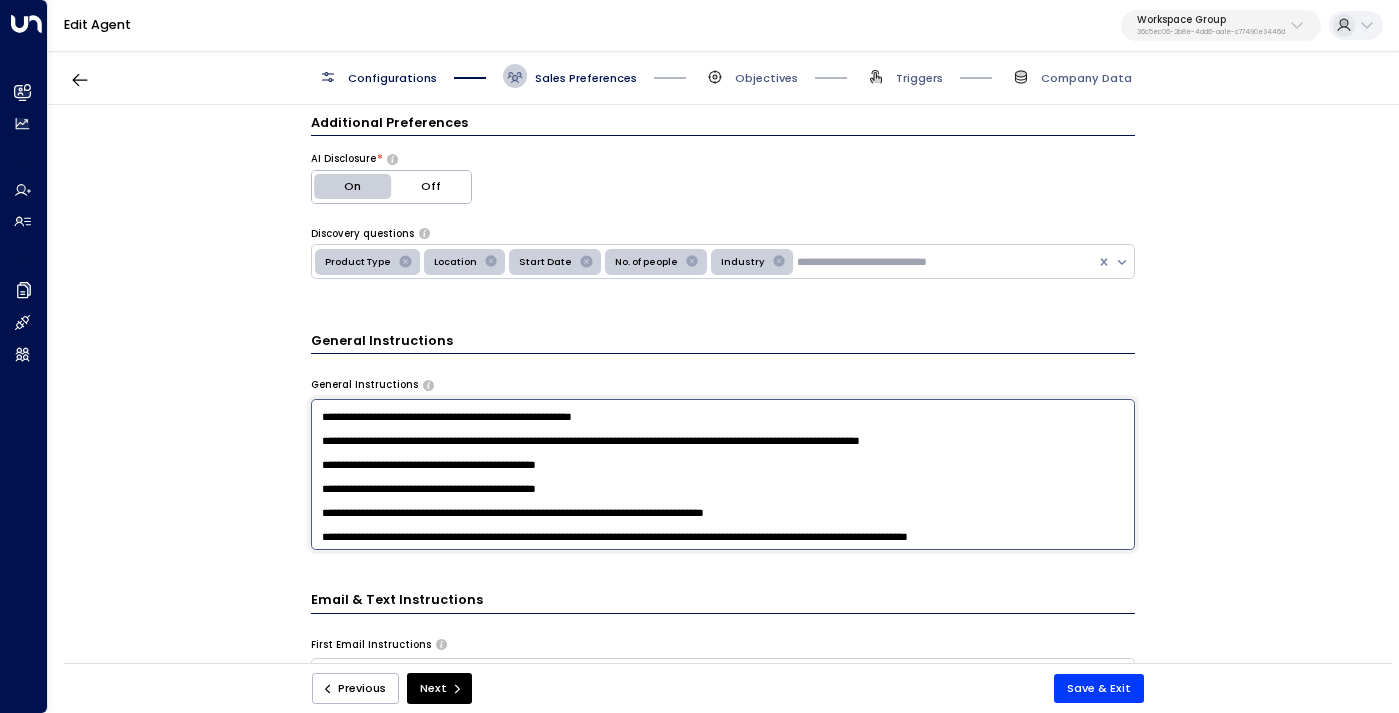 drag, startPoint x: 582, startPoint y: 491, endPoint x: 498, endPoint y: 493, distance: 84.0238 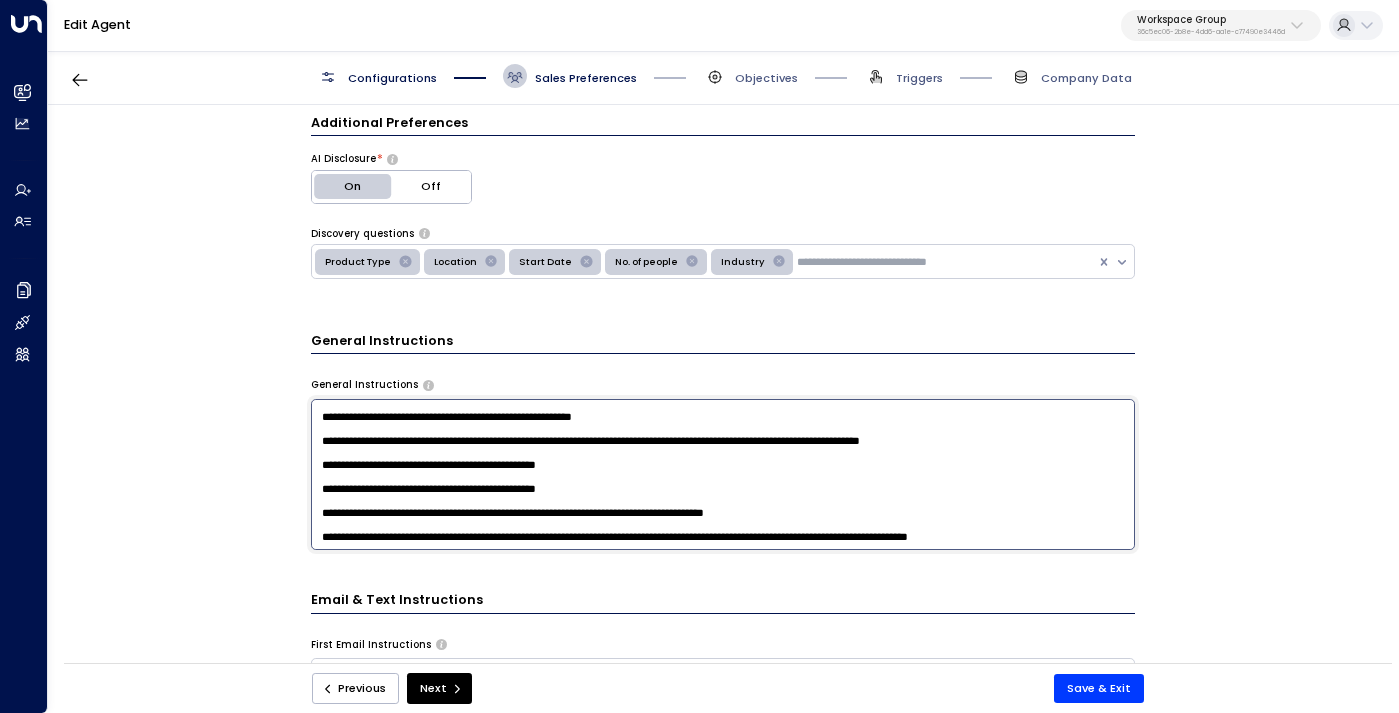 click at bounding box center [723, 474] 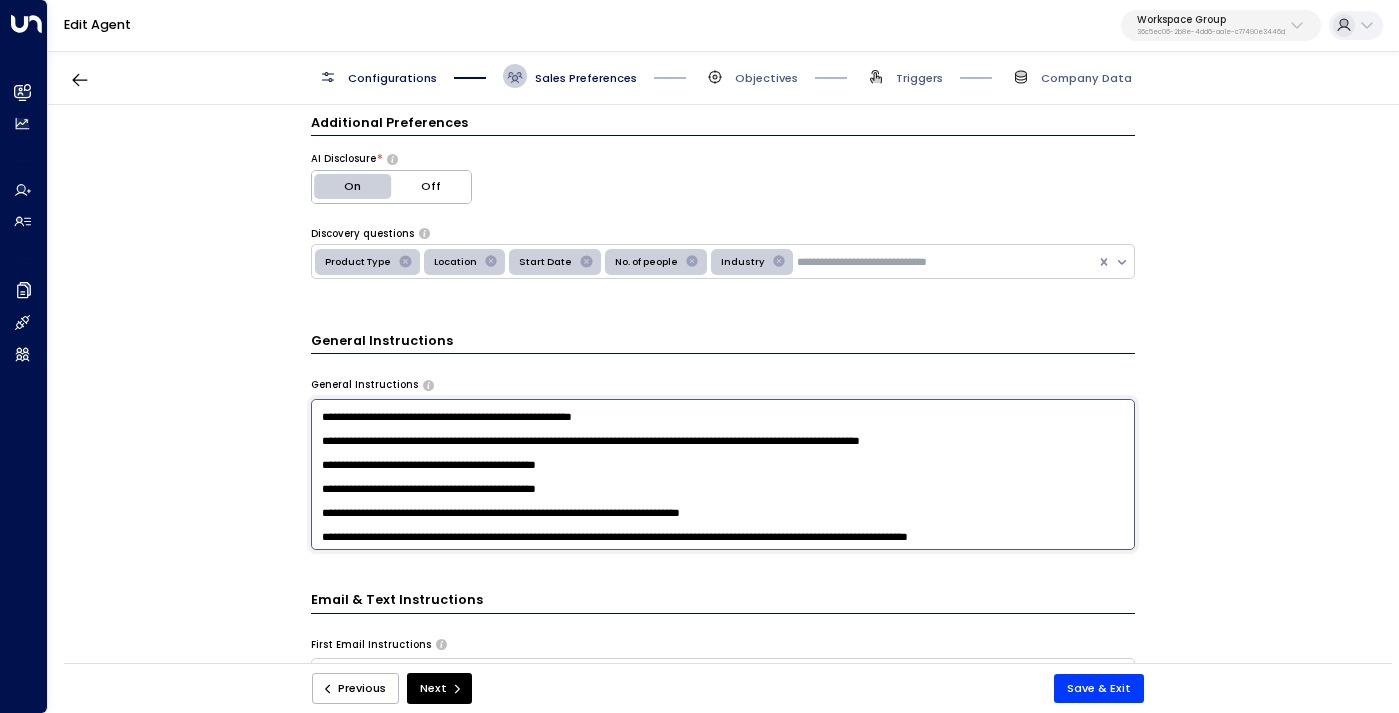 click at bounding box center [723, 474] 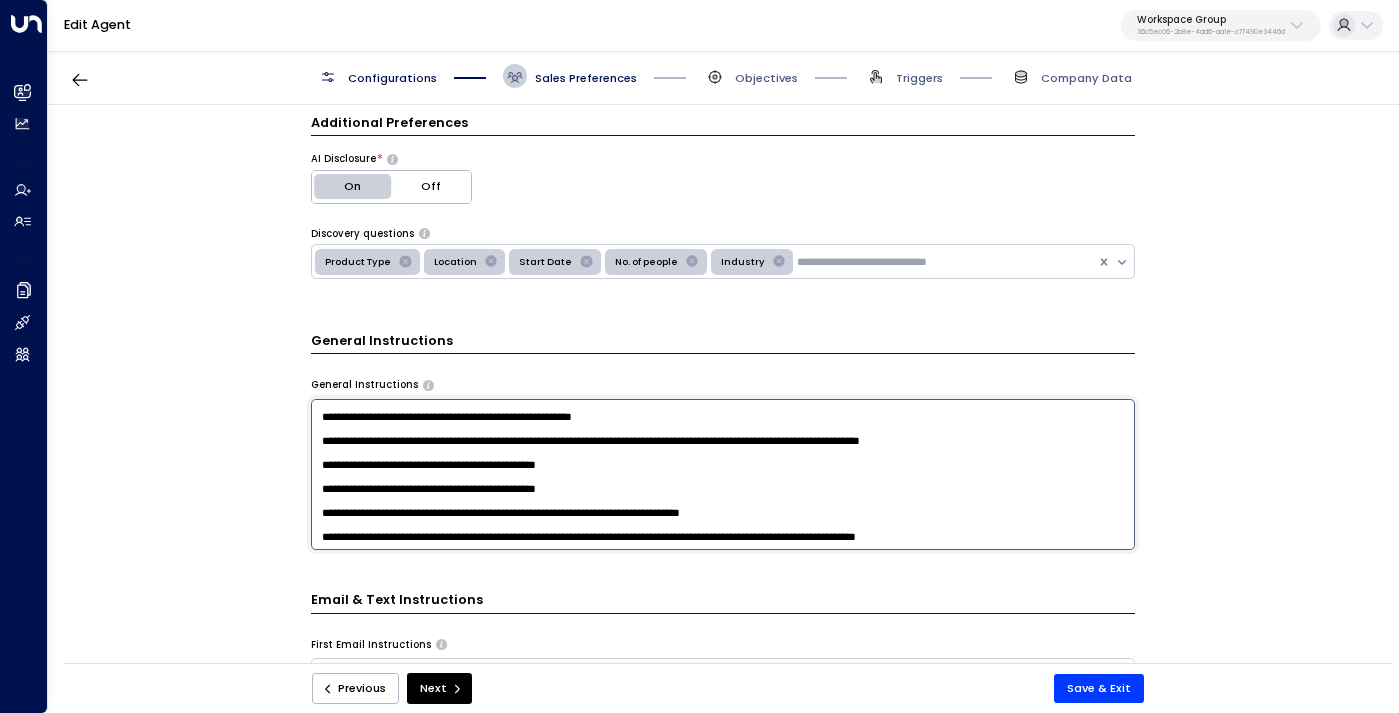 scroll, scrollTop: 782, scrollLeft: 0, axis: vertical 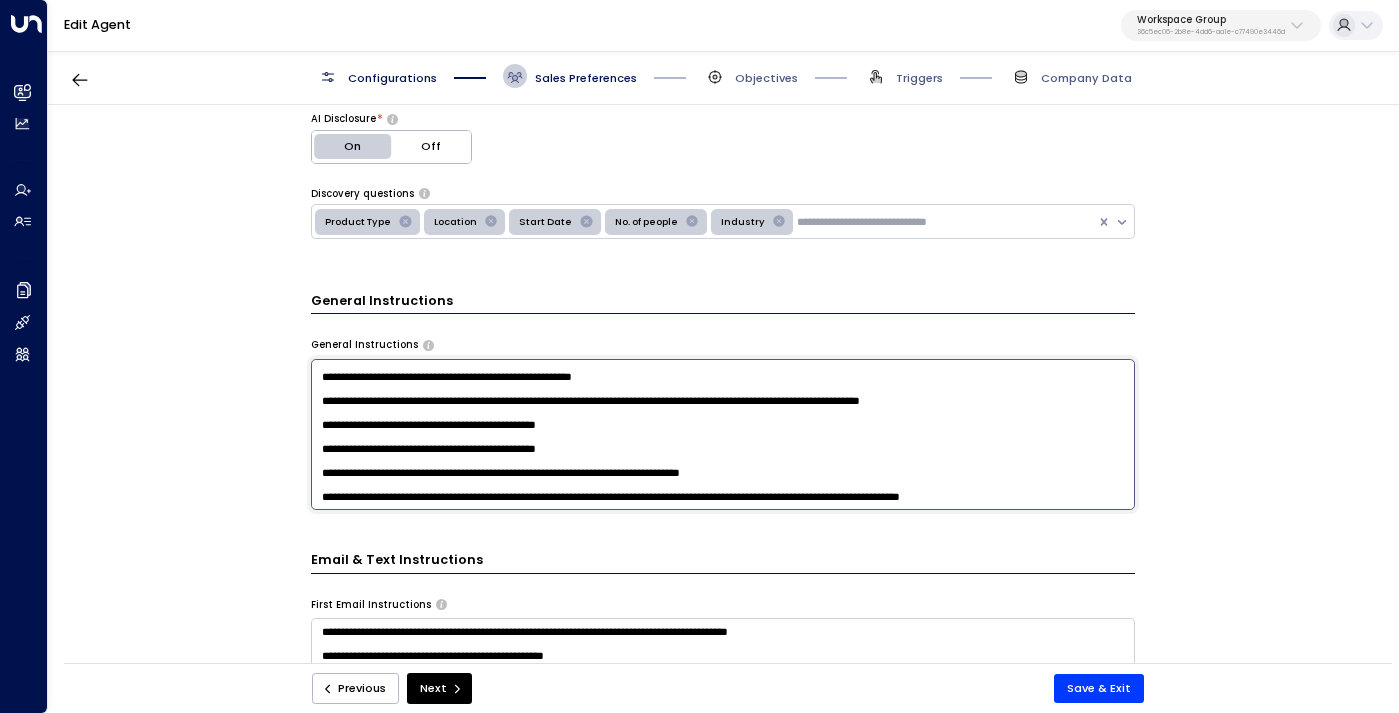 click at bounding box center [723, 434] 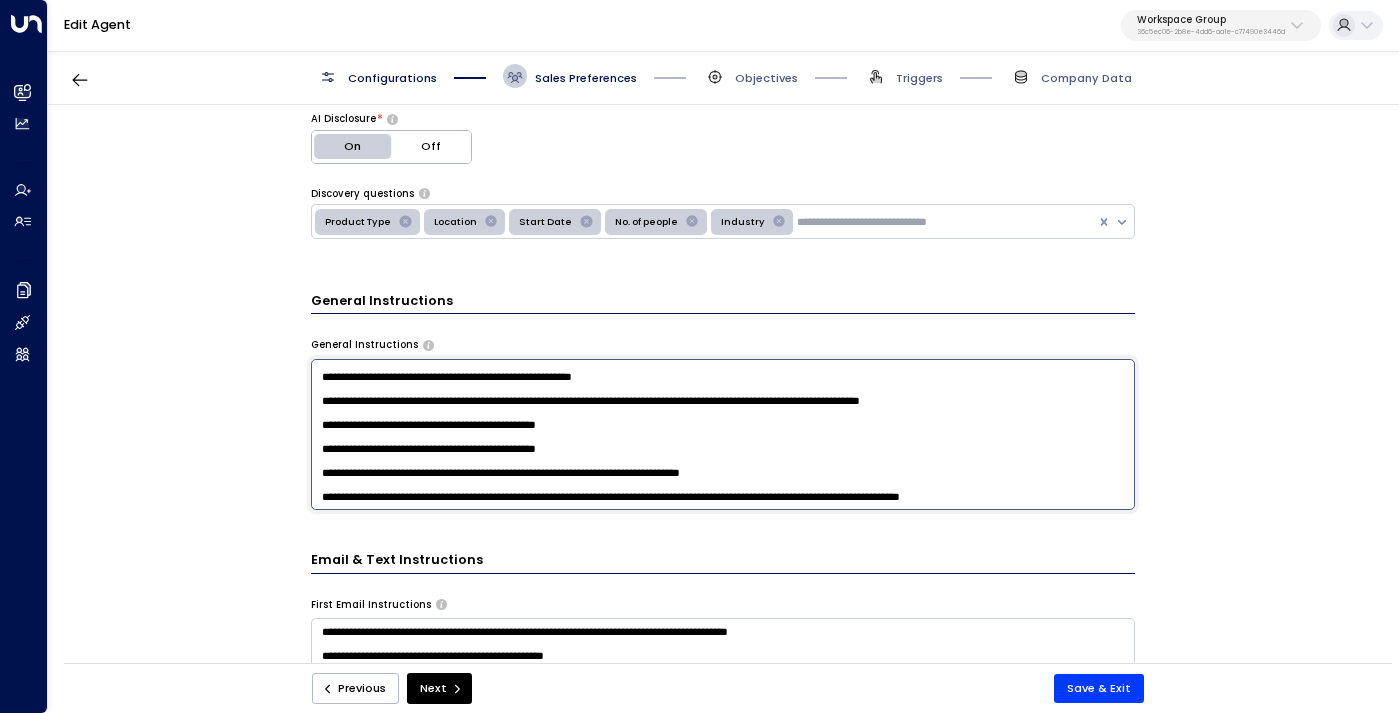 scroll, scrollTop: 432, scrollLeft: 0, axis: vertical 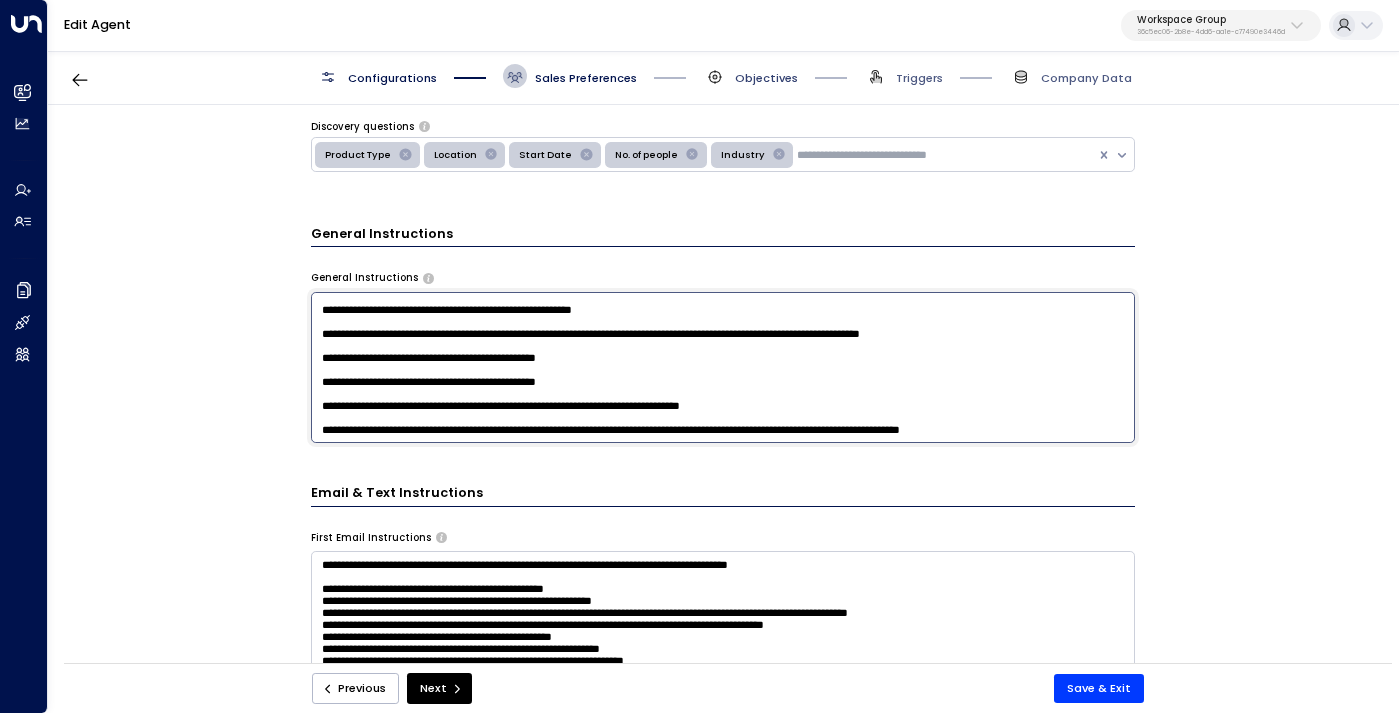 type on "**********" 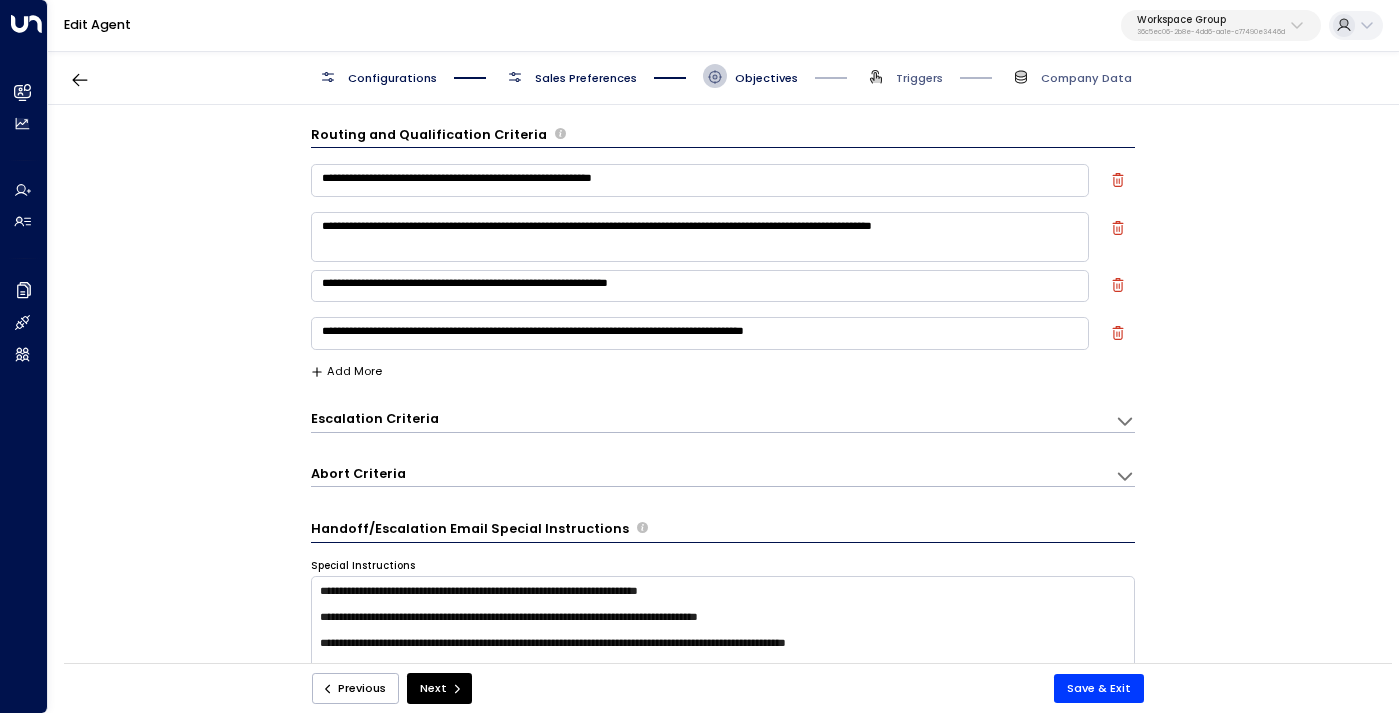 scroll, scrollTop: 0, scrollLeft: 0, axis: both 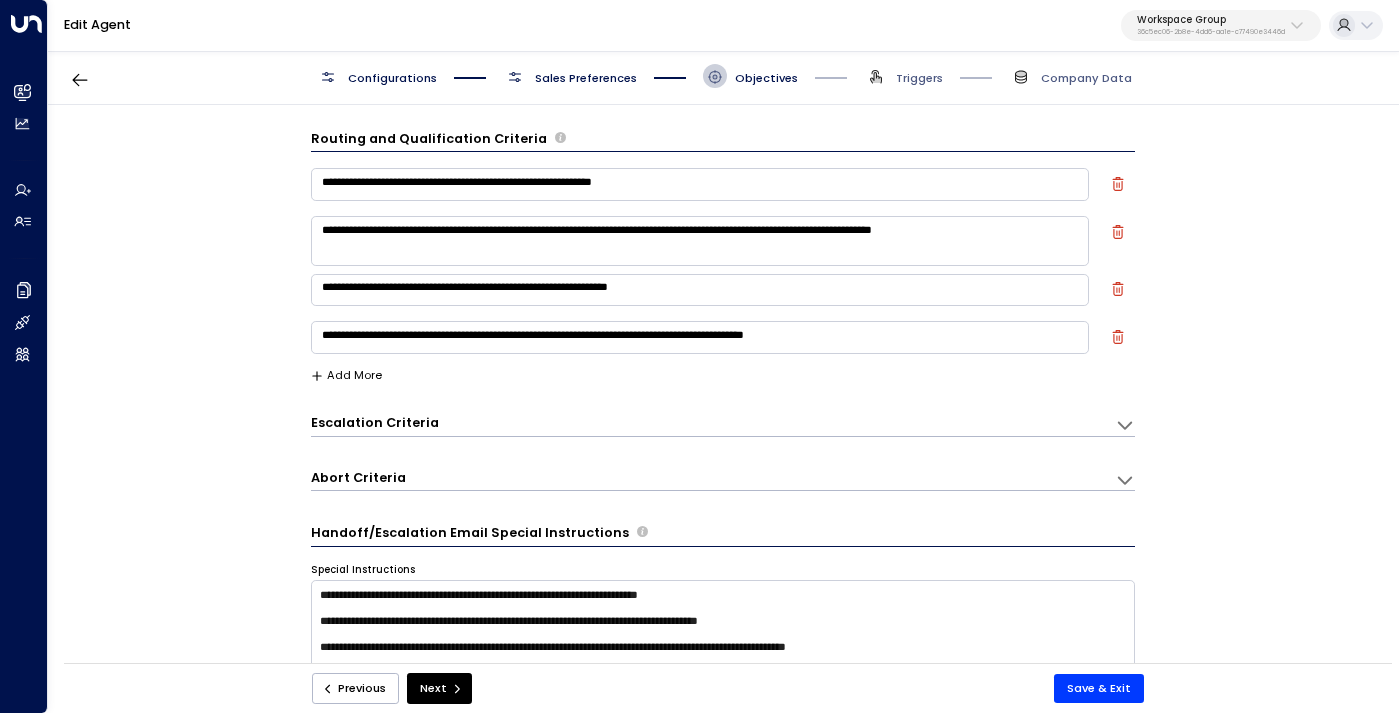 click on "Escalation Criteria   Reset" at bounding box center (705, 423) 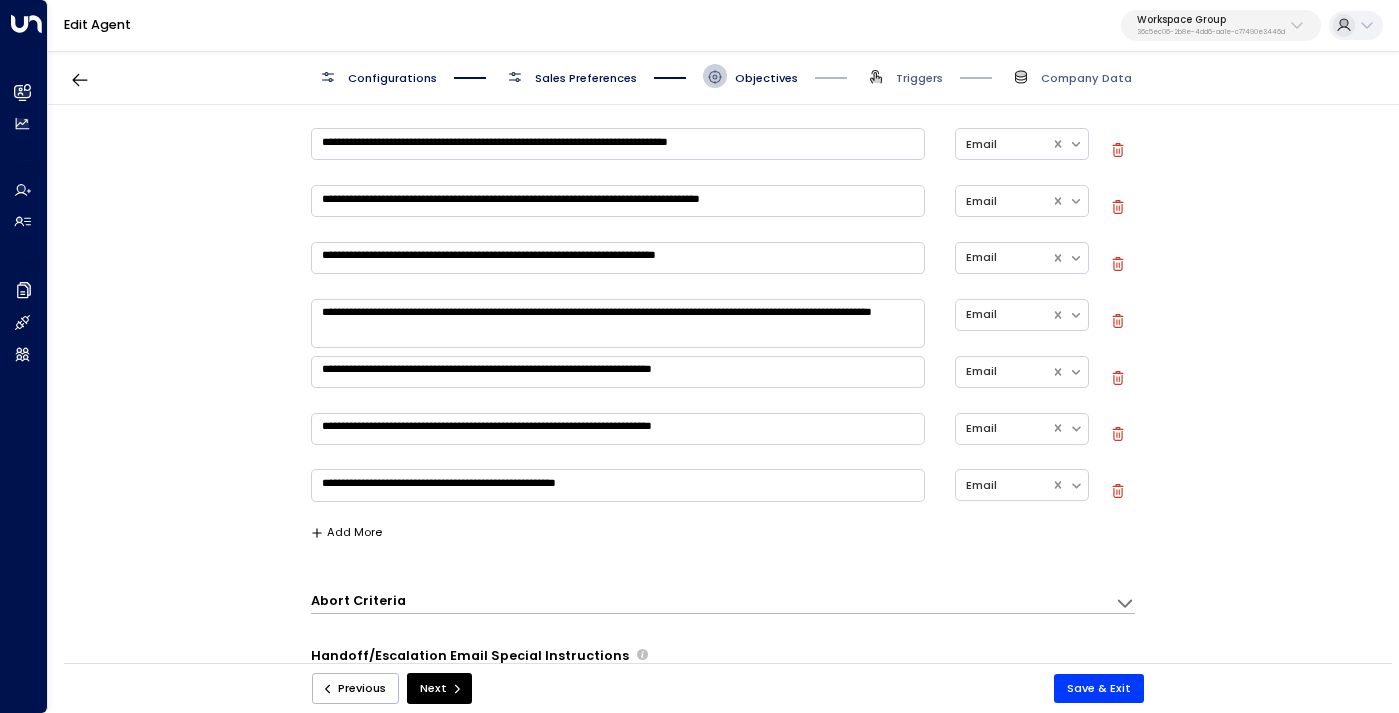 scroll, scrollTop: 506, scrollLeft: 0, axis: vertical 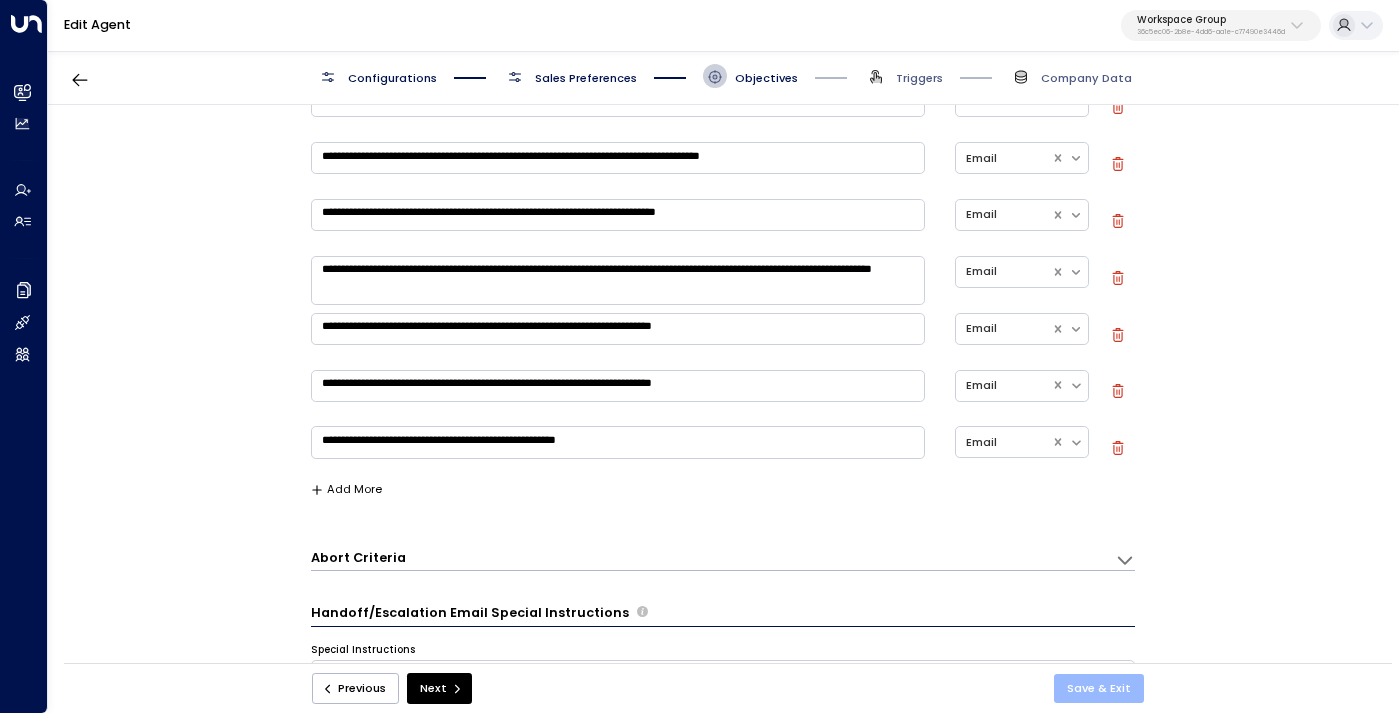 click on "Save & Exit" at bounding box center (1099, 688) 